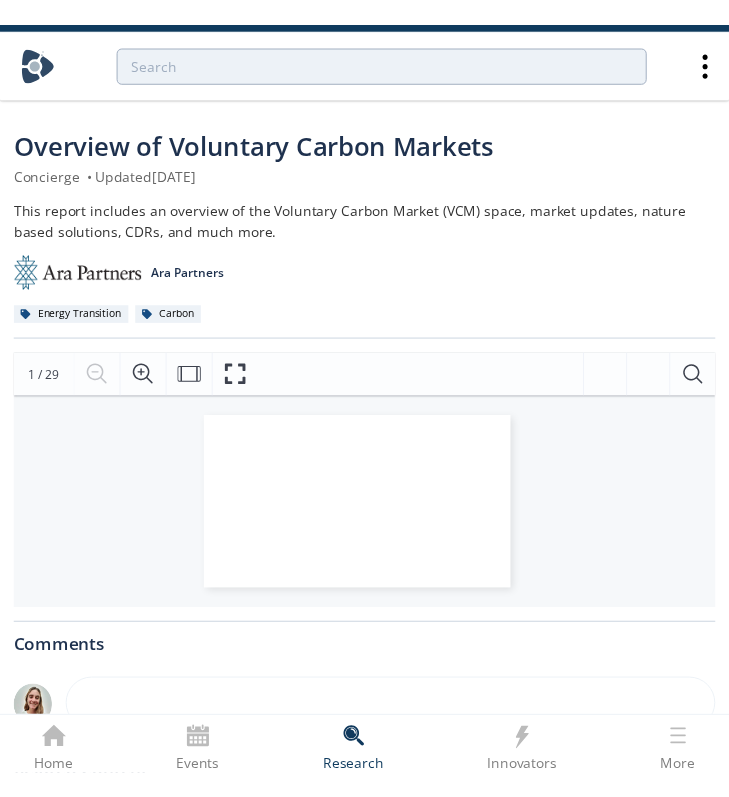 scroll, scrollTop: 0, scrollLeft: 0, axis: both 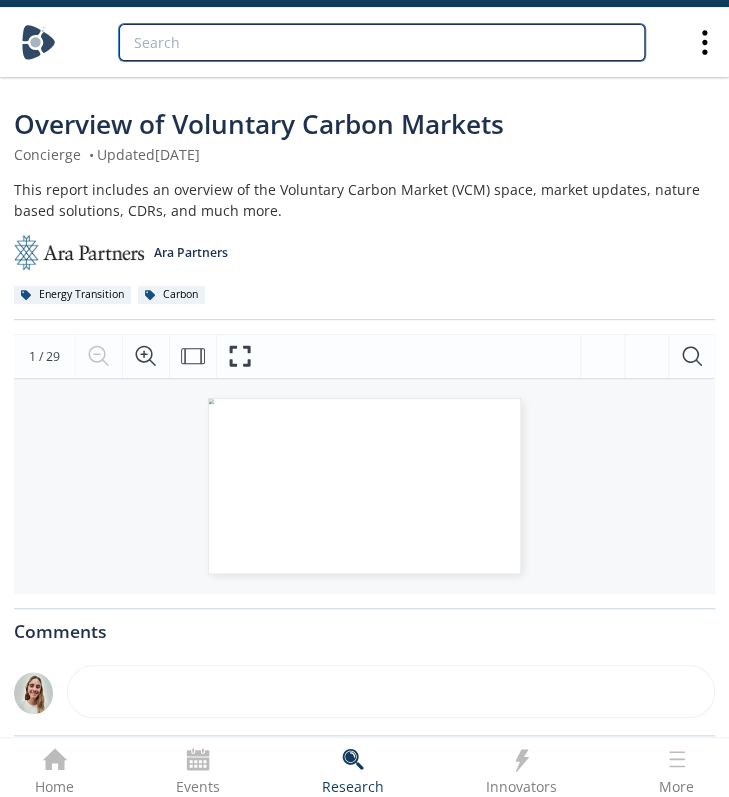 click at bounding box center (382, 42) 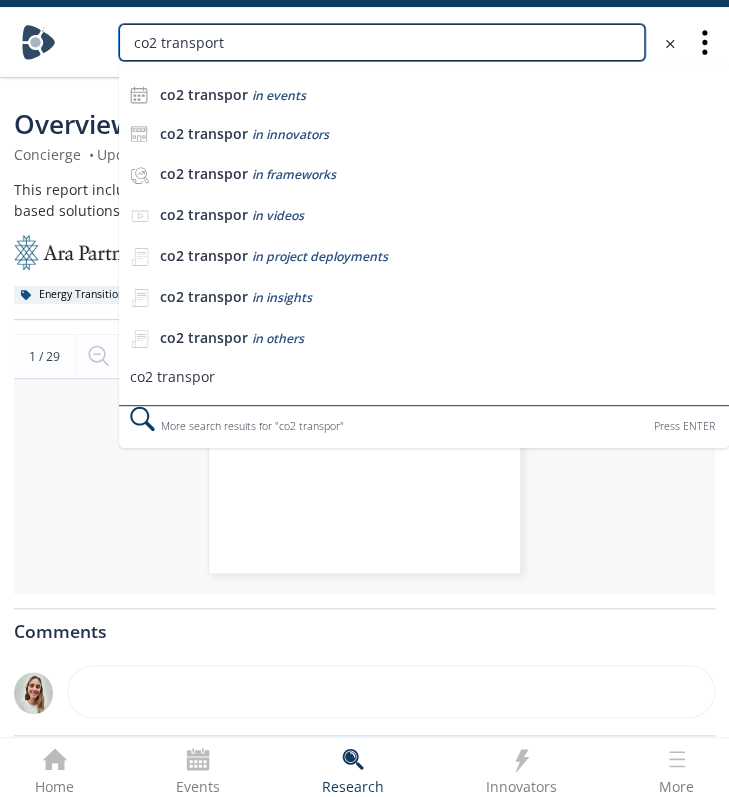 type on "co2 transport" 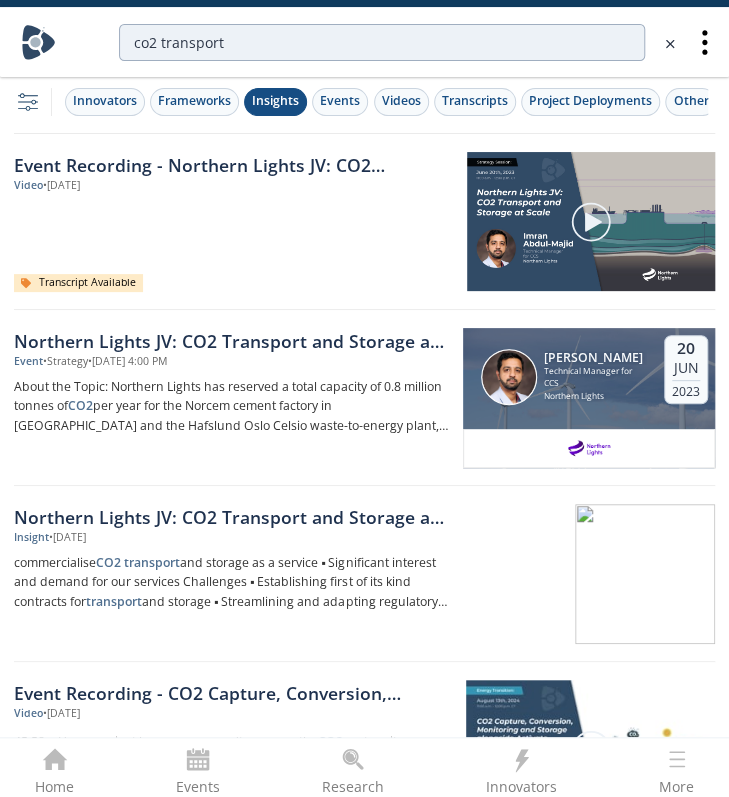 click on "Insights" at bounding box center (275, 101) 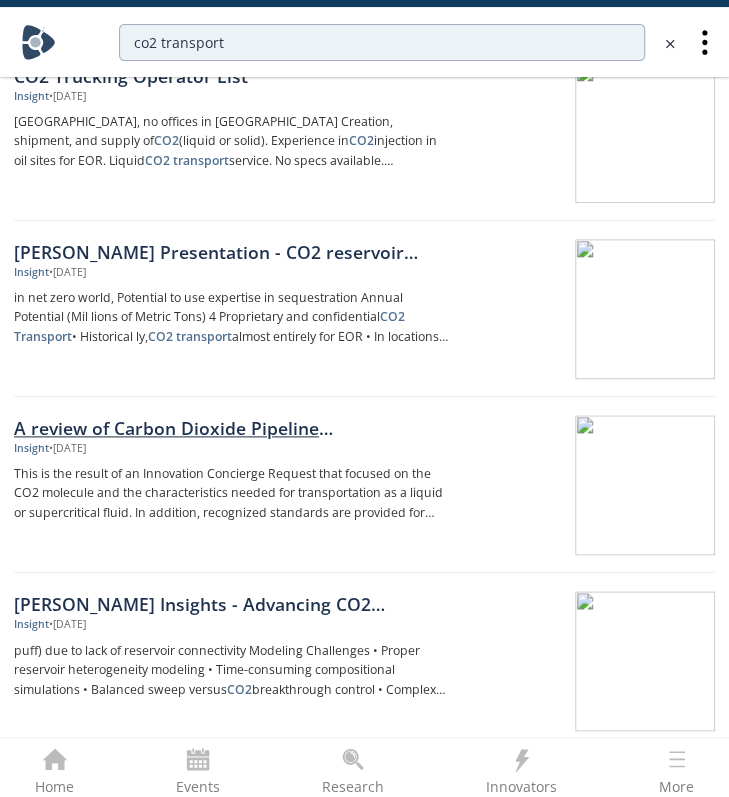scroll, scrollTop: 450, scrollLeft: 0, axis: vertical 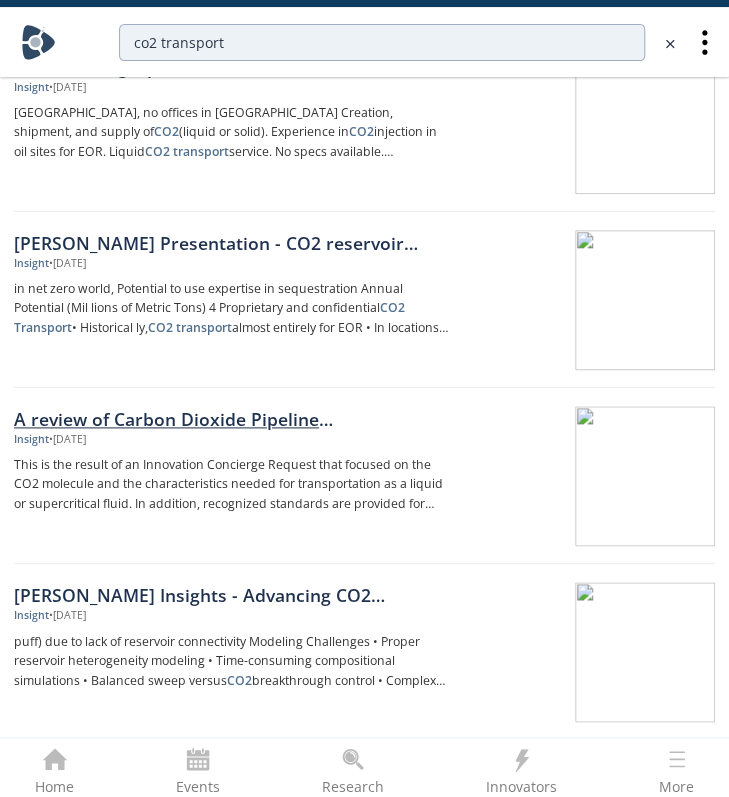 click on "A review of Carbon Dioxide Pipeline Transportation" at bounding box center [231, 419] 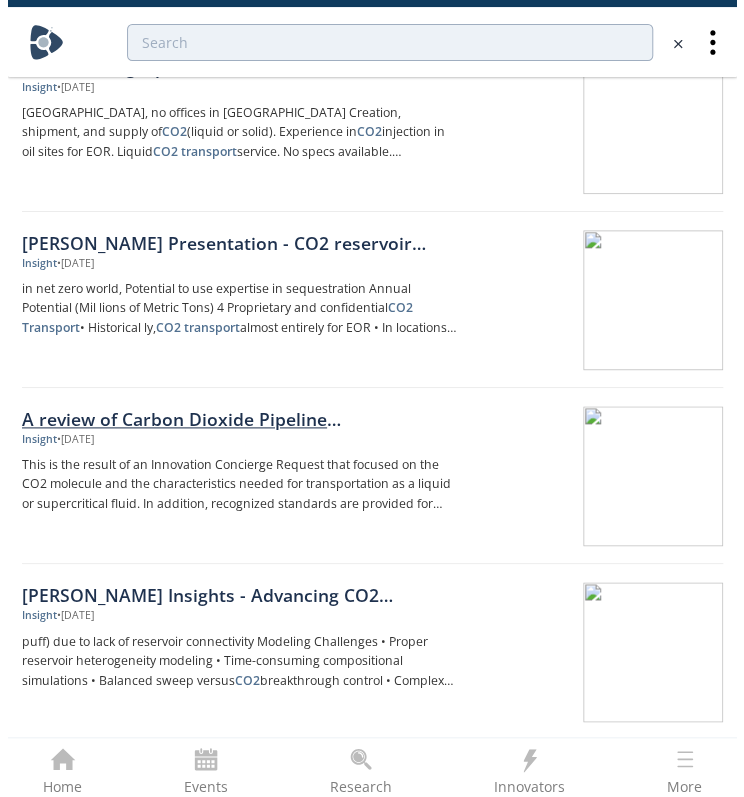 scroll, scrollTop: 0, scrollLeft: 0, axis: both 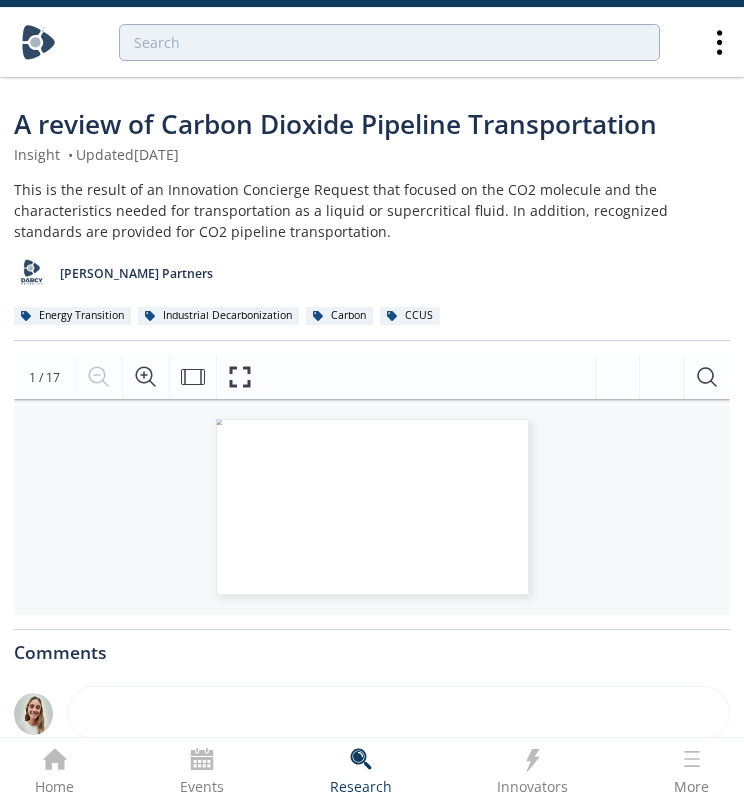 click on "Insight
•
Updated  November 8, 2023" at bounding box center (372, 154) 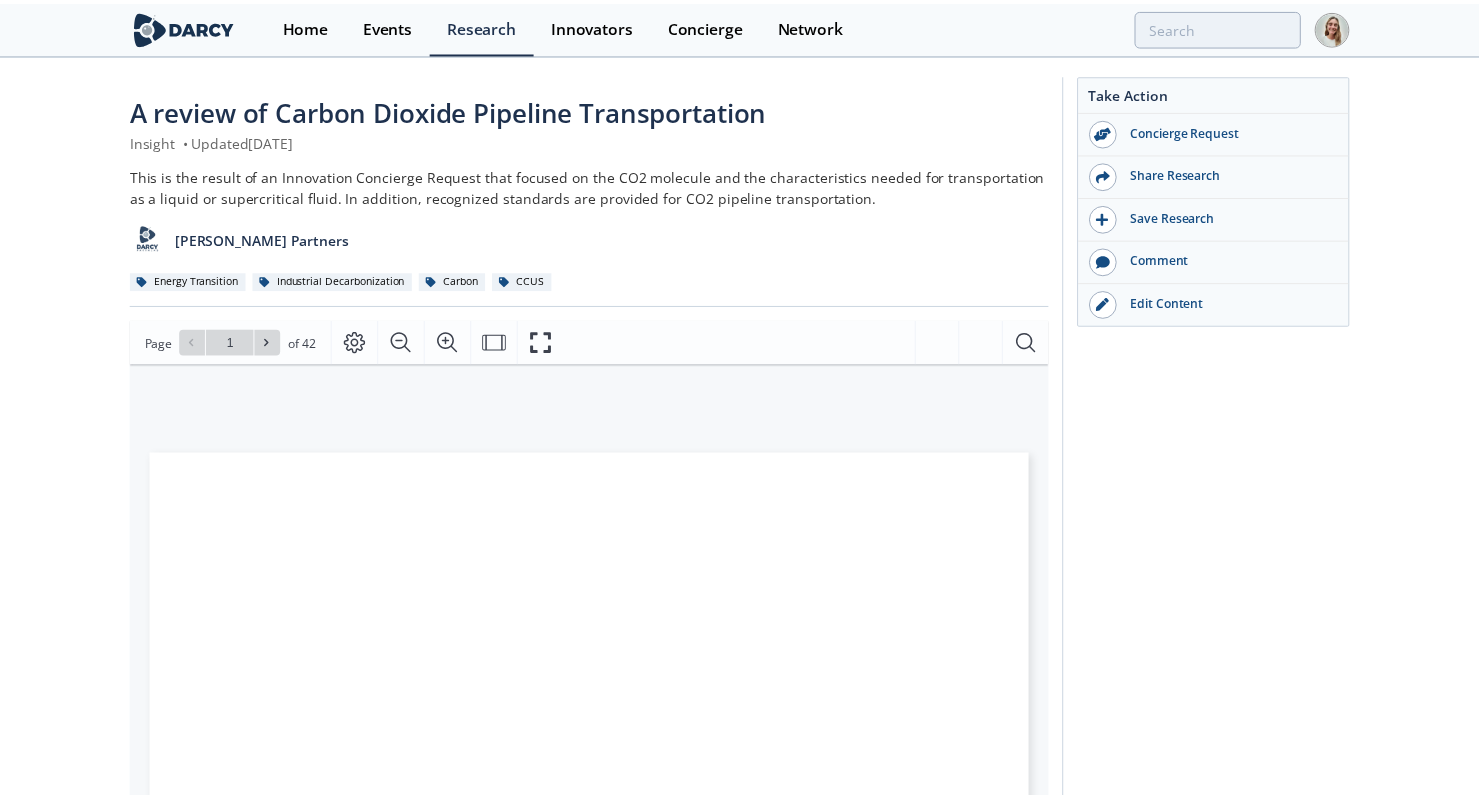 scroll, scrollTop: 0, scrollLeft: 0, axis: both 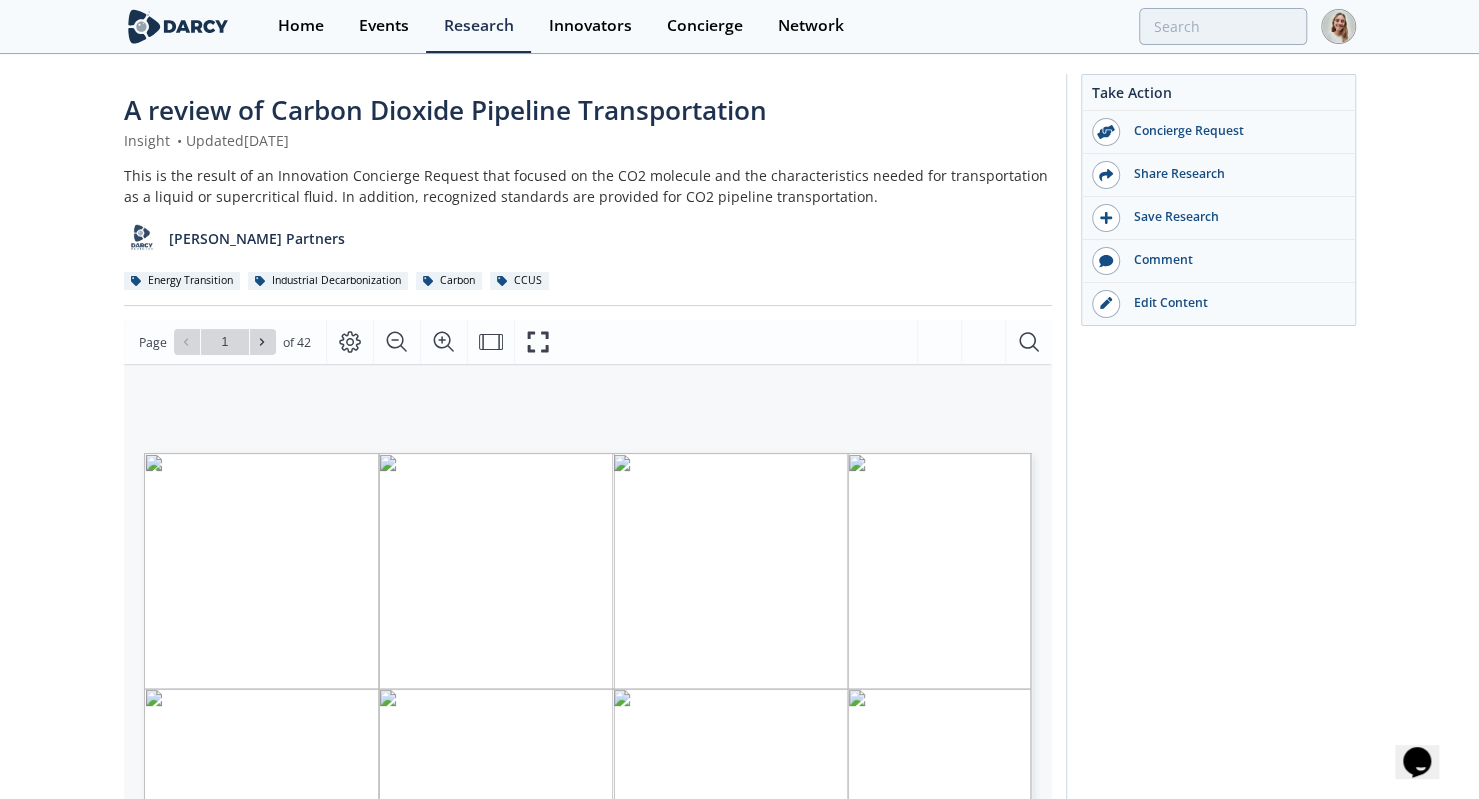 click on "A review of Carbon Dioxide Pipeline Transportation
Insight
•
Updated  [DATE]
This is the result of an Innovation Concierge Request that focused on the CO2 molecule and the characteristics needed for transportation as a liquid or supercritical fluid. In addition, recognized standards are provided for CO2 pipeline transportation.
[PERSON_NAME] Partners
Energy Transition
Industrial Decarbonization
Carbon" 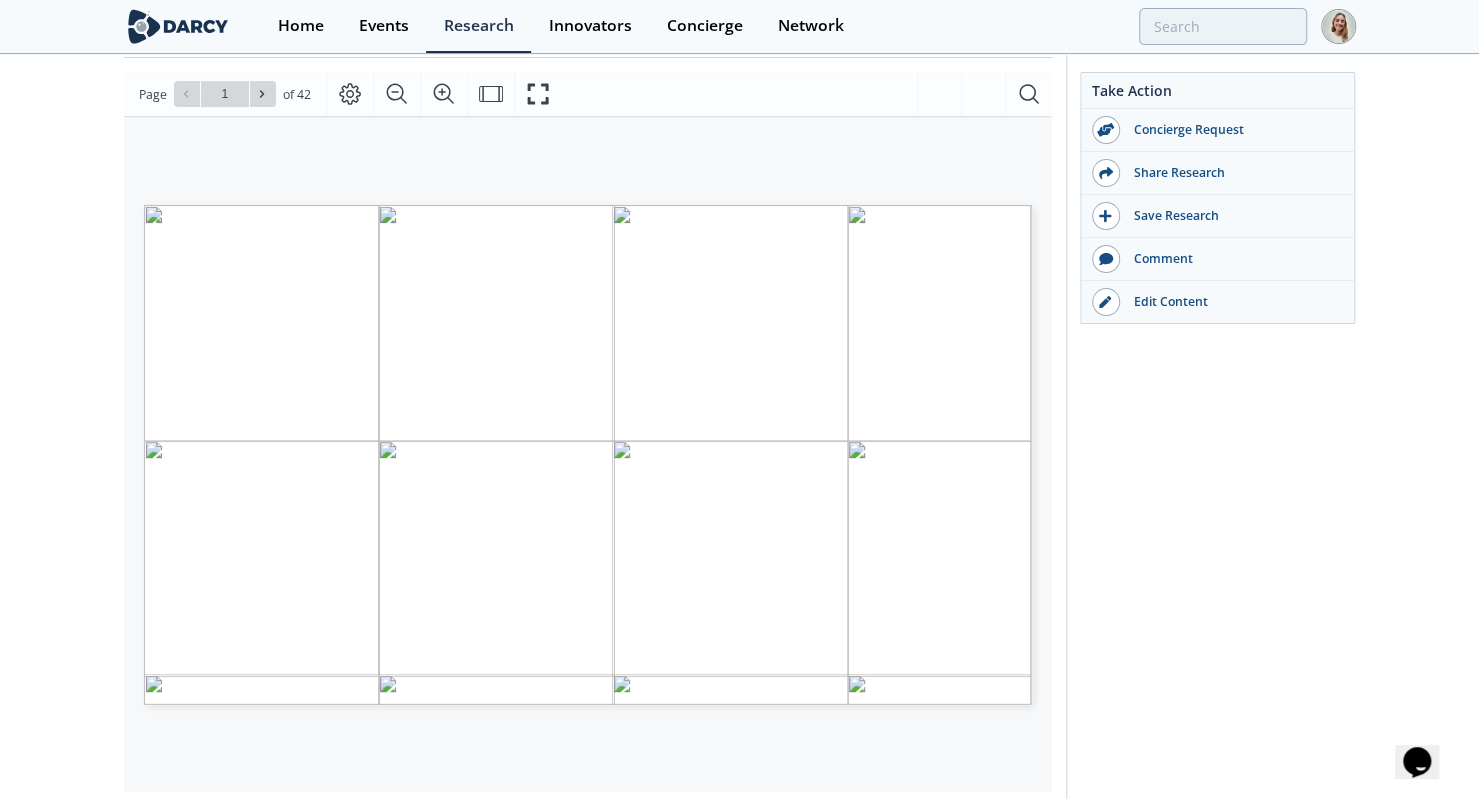 scroll, scrollTop: 247, scrollLeft: 0, axis: vertical 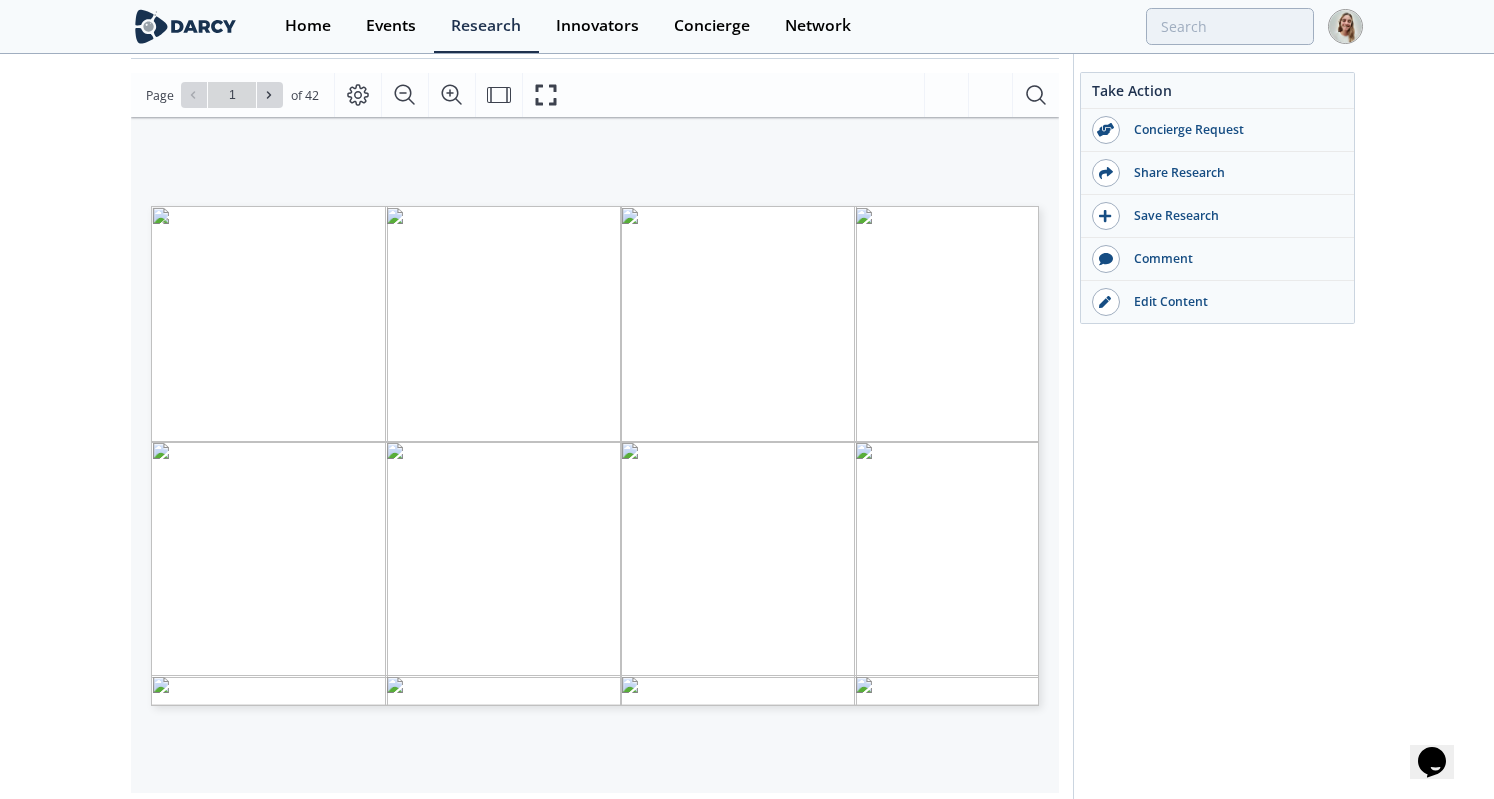 click on "[PERSON_NAME]
INSIGHTS
ENERGY TRANSITION
CO2 PIPELINE
TRANSPORTATION
Costs and Market
Dynamics of CO2
Transportation Proprietary and confidential
Loading Loading Loading Loading Loading" at bounding box center (585, 377) 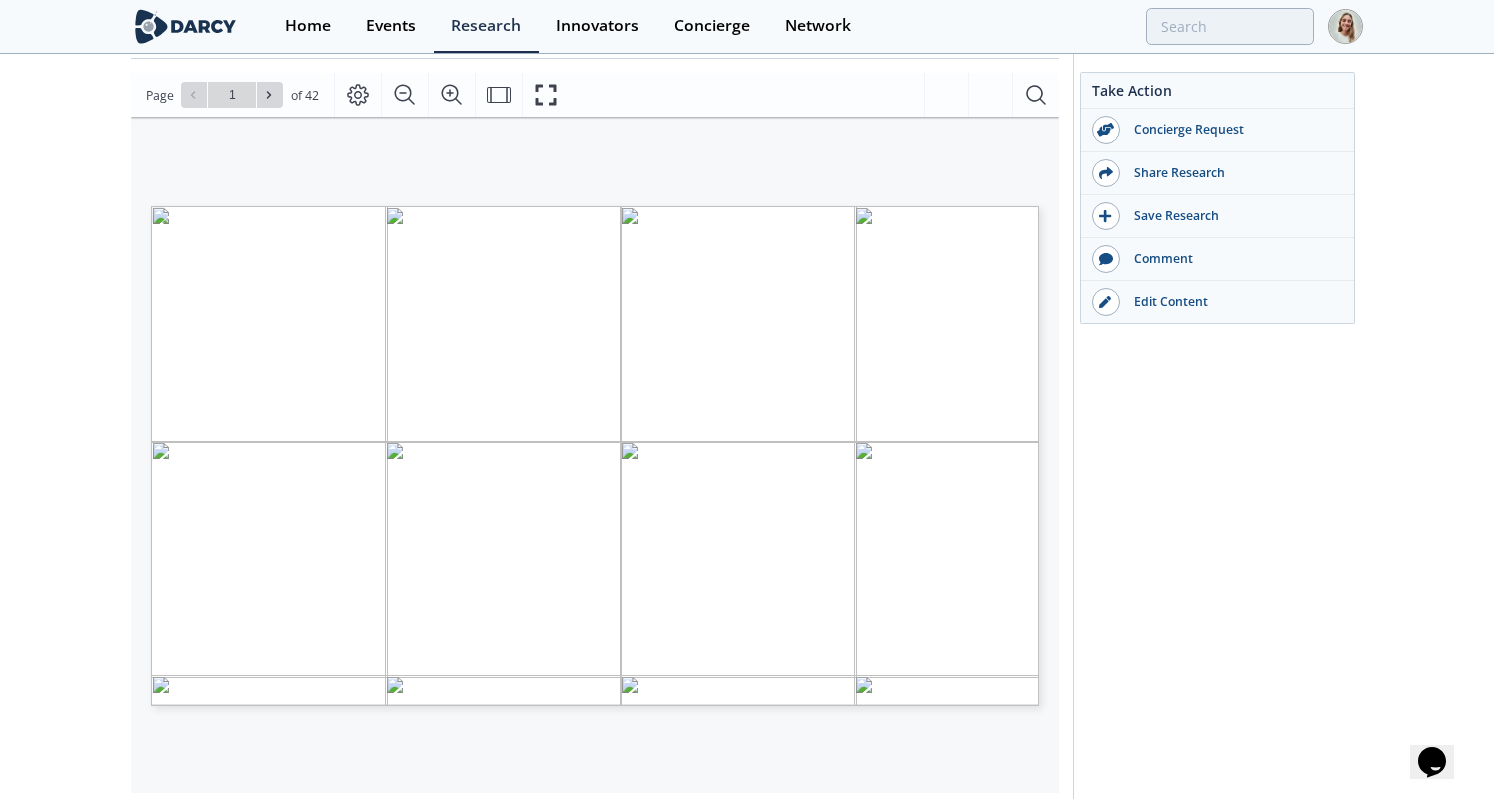 type on "2" 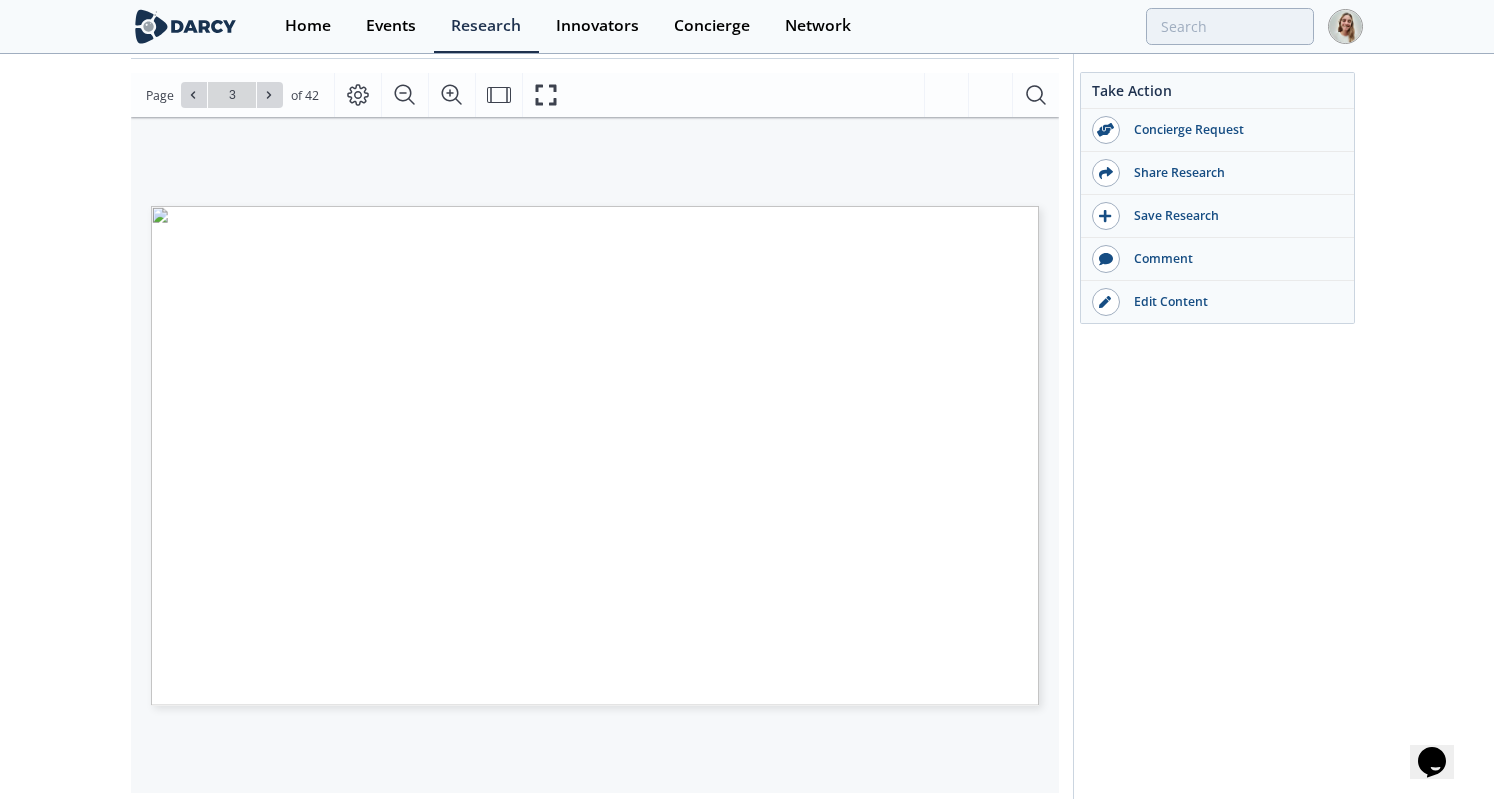 type on "4" 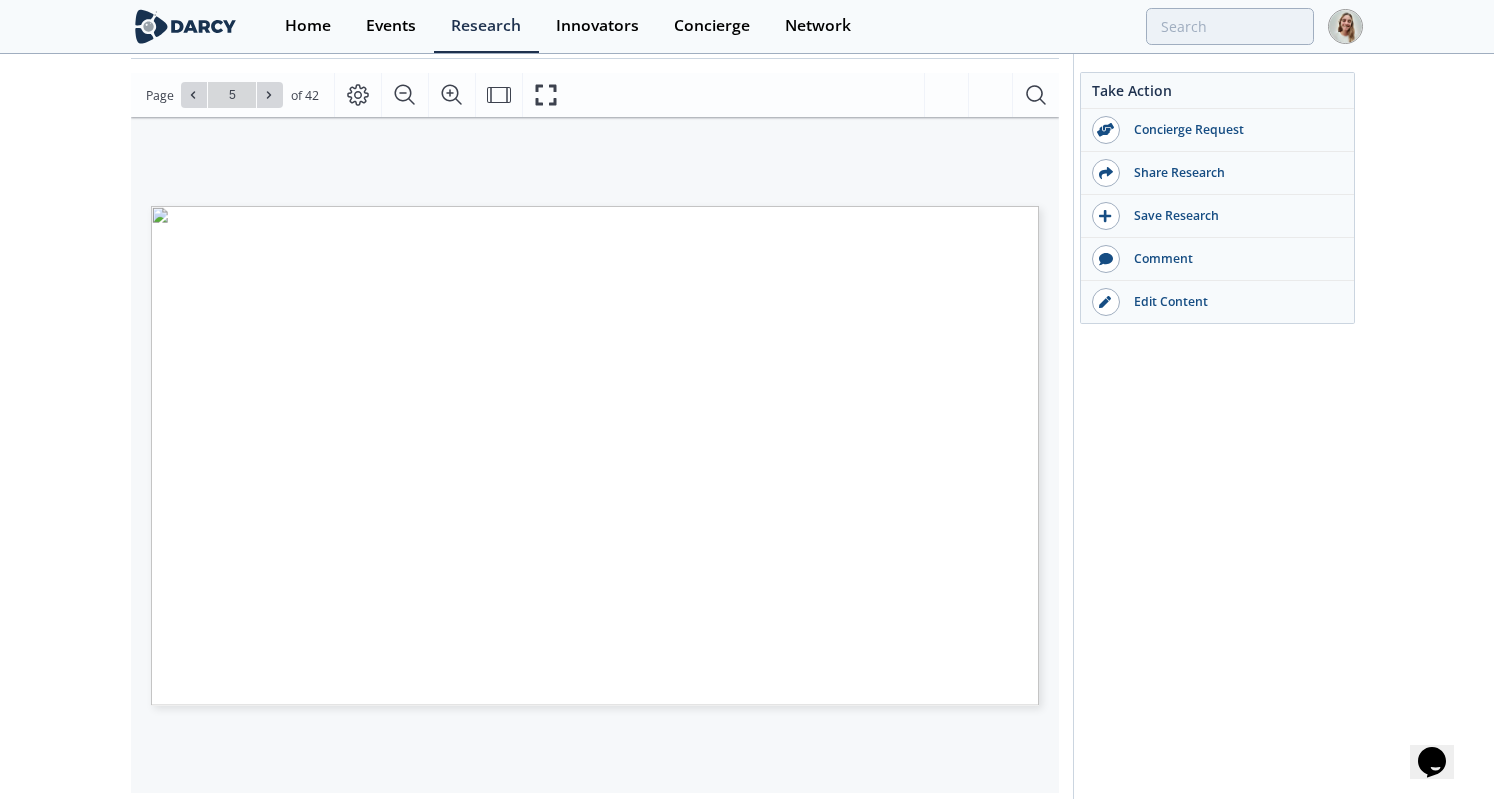 type on "6" 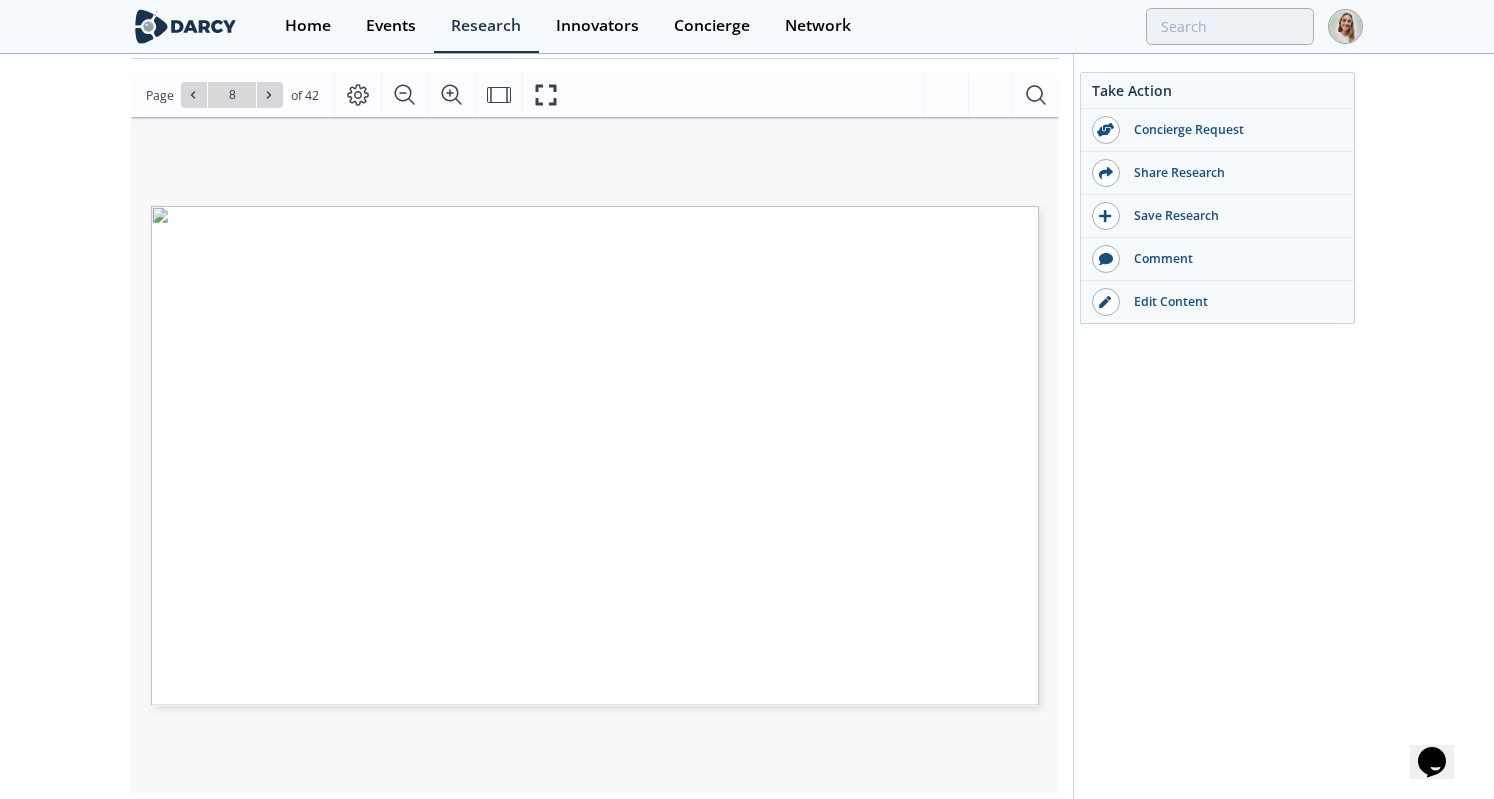 type on "9" 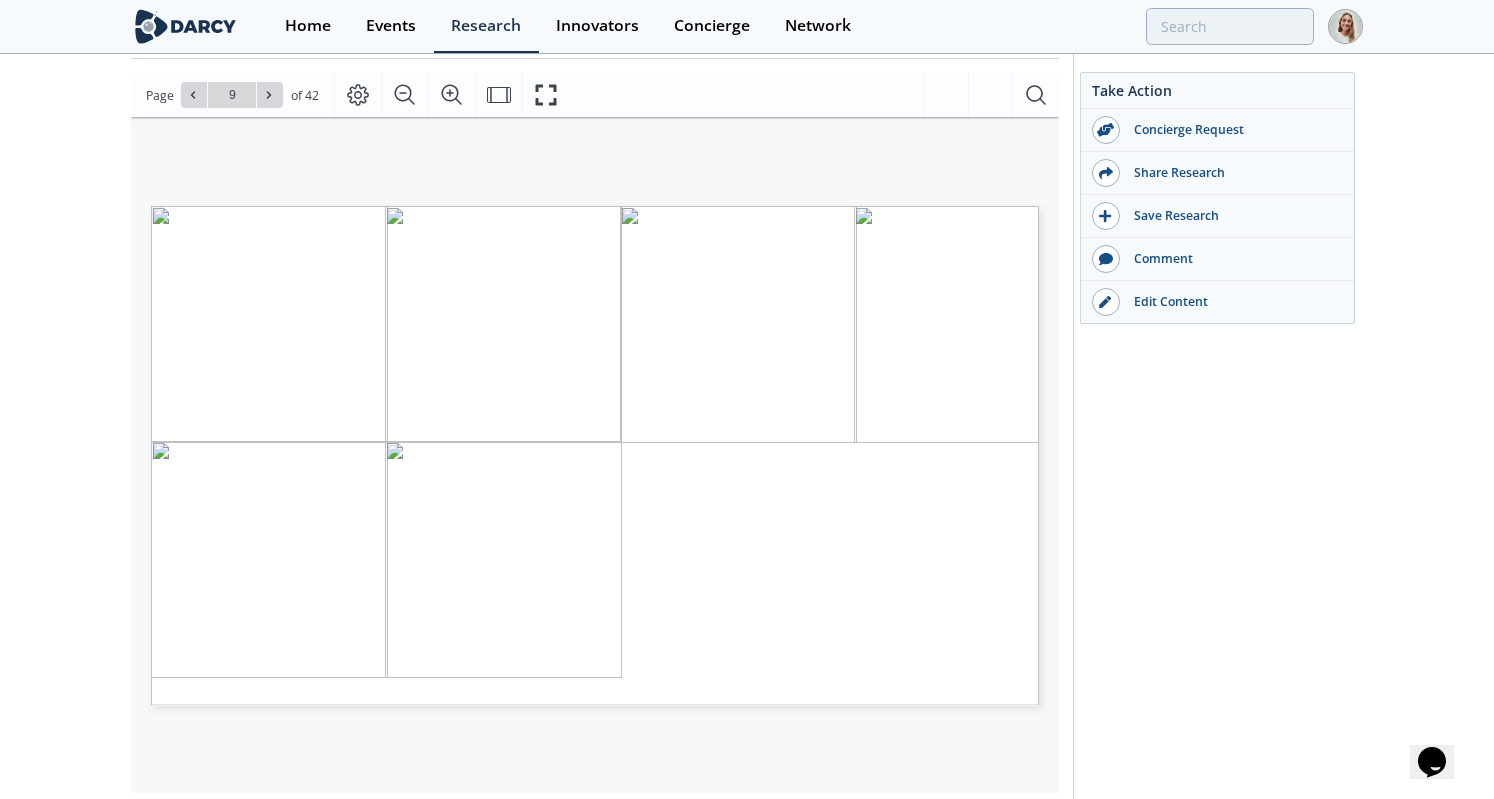 type on "10" 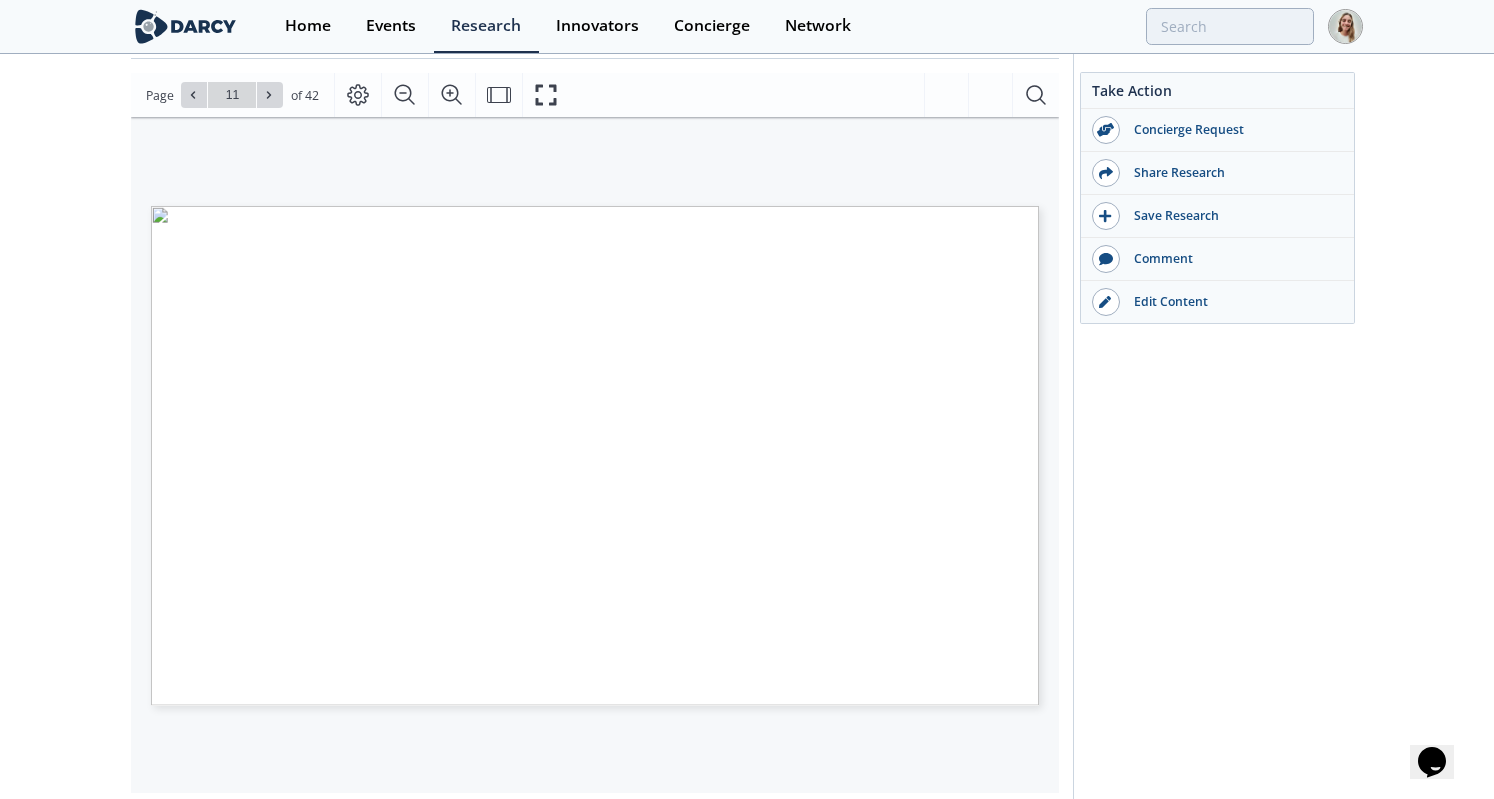 type on "12" 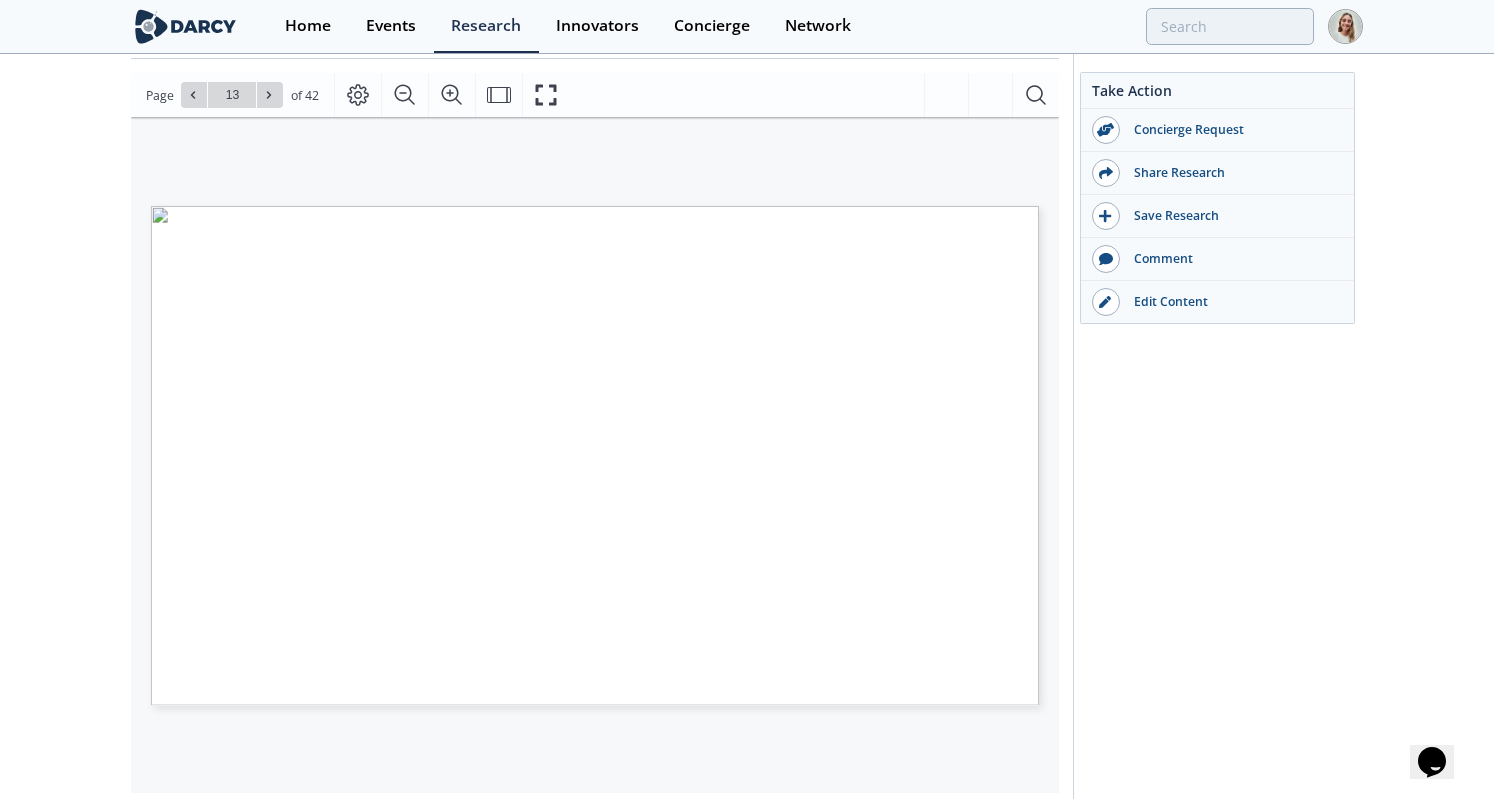type on "14" 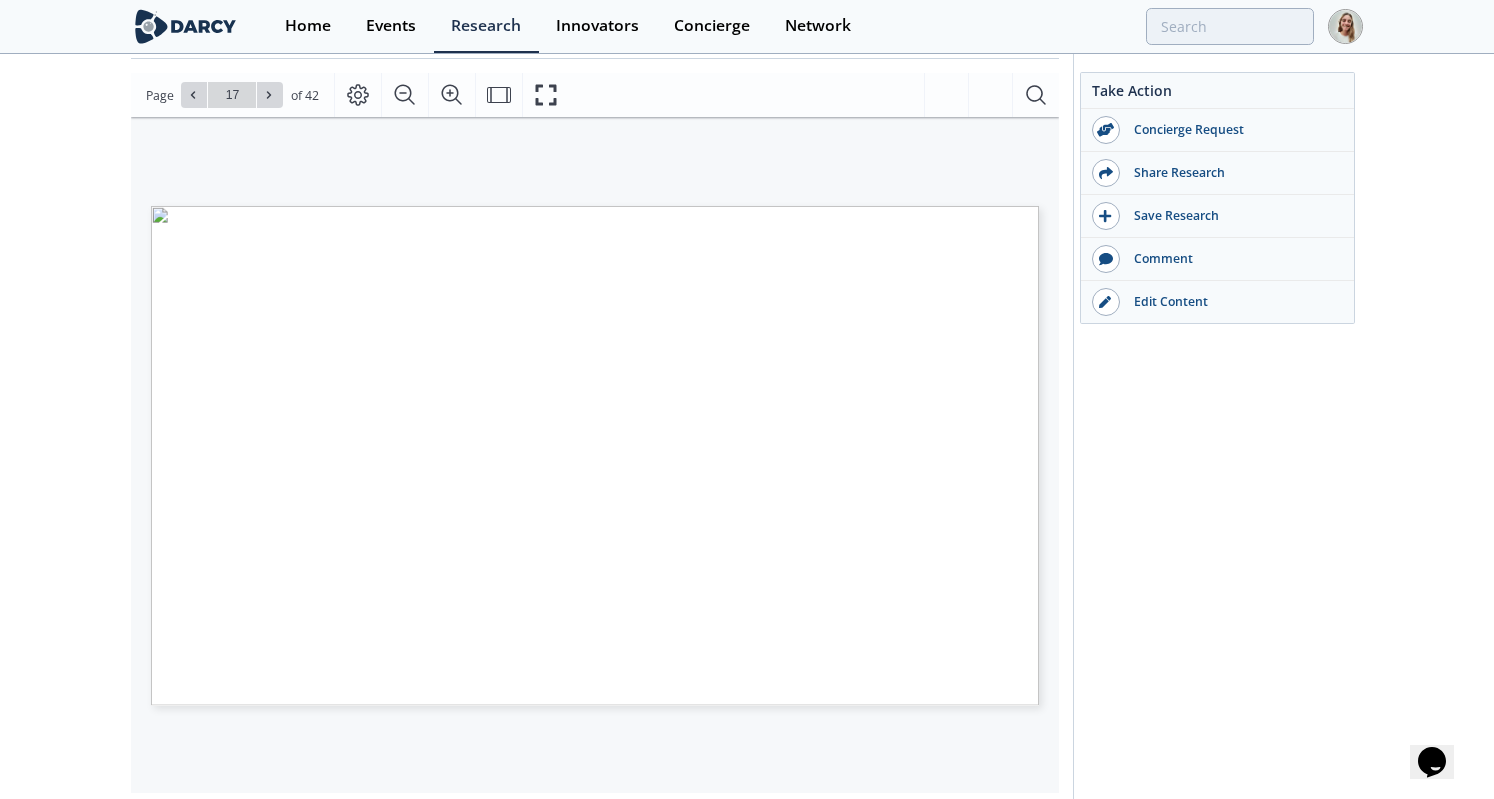 type on "18" 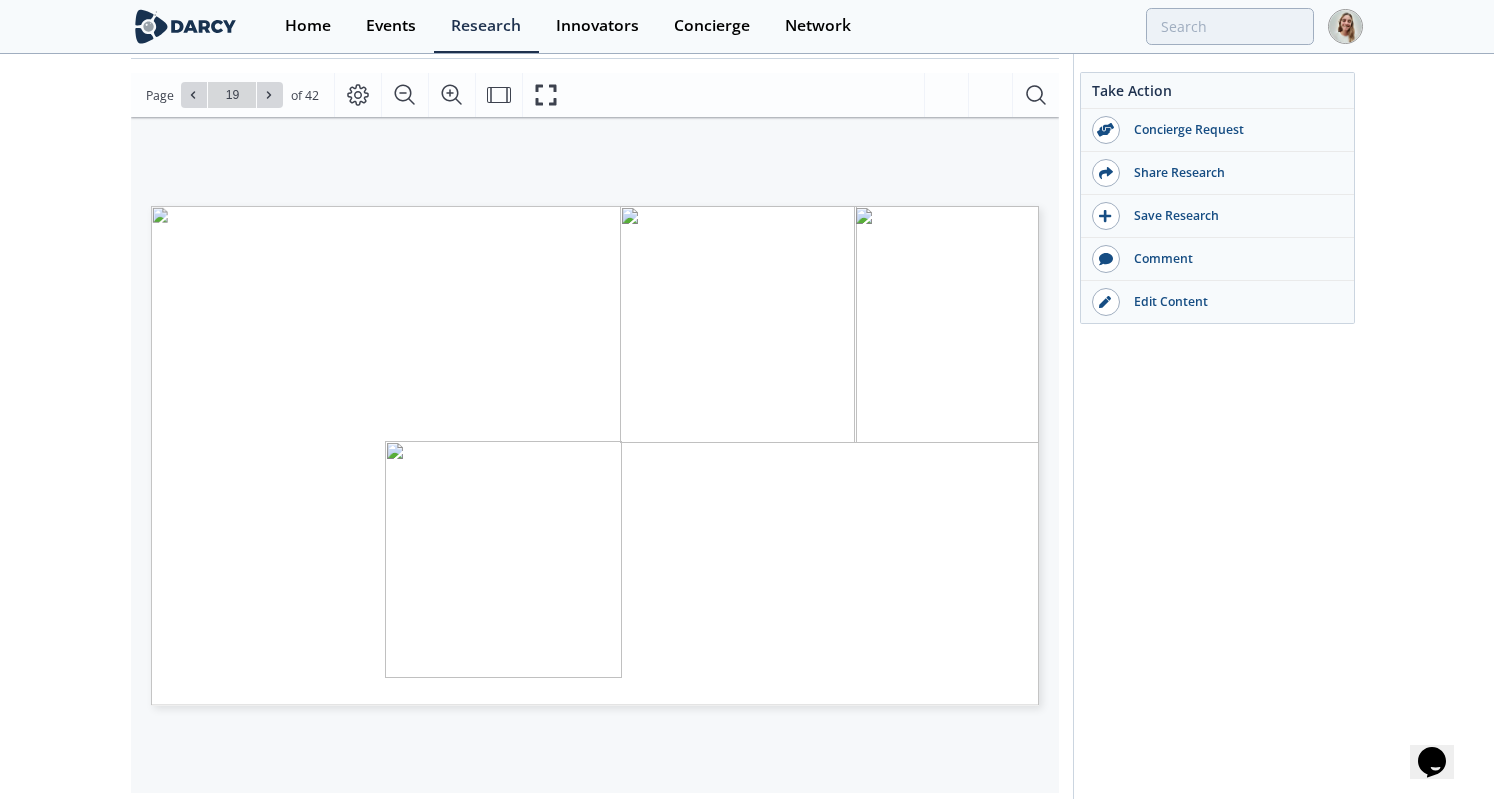 type on "20" 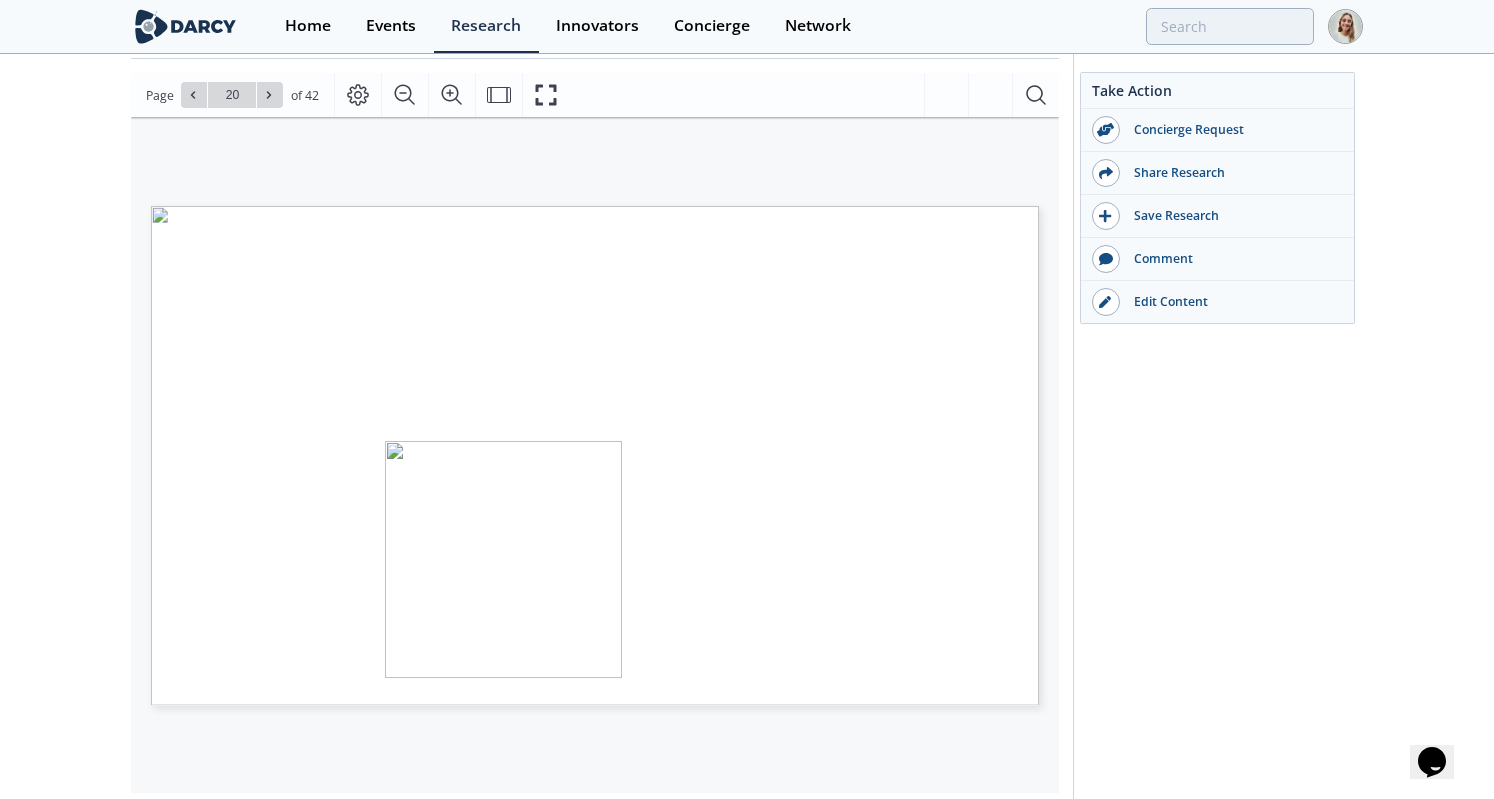 type on "21" 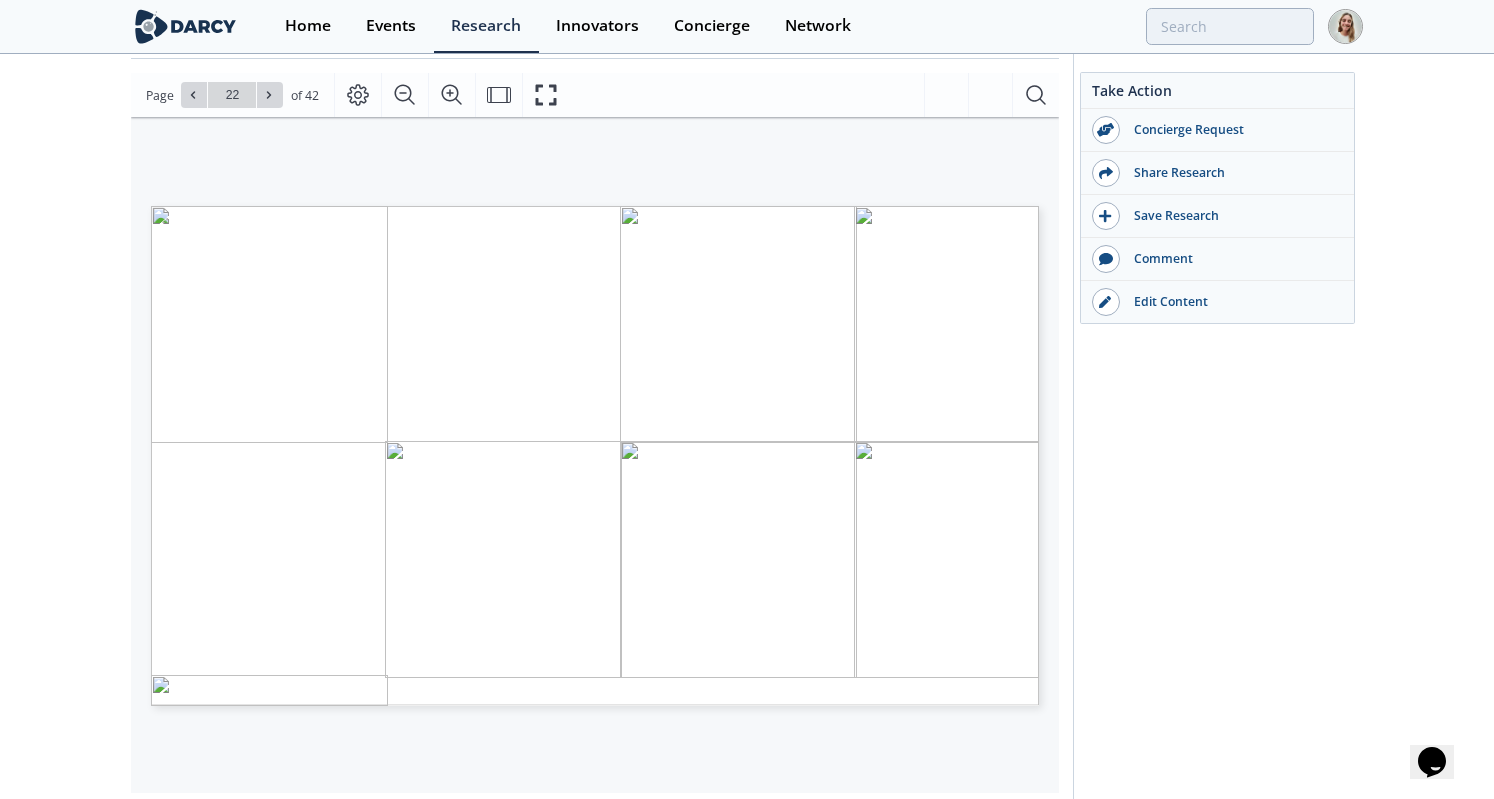 type on "23" 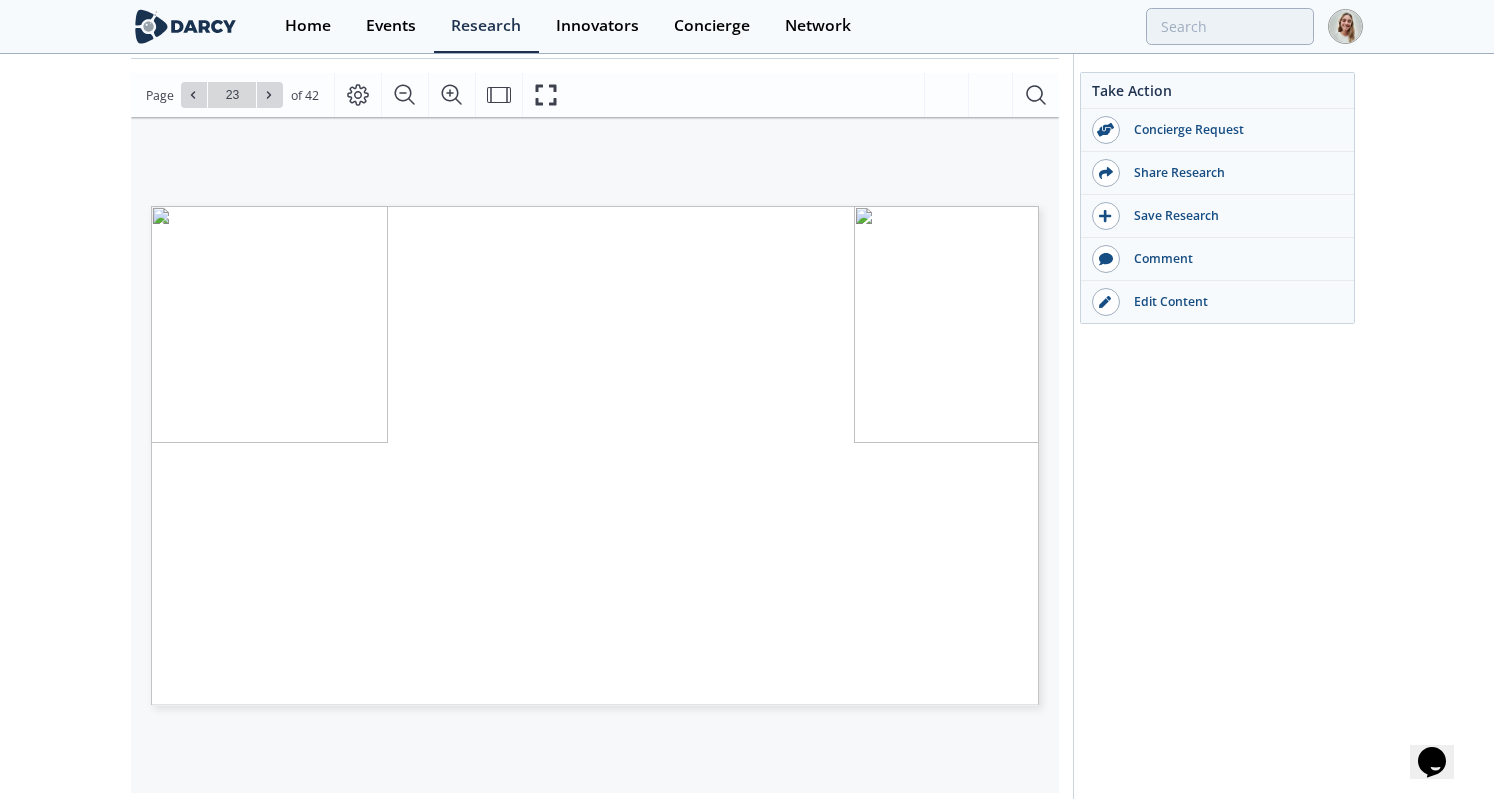 type on "24" 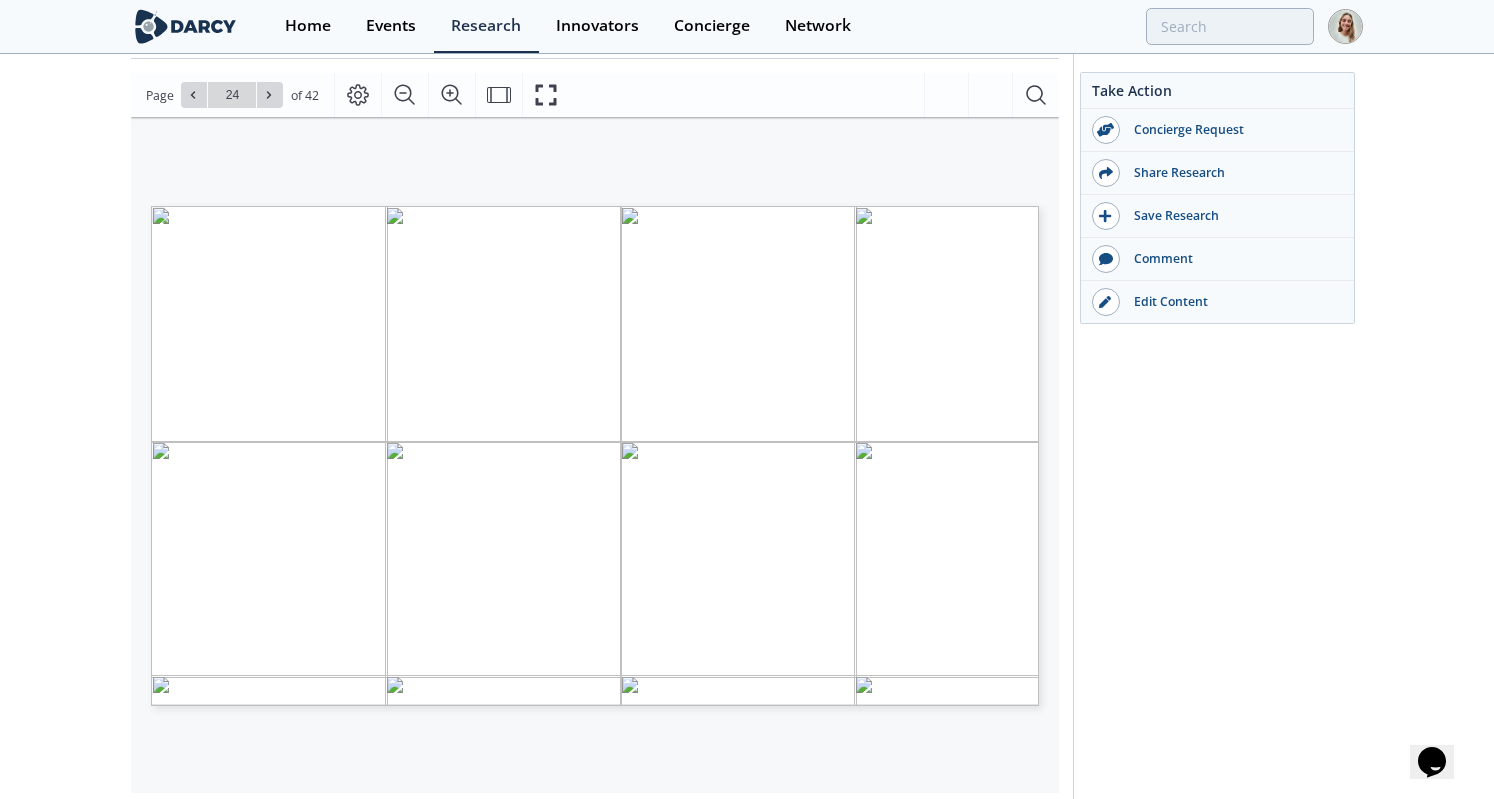 type on "23" 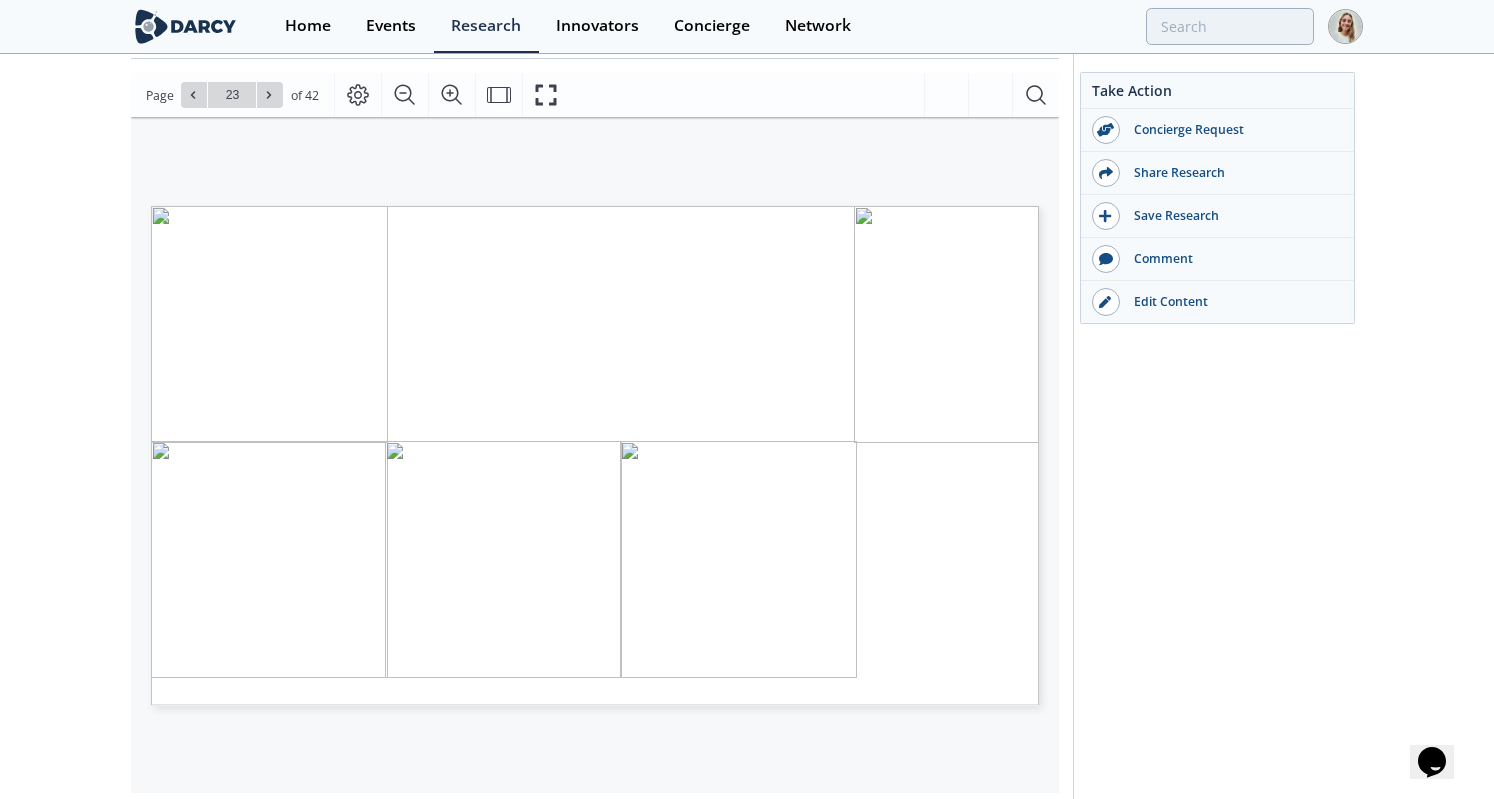 type on "24" 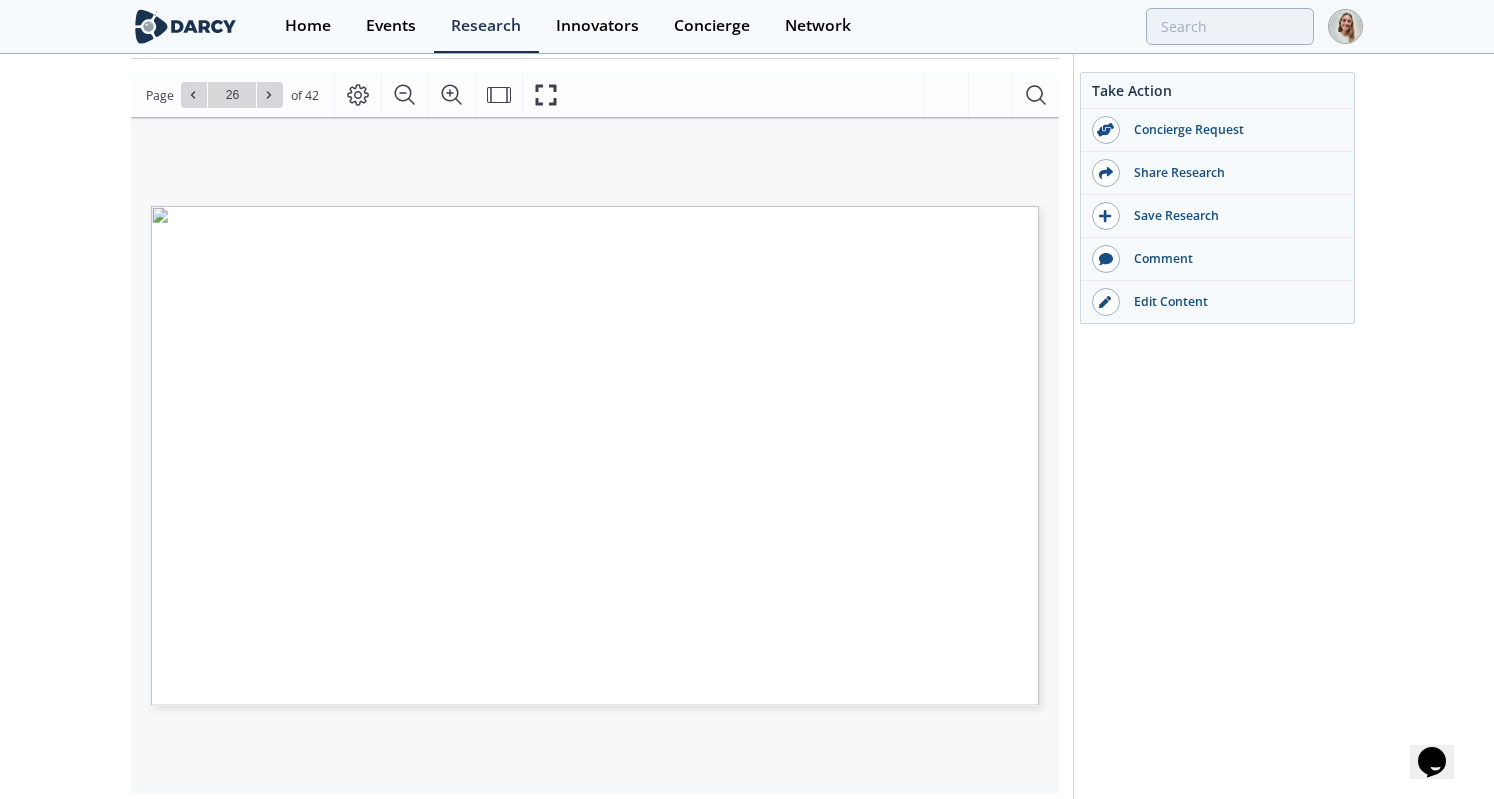 type on "27" 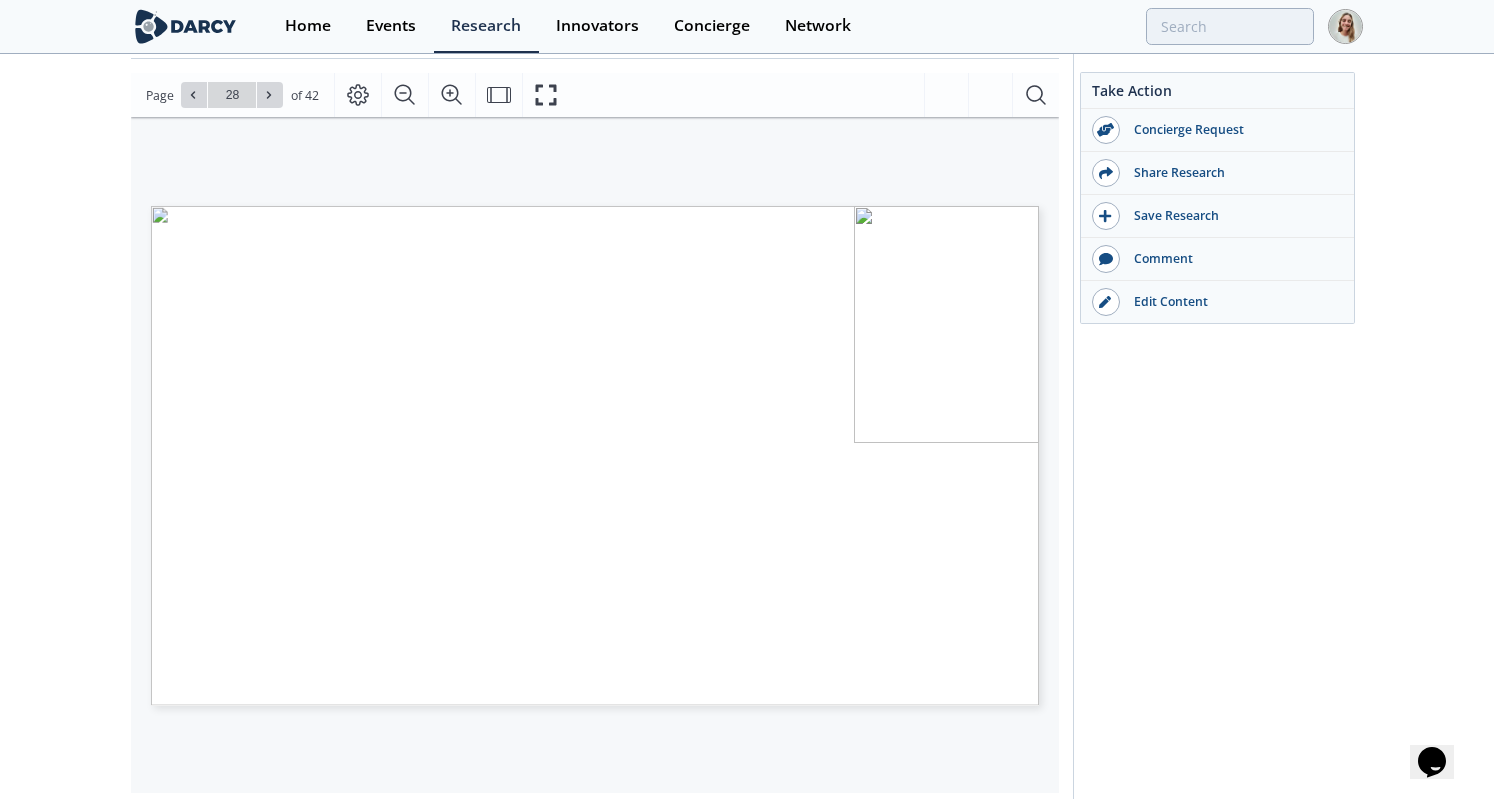 type on "29" 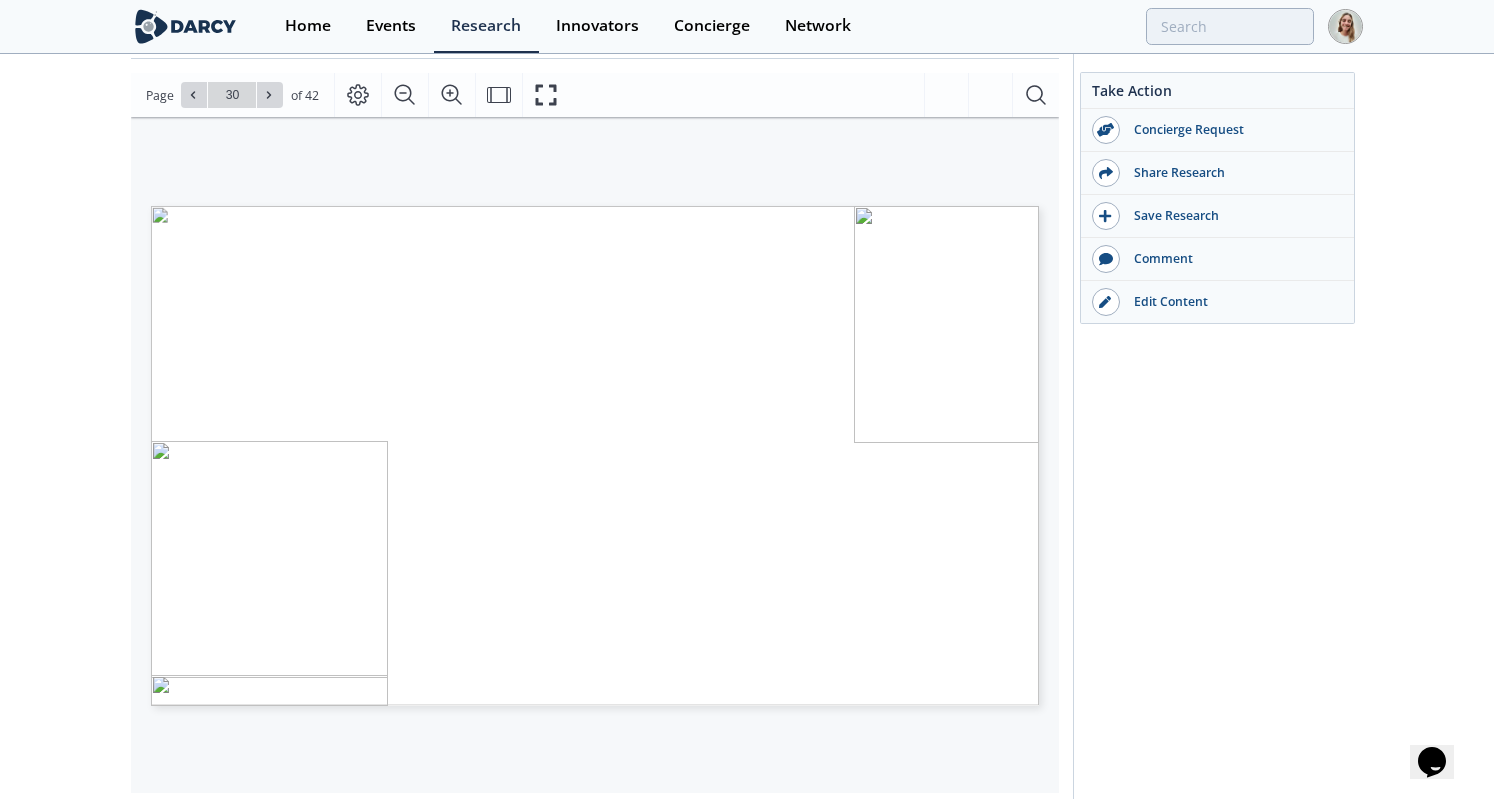 type on "31" 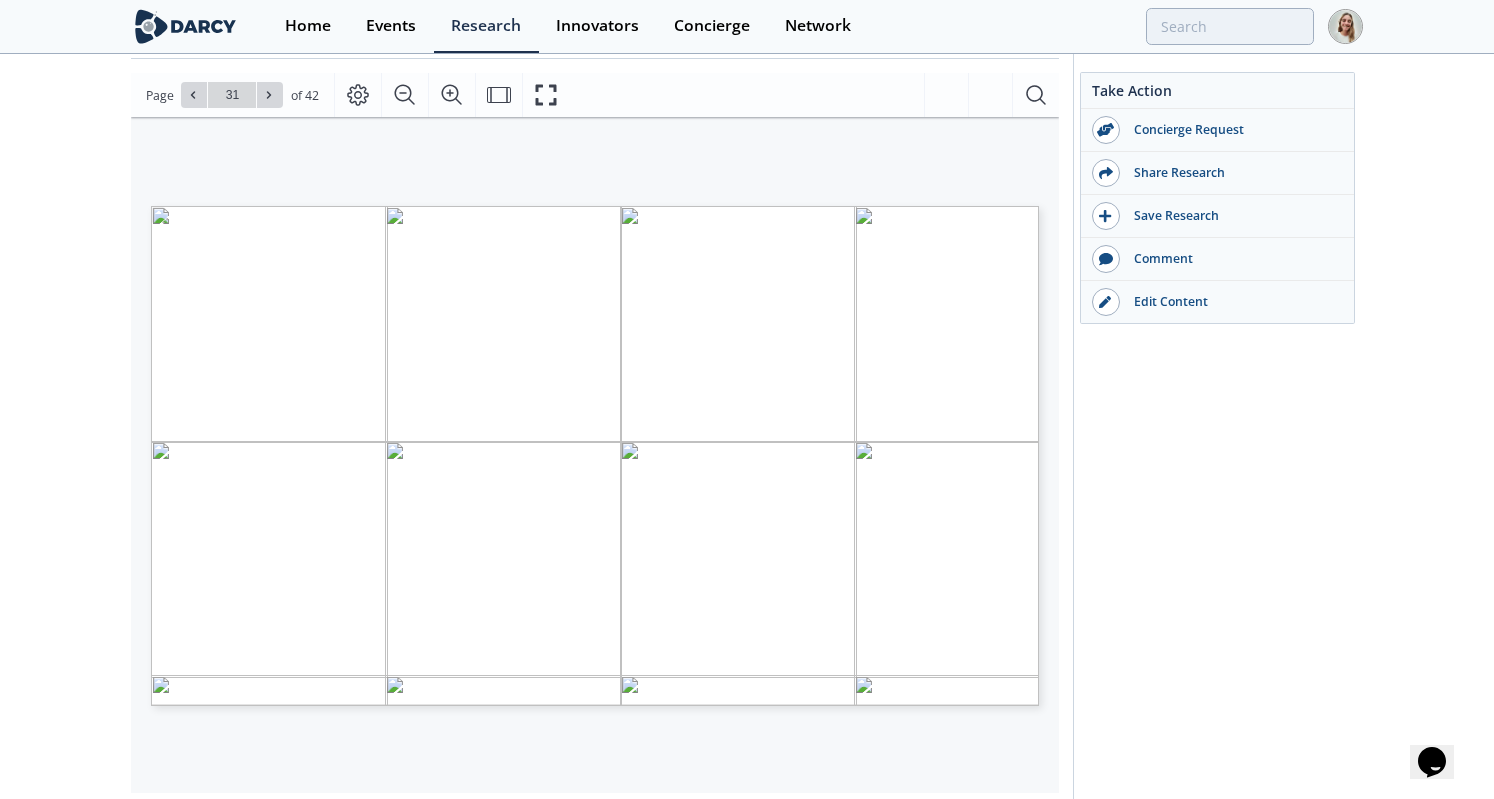 type on "32" 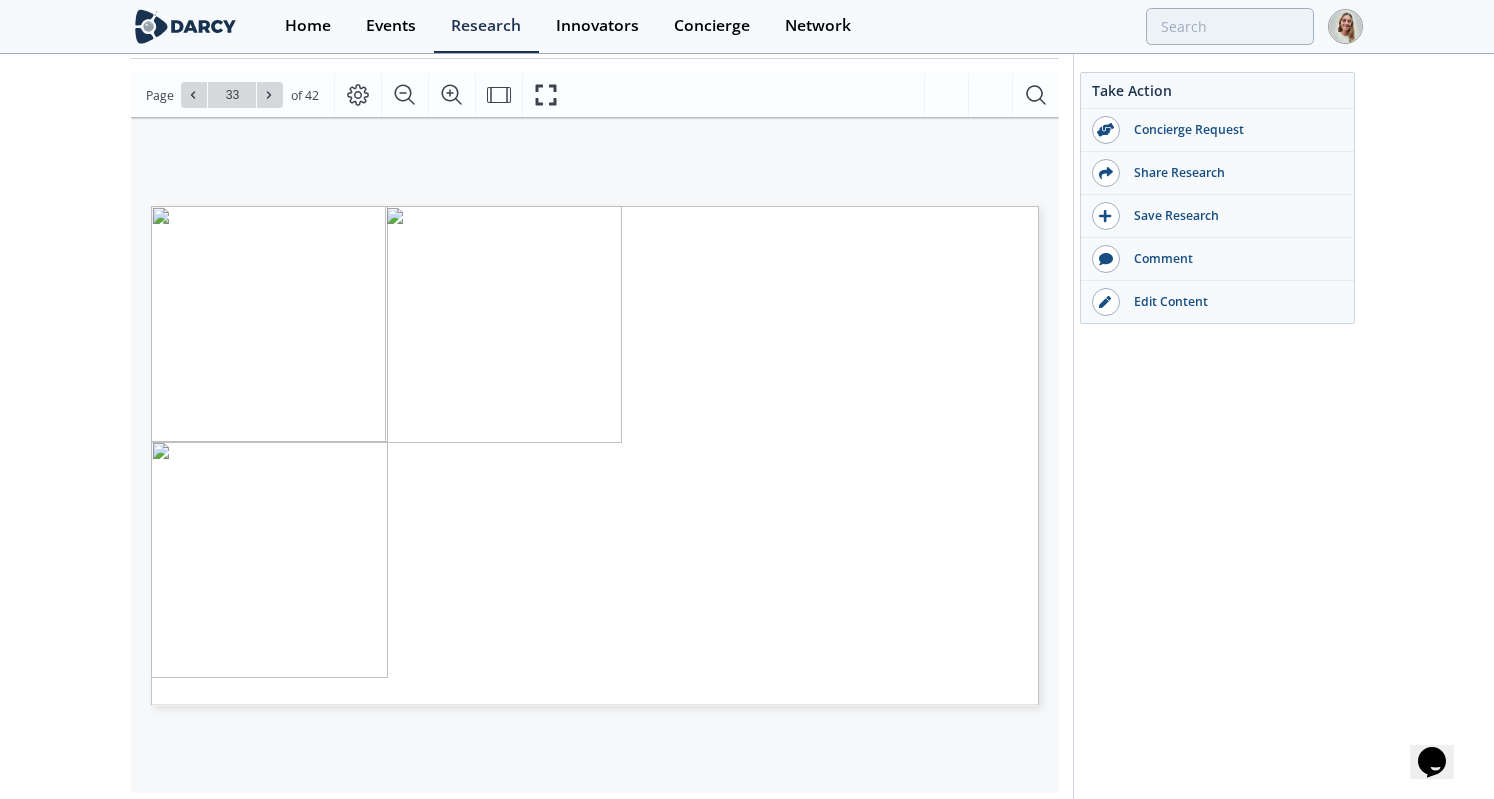 type on "34" 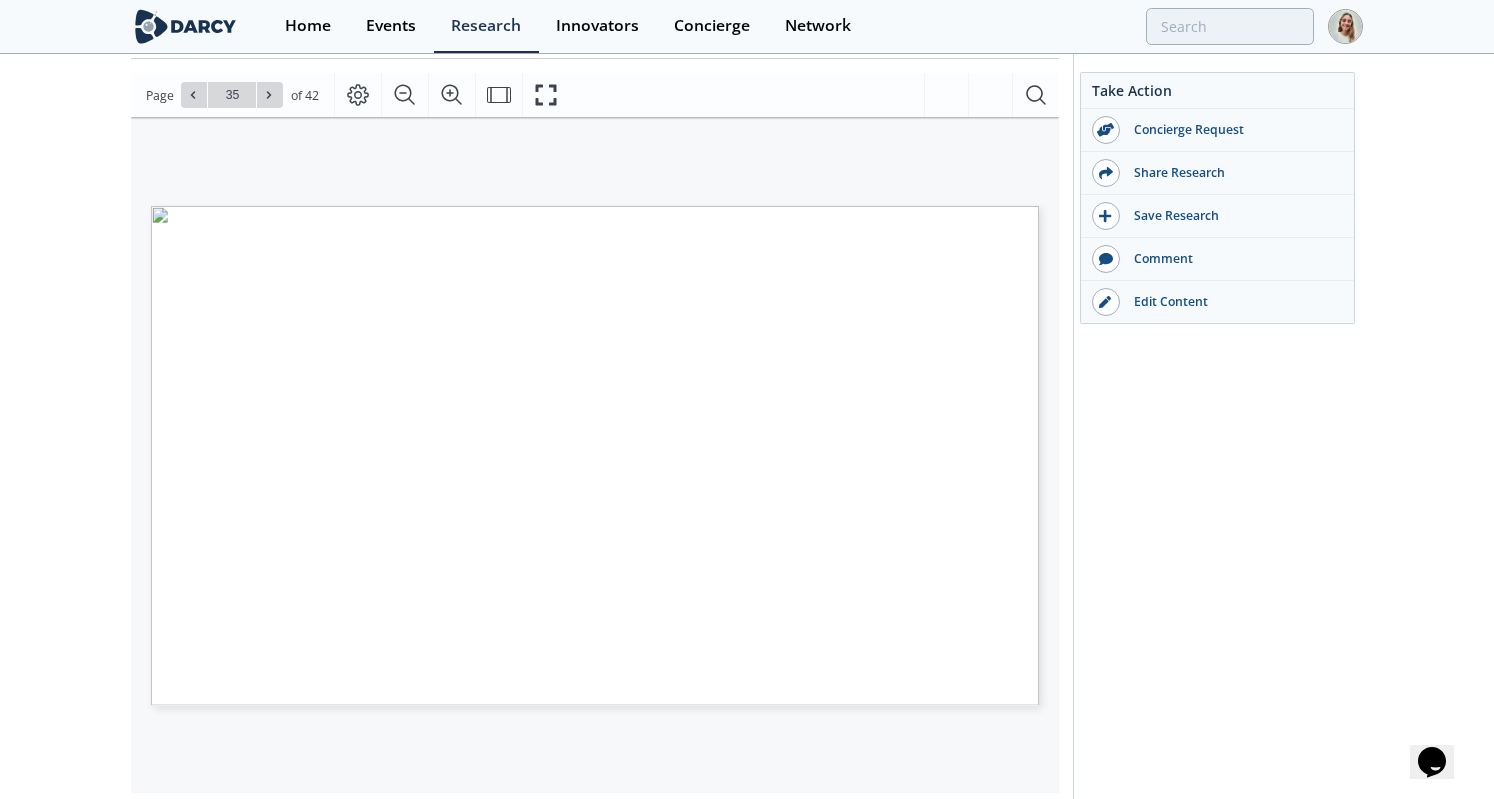 type on "36" 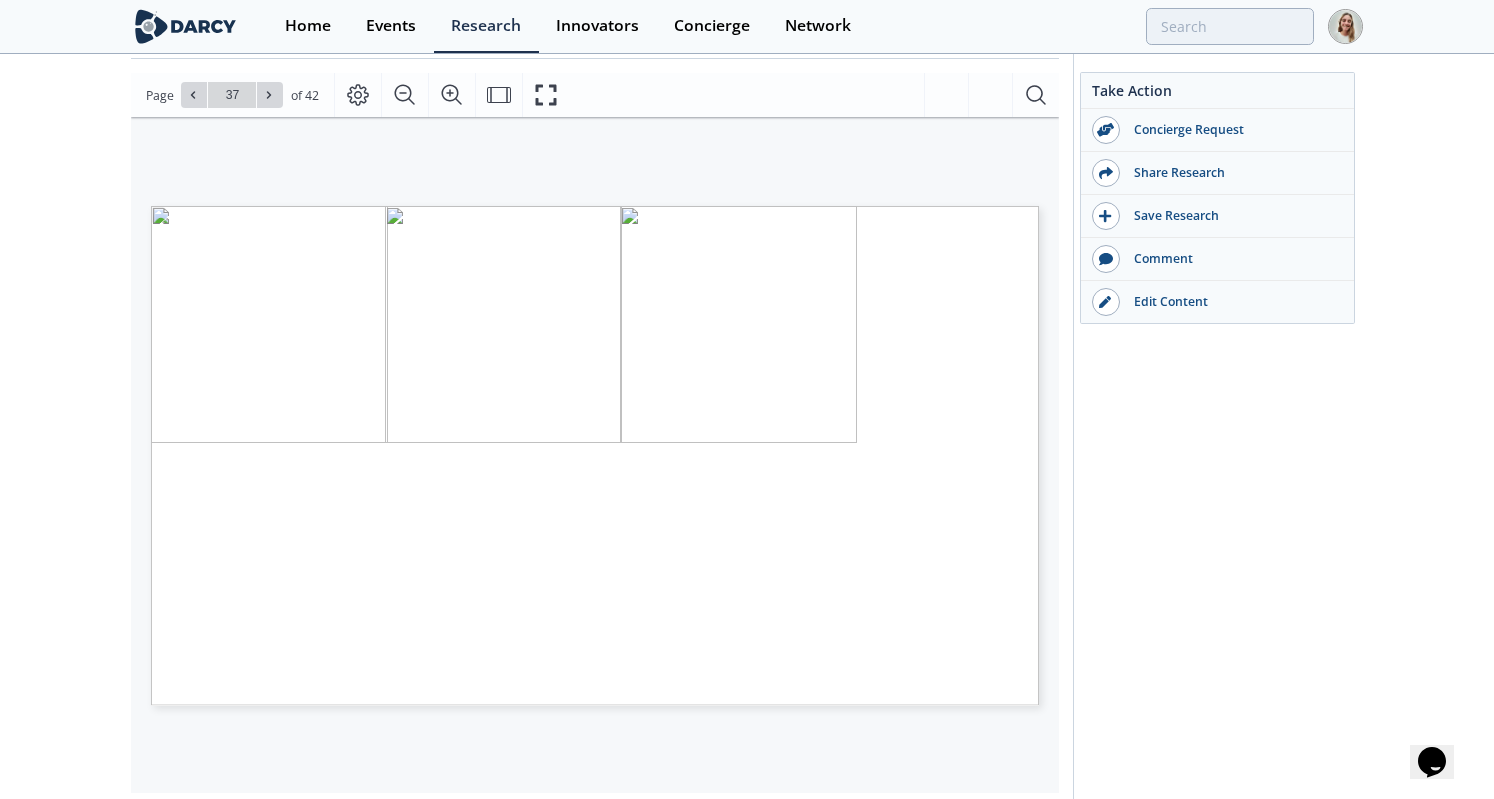 type on "38" 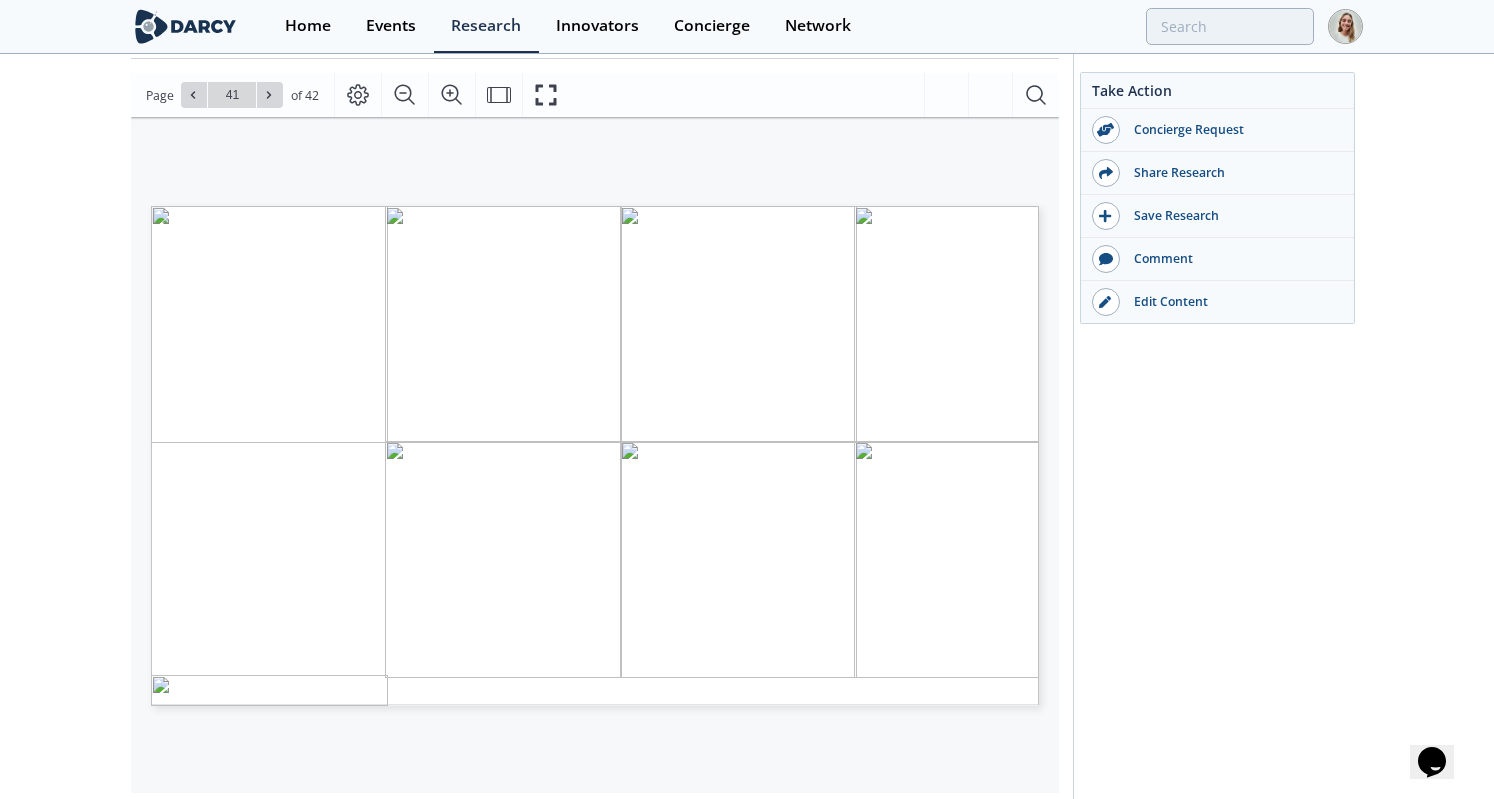 click on "CO 2  PIPELINE TRANSPORTATION
Existing pipeline routes overlayed by significant
demographic variables  Takeaways
DEMOGRAPHIC PATTER FOR FUTURE PIPELINES
Nature
Source:  Analyses of CO2 pipeline networks reveal consistent
demographic patterns, highlighting the need to consider
environmental justice in climate-related policymaking
amongst the growth of climate mitigation strategies.
Findings suggest:
1.  Higher income regions are less likely to have CO2
pipeline networks – areas with greater shares of high-
income households tend to have more economic power to
prohibit pipeline construction in their communities.
2.  Areas with lower levels of educational attainment have
higher probabilities of having a future pipeline within
both the proposed and projected pipeline networks –
lower-educated communities may not have resources
necessary to object to the proposals in regulatory settings.
3.  Population density strongly predicts the presence of a
44
CO 2  2" at bounding box center [585, 377] 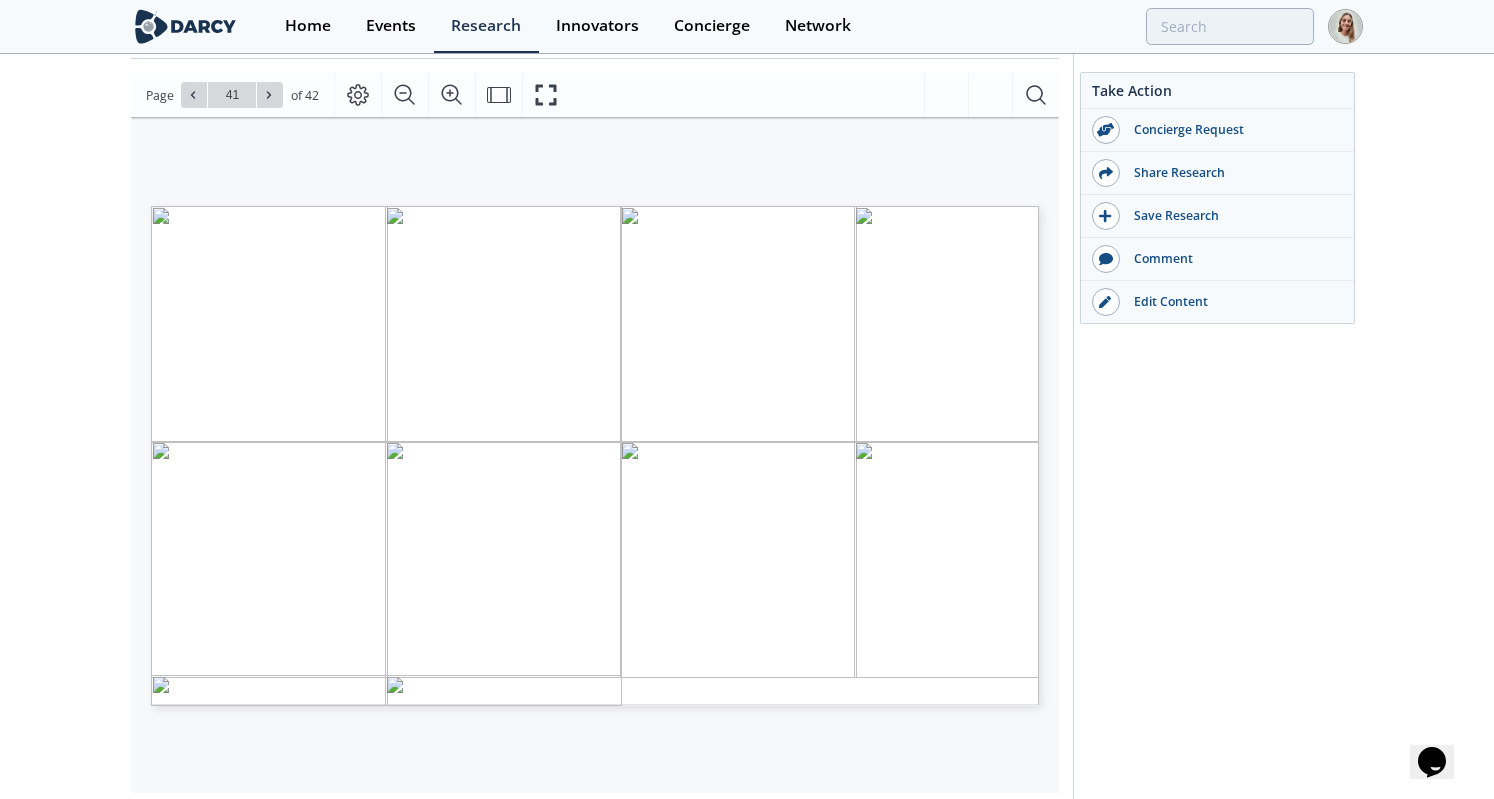 type on "42" 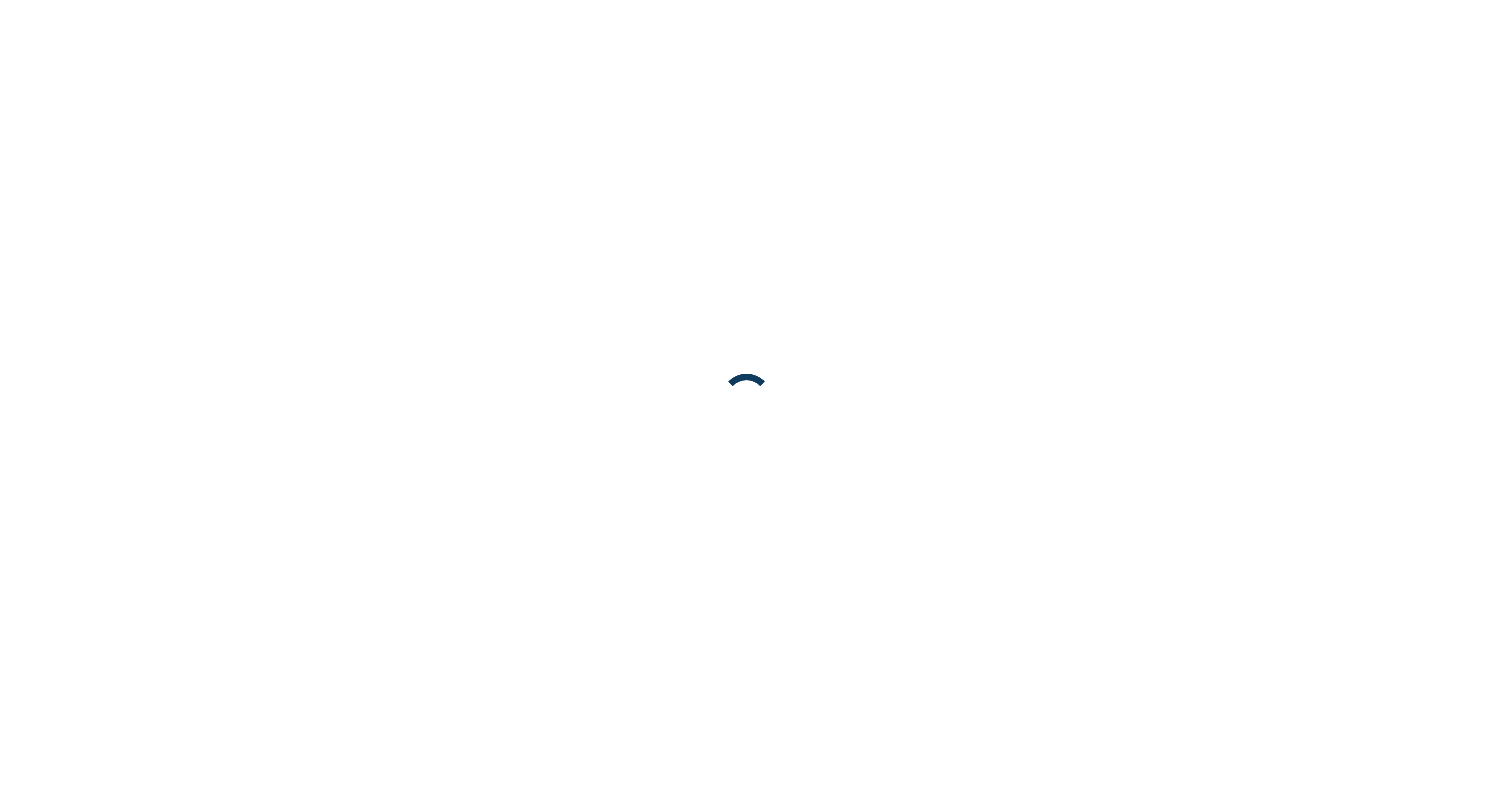 scroll, scrollTop: 0, scrollLeft: 0, axis: both 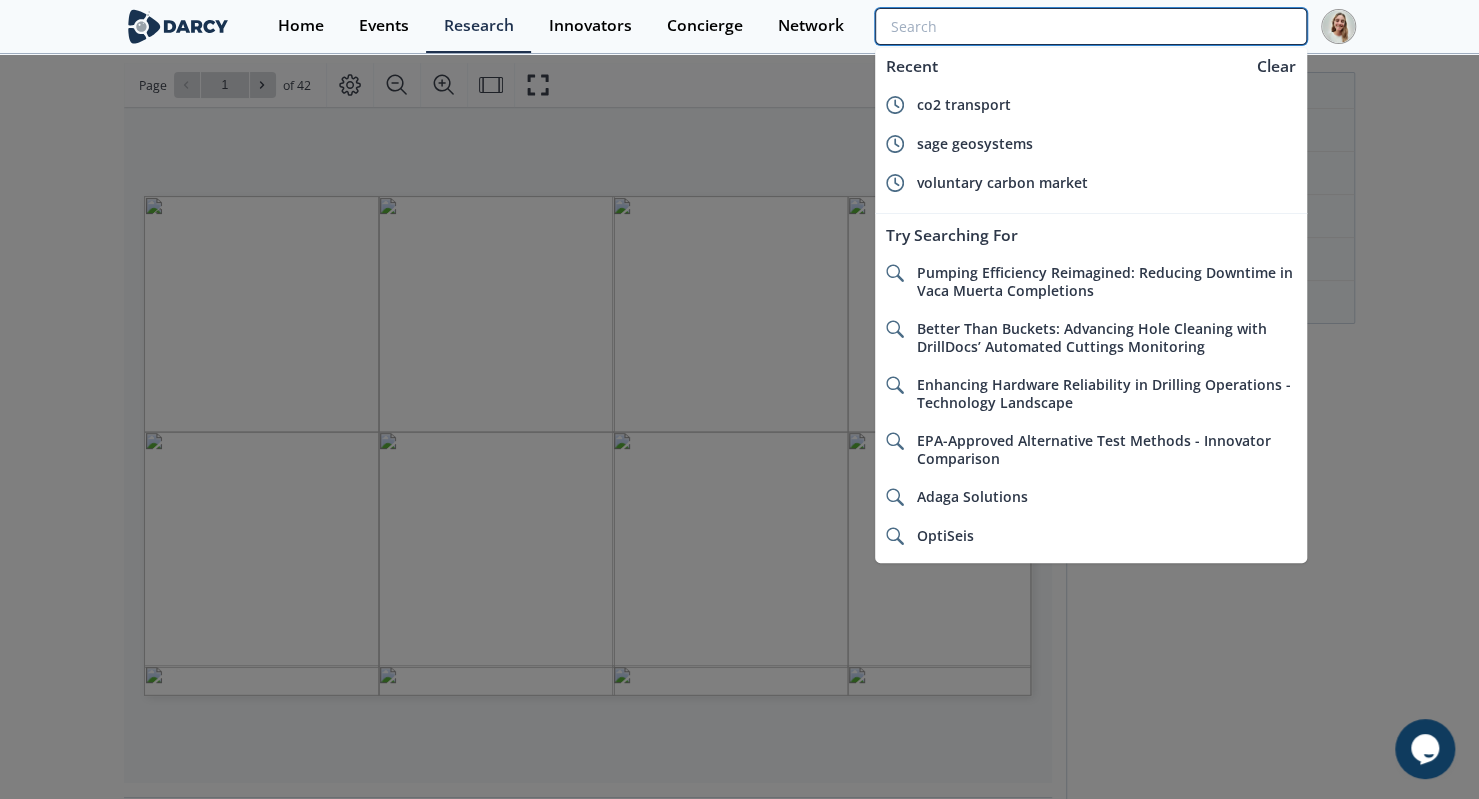 click at bounding box center (1090, 26) 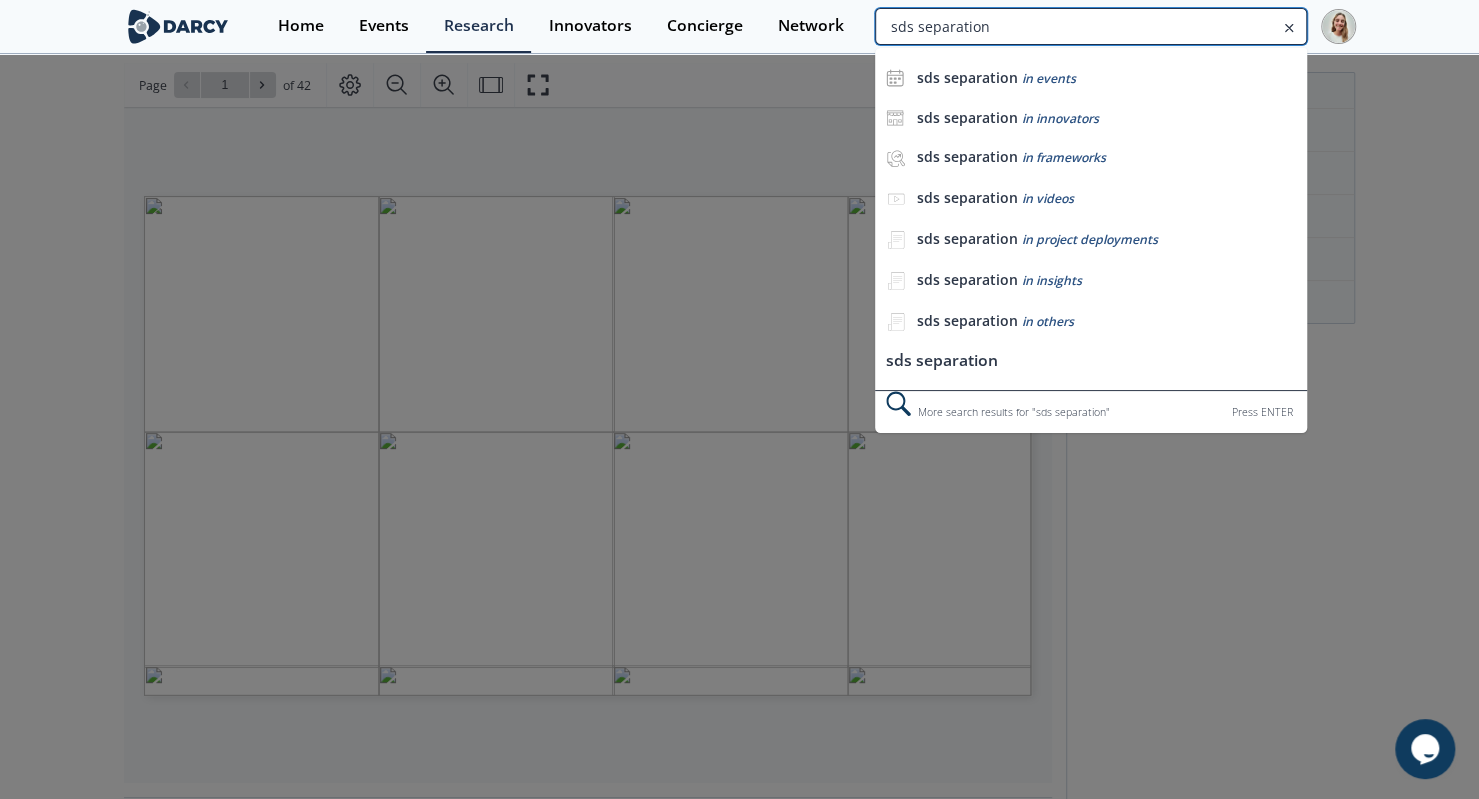type on "sds separation" 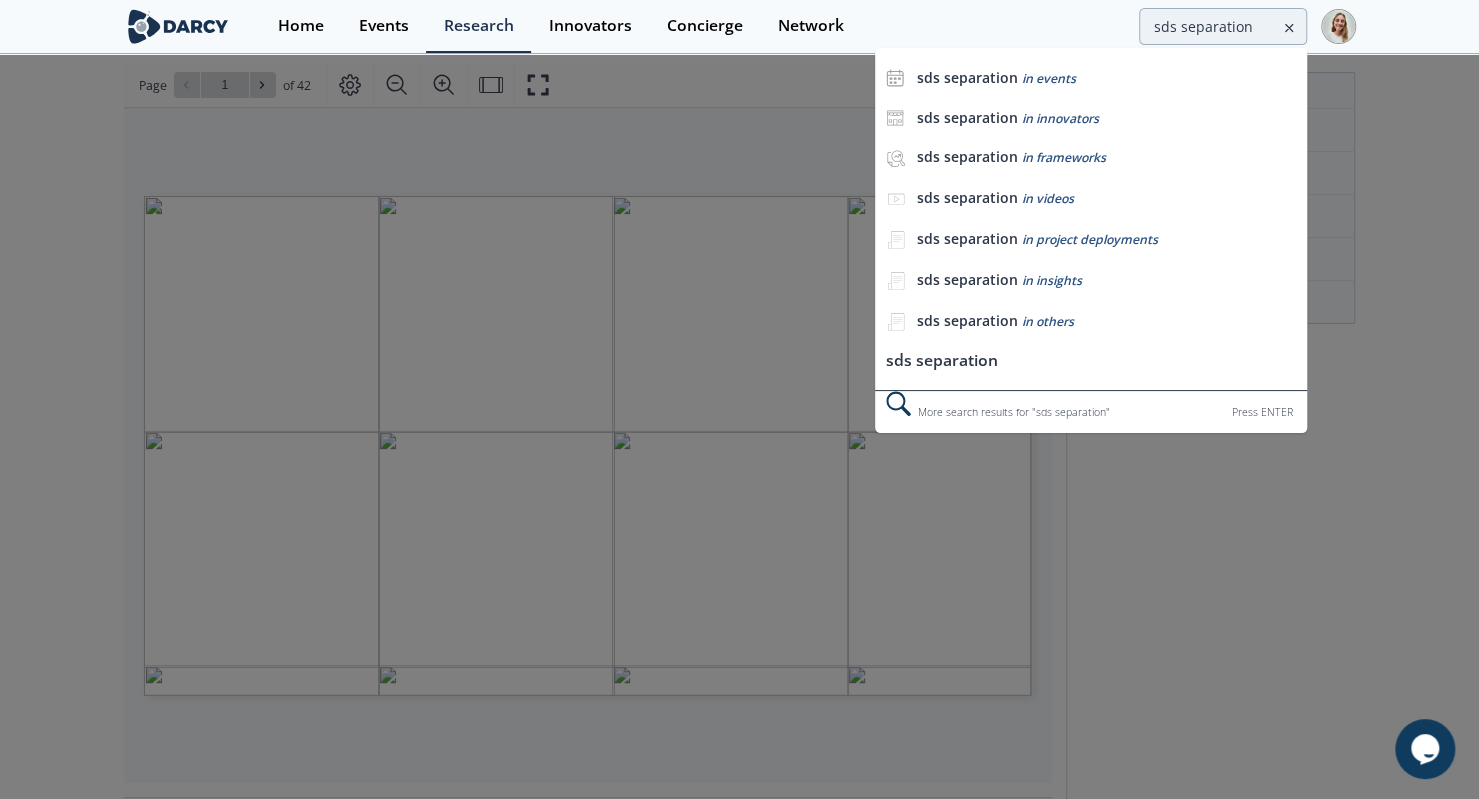 scroll, scrollTop: 0, scrollLeft: 0, axis: both 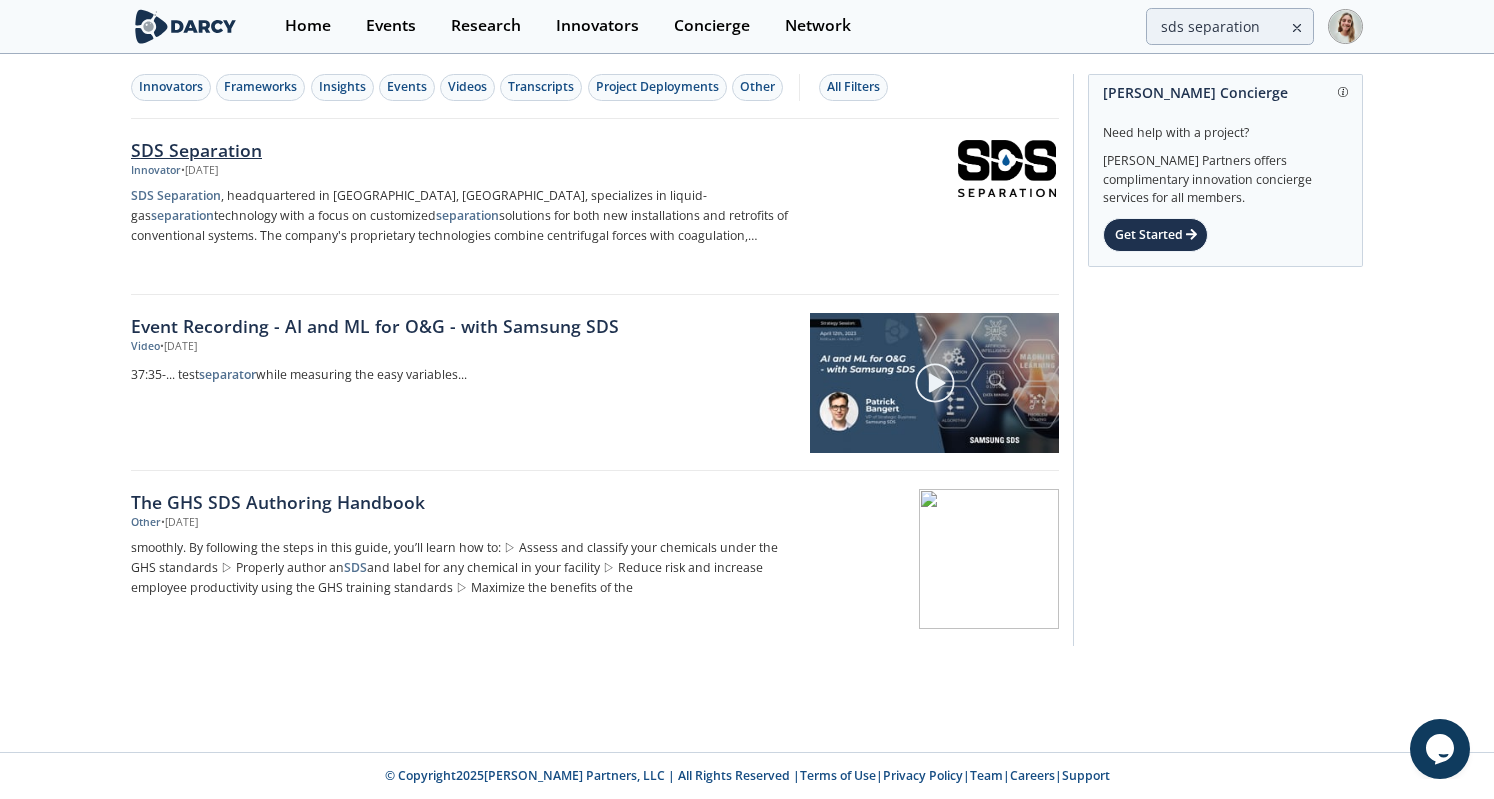 click on "SDS Separation" at bounding box center (462, 150) 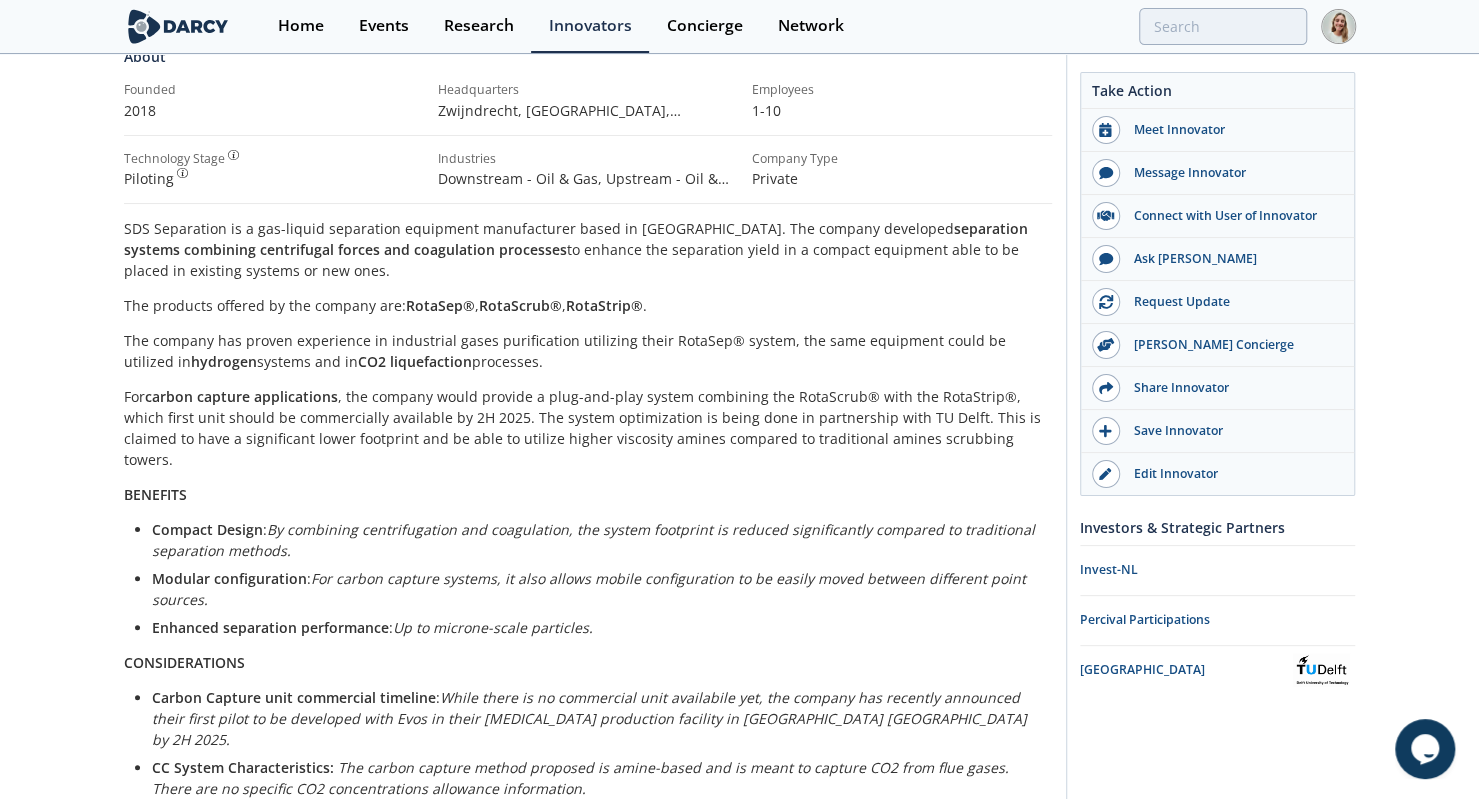 scroll, scrollTop: 0, scrollLeft: 0, axis: both 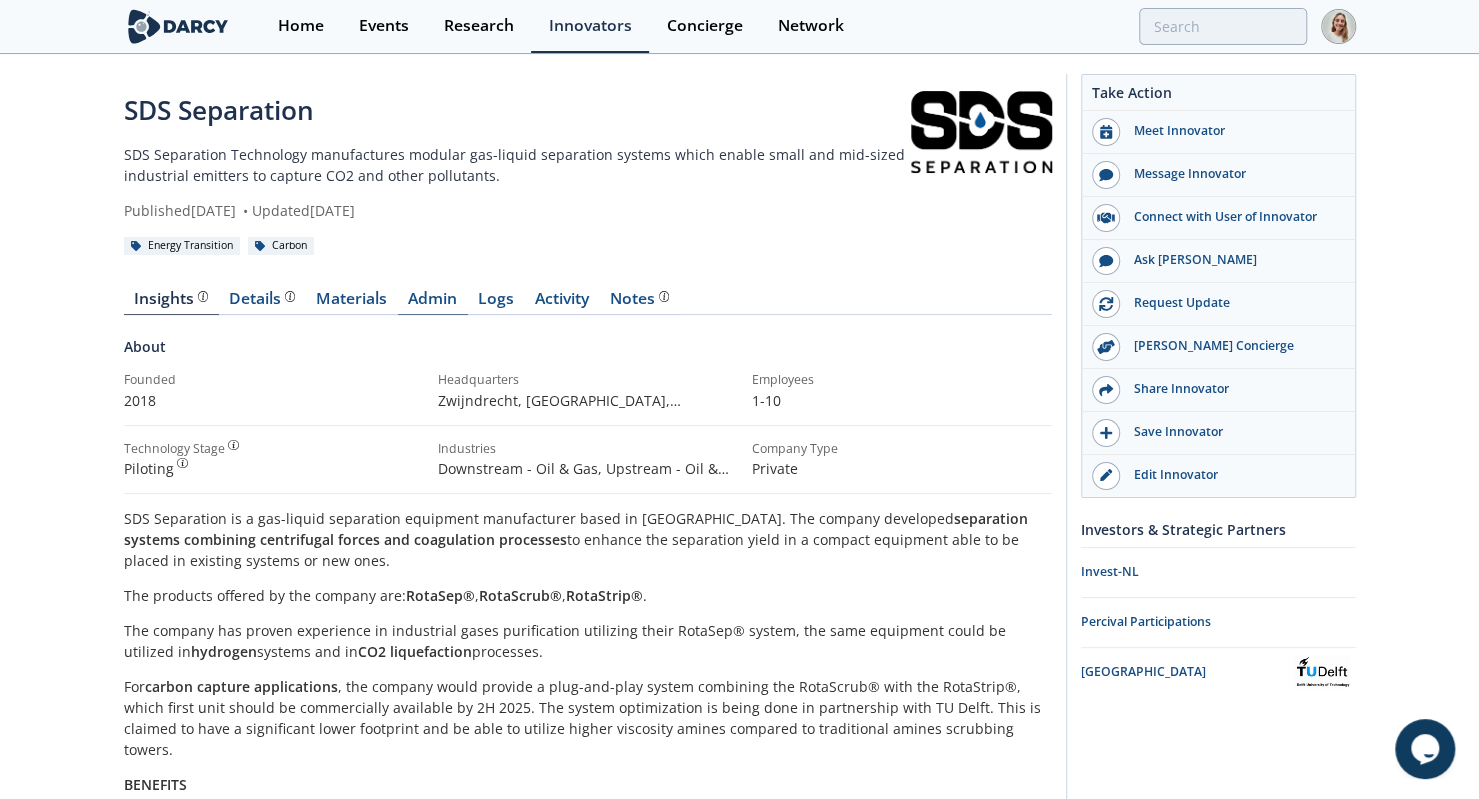 click on "Admin" at bounding box center (433, 303) 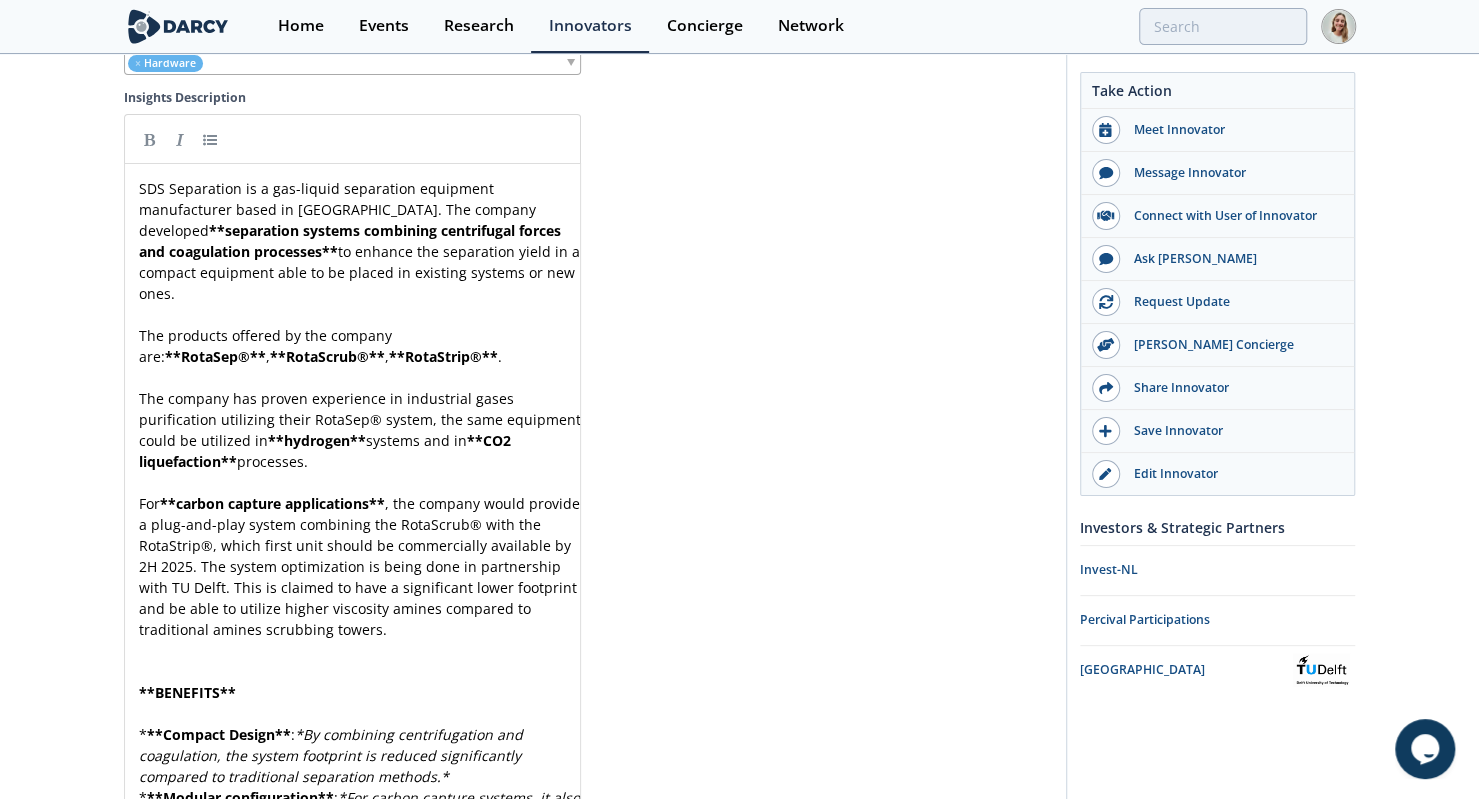 scroll, scrollTop: 6519, scrollLeft: 0, axis: vertical 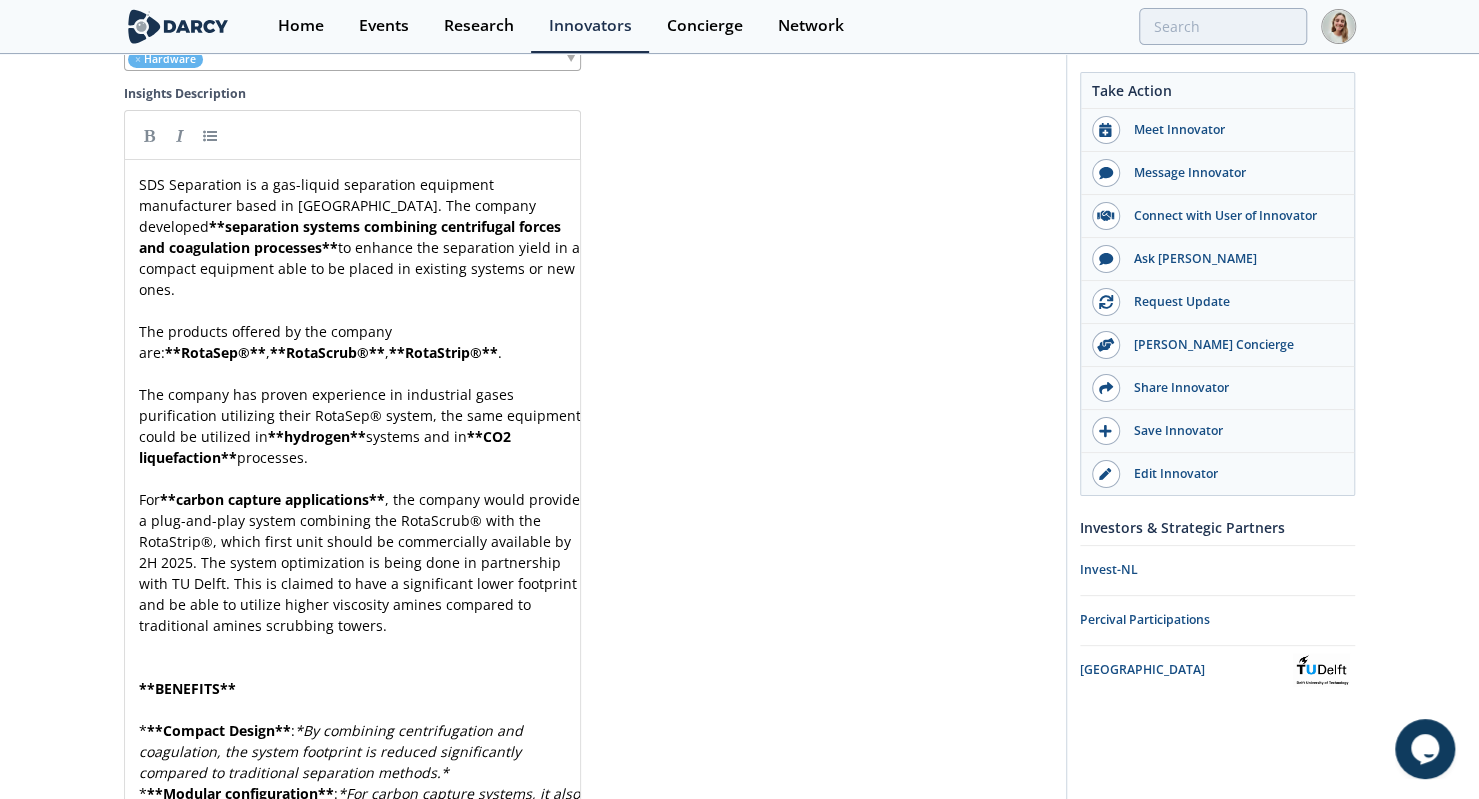 click on "​" at bounding box center (360, 310) 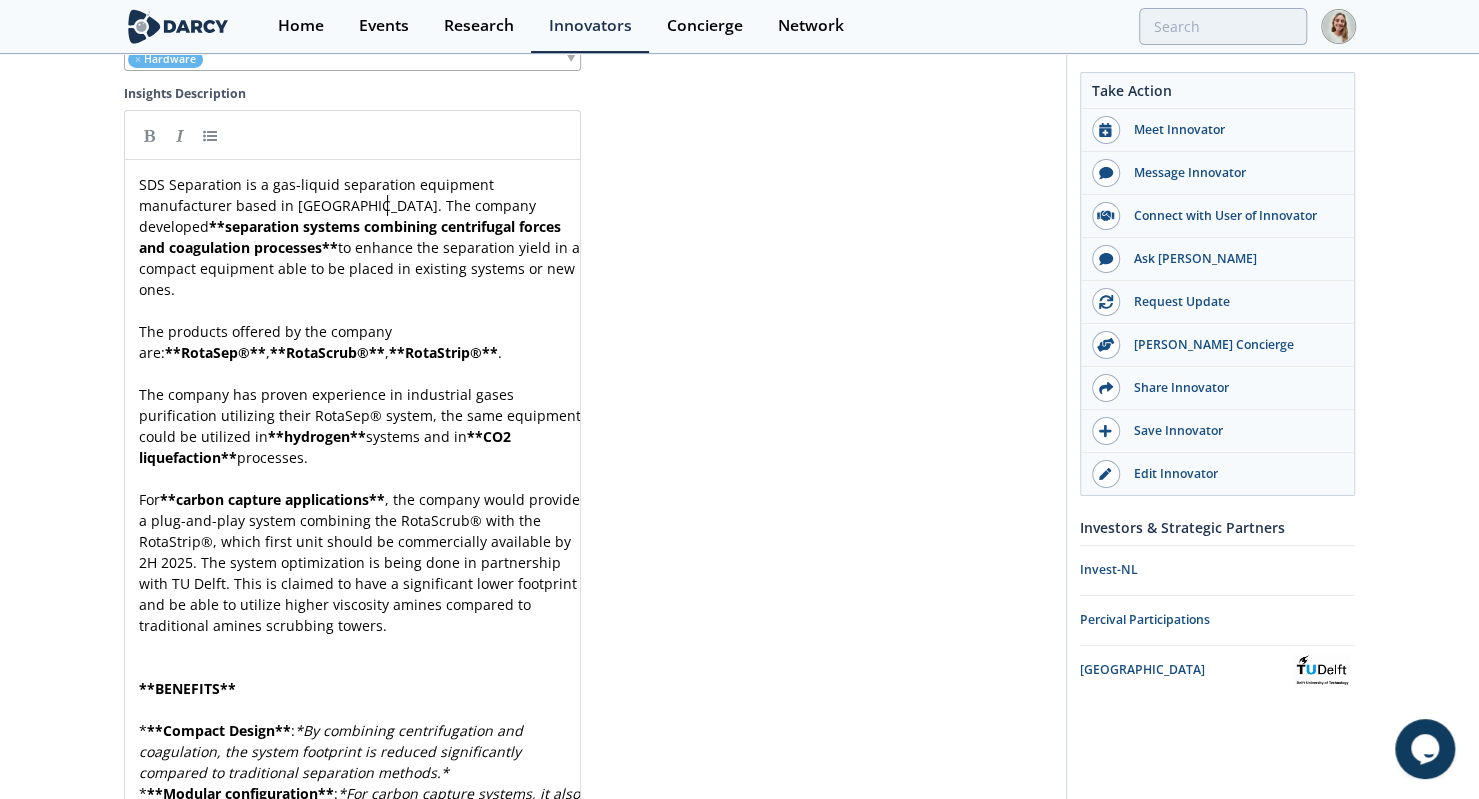 click on "SDS Separation is a gas-liquid separation equipment manufacturer based in [GEOGRAPHIC_DATA]. The company developed  ** separation systems combining centrifugal forces and coagulation processes **  to enhance the separation yield in a compact equipment able to be placed in existing systems or new ones." at bounding box center [361, 237] 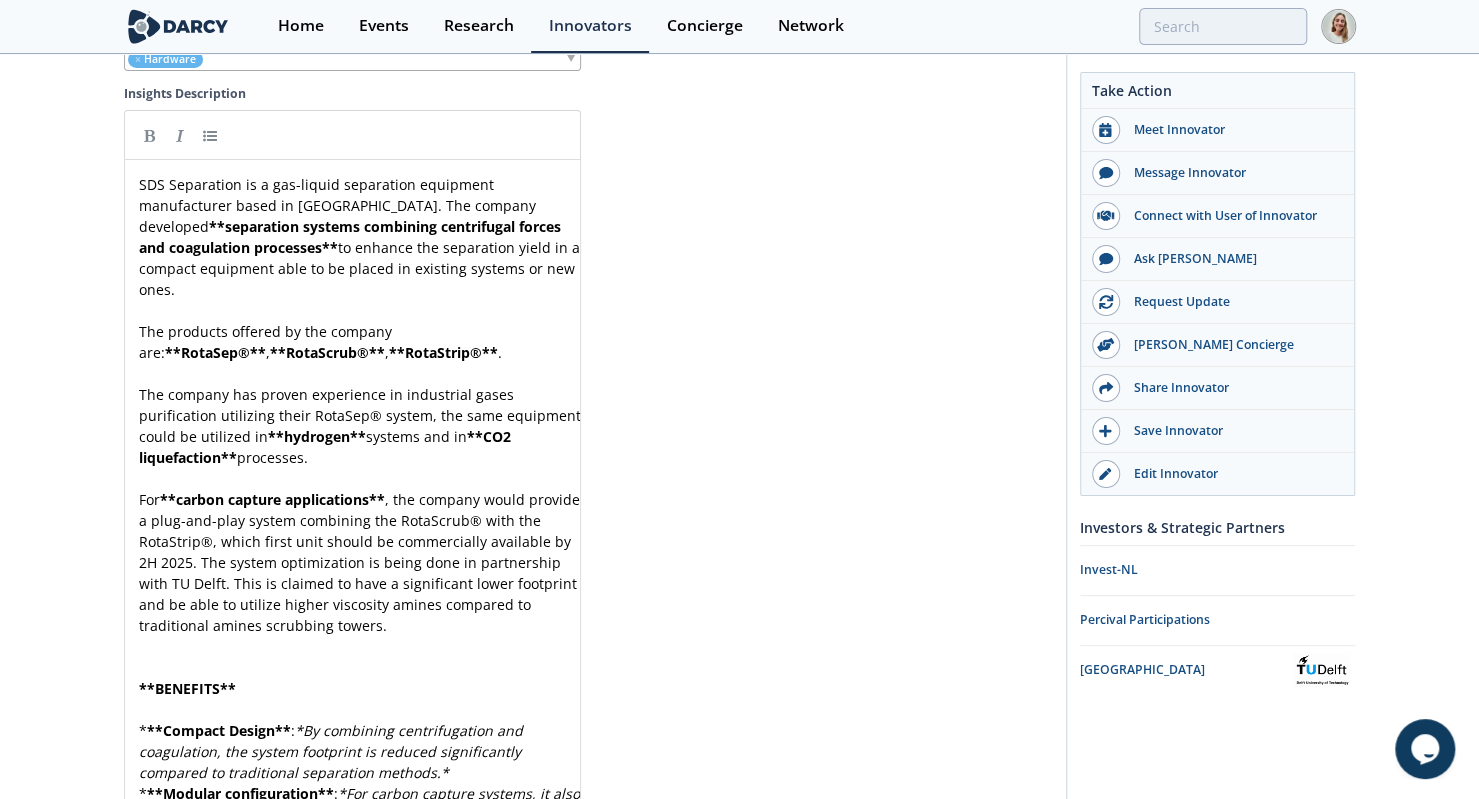 type 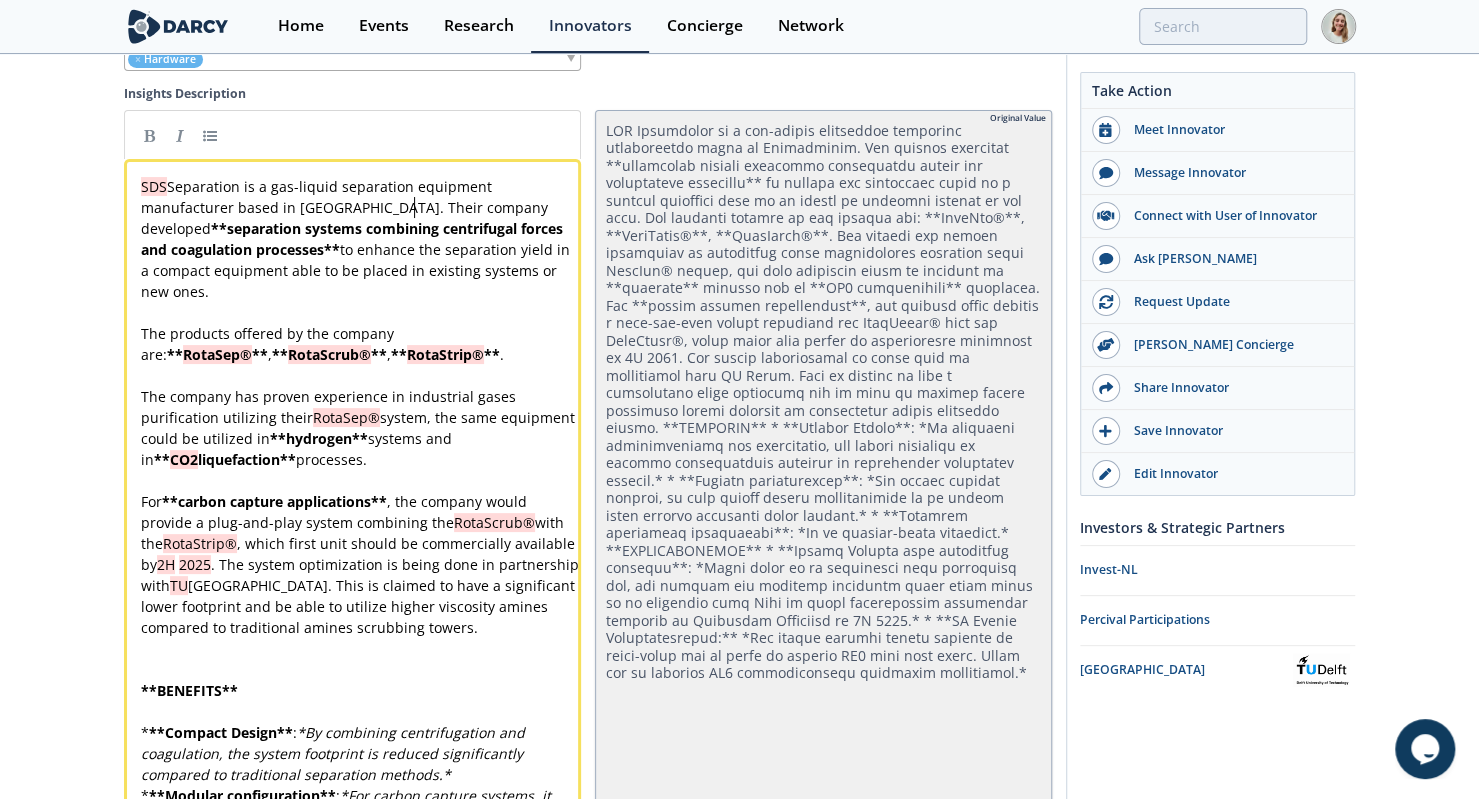 type 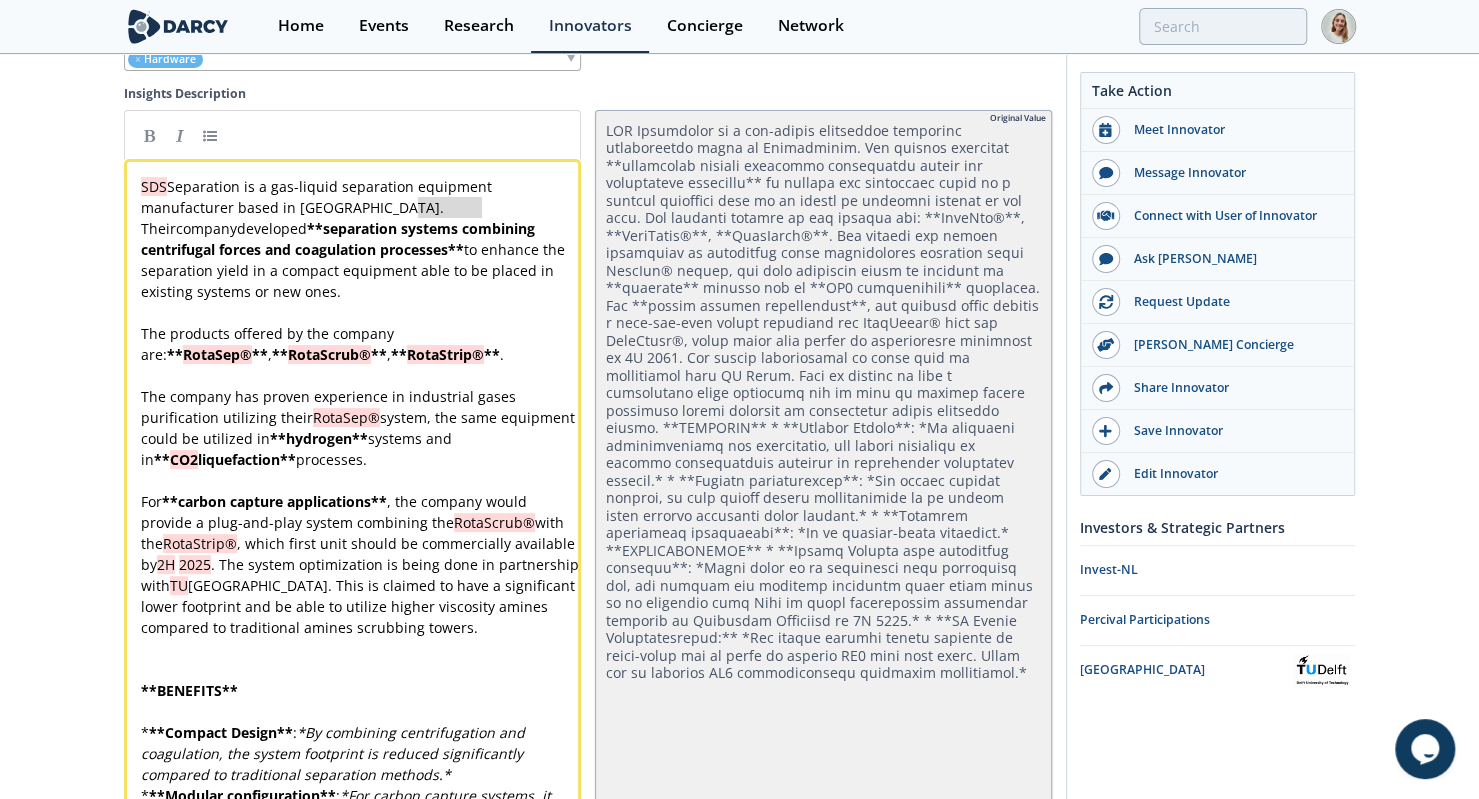 type on "company developed" 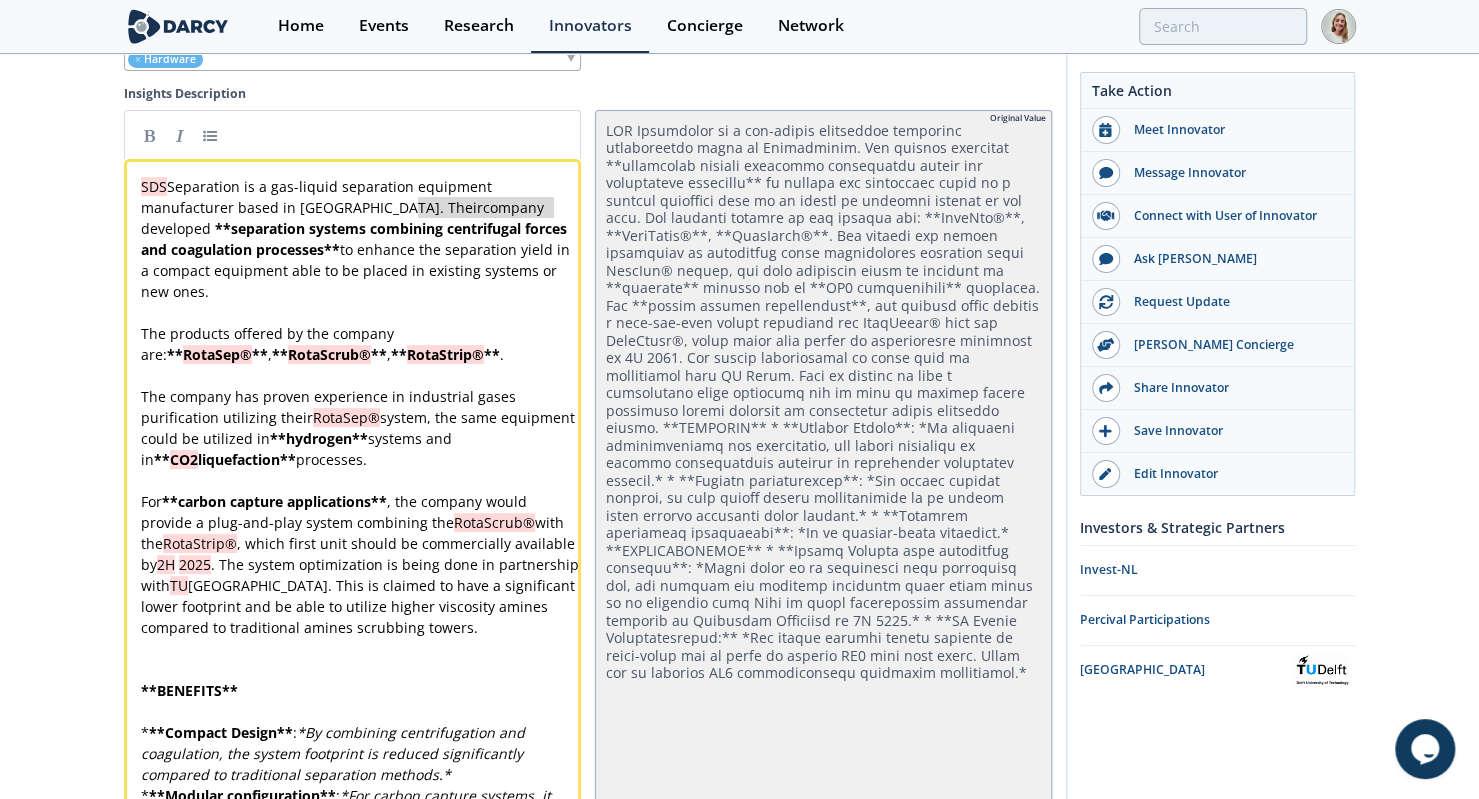type 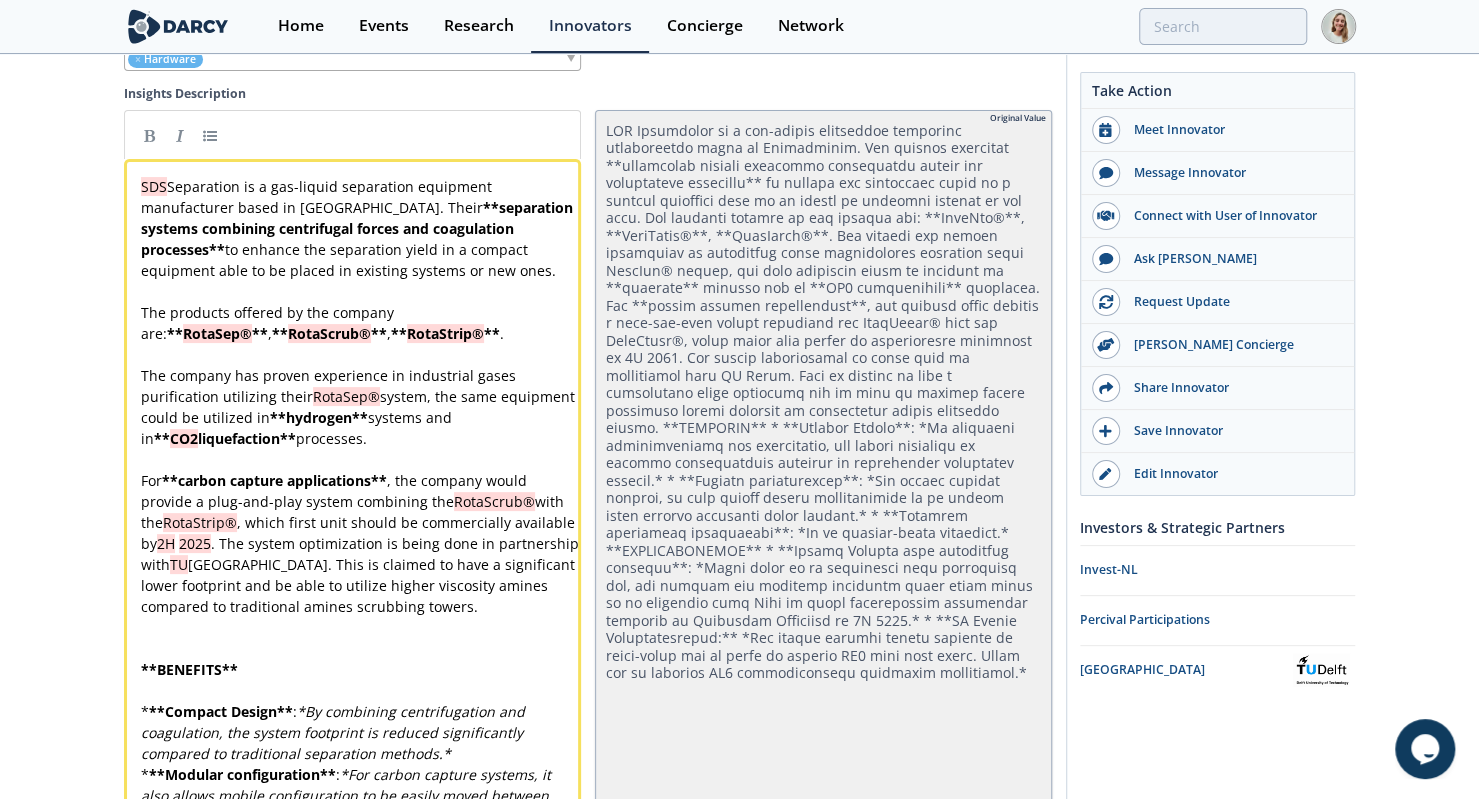 type 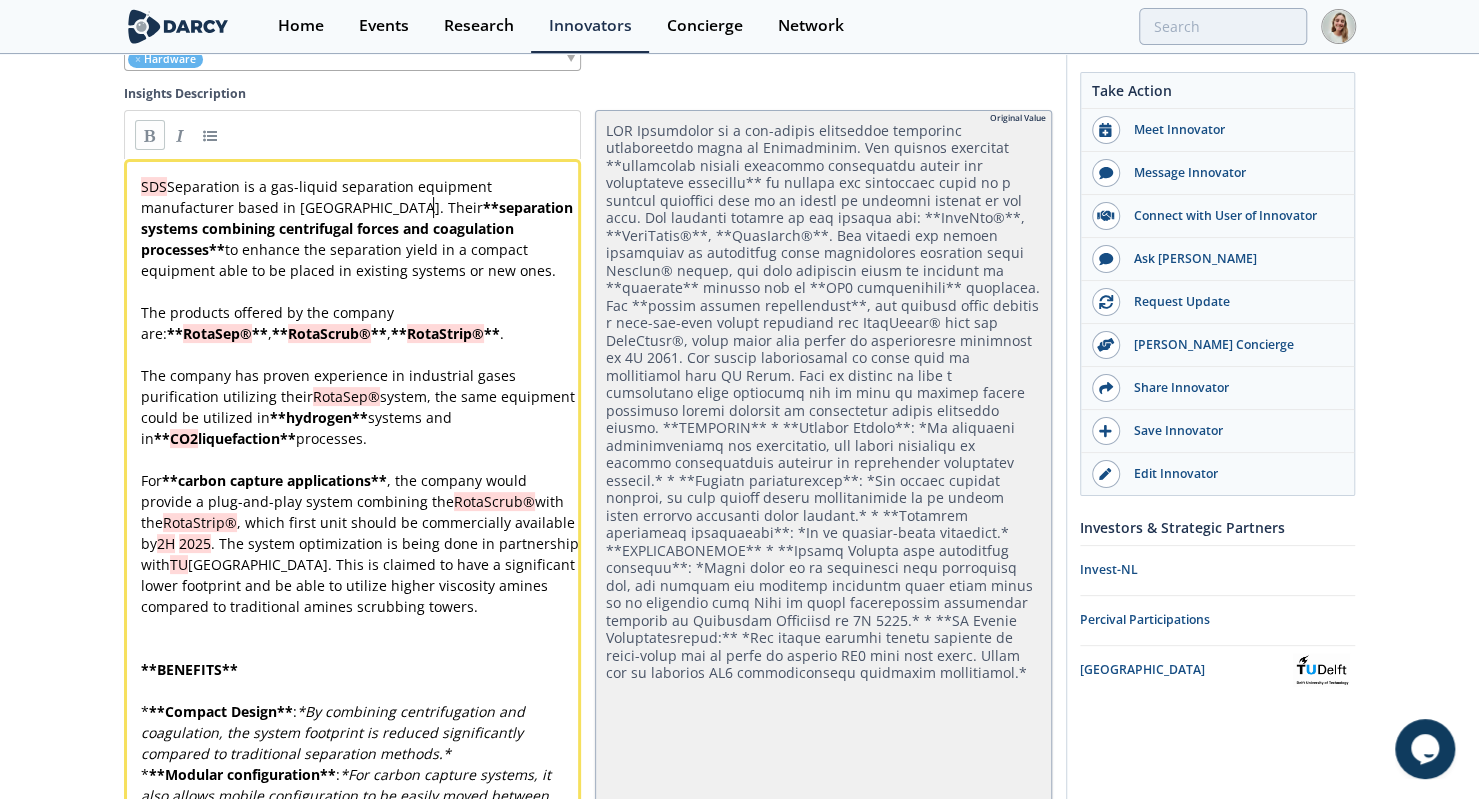 type on "separation" 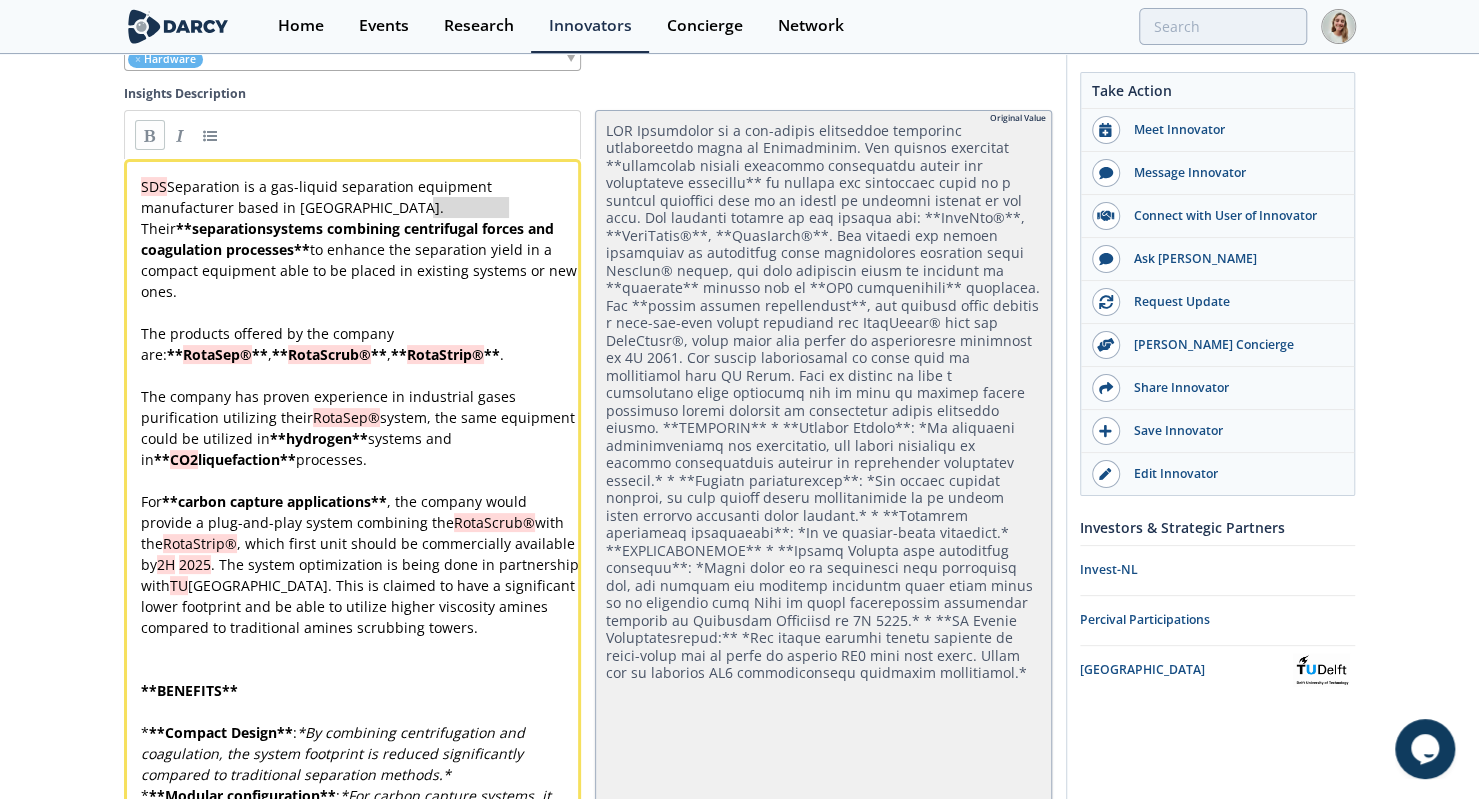 type 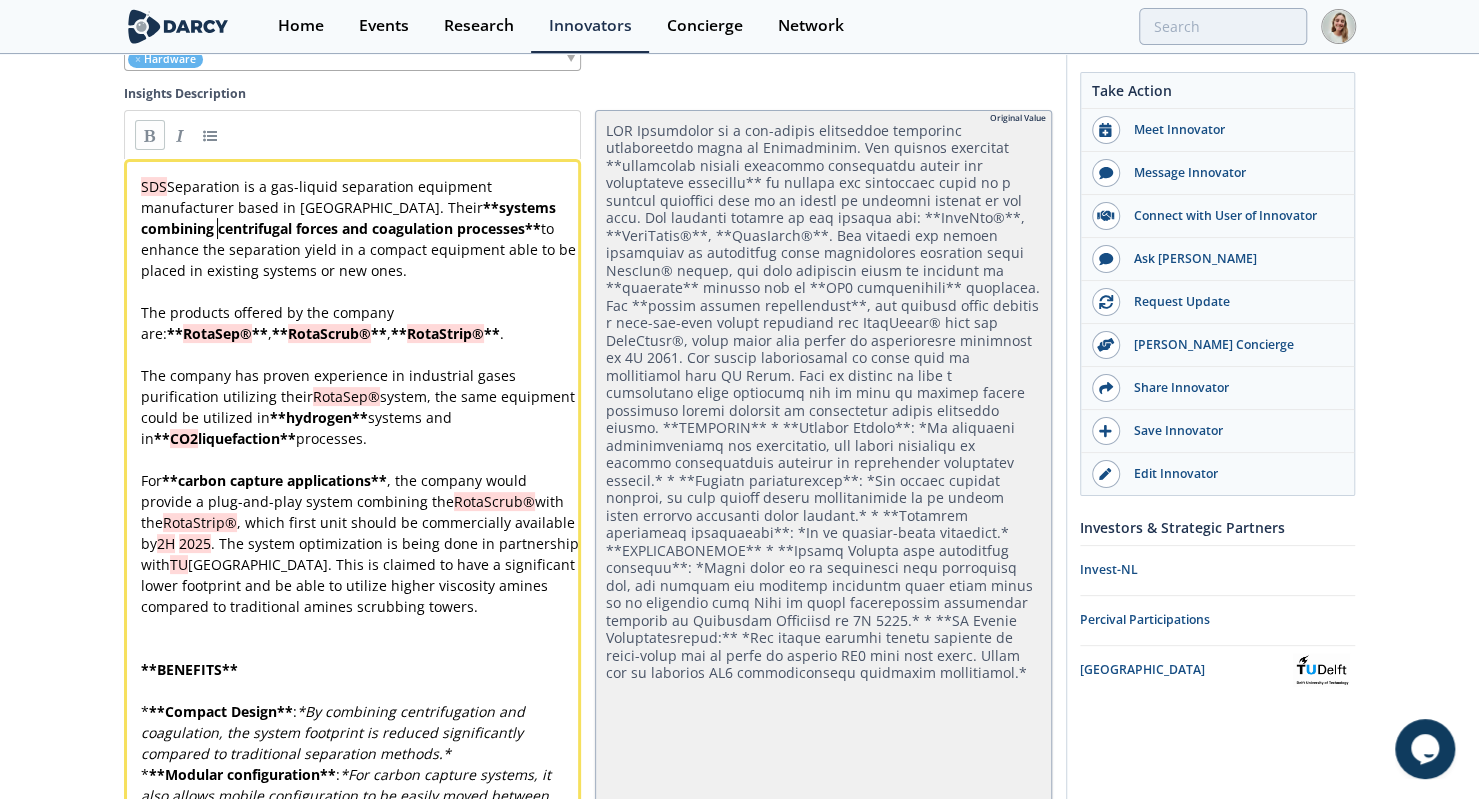 click on "x   SDS  Separation is a gas-liquid separation equipment manufacturer based in [GEOGRAPHIC_DATA]. Their  ** systems combining centrifugal forces and coagulation processes **  to enhance the separation yield in a compact equipment able to be placed in existing systems or new ones. ​ The products offered by the company are:  ** RotaSep® ** ,  ** RotaScrub® ** ,  ** RotaStrip® ** . ​ The company has proven experience in industrial gases purification utilizing their  RotaSep®  system, the same equipment could be utilized in  ** hydrogen **  systems and in  ** CO2  liquefaction **  processes. ​ For  ** carbon capture applications ** , the company would provide a plug-and-play system combining the  RotaScrub®  with the  RotaStrip® , which first unit should be commercially available by  2H   2025 . The system optimization is being done in partnership with  TU ​ ​ ** BENEFITS ** ​ *  ** Compact Design ** :  * * *  ** Modular configuration ** :  * * *  ** Enhanced separation performance ** :  * Up to  *" at bounding box center [360, 648] 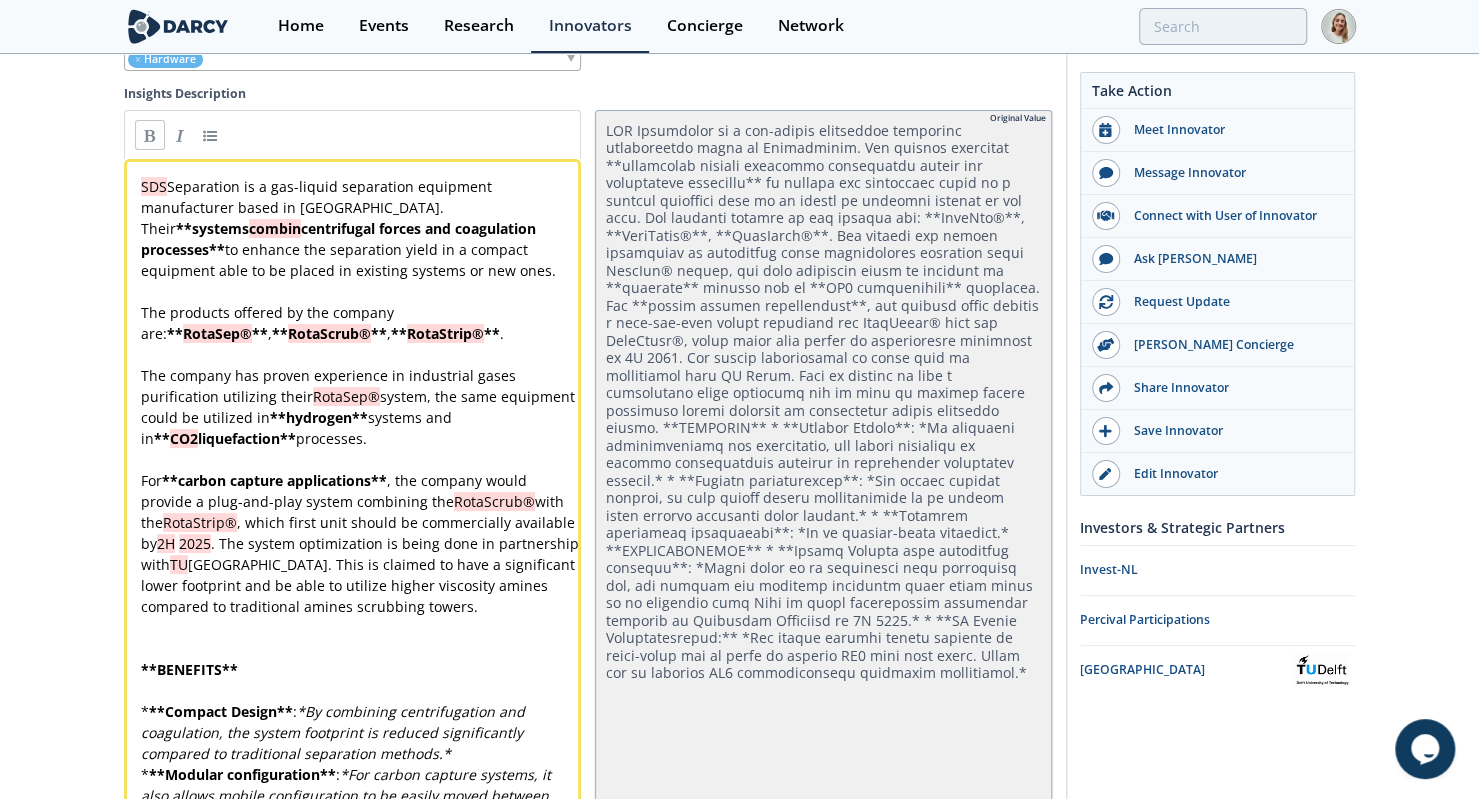 type 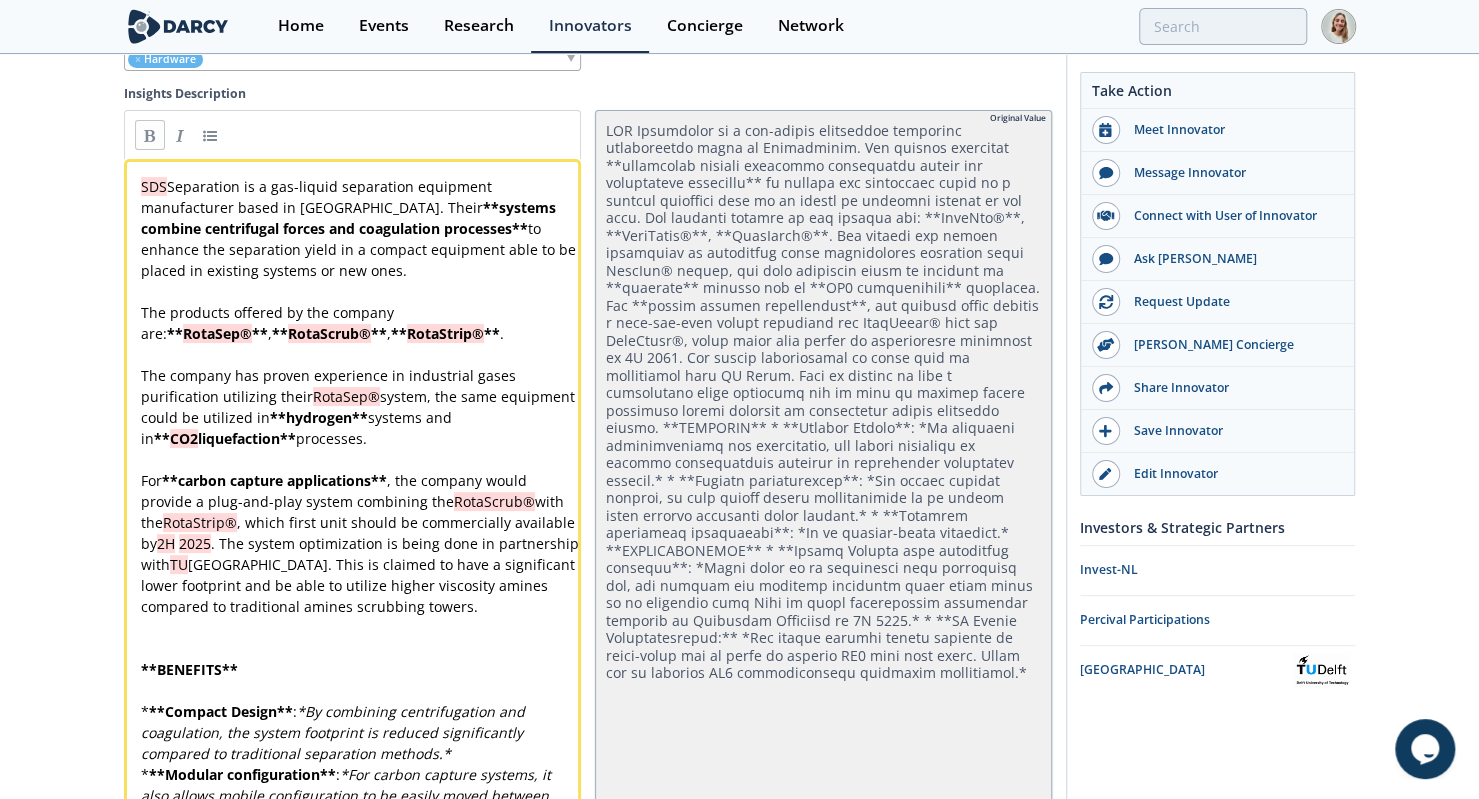 click on "SDS  Separation is a gas-liquid separation equipment manufacturer based in [GEOGRAPHIC_DATA]. Their  ** systems combine centrifugal forces and coagulation processes **  to enhance the separation yield in a compact equipment able to be placed in existing systems or new ones." at bounding box center (360, 228) 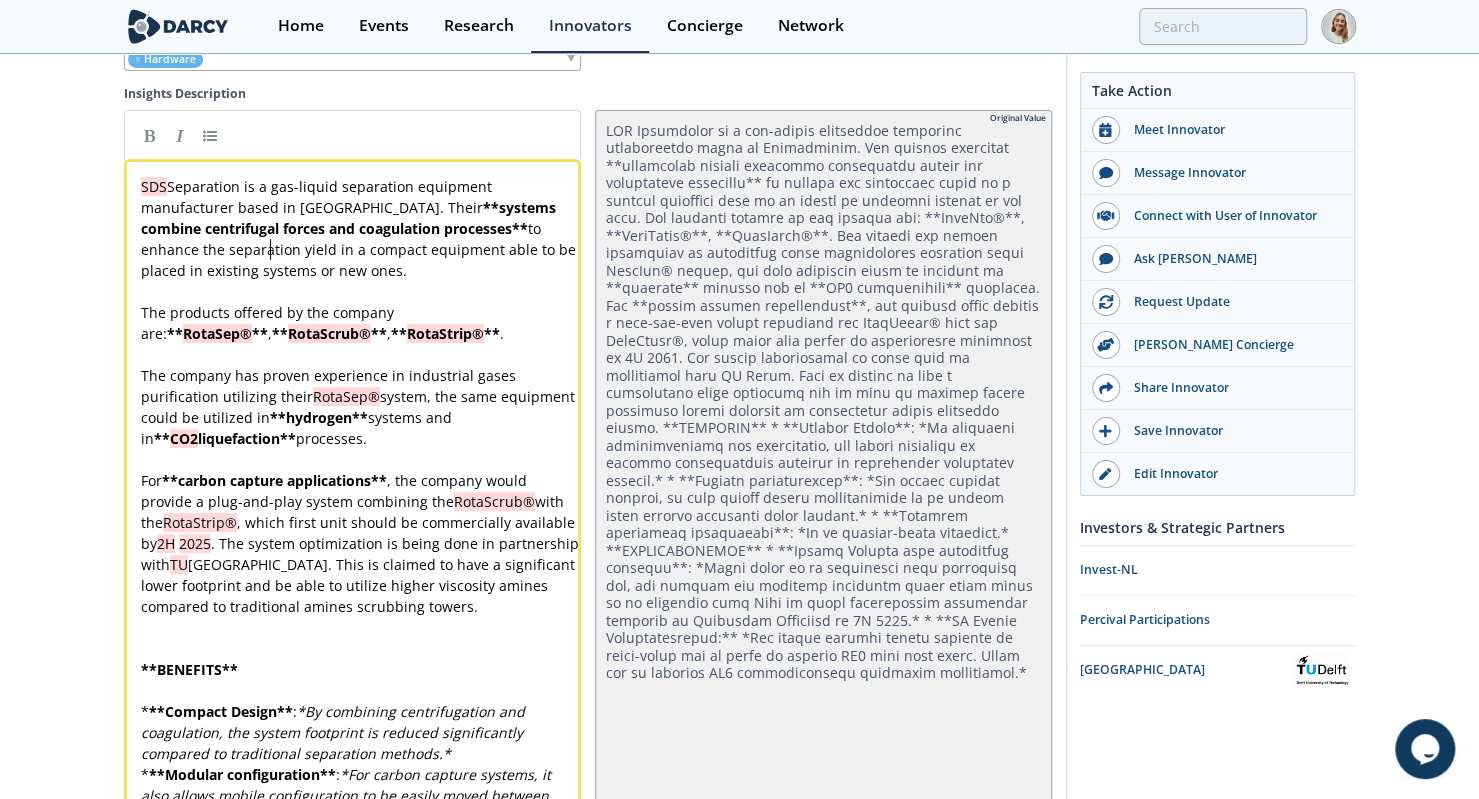 type 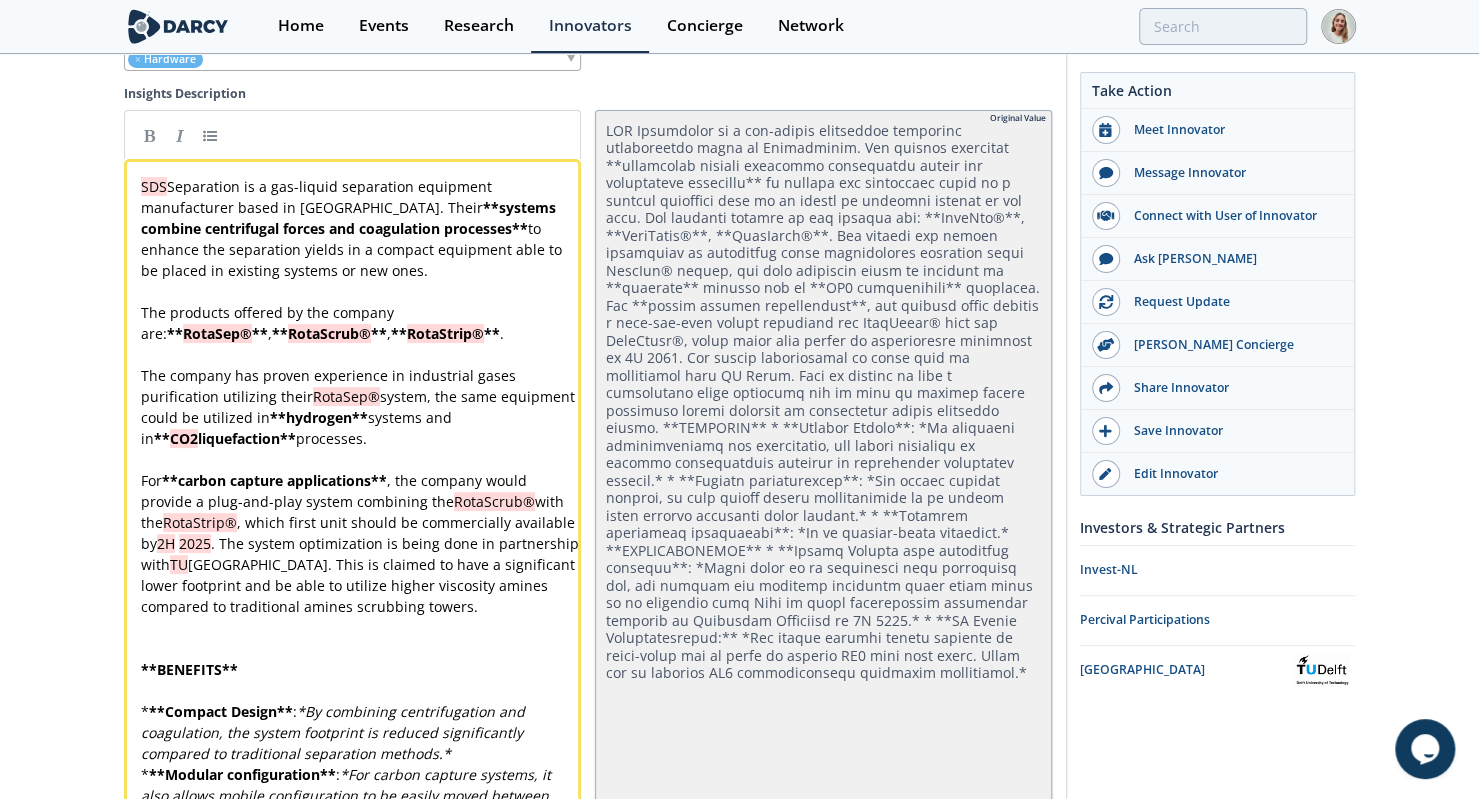 click on "SDS Separation
SDS Separation Technology manufactures modular gas-liquid separation systems which enable small and mid-sized industrial emitters to capture CO2 and other pollutants.
Published  [DATE]
•
Updated  [DATE]
Energy Transition
Carbon
Insights" at bounding box center [739, -2126] 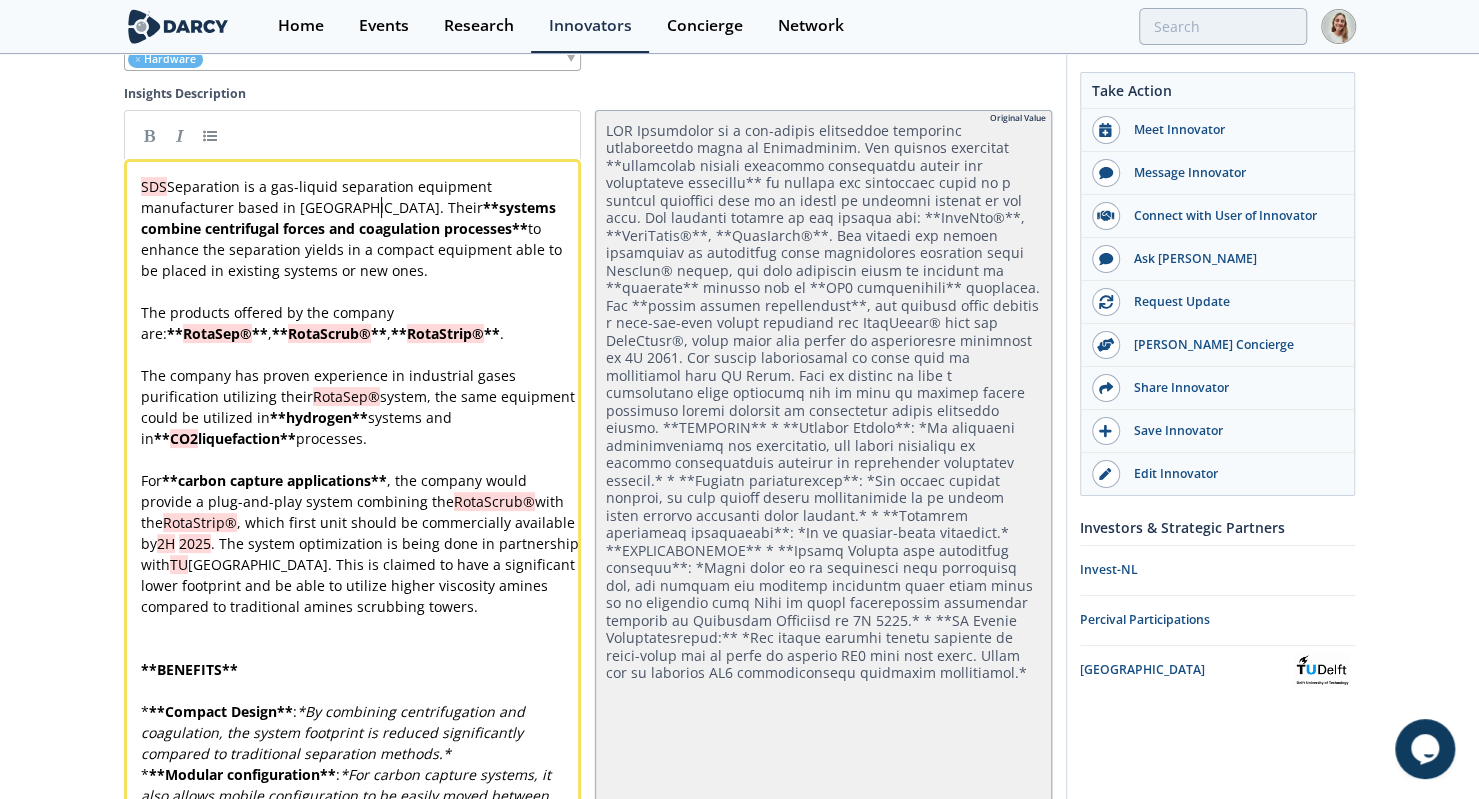 click on "x   SDS  Separation is a gas-liquid separation equipment manufacturer based in [GEOGRAPHIC_DATA]. Their  ** systems combine centrifugal forces and coagulation processes **  to enhance the separation yields in a compact equipment able to be placed in existing systems or new ones. ​ The products offered by the company are:  ** RotaSep® ** ,  ** RotaScrub® ** ,  ** RotaStrip® ** . ​ The company has proven experience in industrial gases purification utilizing their  RotaSep®  system, the same equipment could be utilized in  ** hydrogen **  systems and in  ** CO2  liquefaction **  processes. ​ For  ** carbon capture applications ** , the company would provide a plug-and-play system combining the  RotaScrub®  with the  RotaStrip® , which first unit should be commercially available by  2H   2025 . The system optimization is being done in partnership with  TU ​ ​ ** BENEFITS ** ​ *  ** Compact Design ** :  * * *  ** Modular configuration ** :  * * *  ** Enhanced separation performance ** :  * Up to  *" at bounding box center [360, 648] 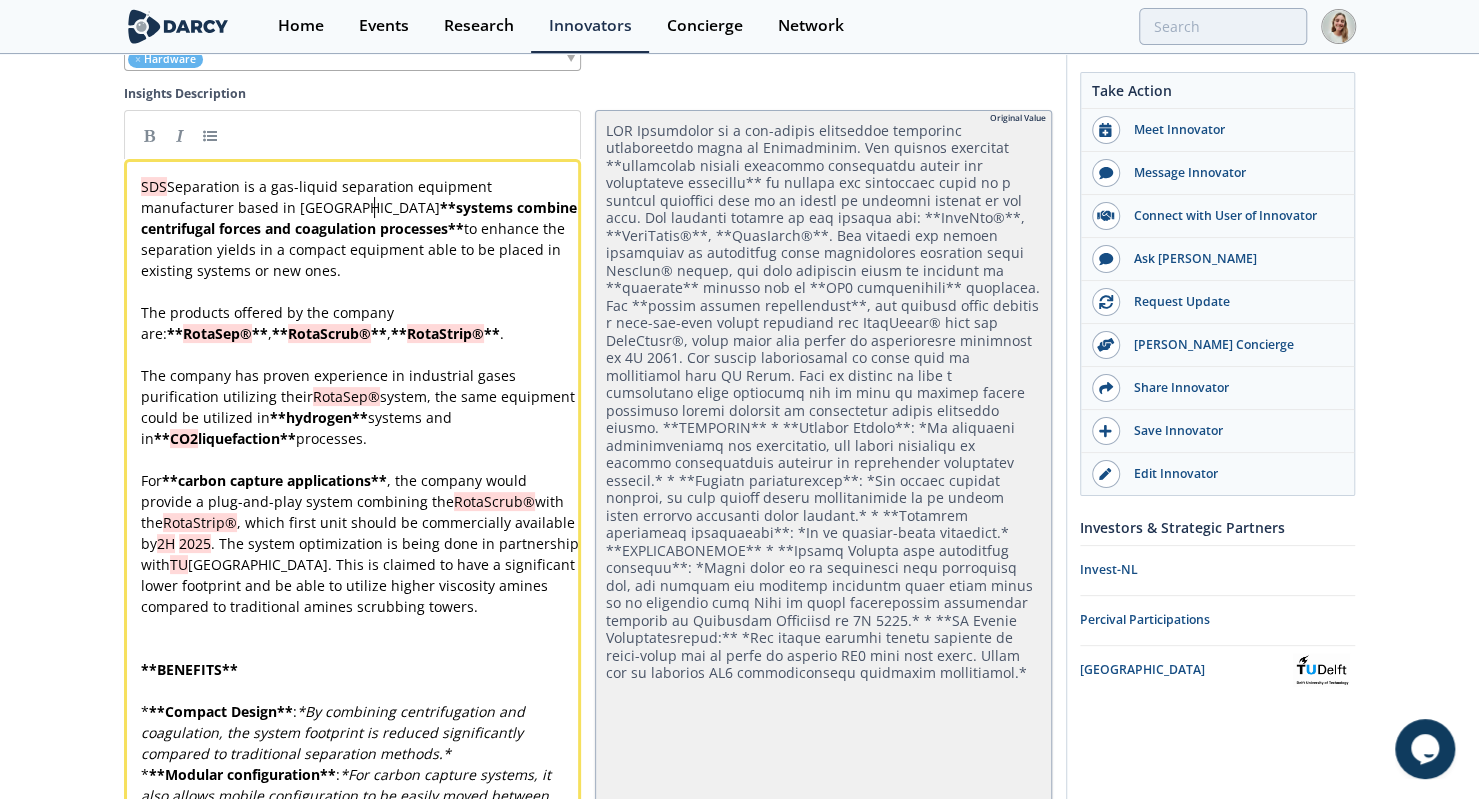 type 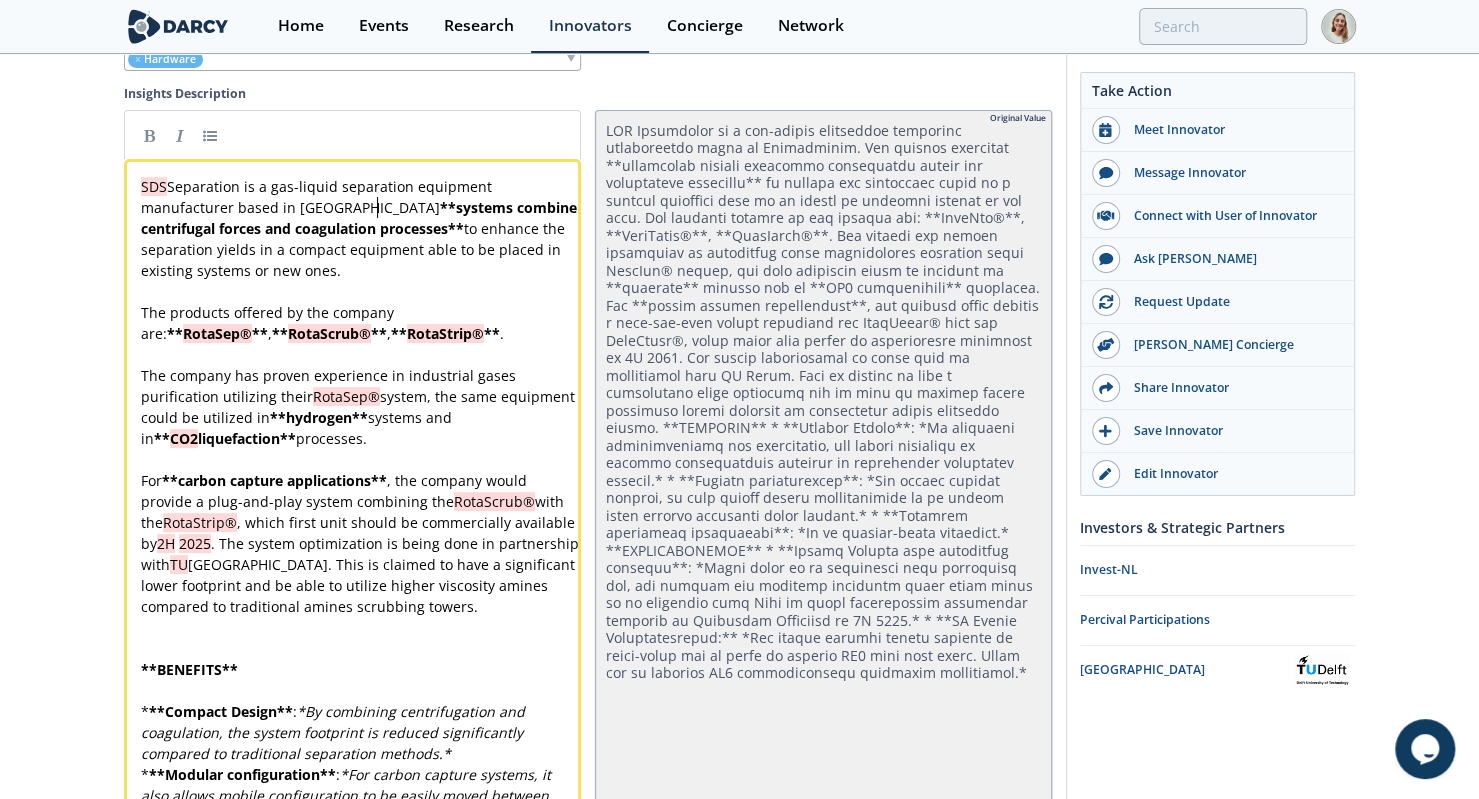 type 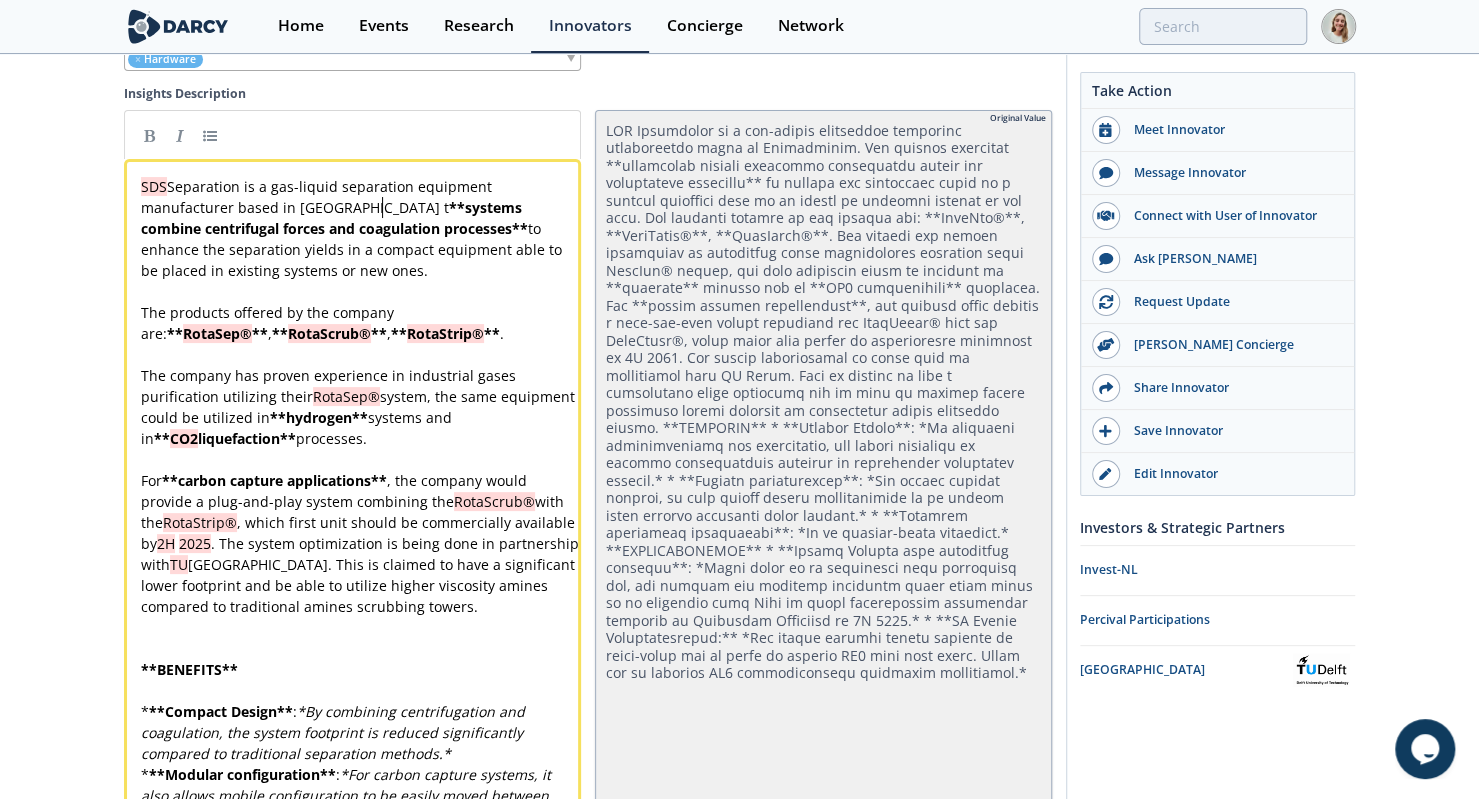 type 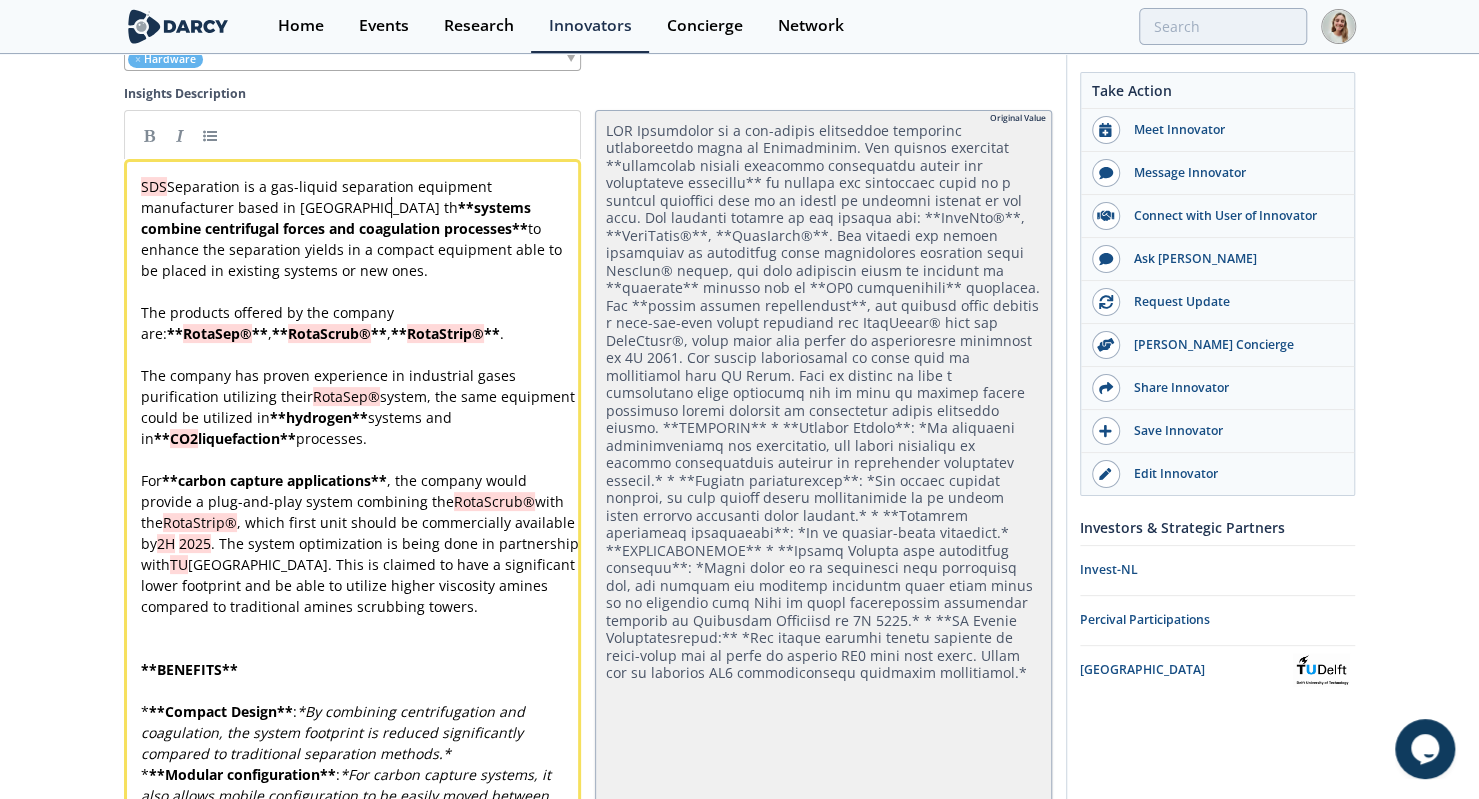 type 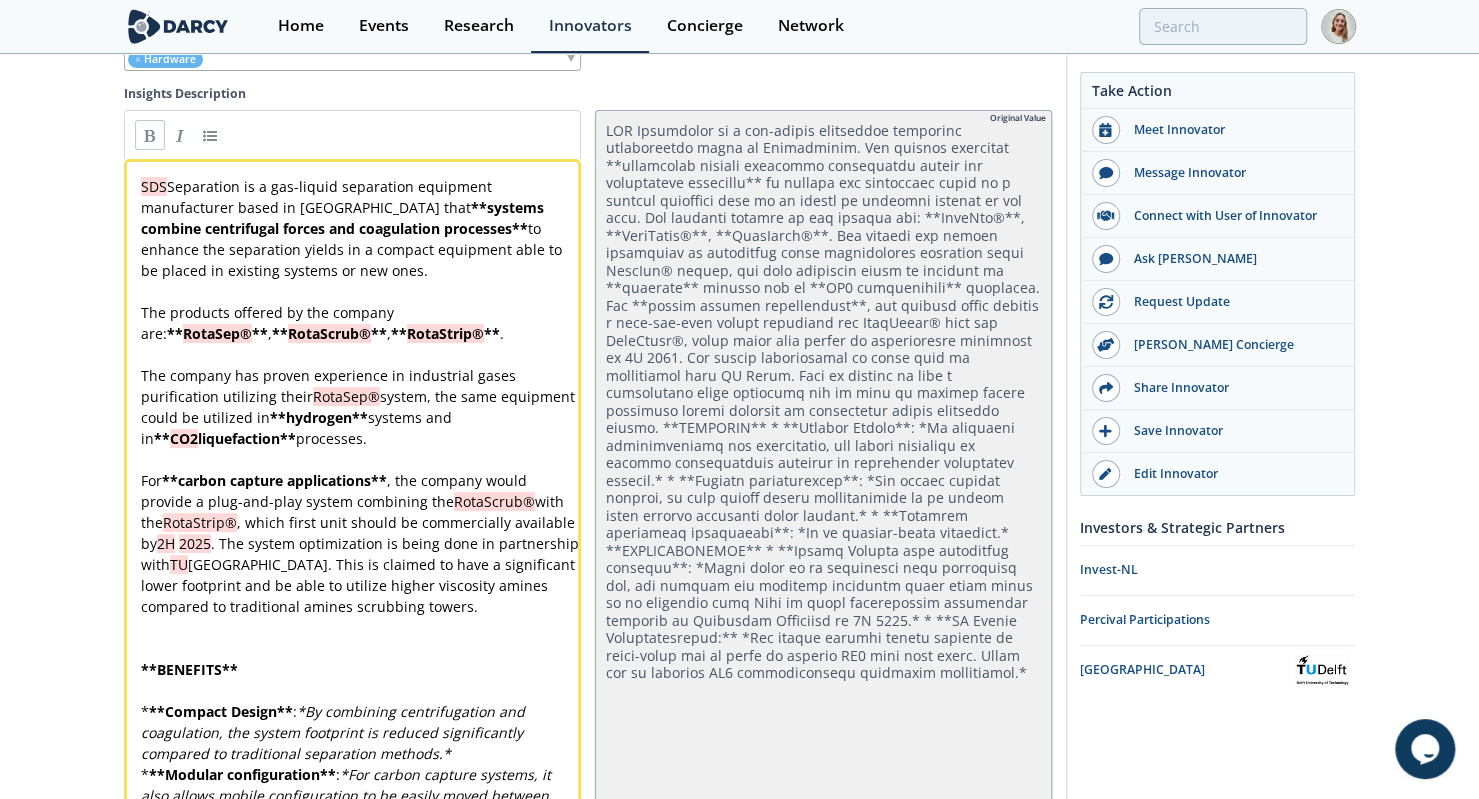 type on "systems" 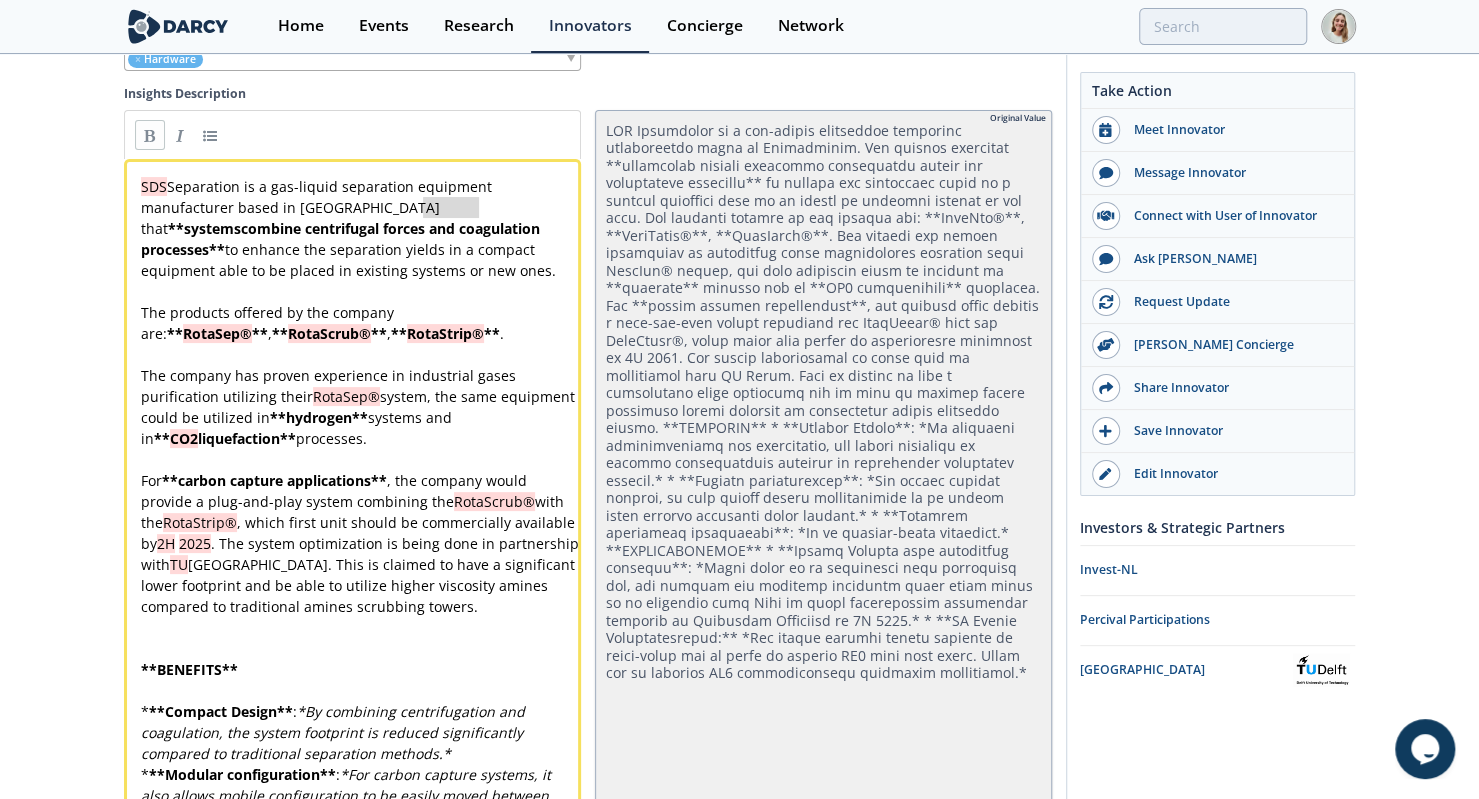 type 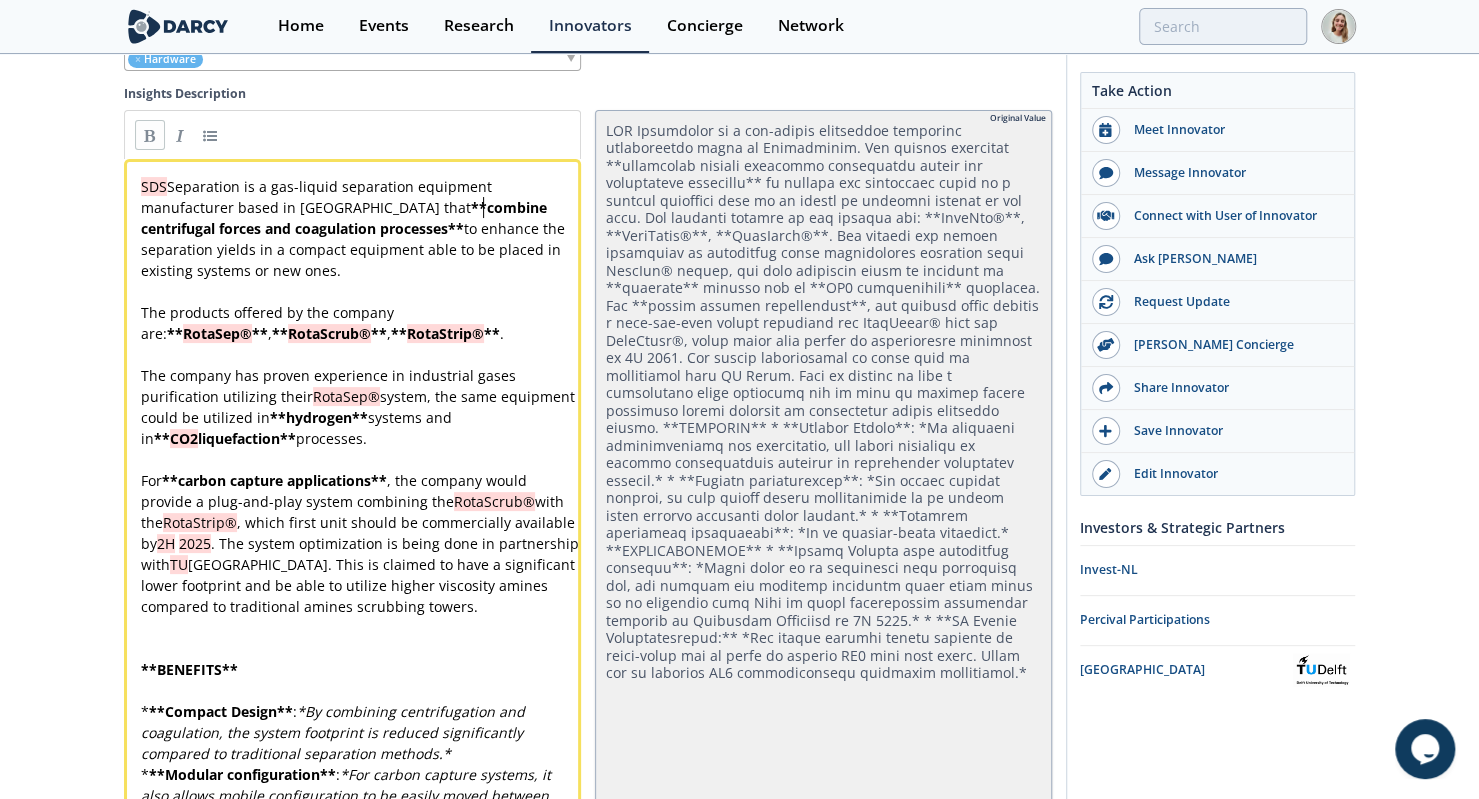 type 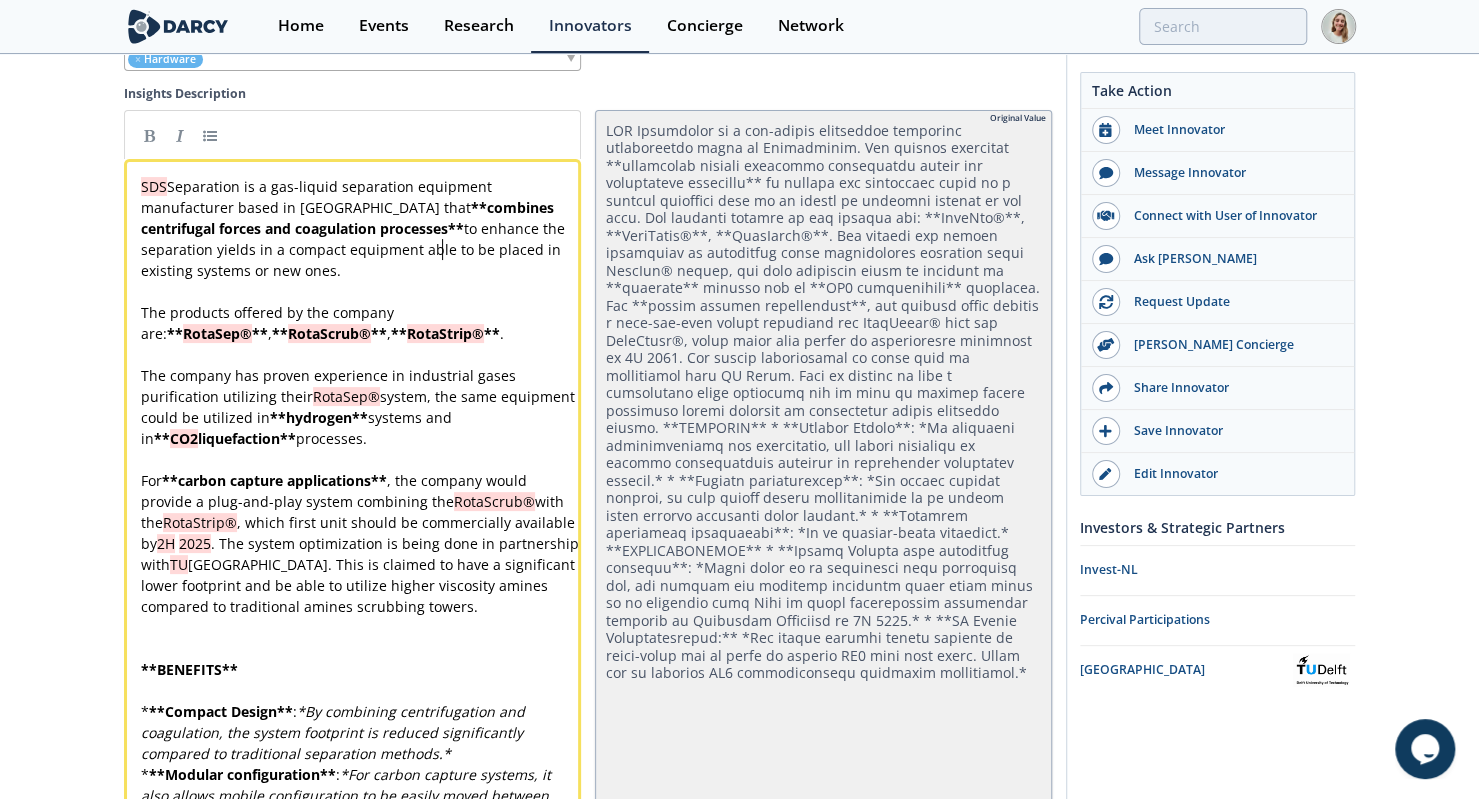 click on "x   SDS  Separation is a gas-liquid separation equipment manufacturer based in [GEOGRAPHIC_DATA] that  ** combines centrifugal forces and coagulation processes **  to enhance the separation yields in a compact equipment able to be placed in existing systems or new ones. ​ The products offered by the company are:  ** RotaSep® ** ,  ** RotaScrub® ** ,  ** RotaStrip® ** . ​ The company has proven experience in industrial gases purification utilizing their  RotaSep®  system, the same equipment could be utilized in  ** hydrogen **  systems and in  ** CO2  liquefaction **  processes. ​ For  ** carbon capture applications ** , the company would provide a plug-and-play system combining the  RotaScrub®  with the  RotaStrip® , which first unit should be commercially available by  2H   2025 . The system optimization is being done in partnership with  TU  Delft. This is claimed to have a significant lower footprint and be able to utilize higher viscosity amines compared to traditional amines scrubbing towers. ​" at bounding box center [360, 648] 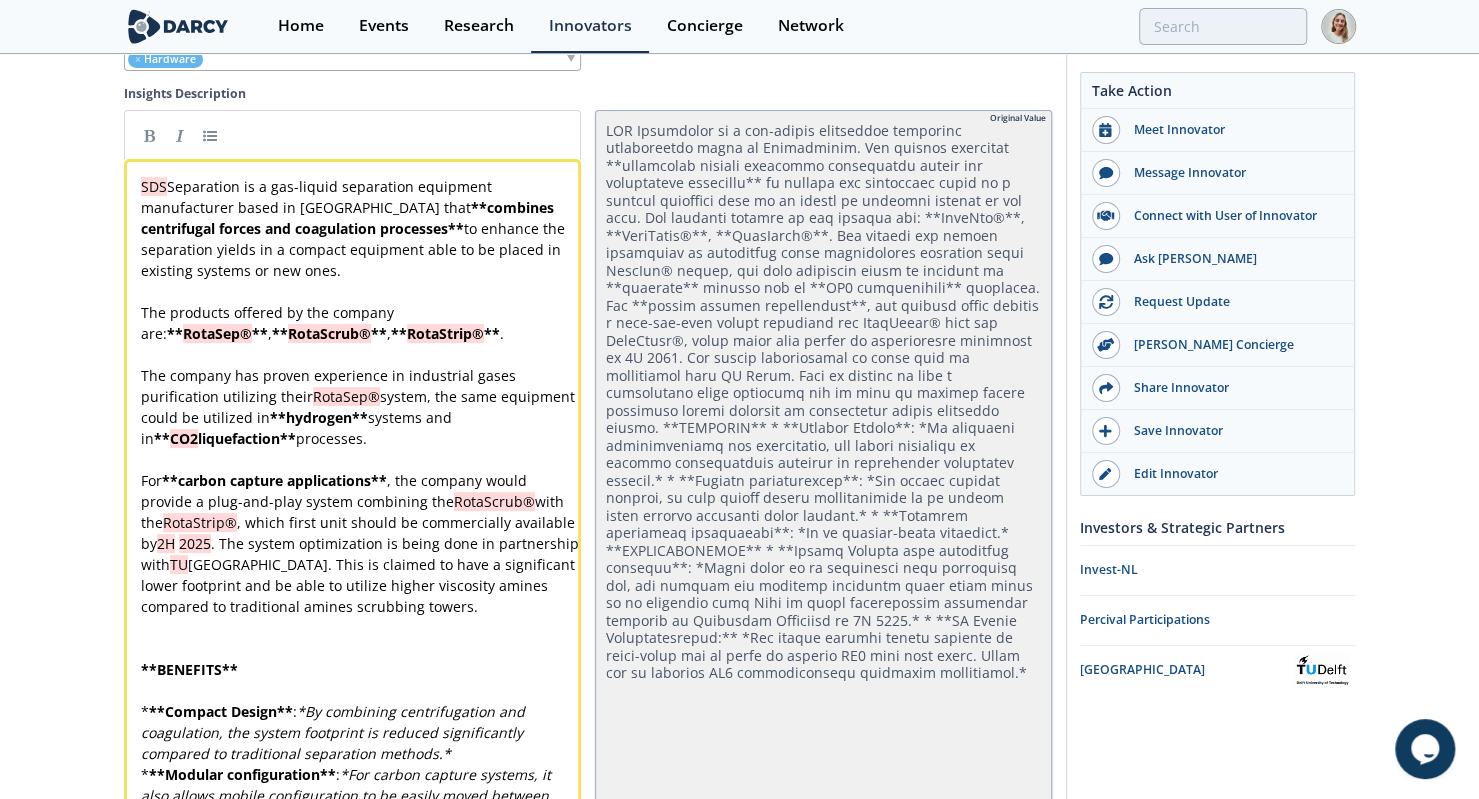 type 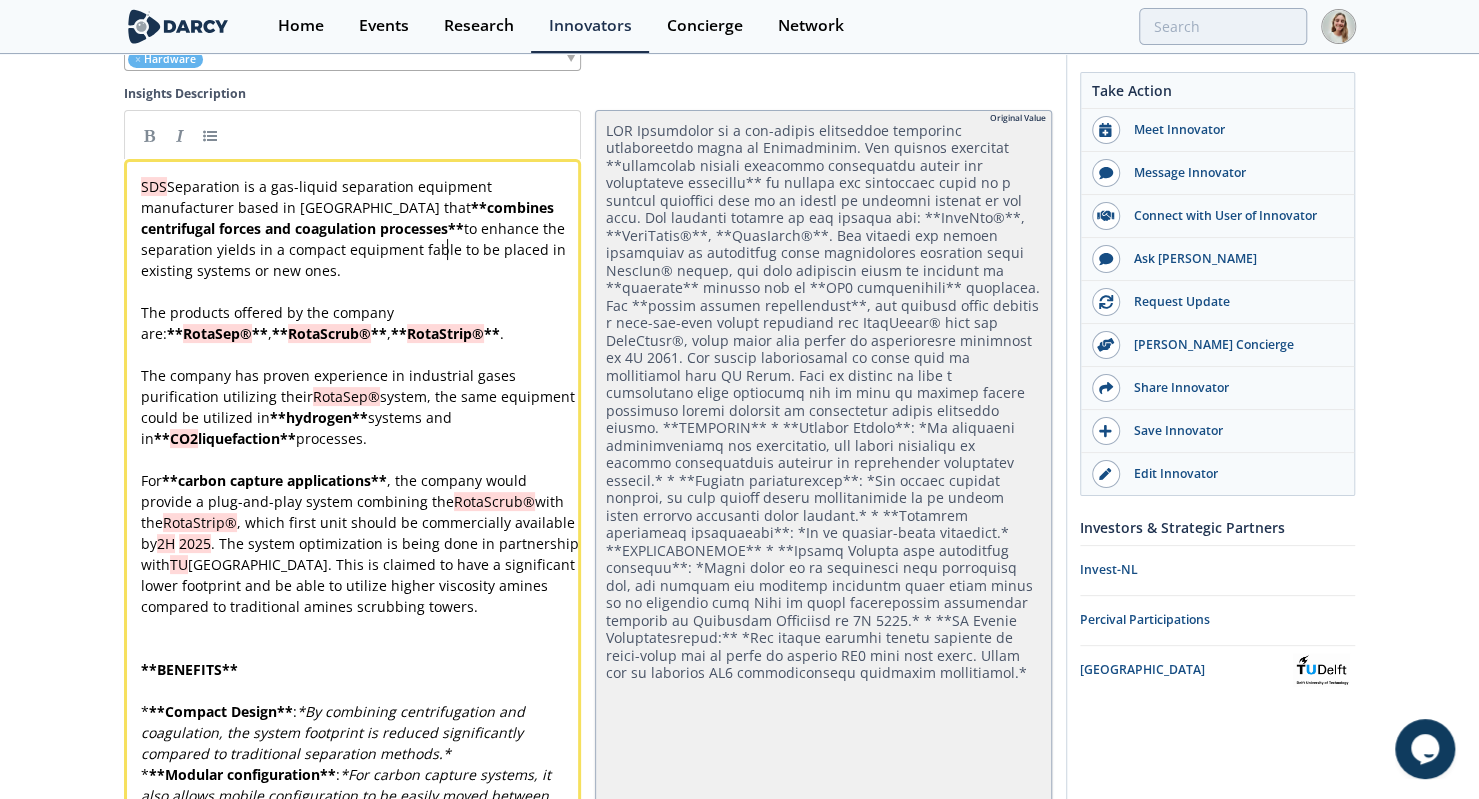 type 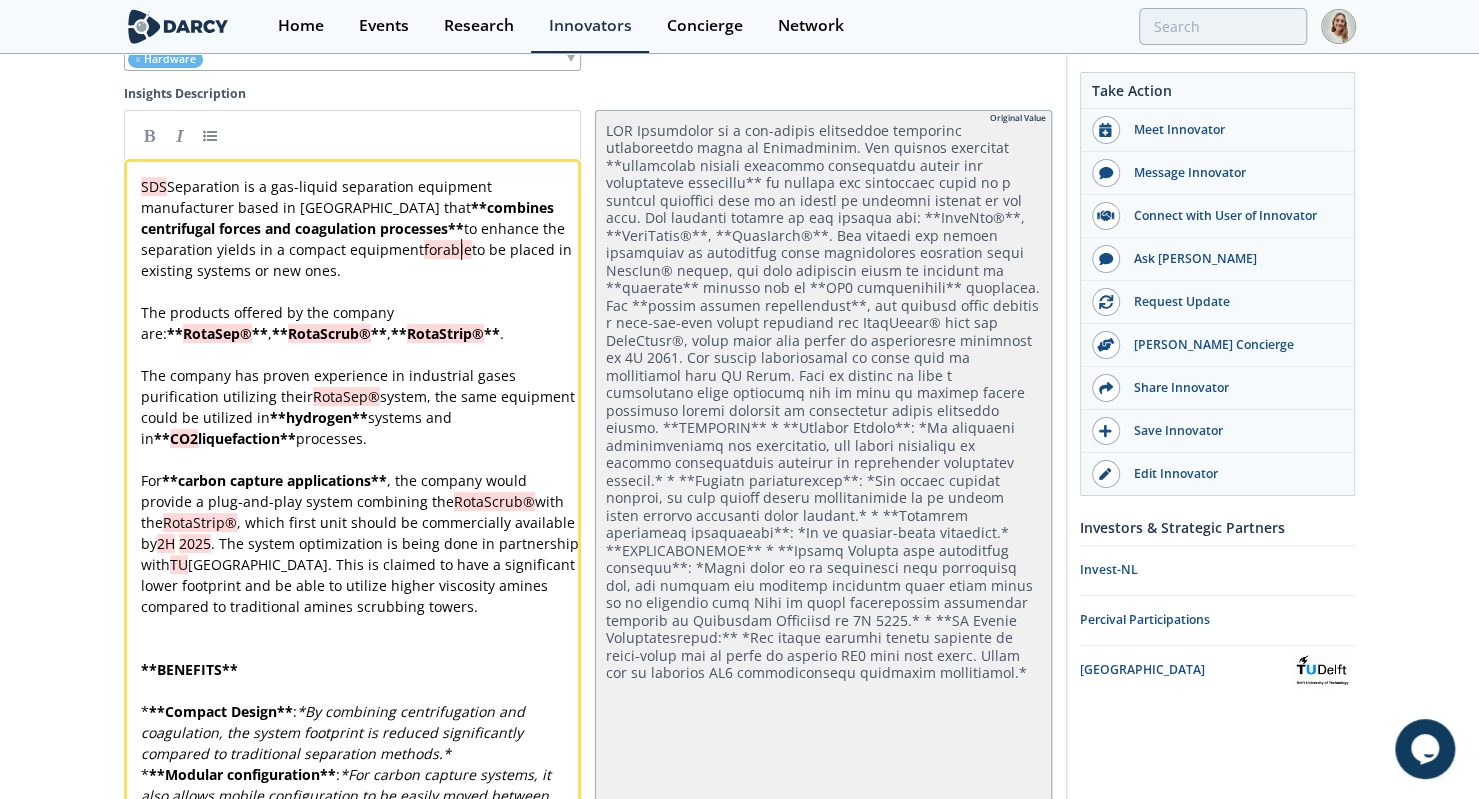 type 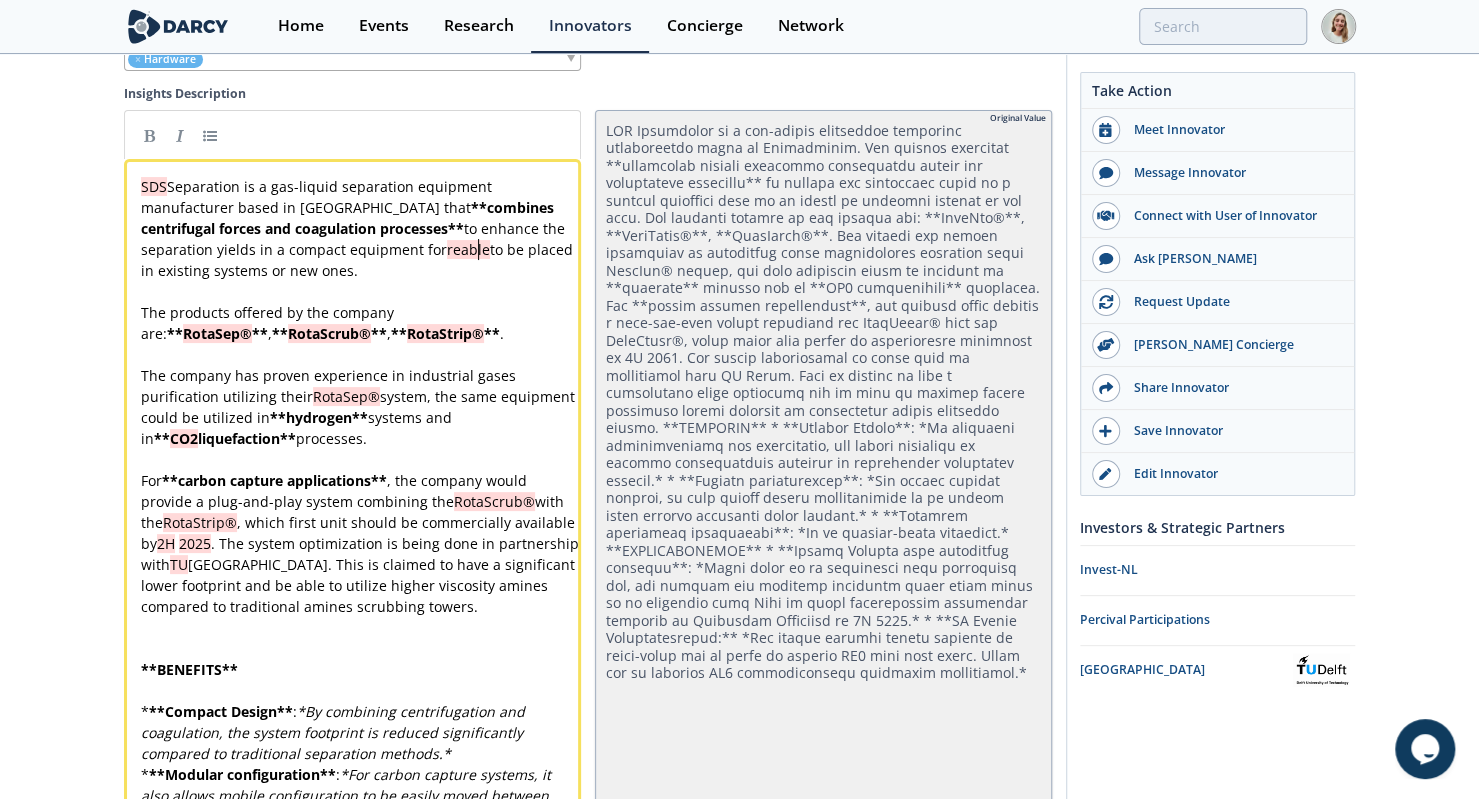 type 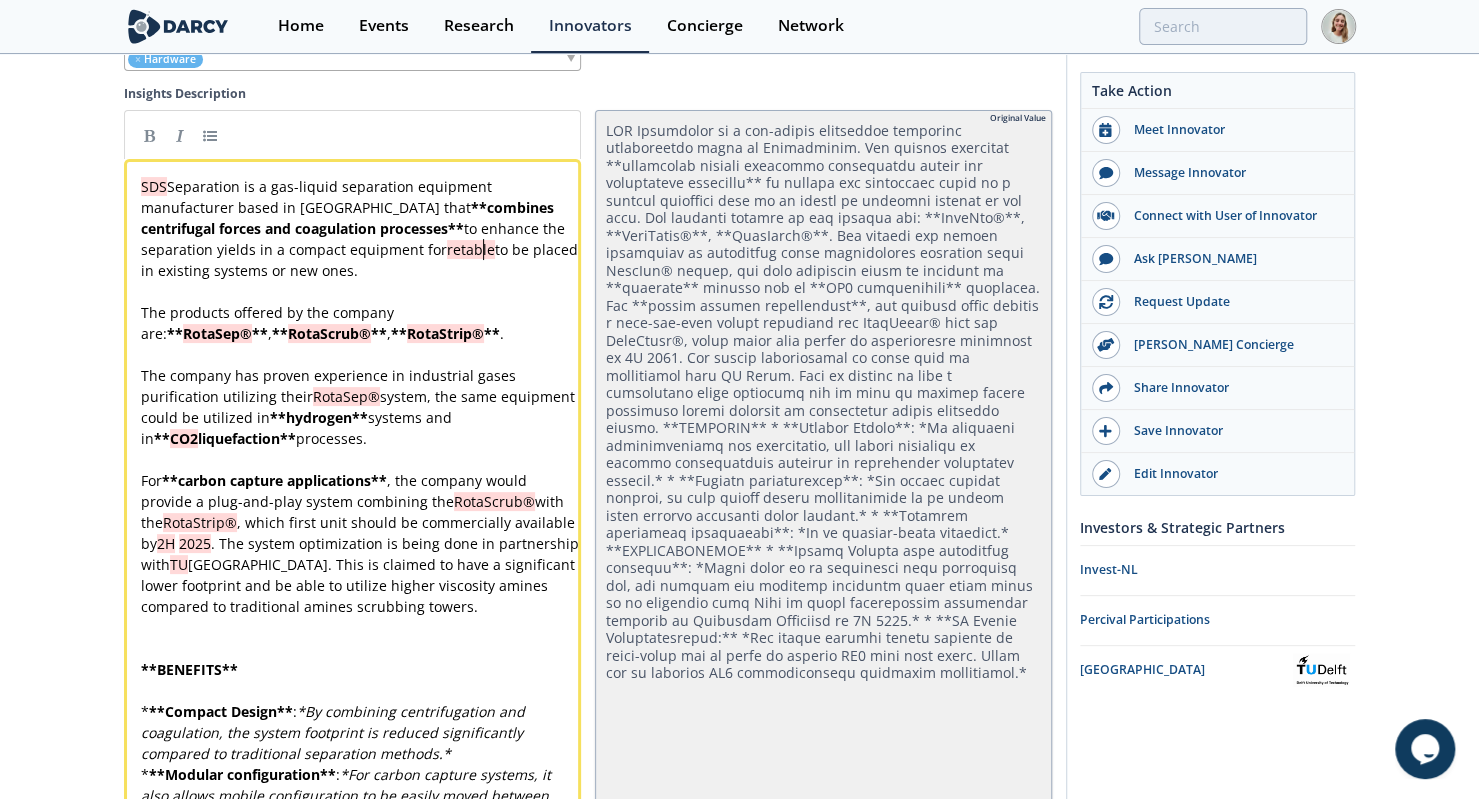type 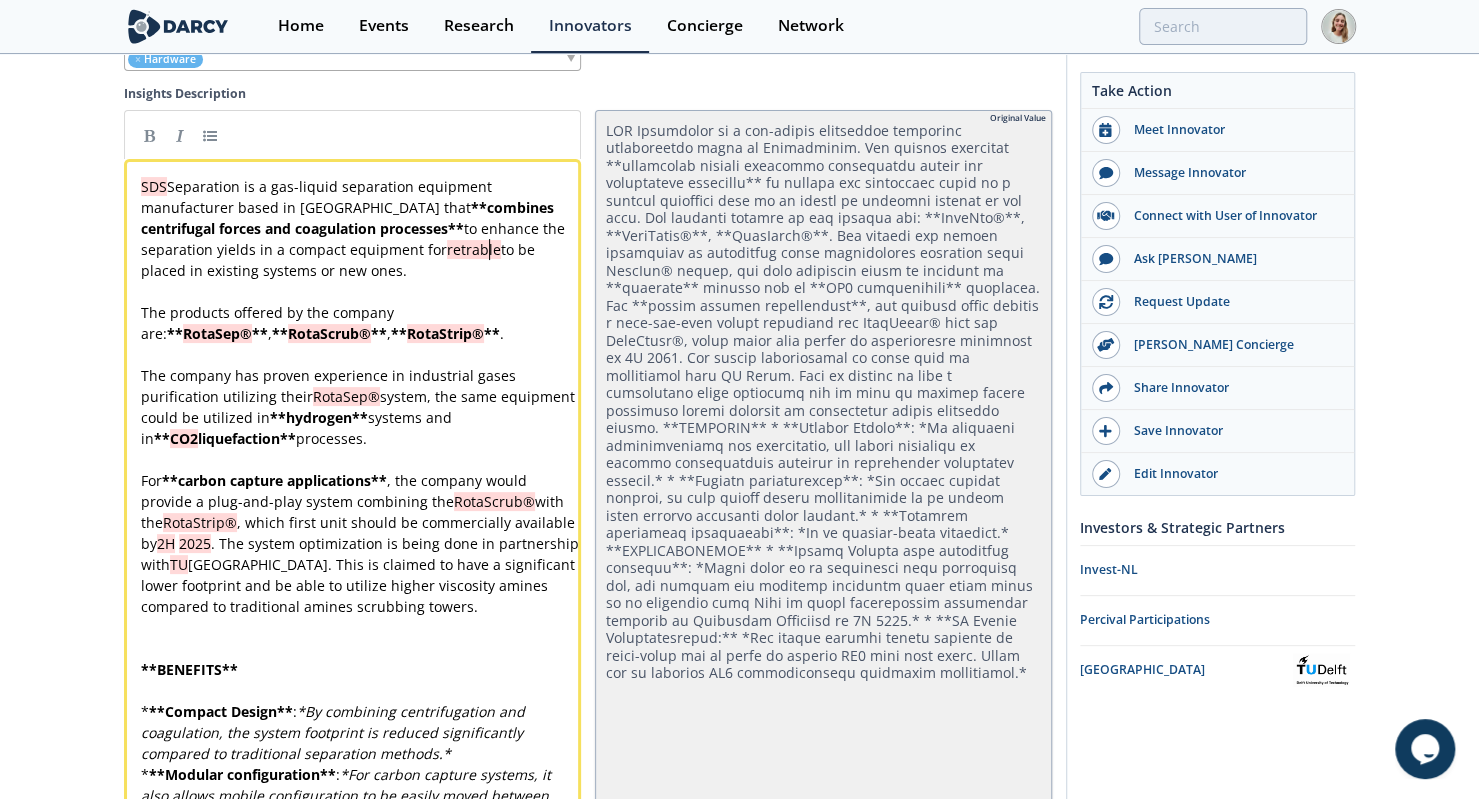 type 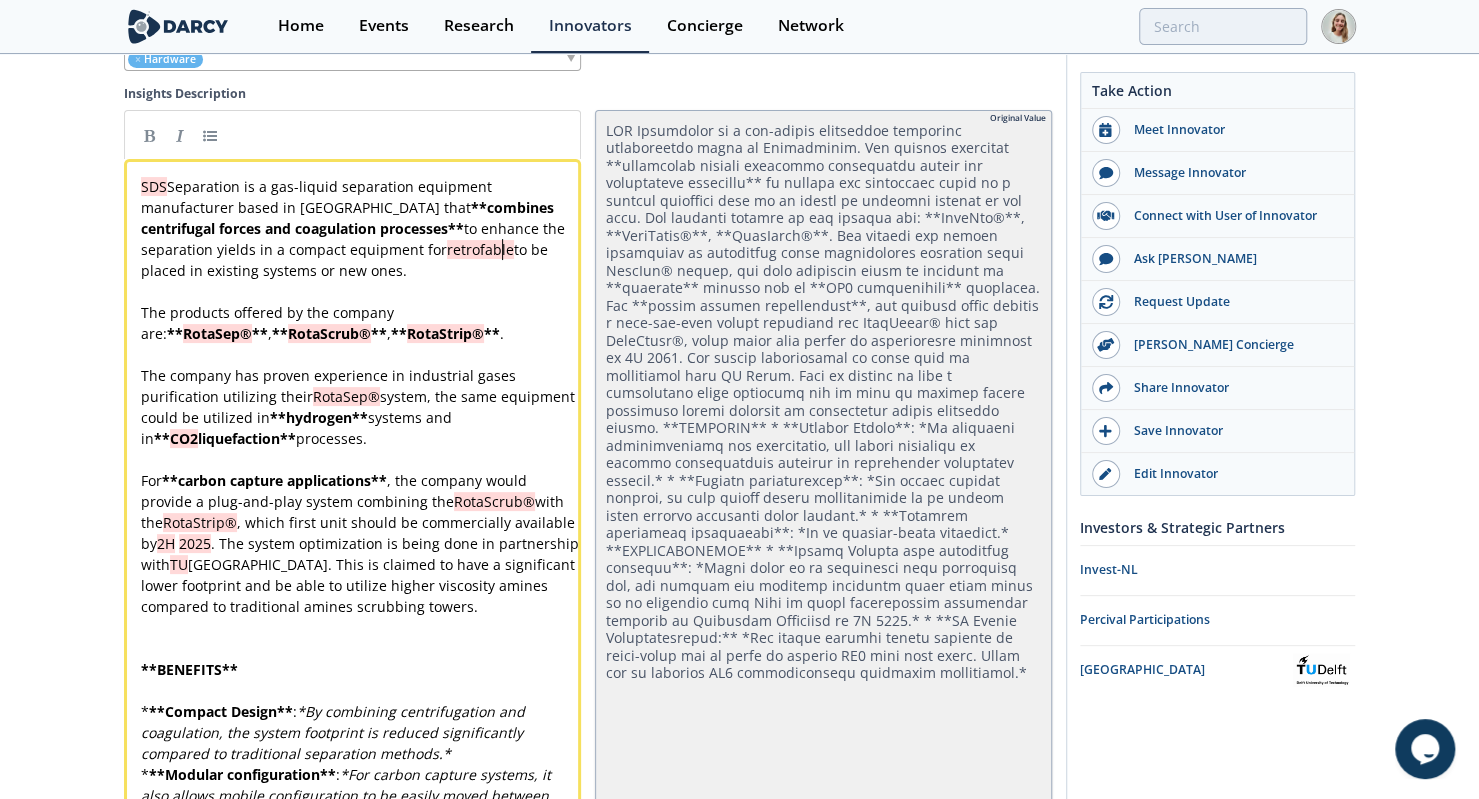 type 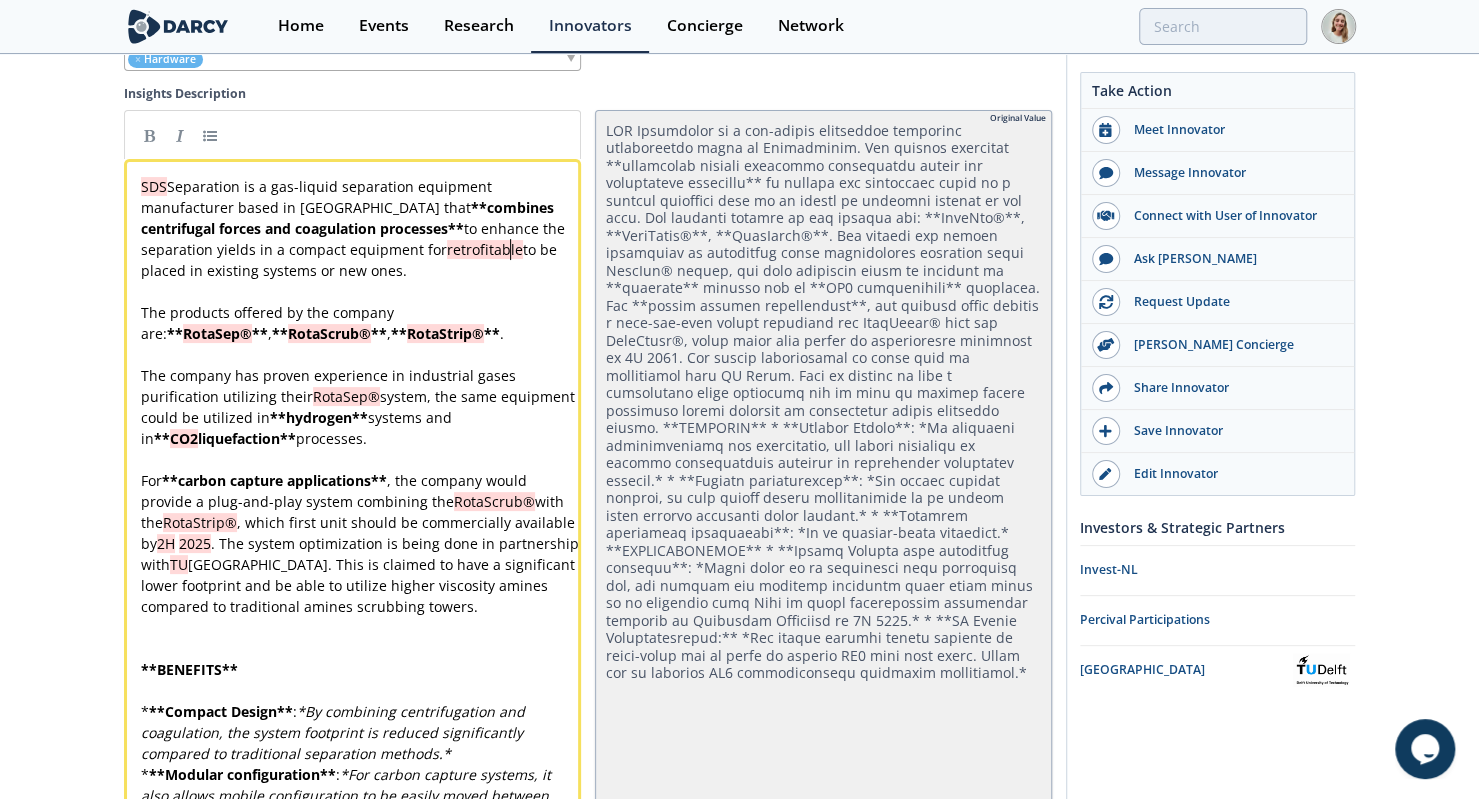 type 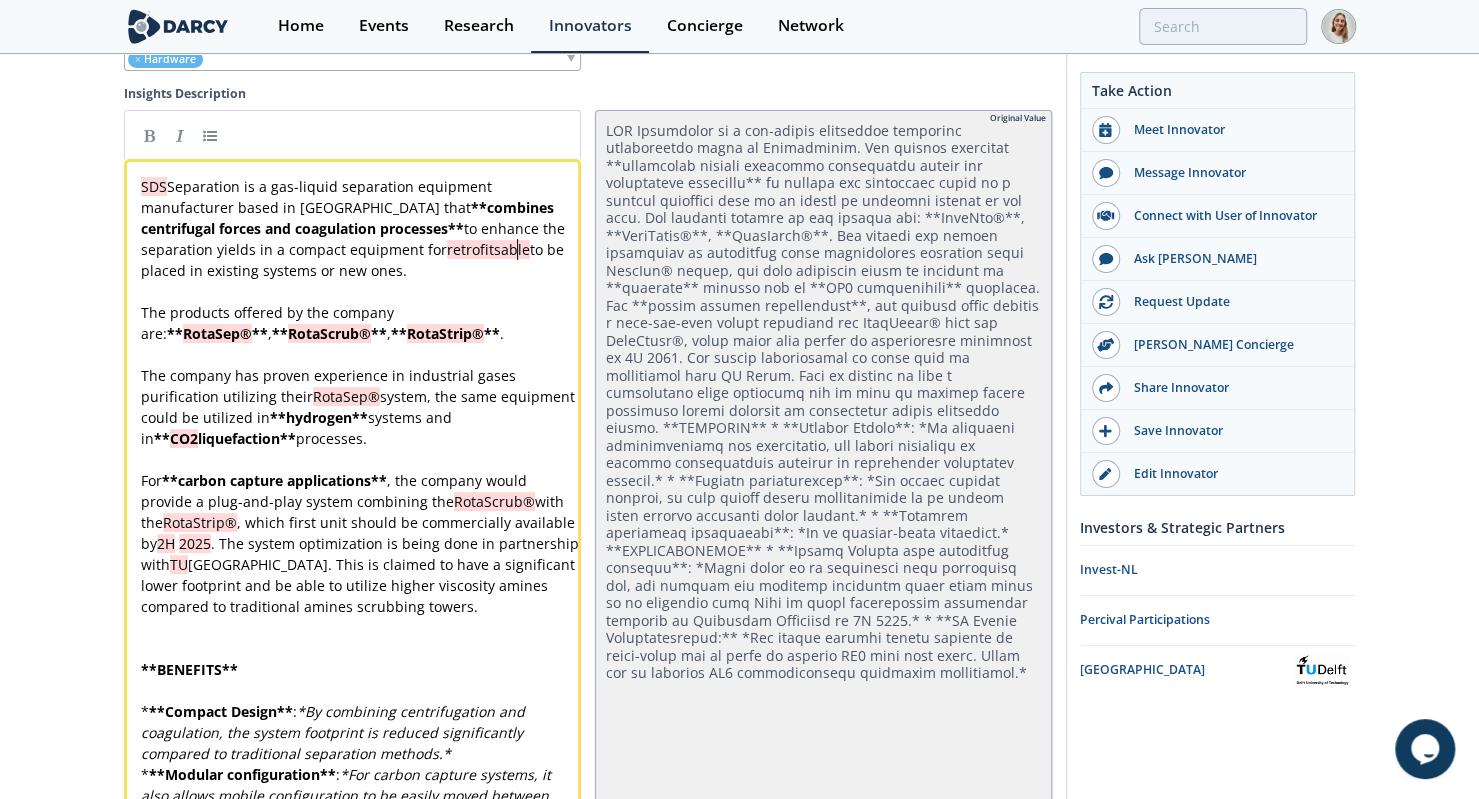 type 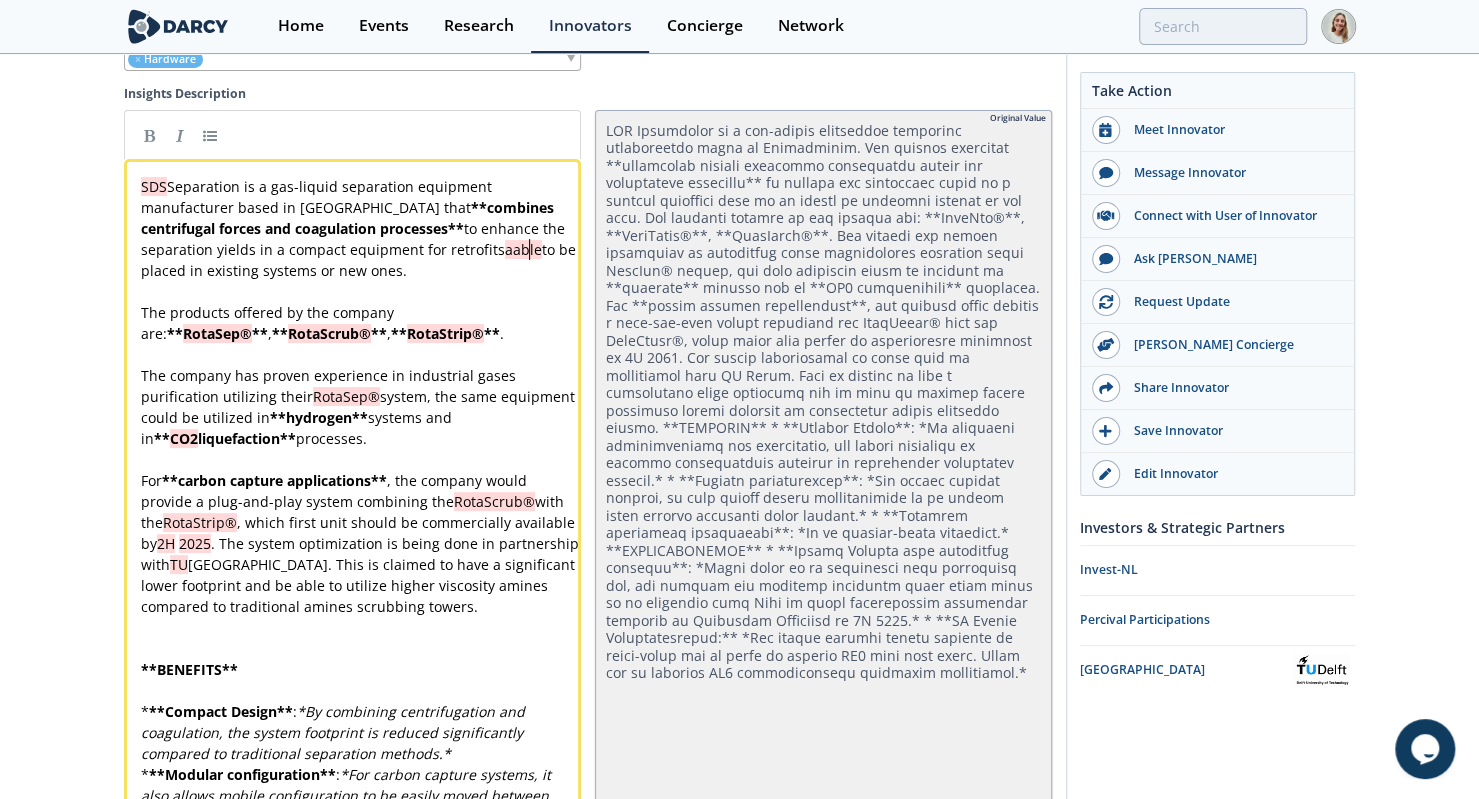 type 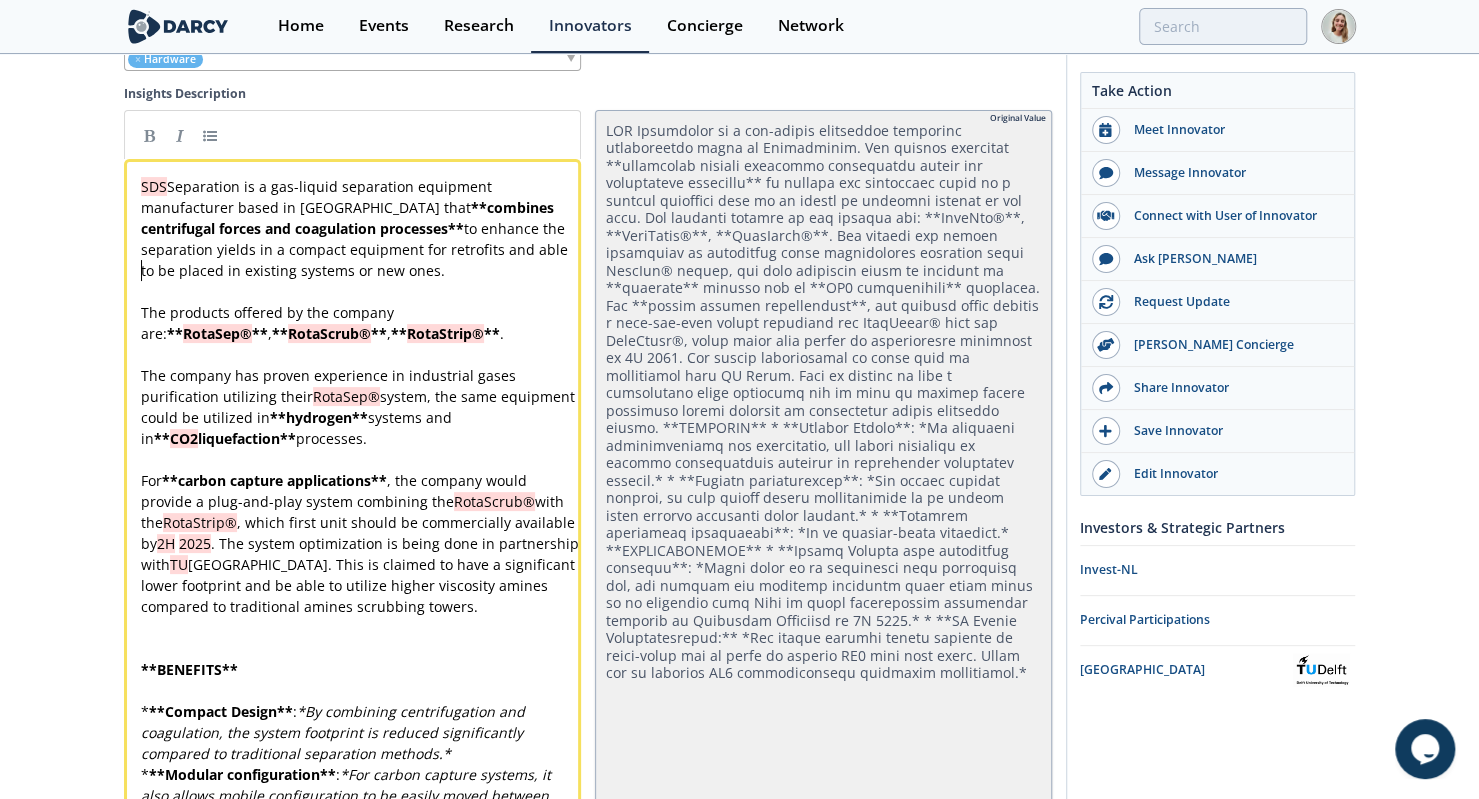 type 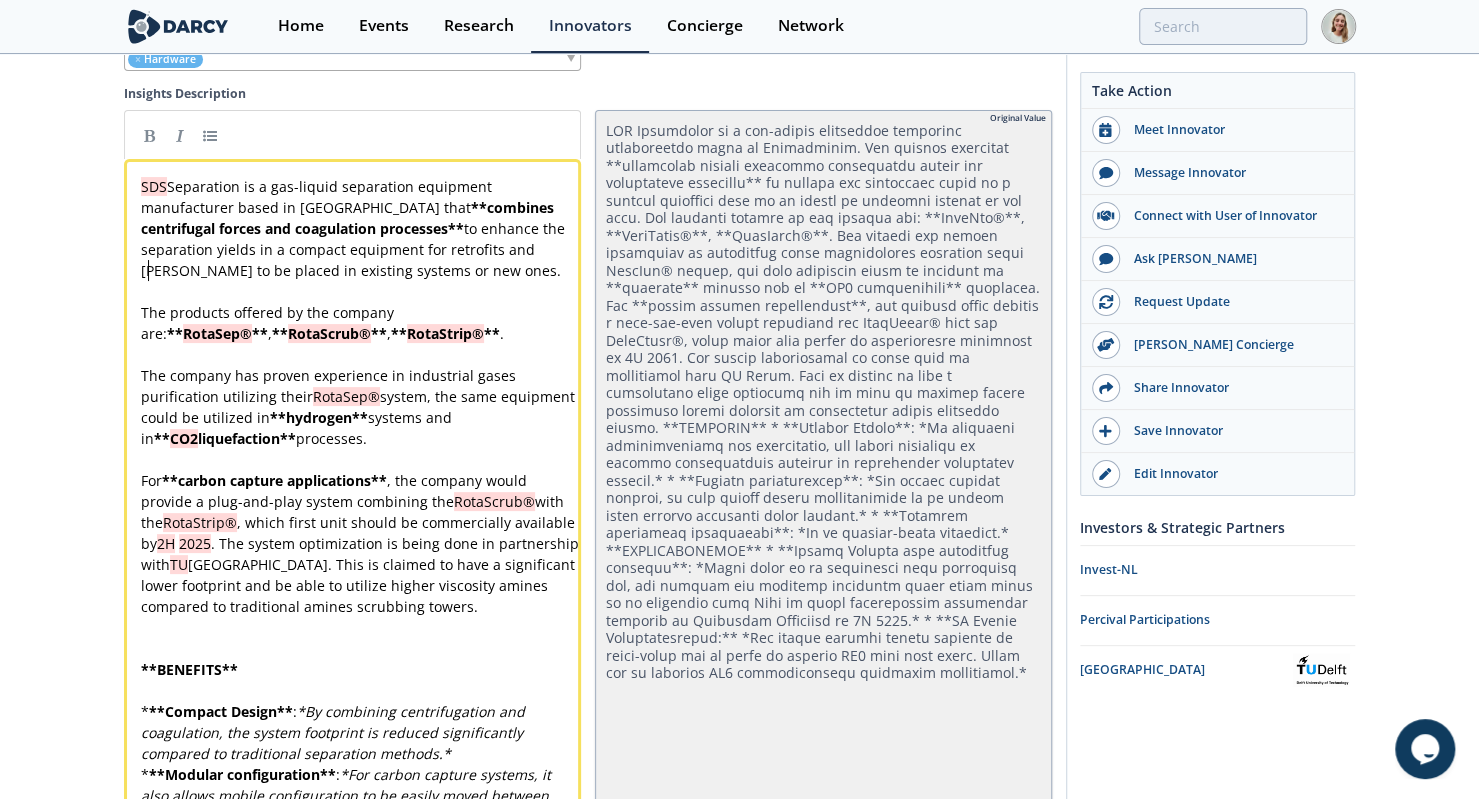 type 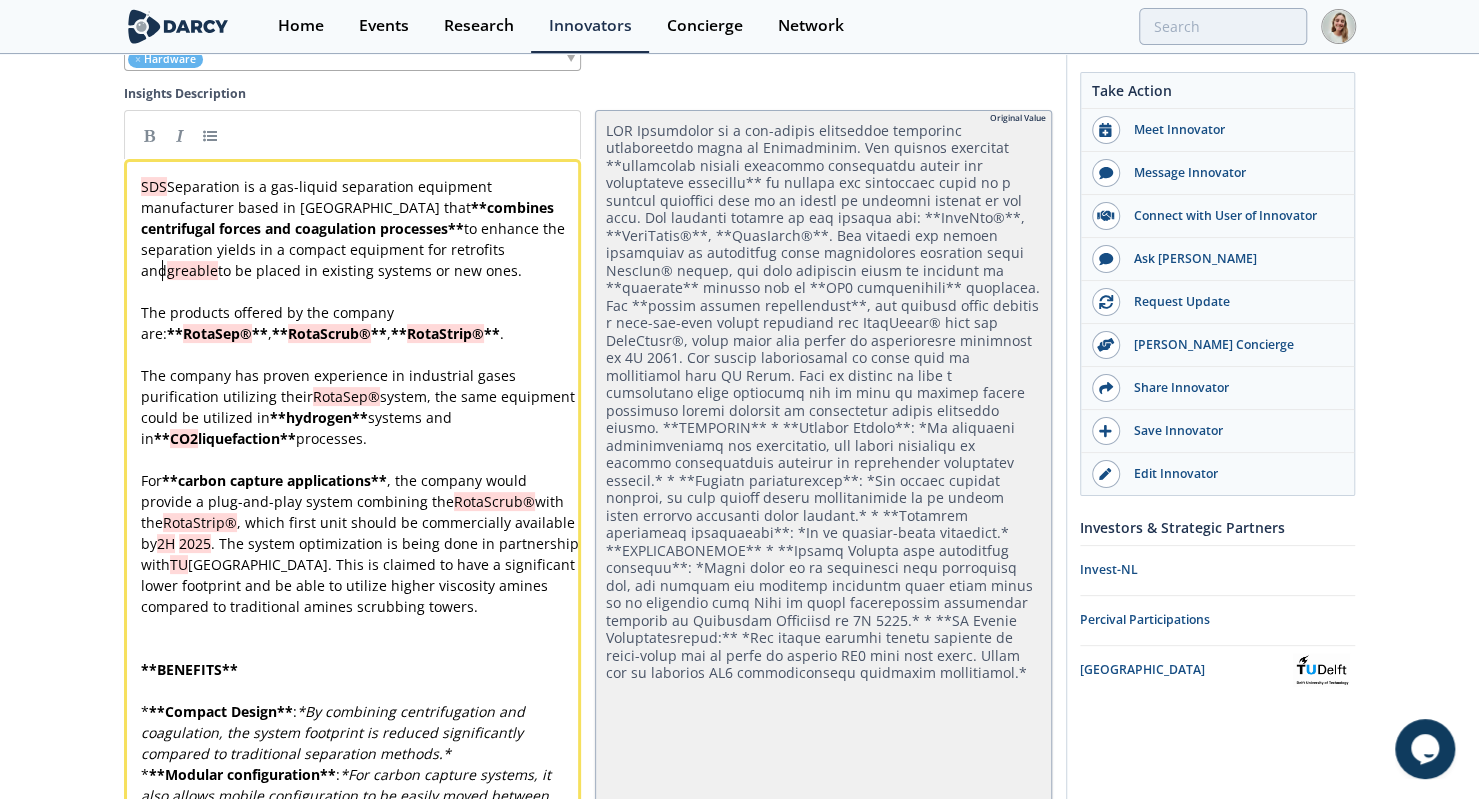 type 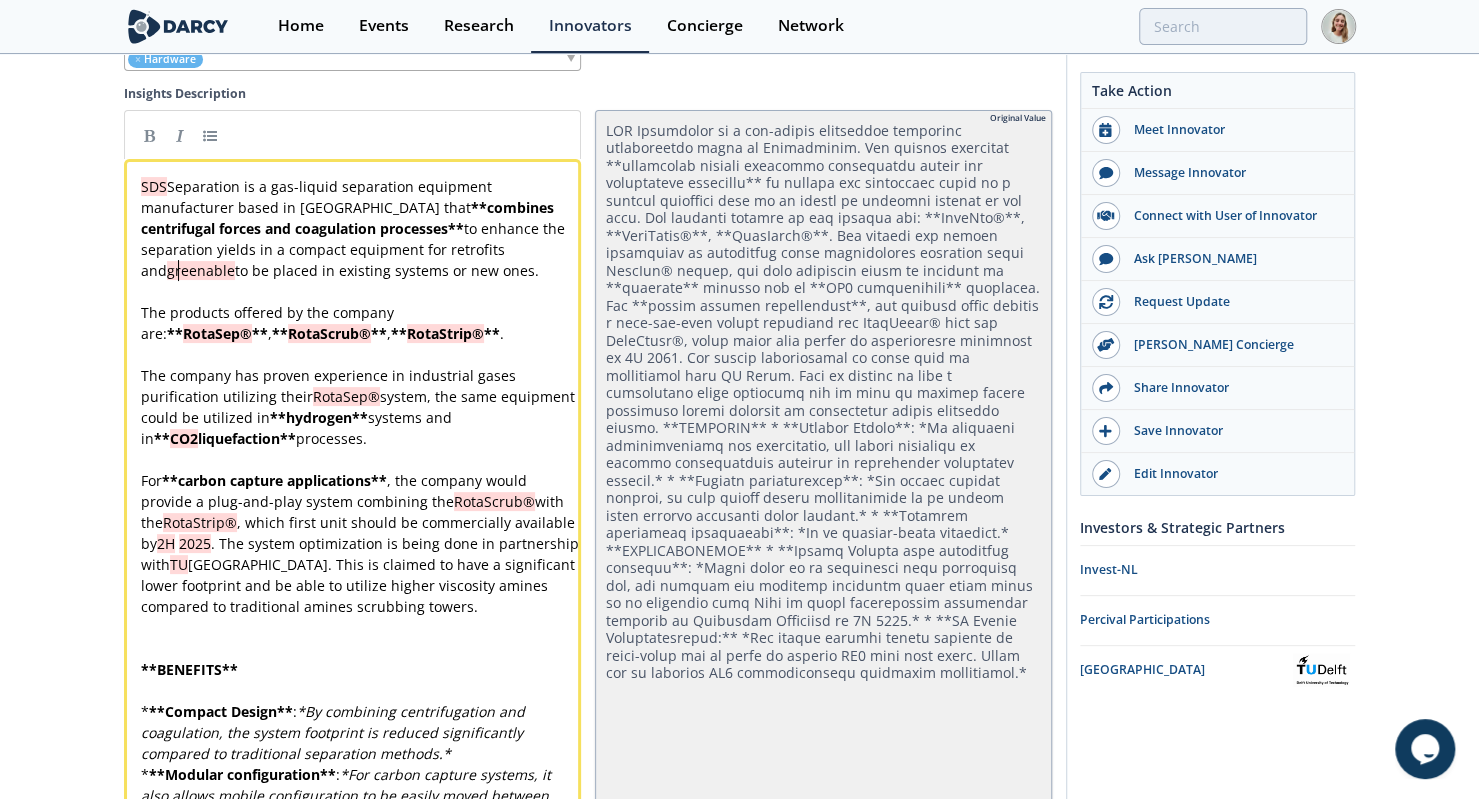 type 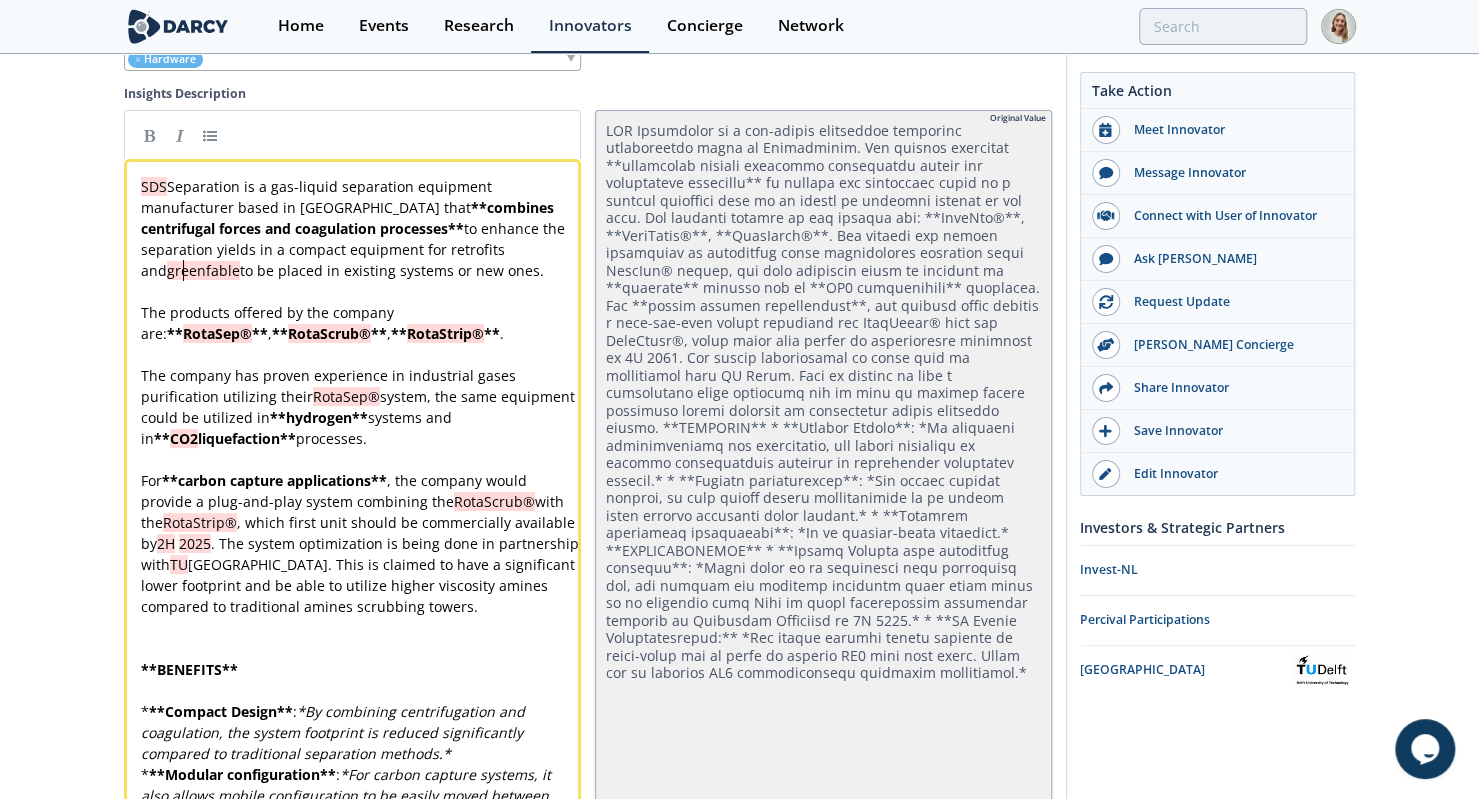 type 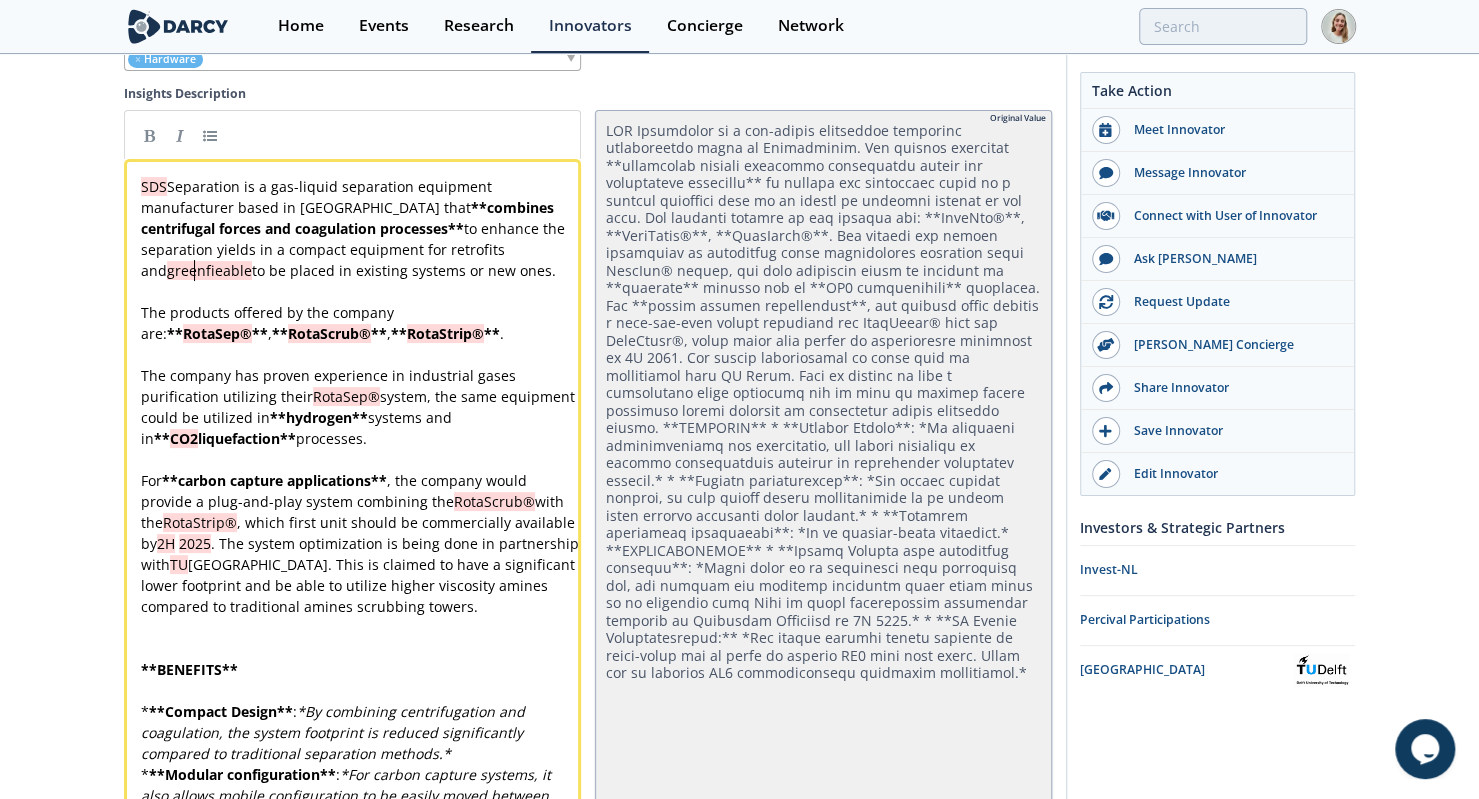 type 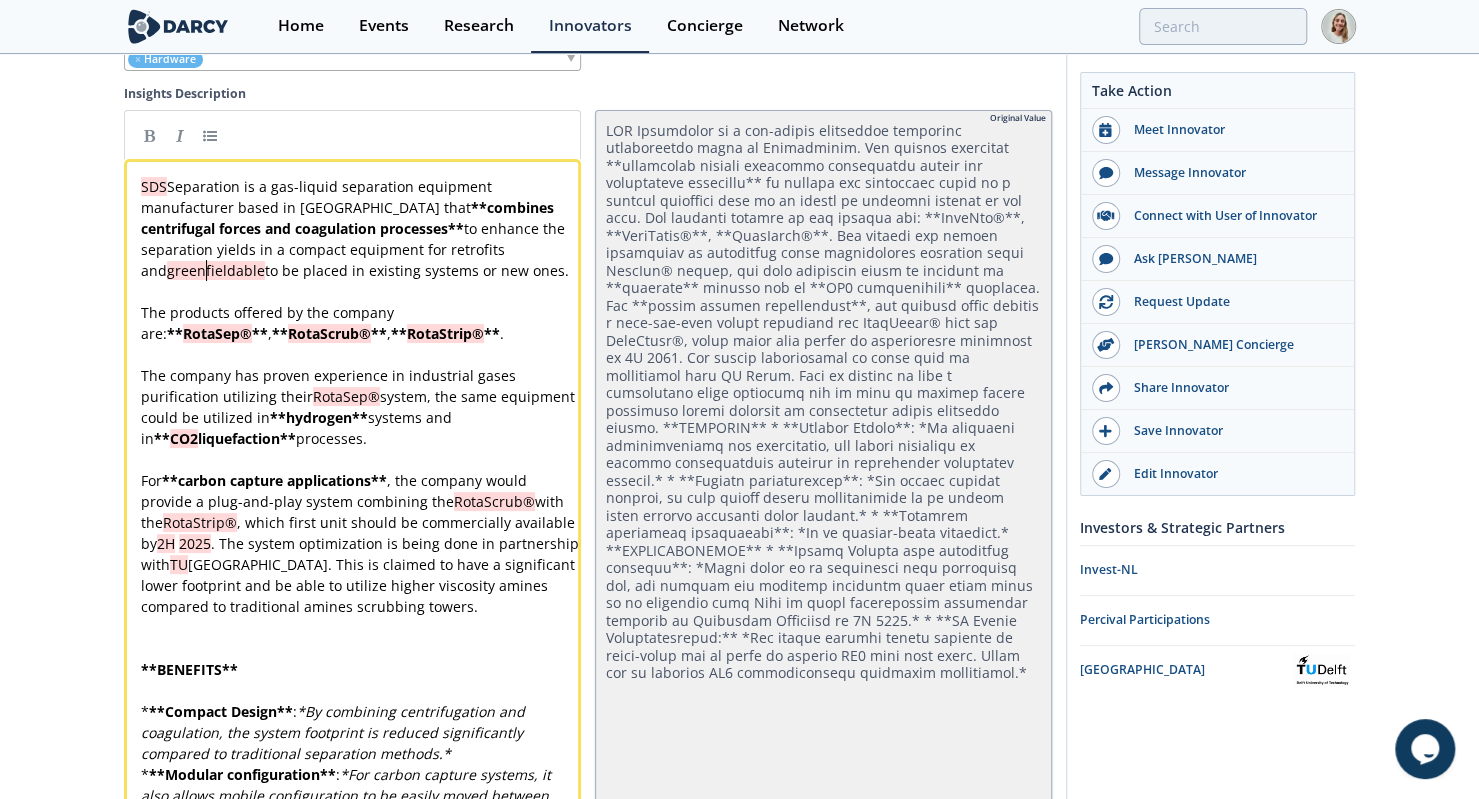 type 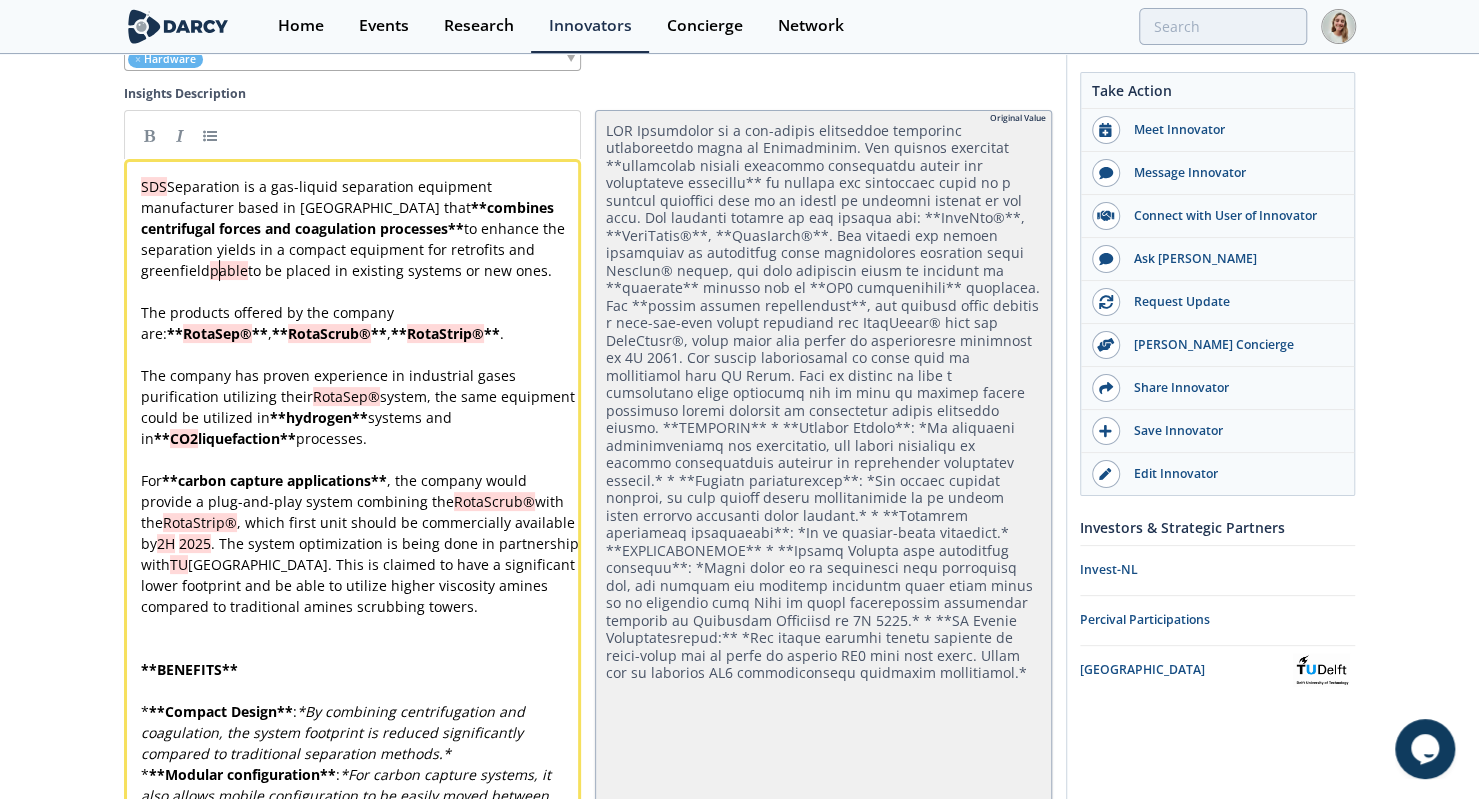 type 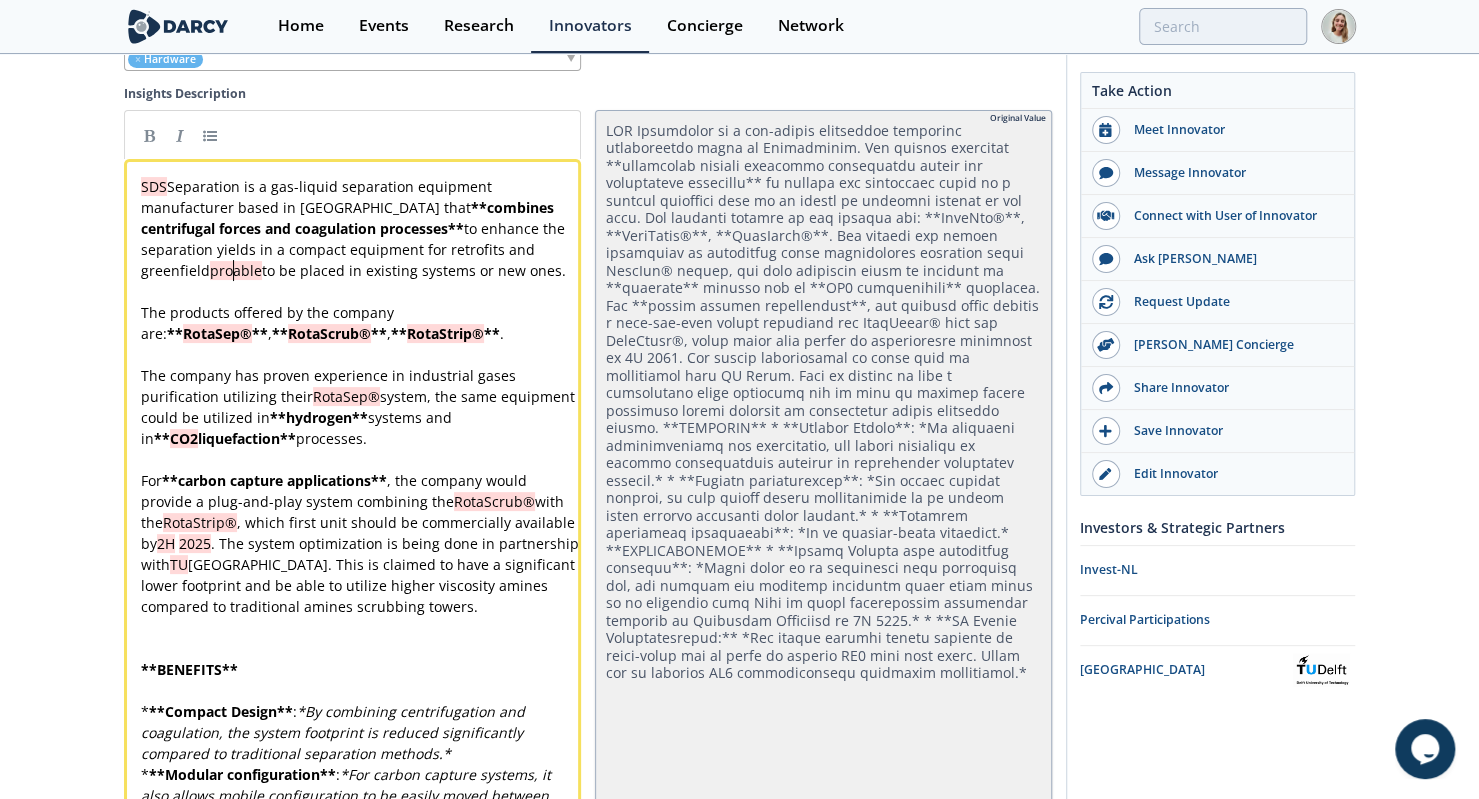 type 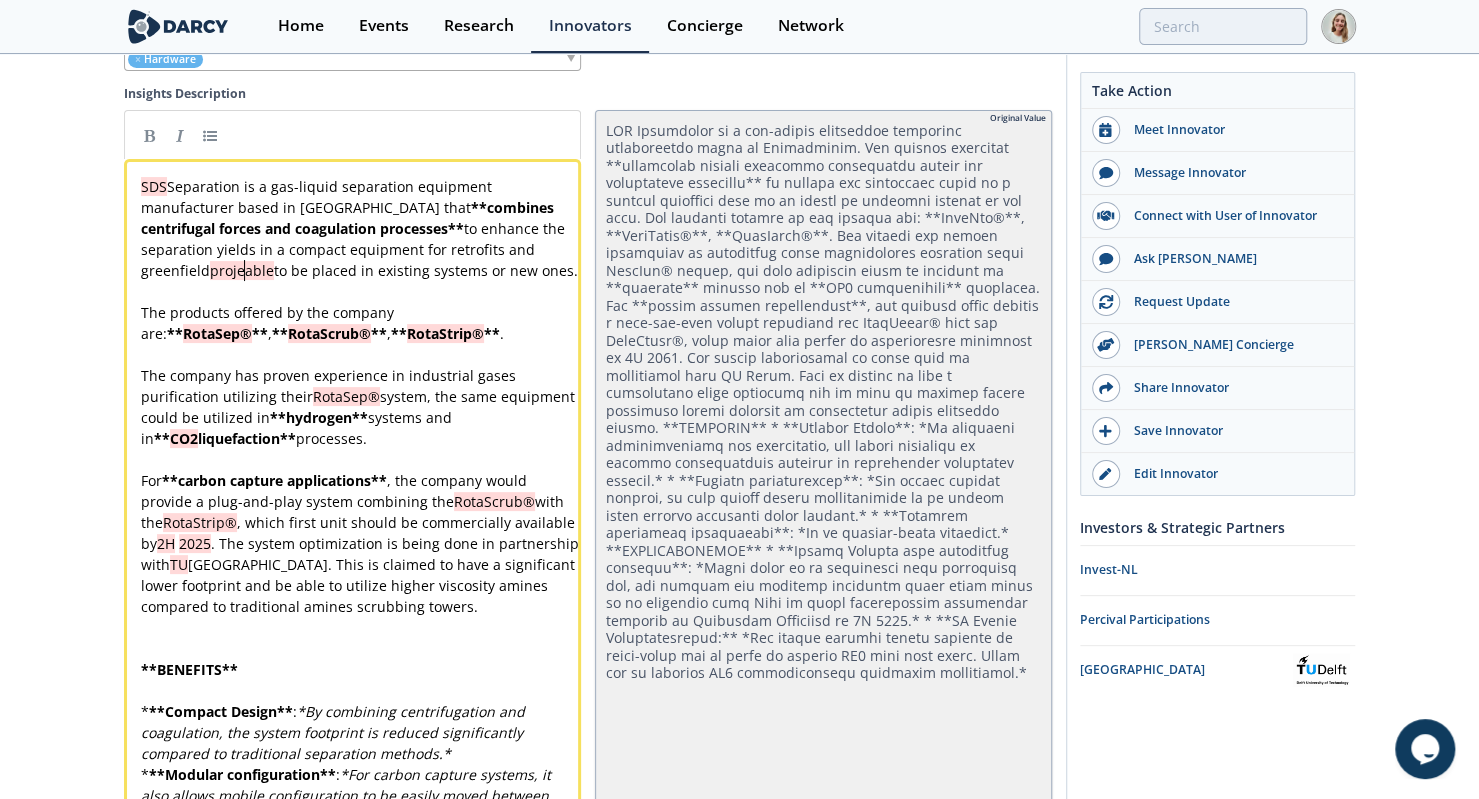 type 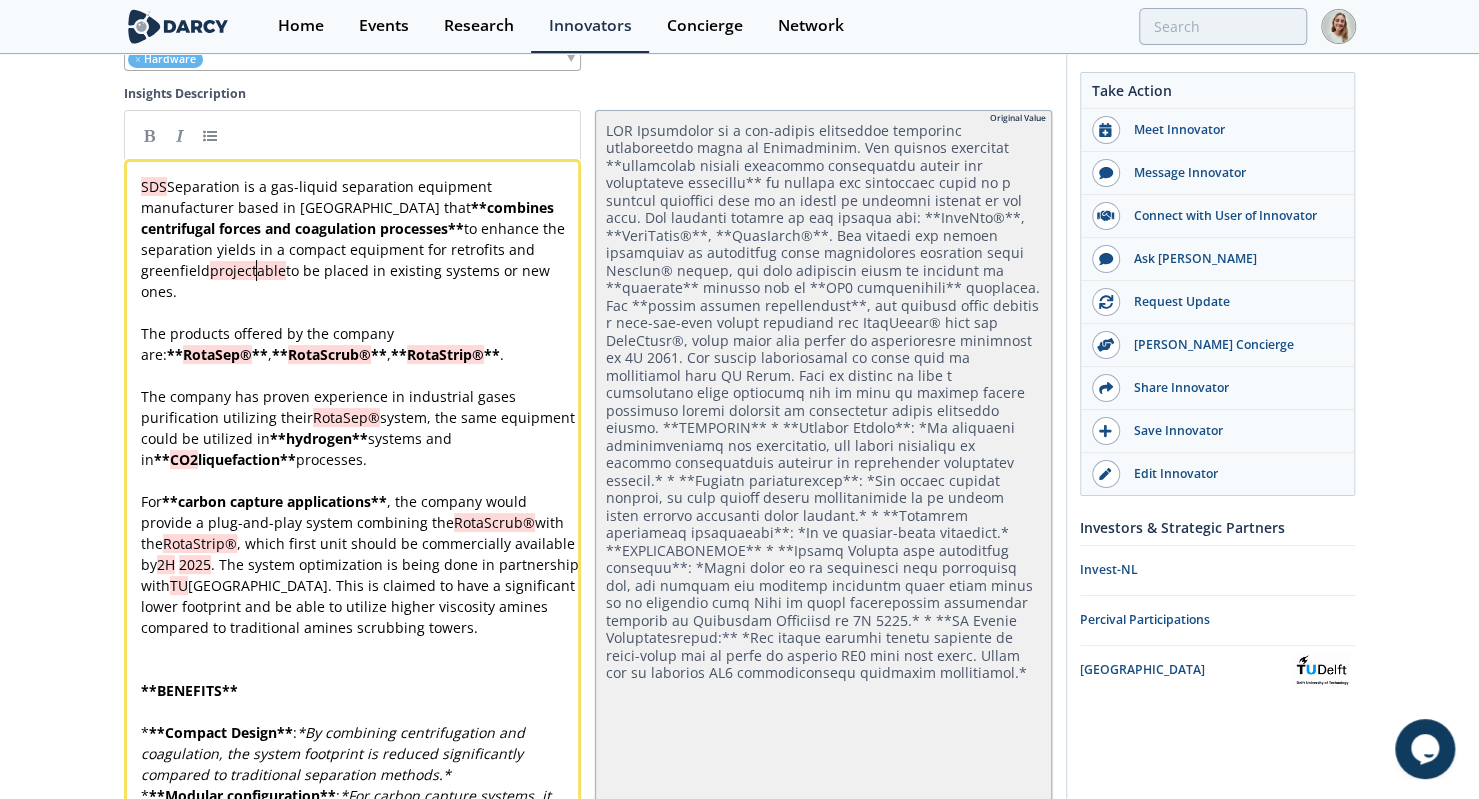 type 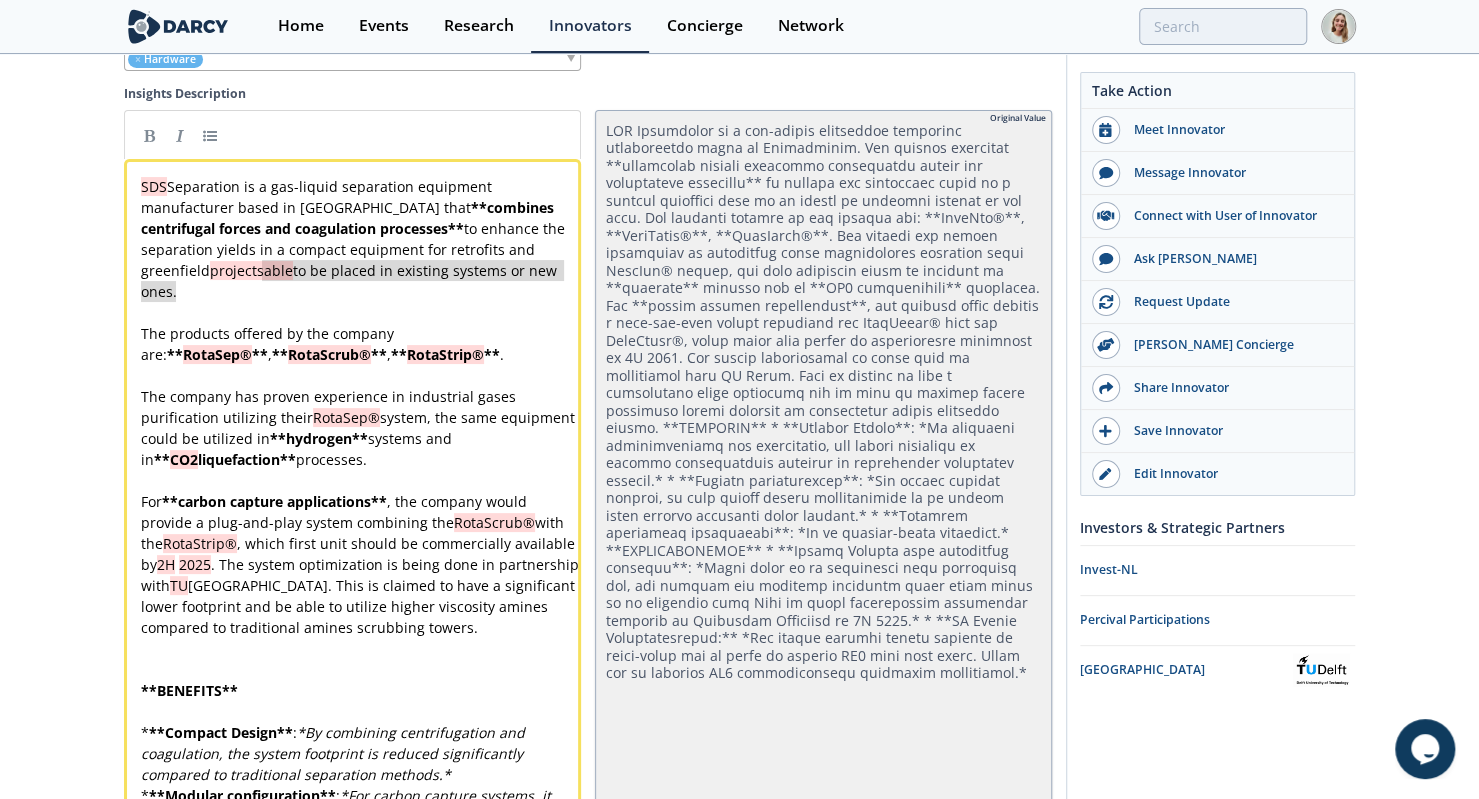 type on "able to be placed in existing systems or new ones" 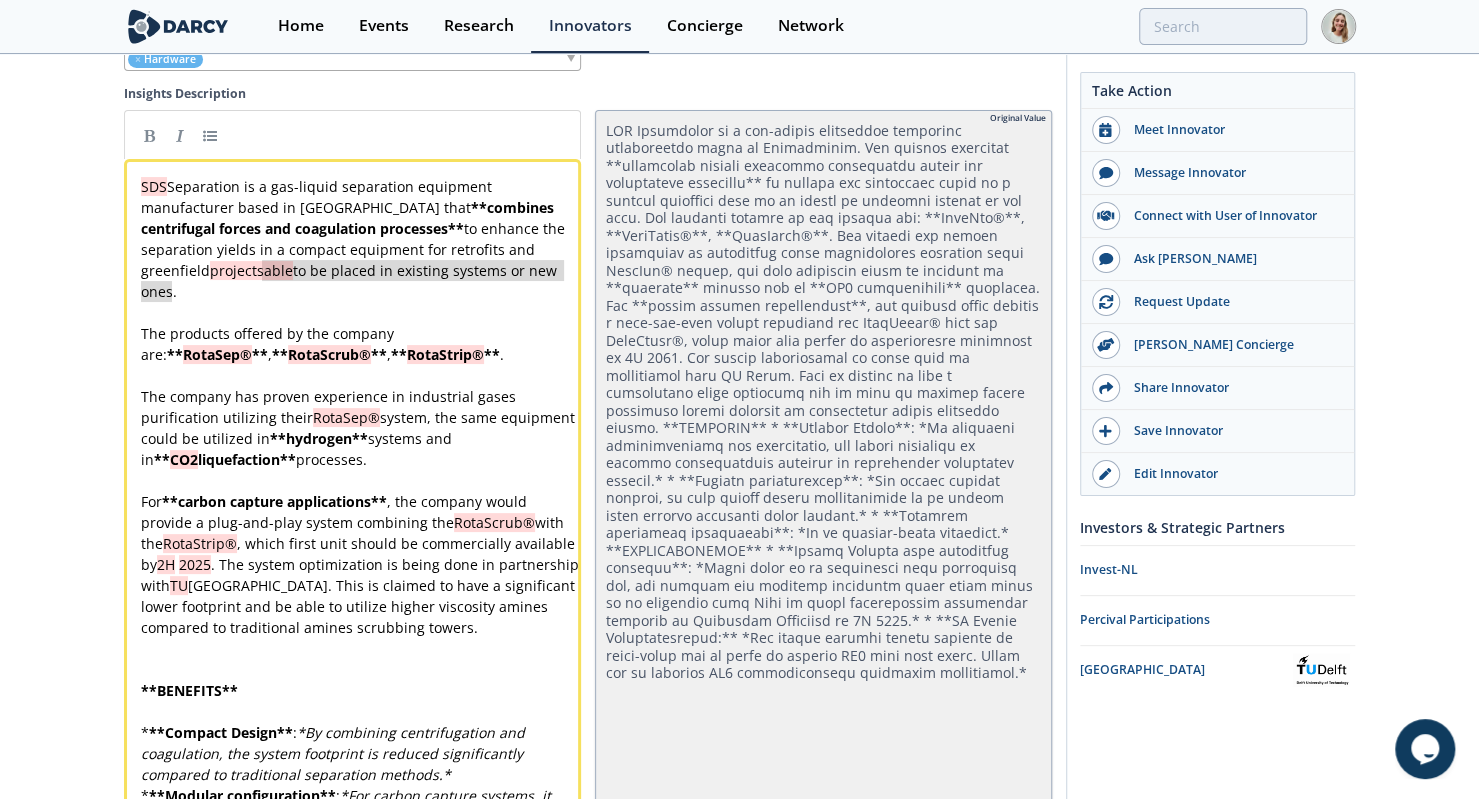 type 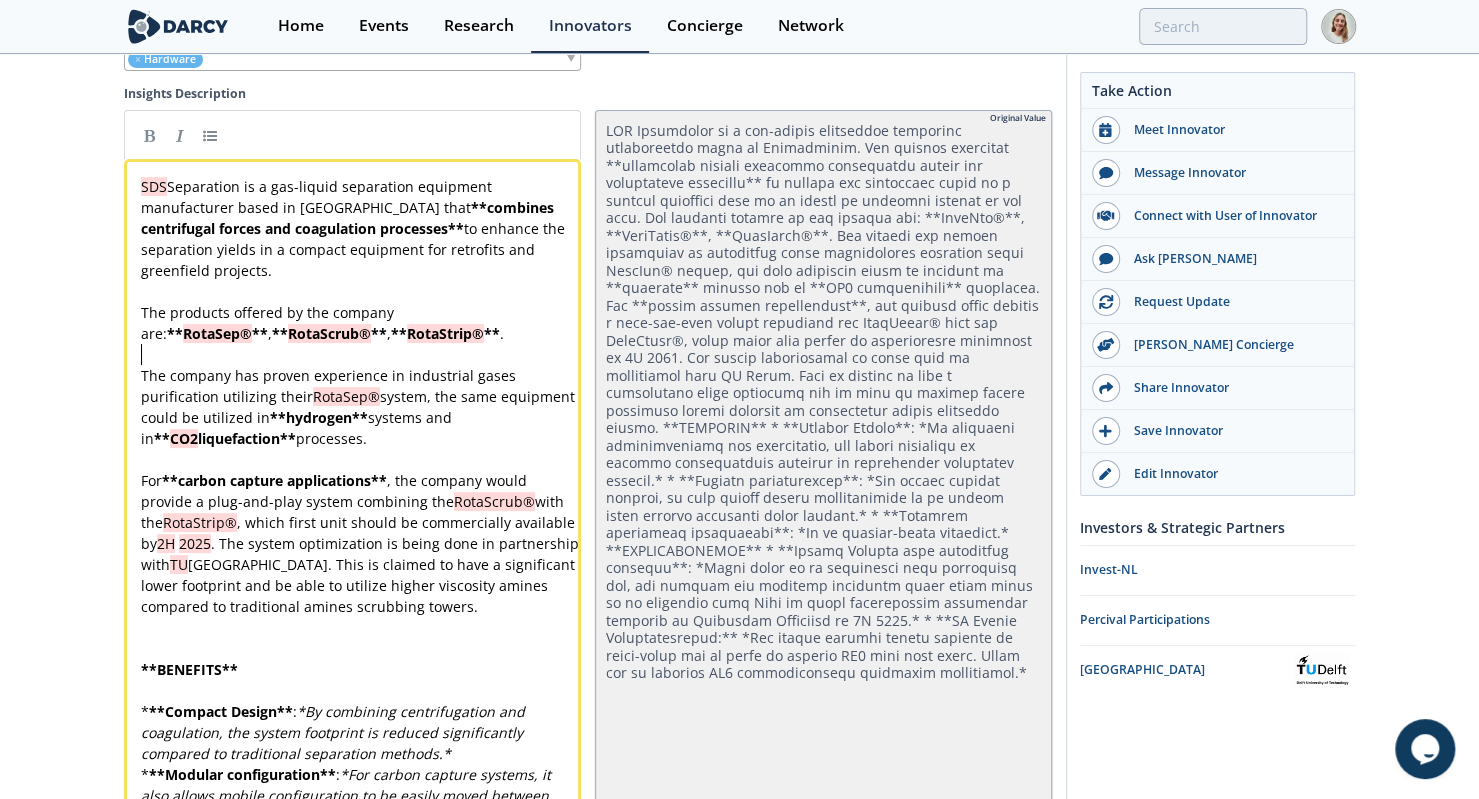 click on "​" at bounding box center (360, 354) 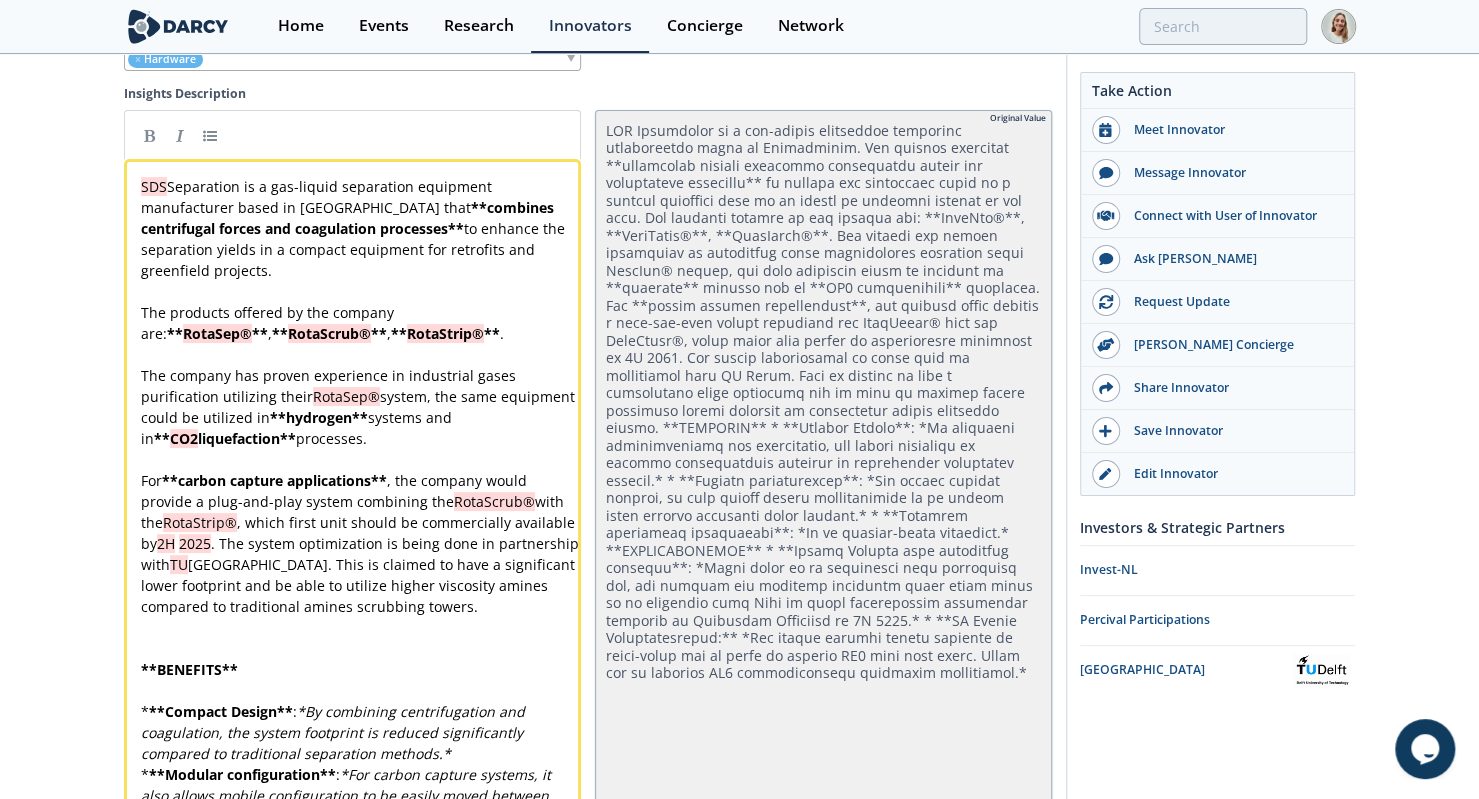 type on "**RotaScrub®**, **RotaStrip®**." 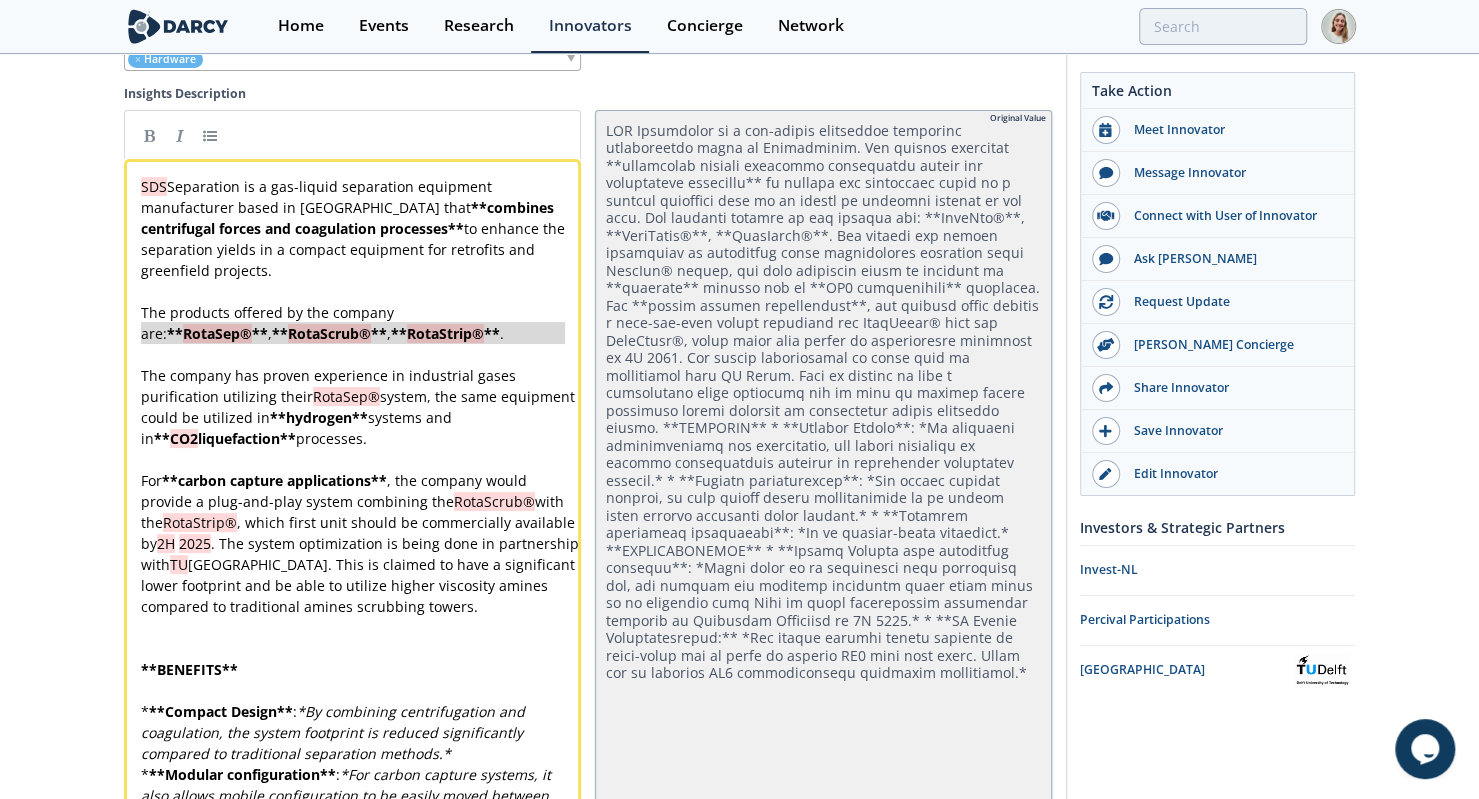 type 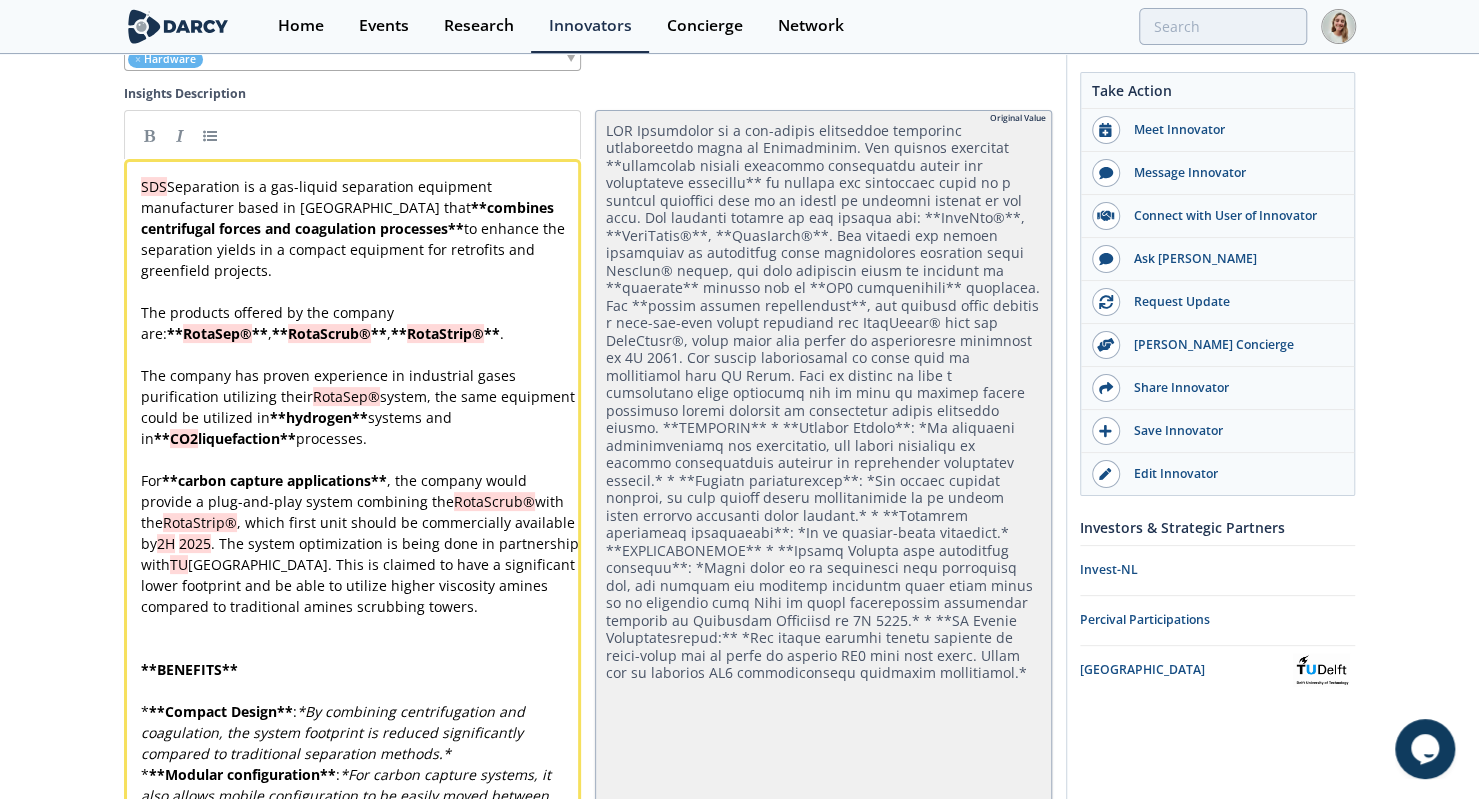 type 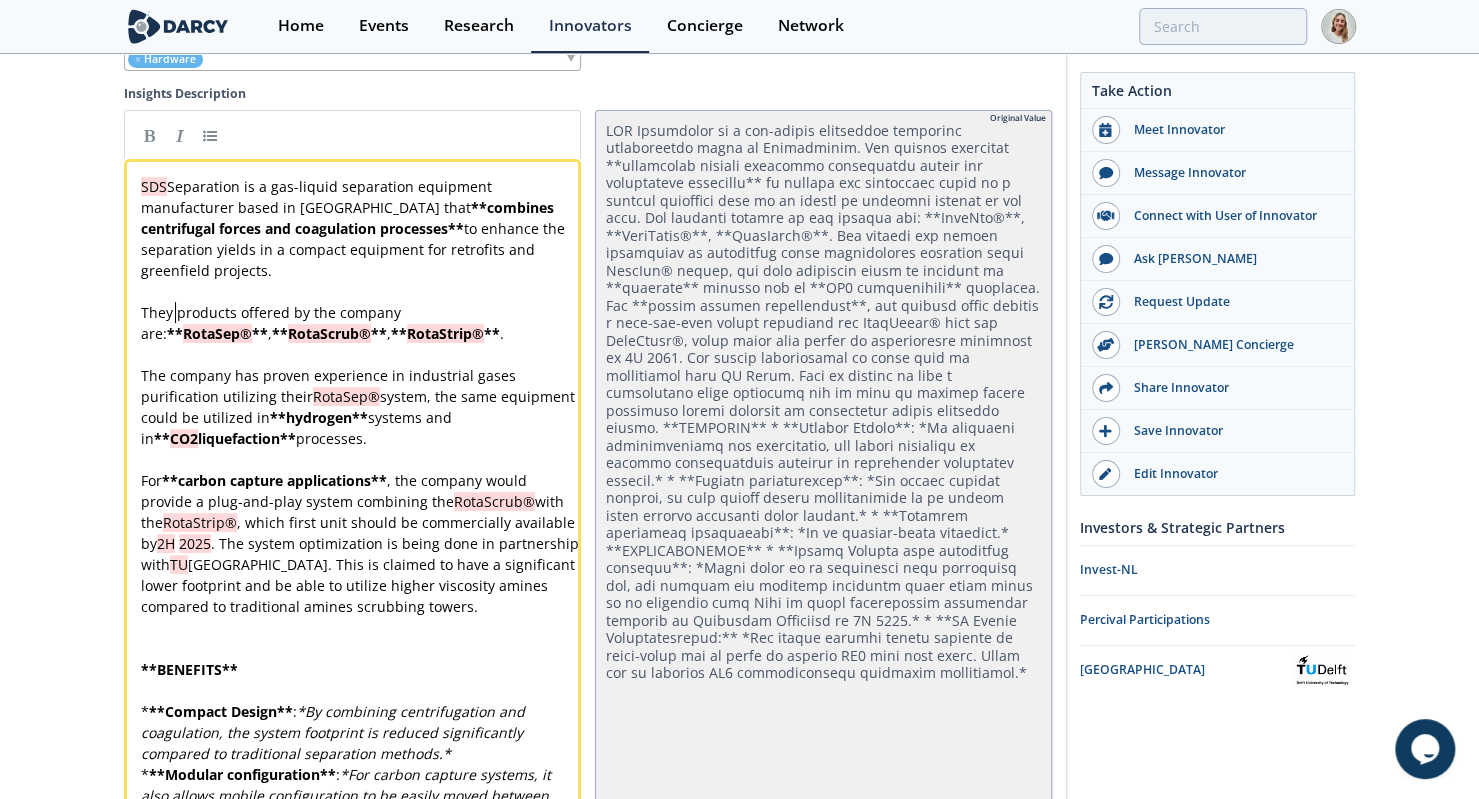 type on "products" 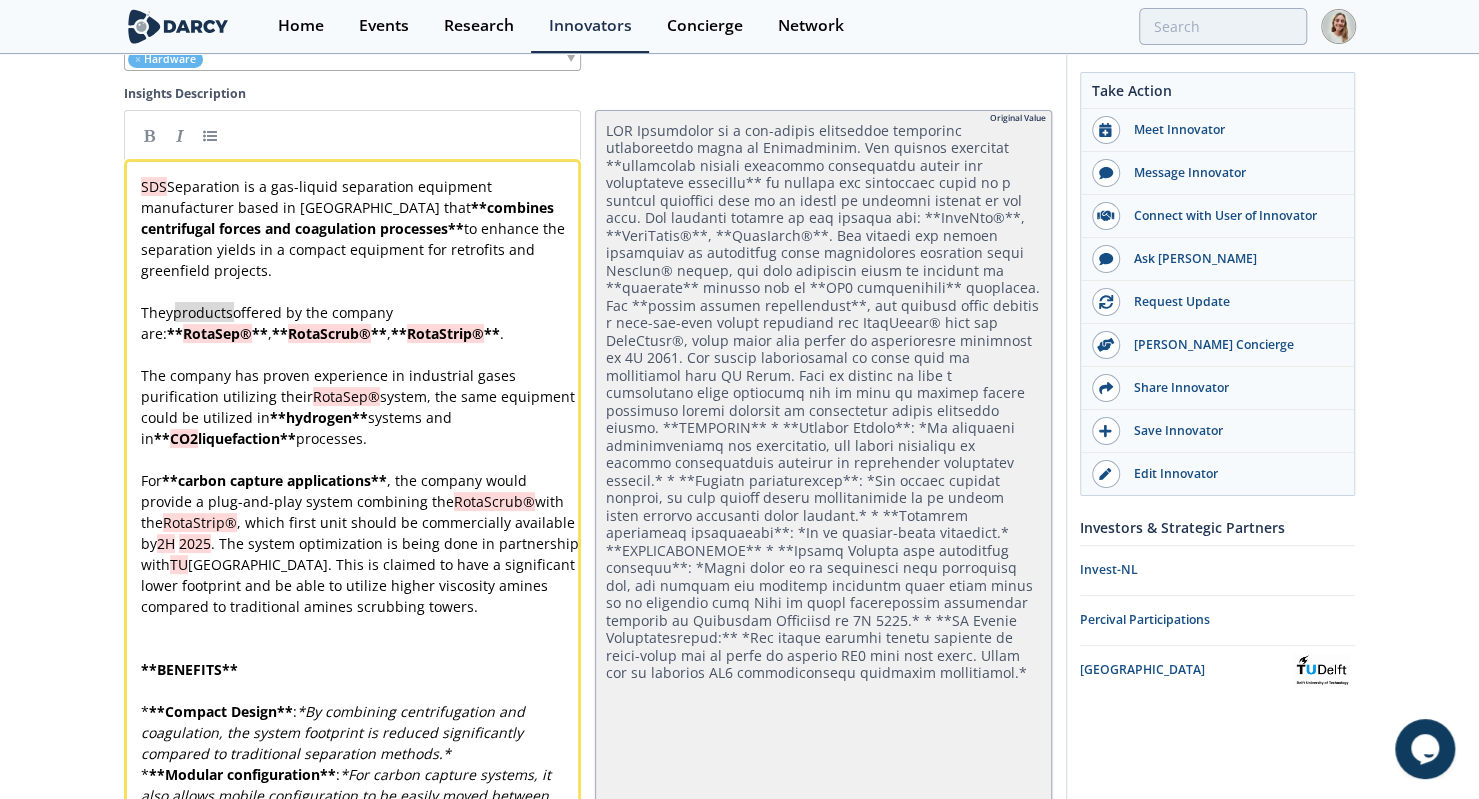 type 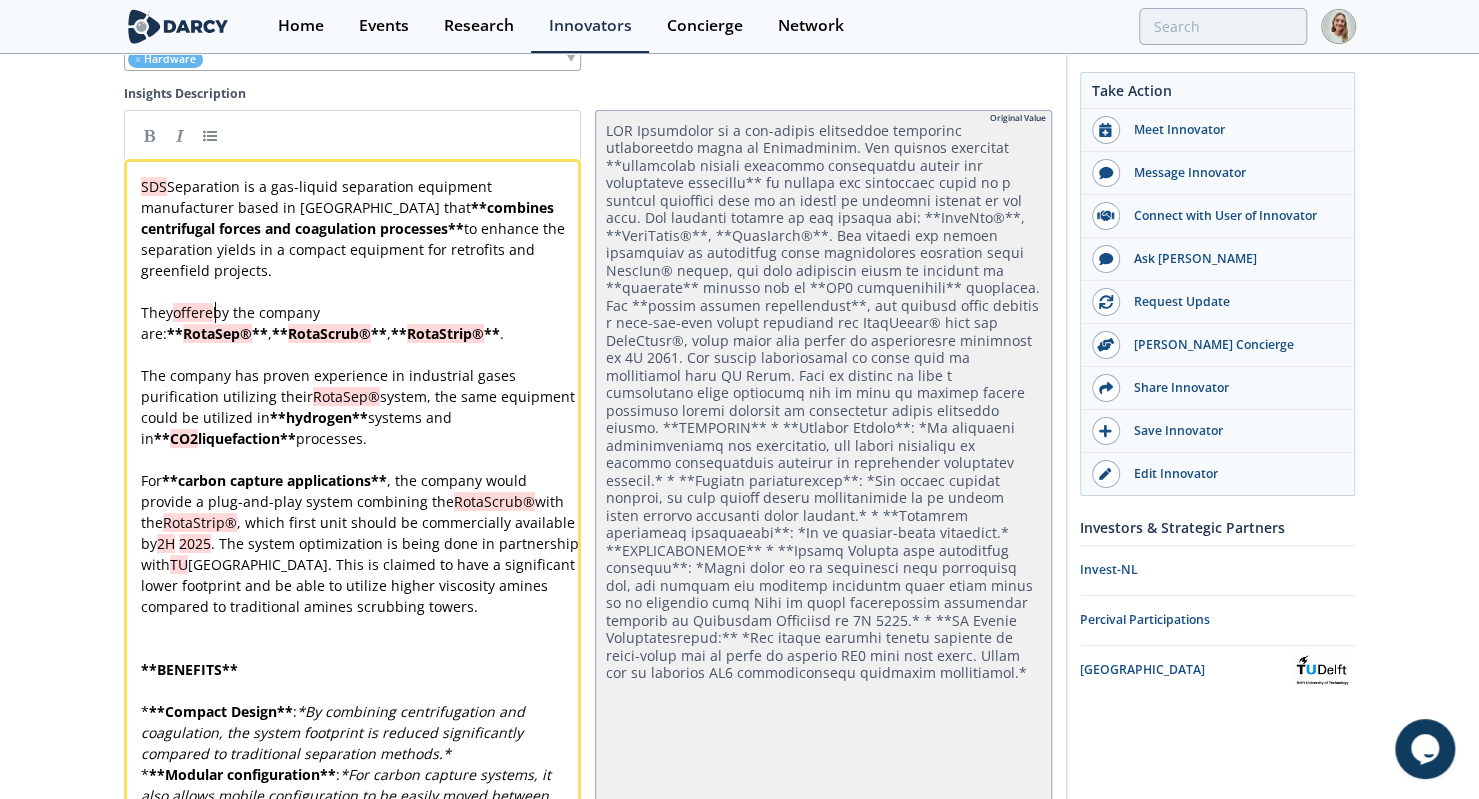 type 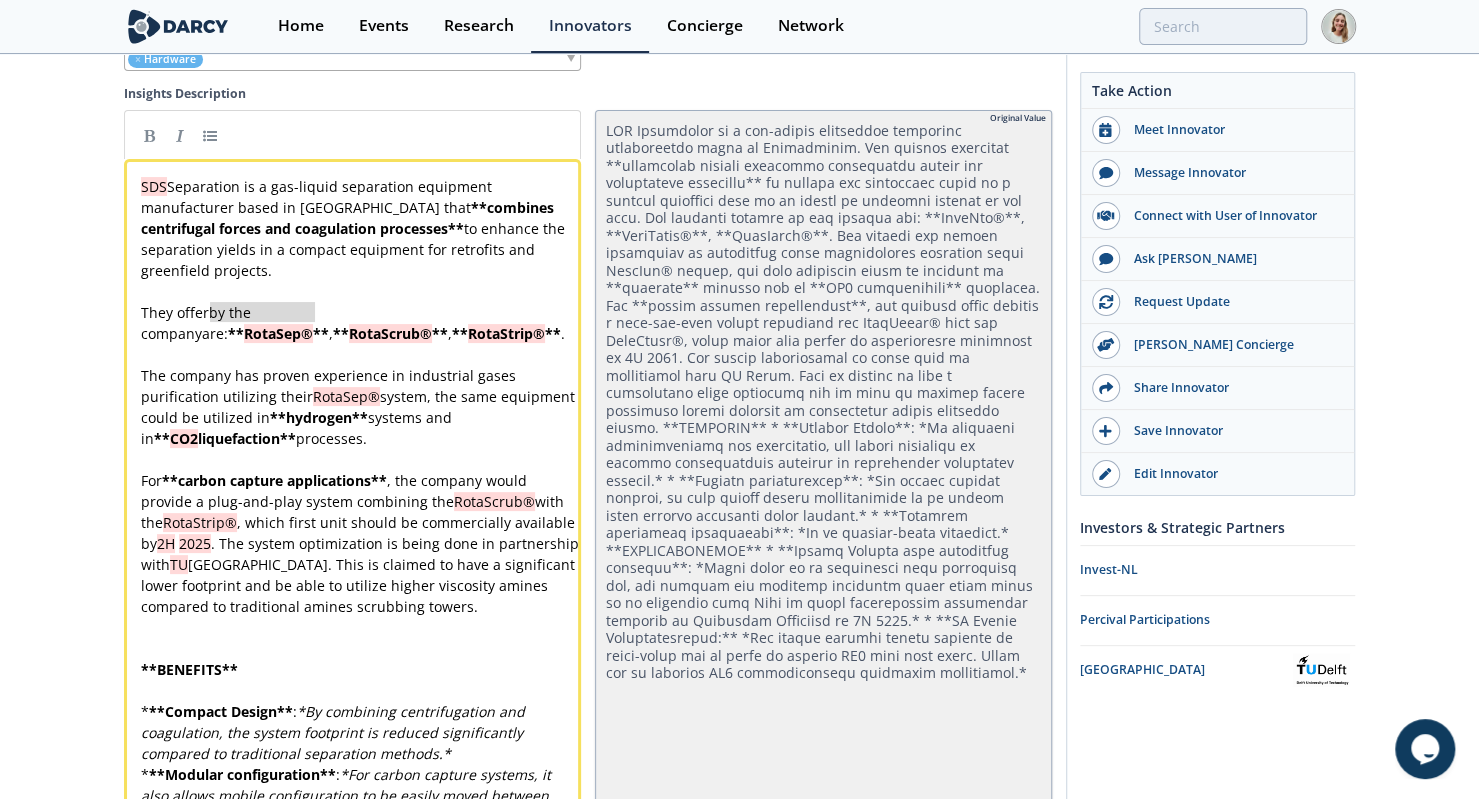 type on "by the company are" 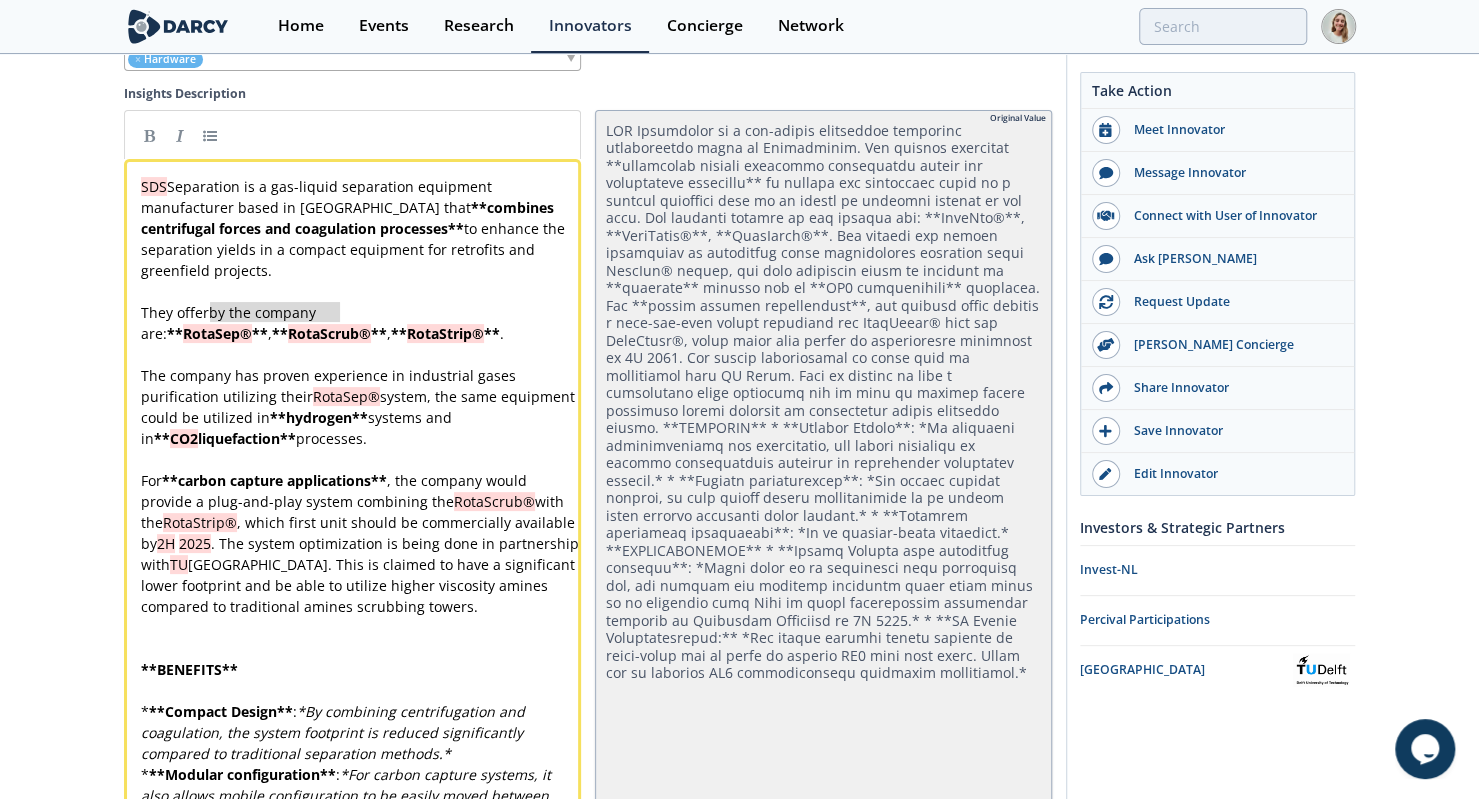 type 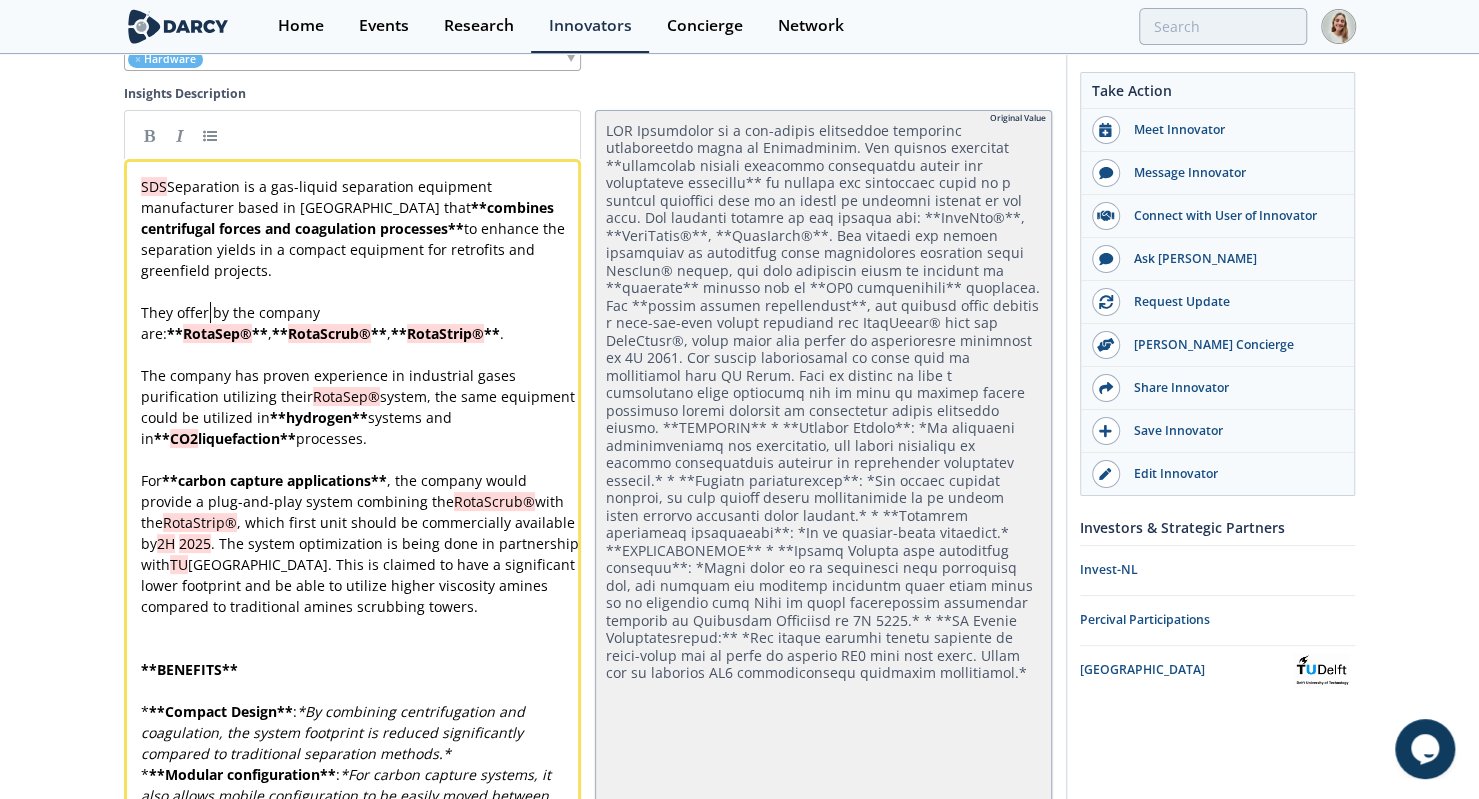 type 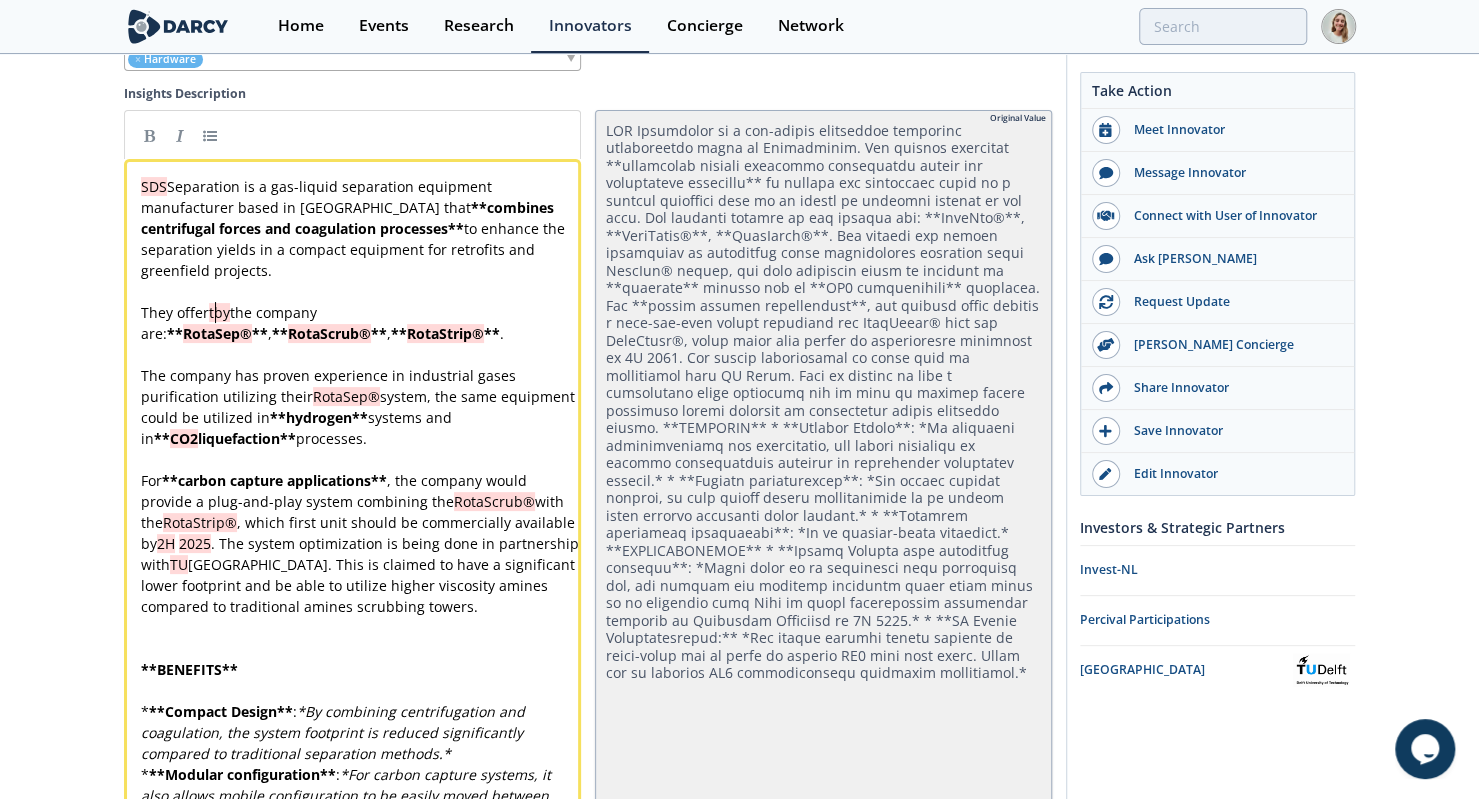 type 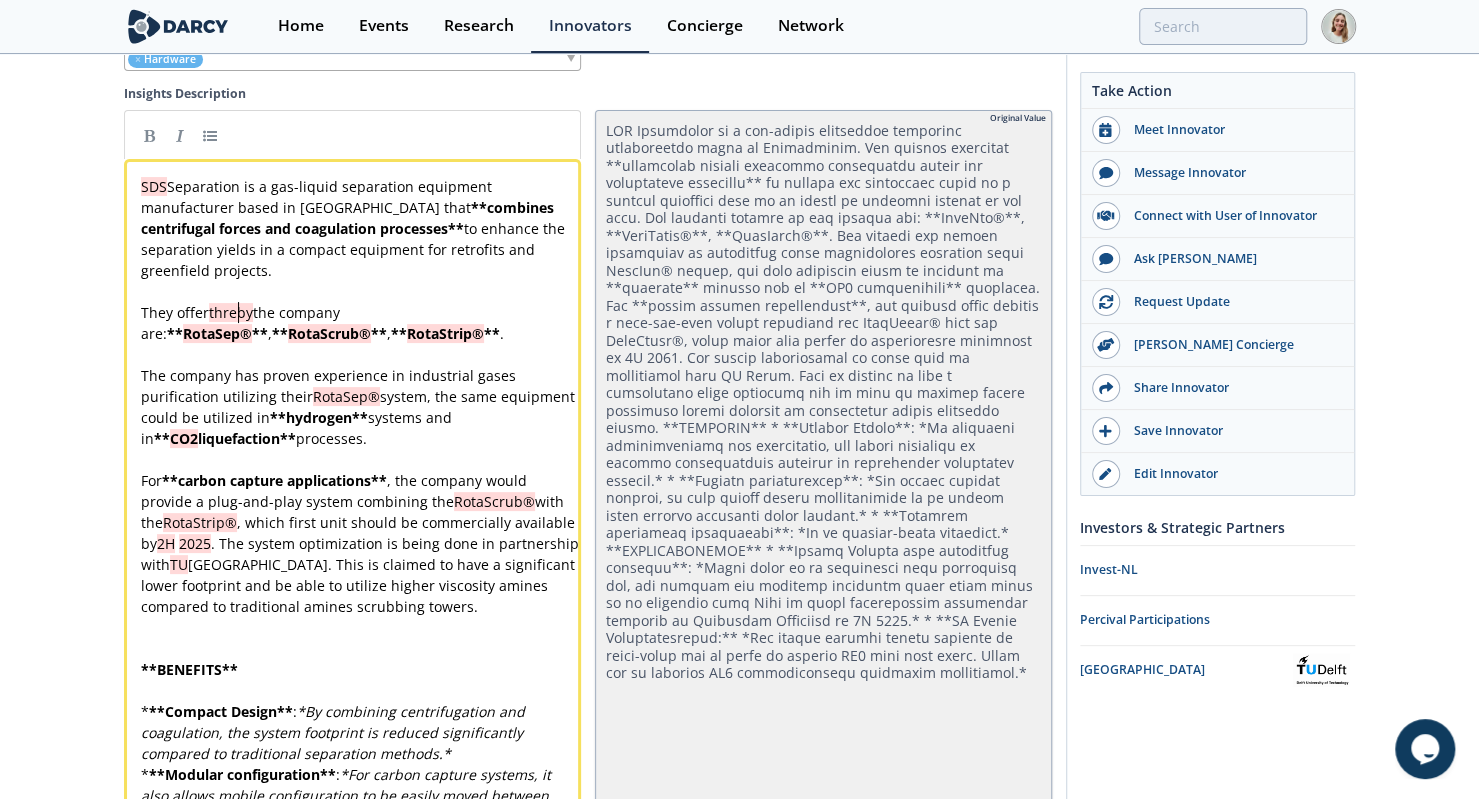 type 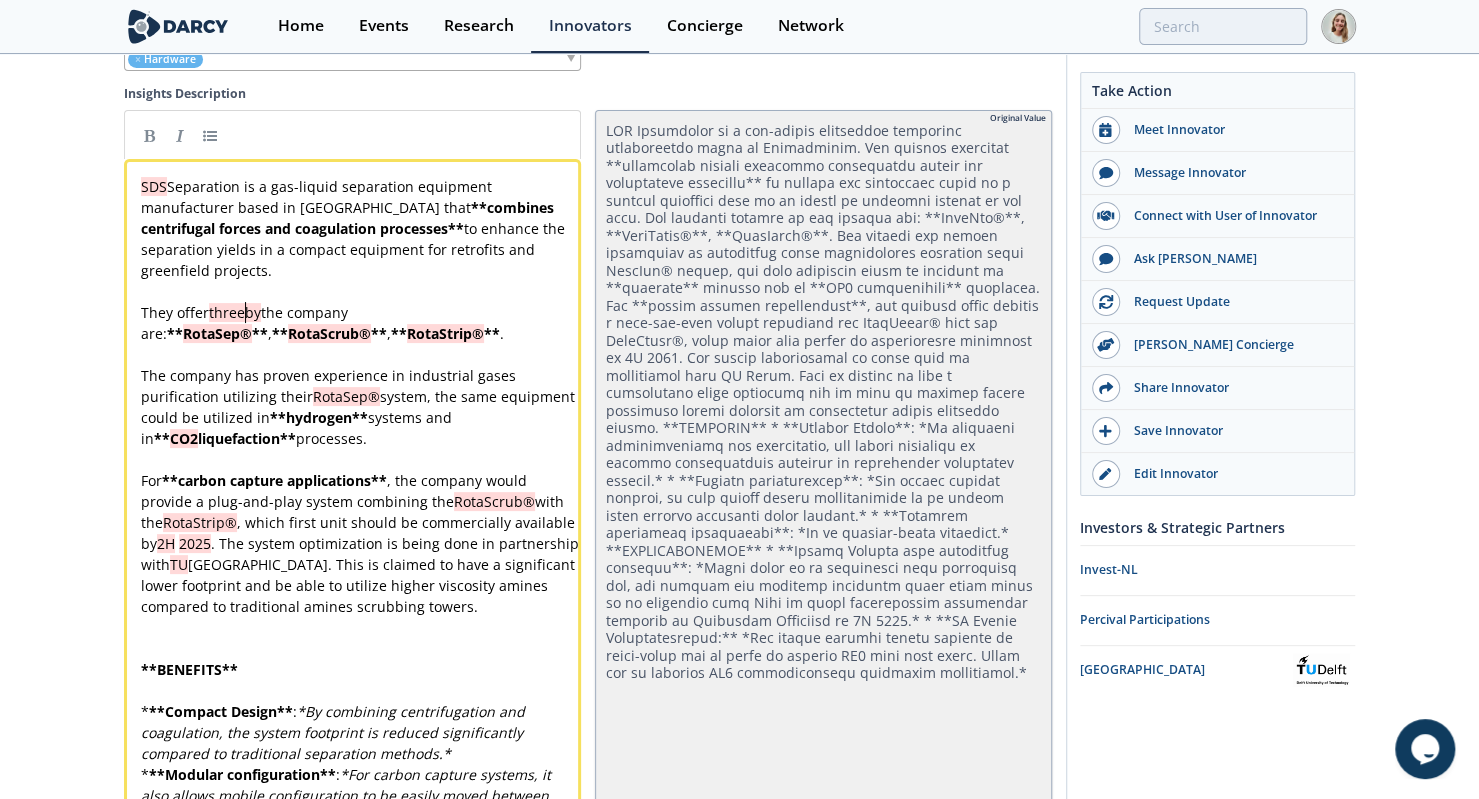type 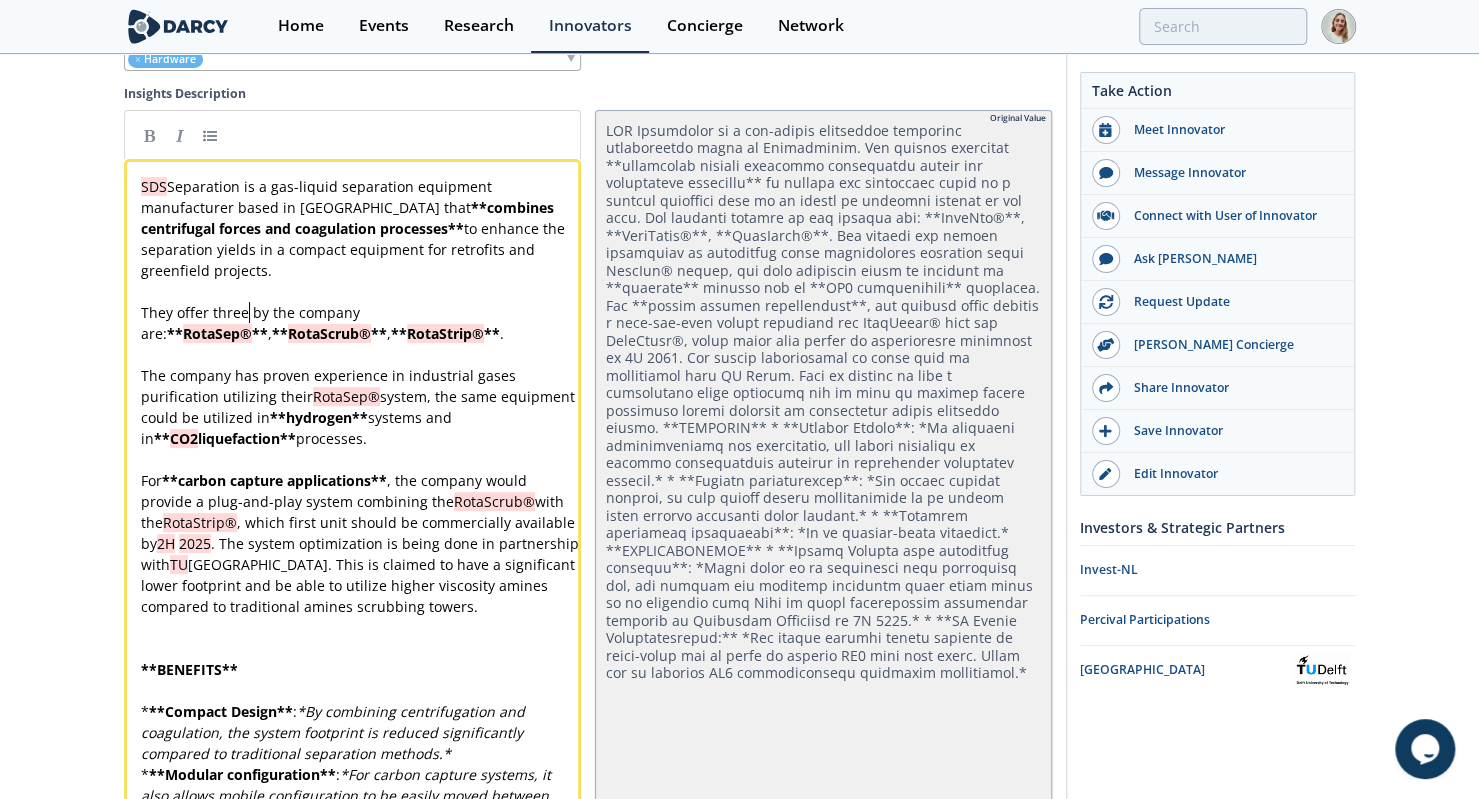 type 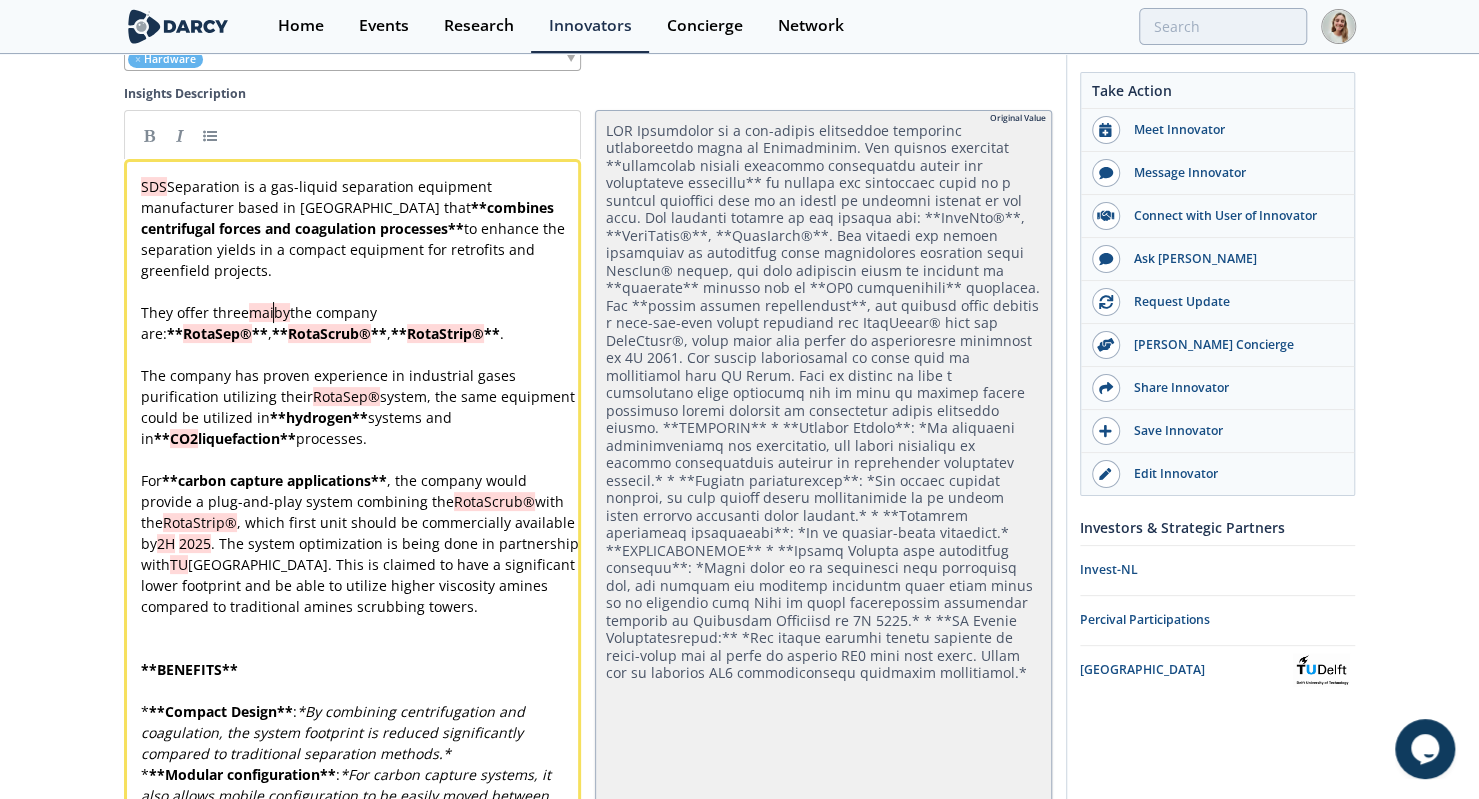 type 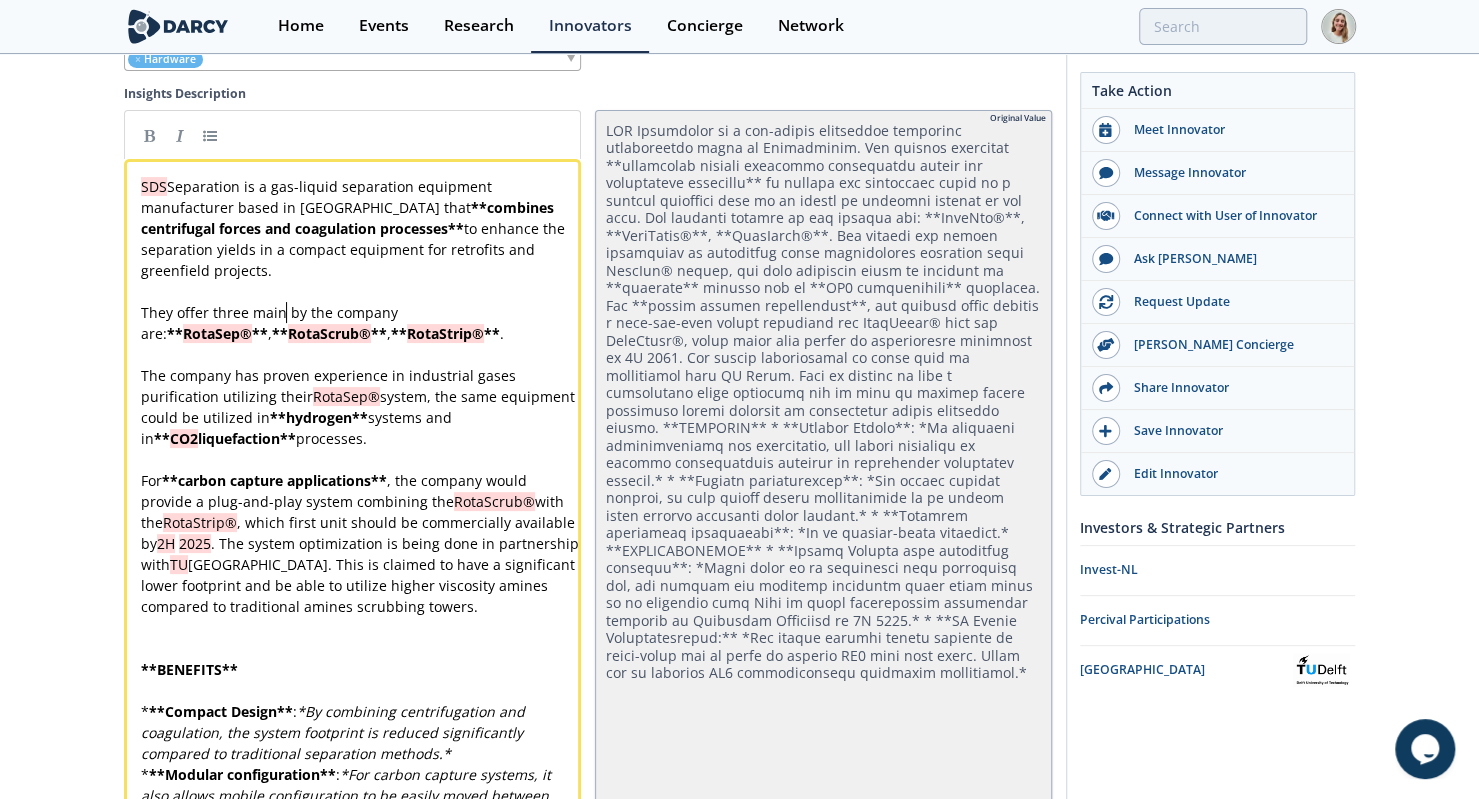 type 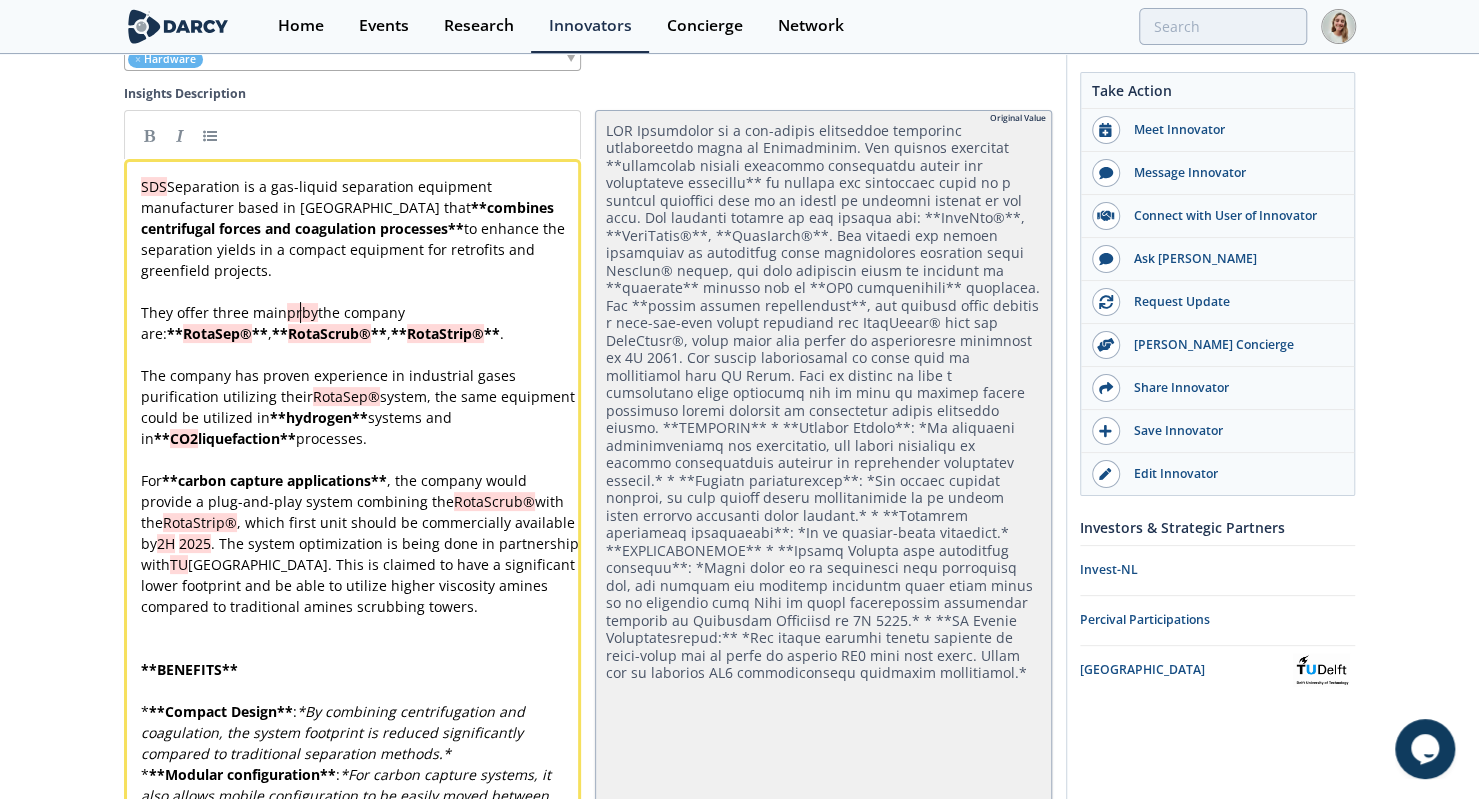 type 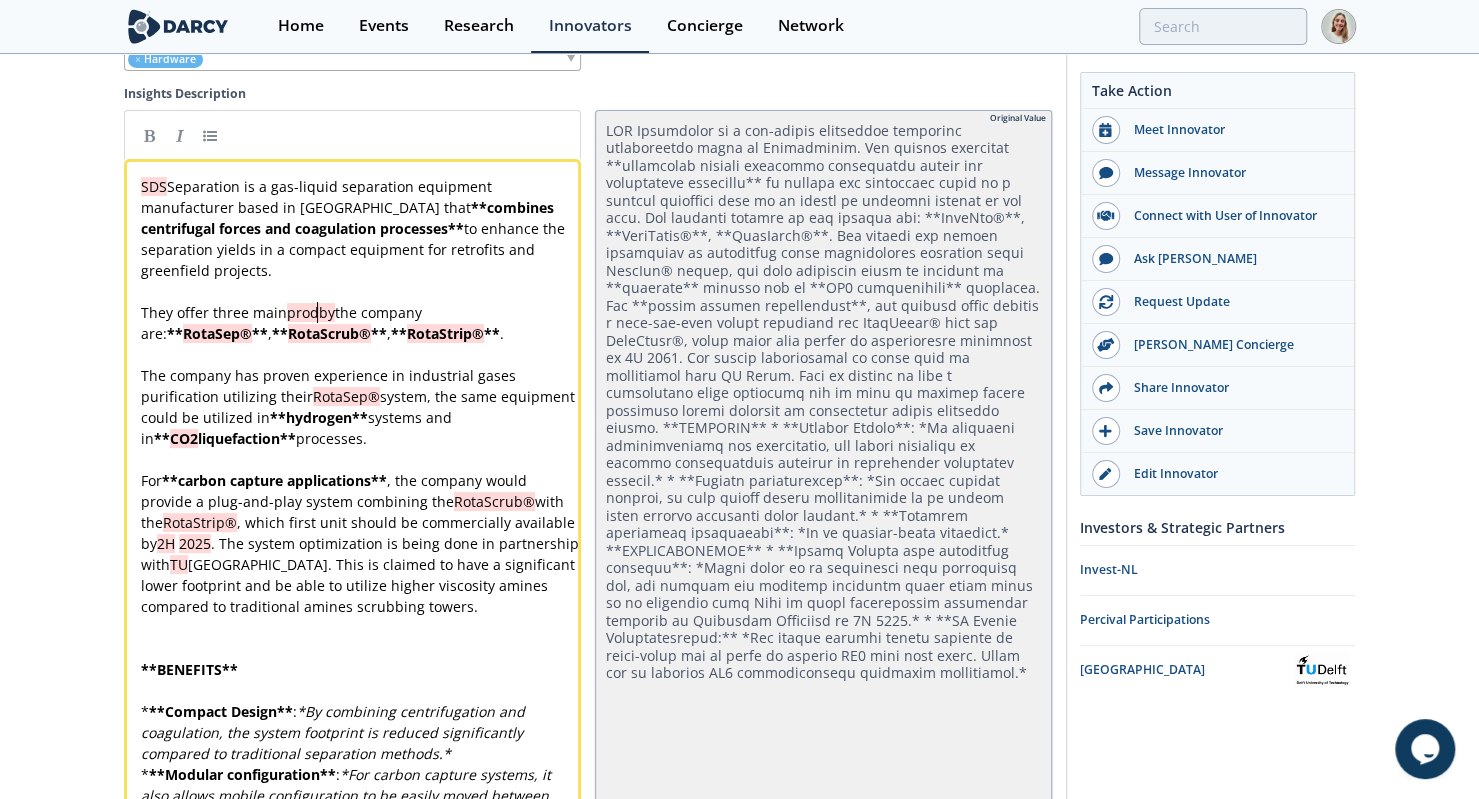 type 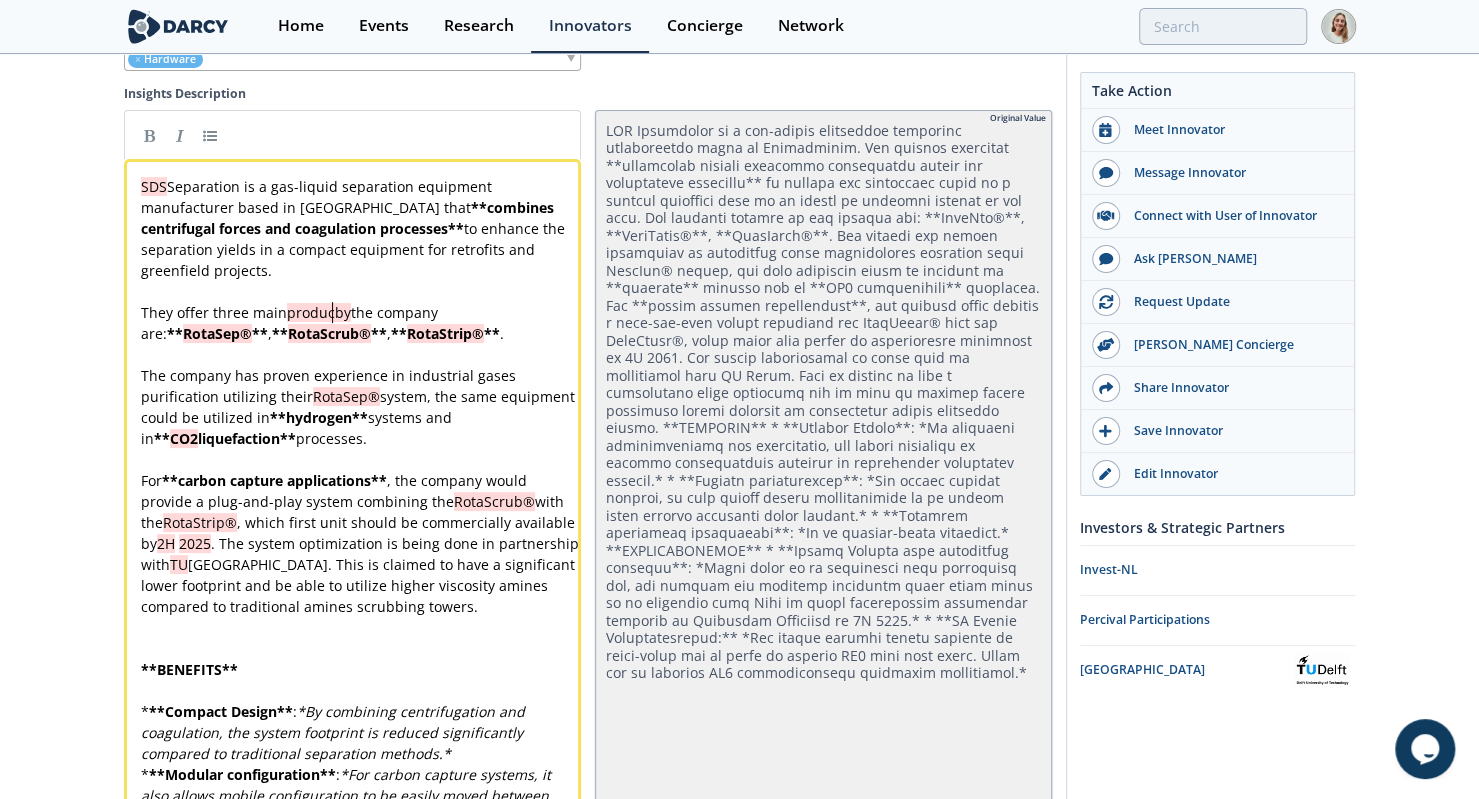 type 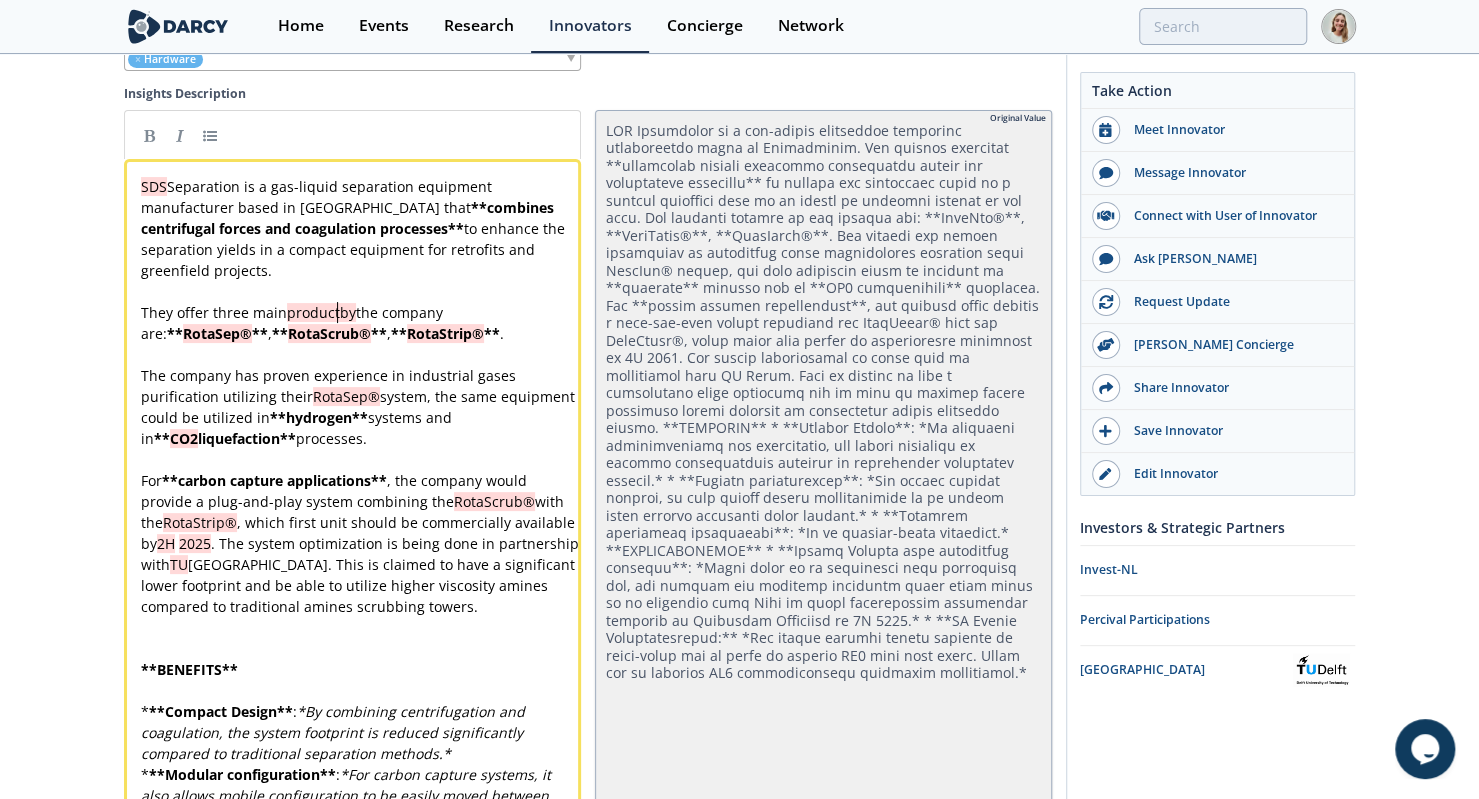 type 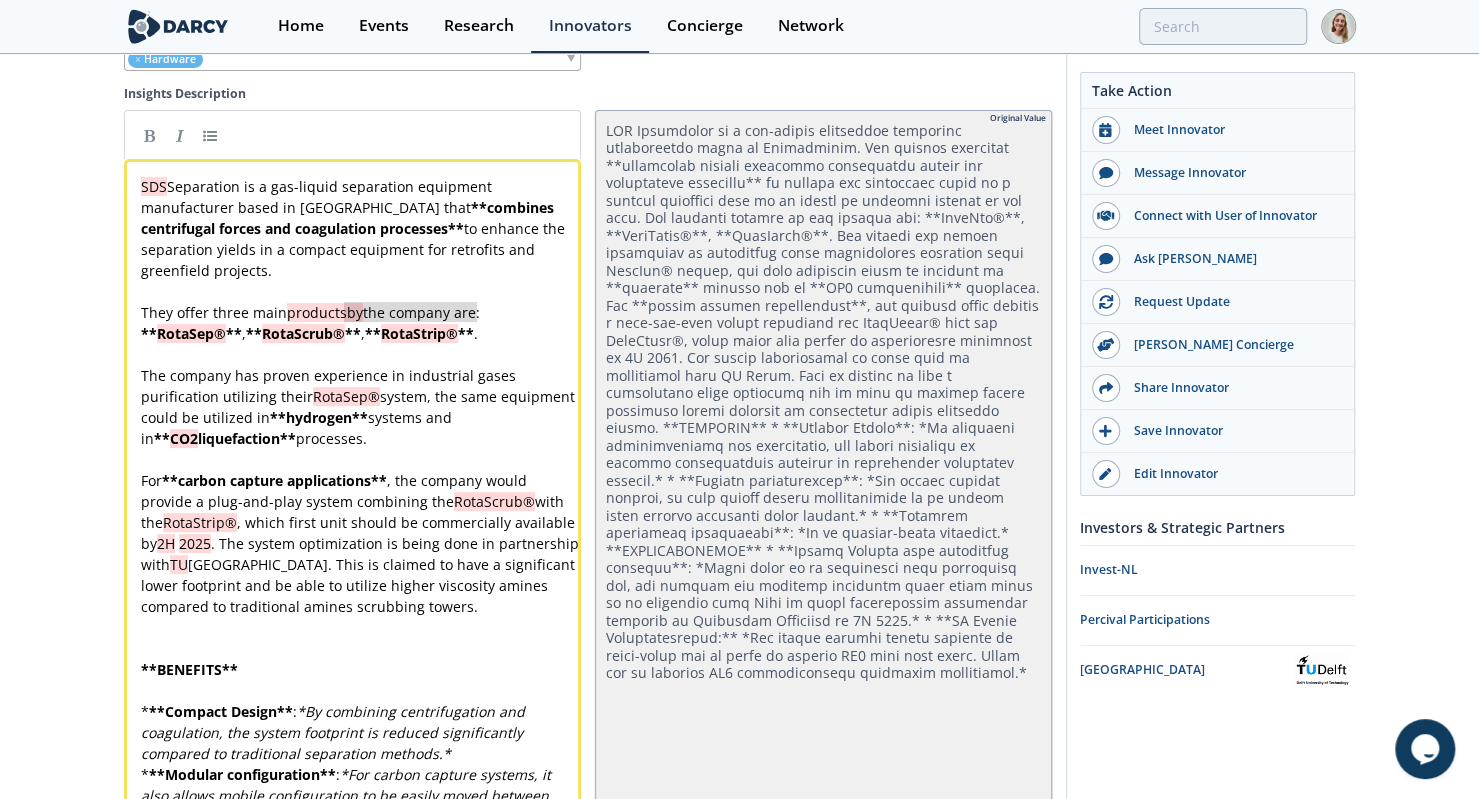 type on "by the company are" 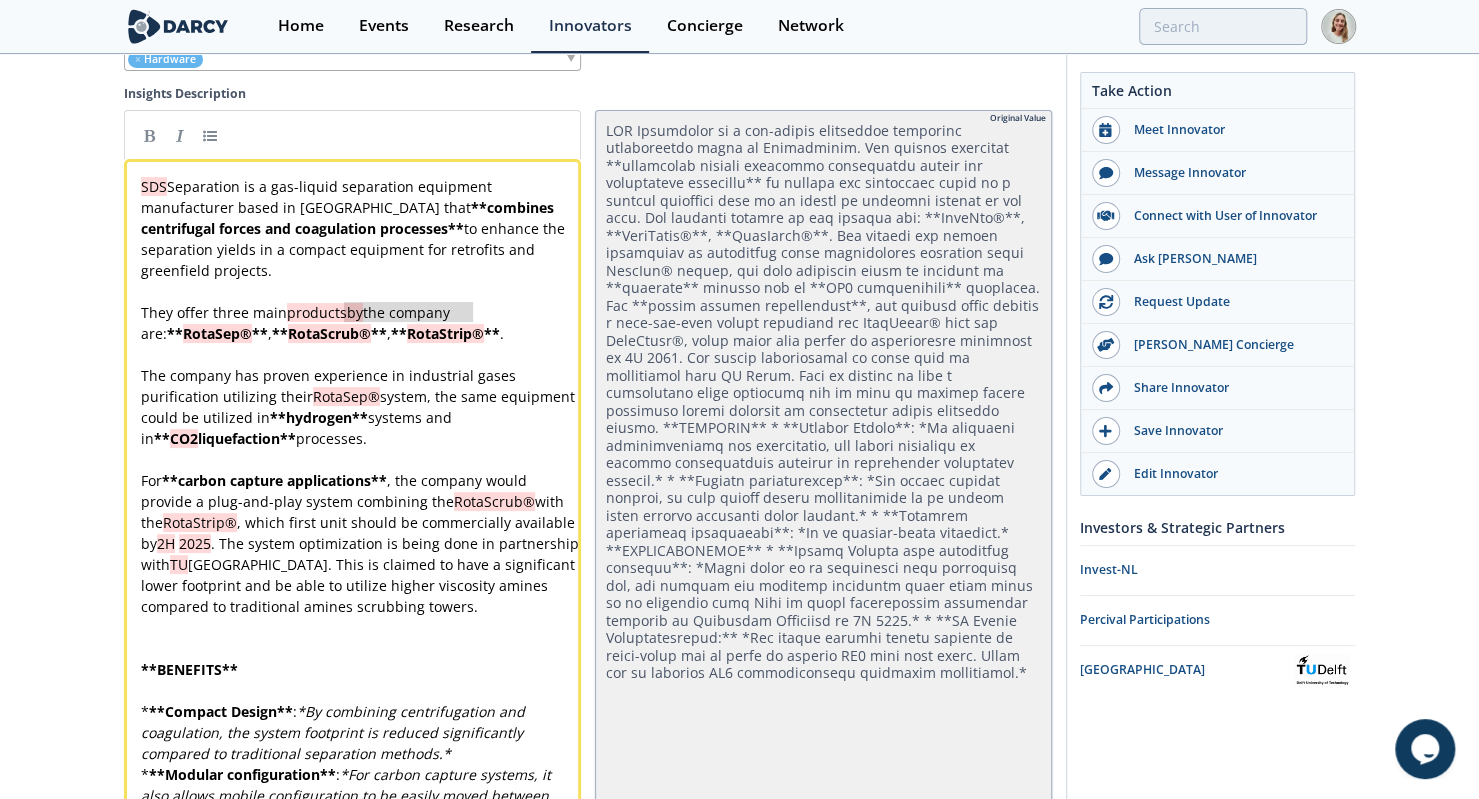 type 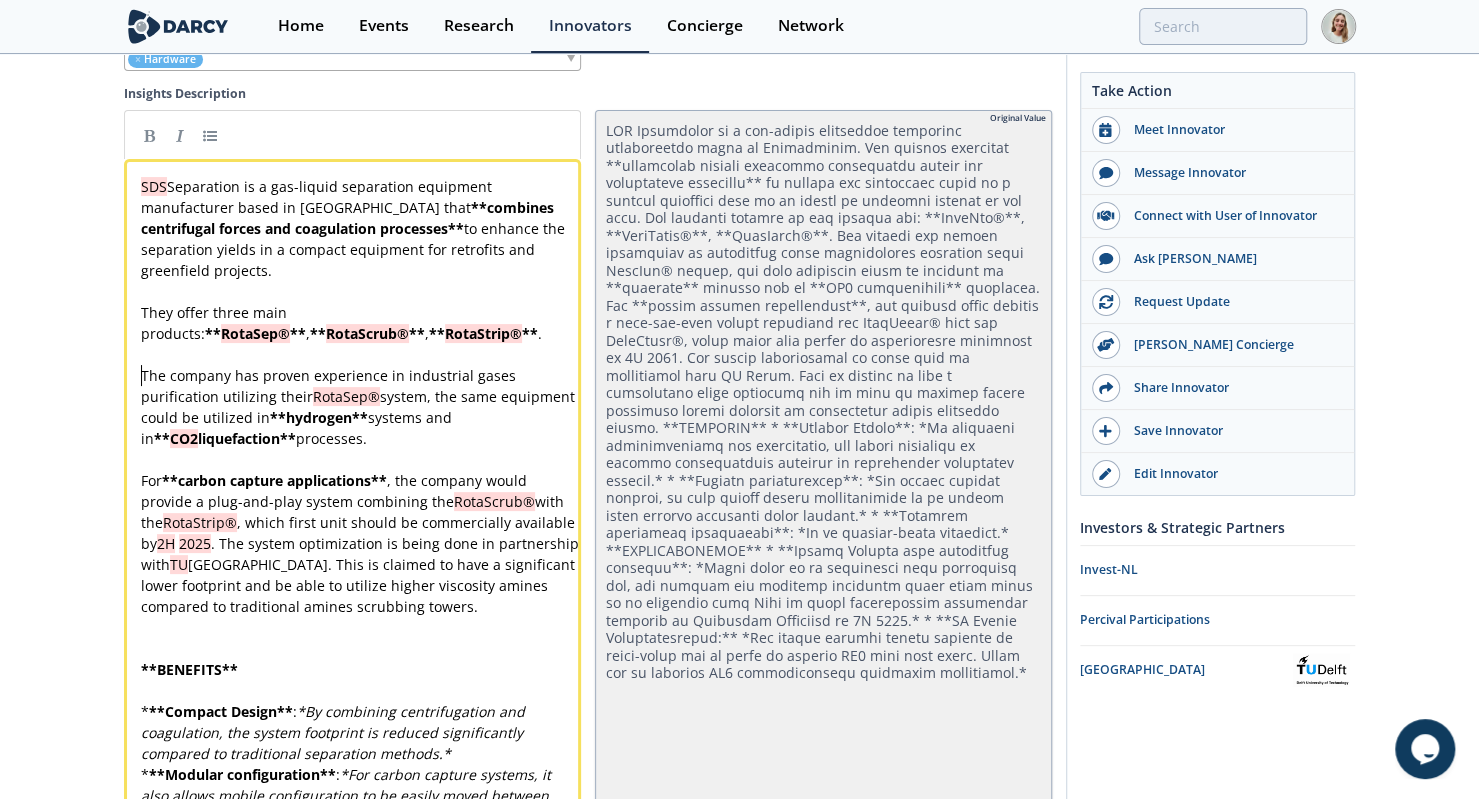 type on "The company" 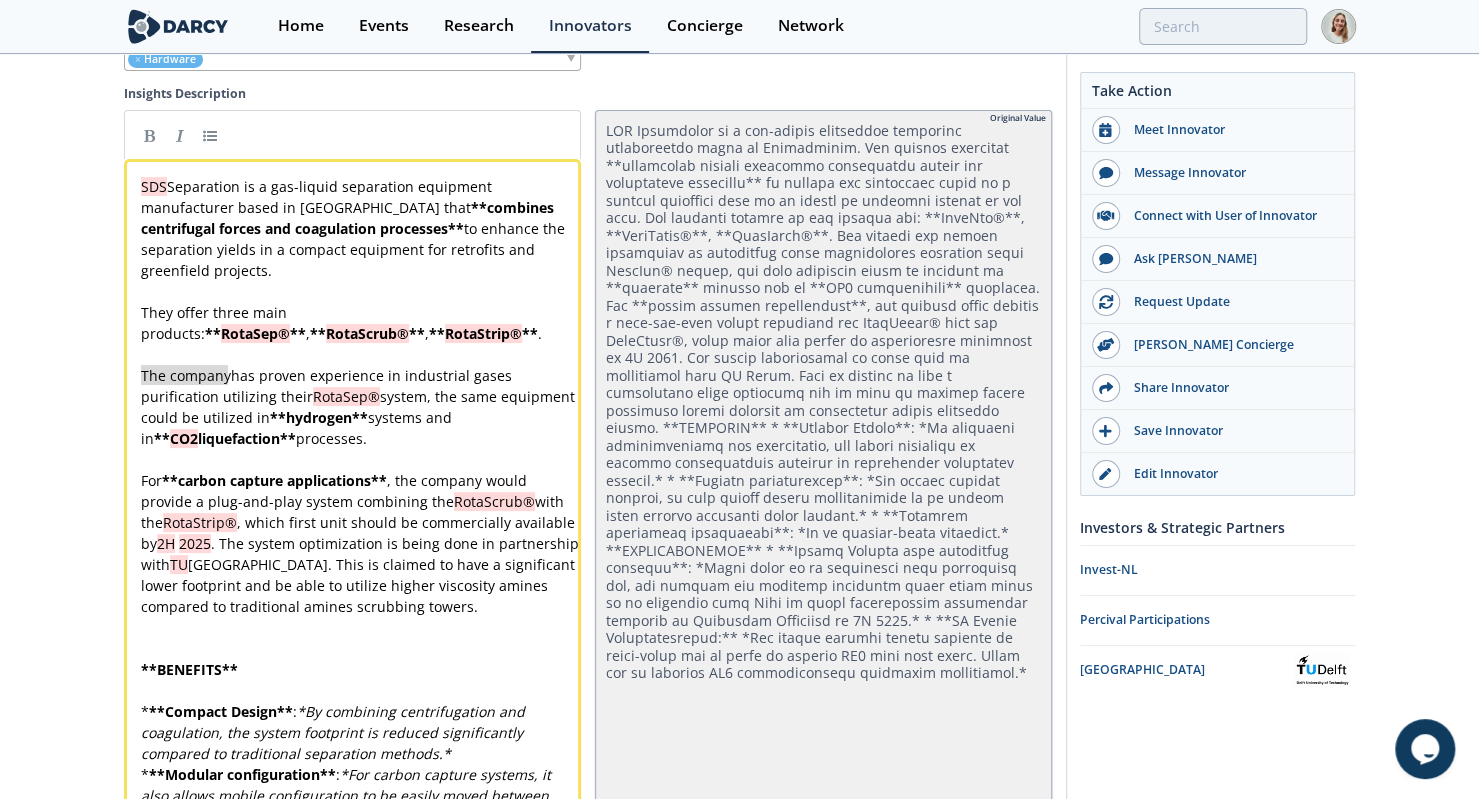 type 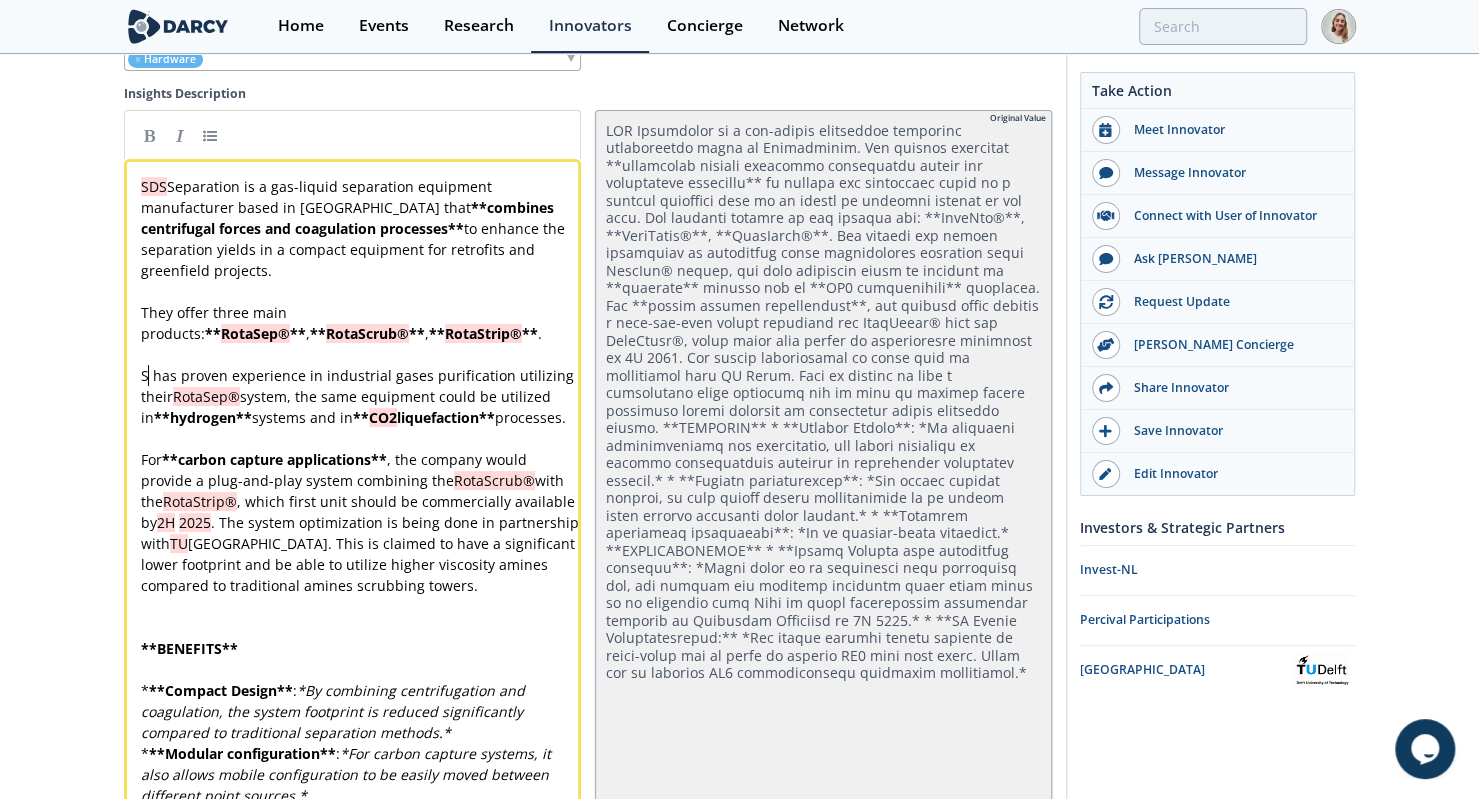 type 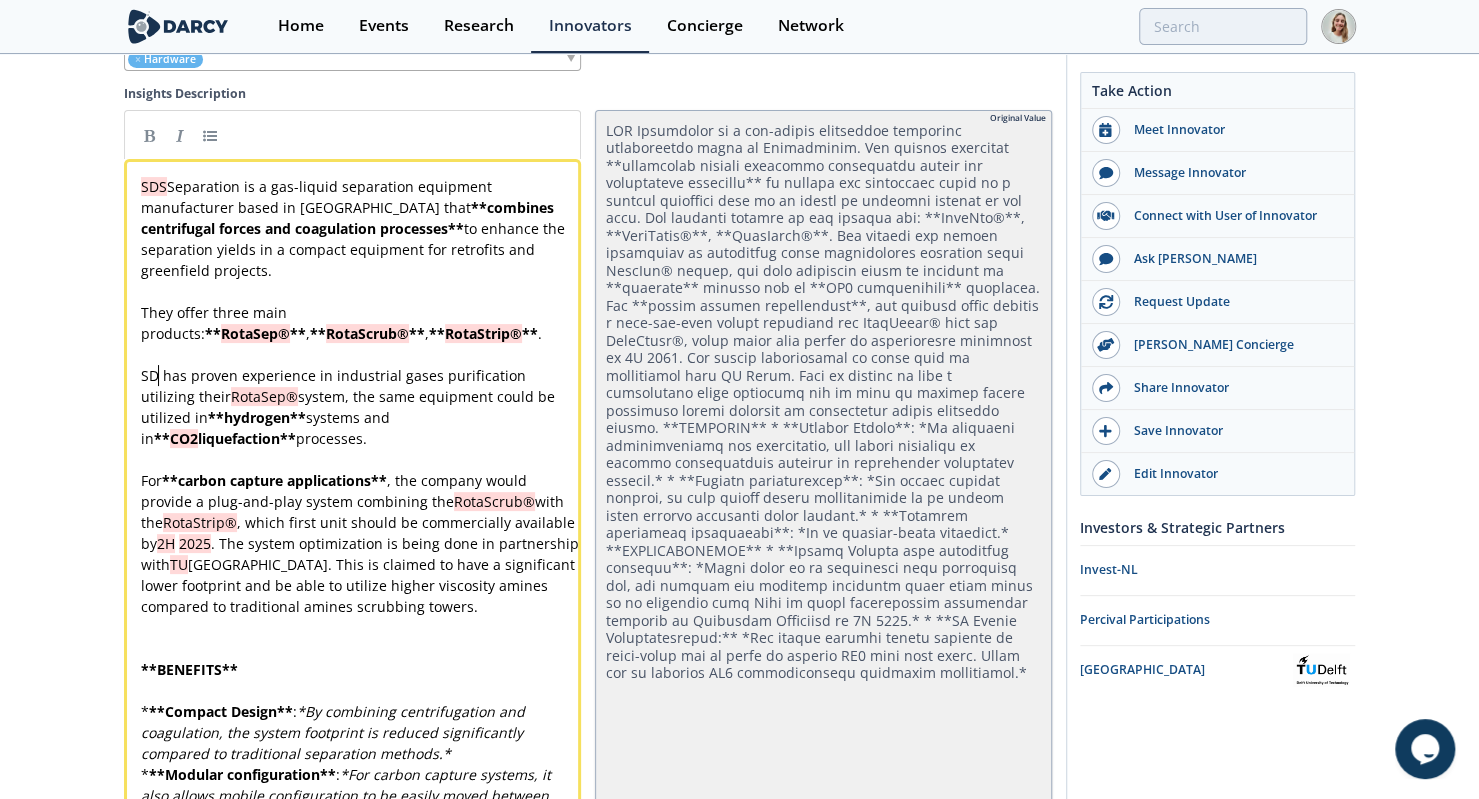 type 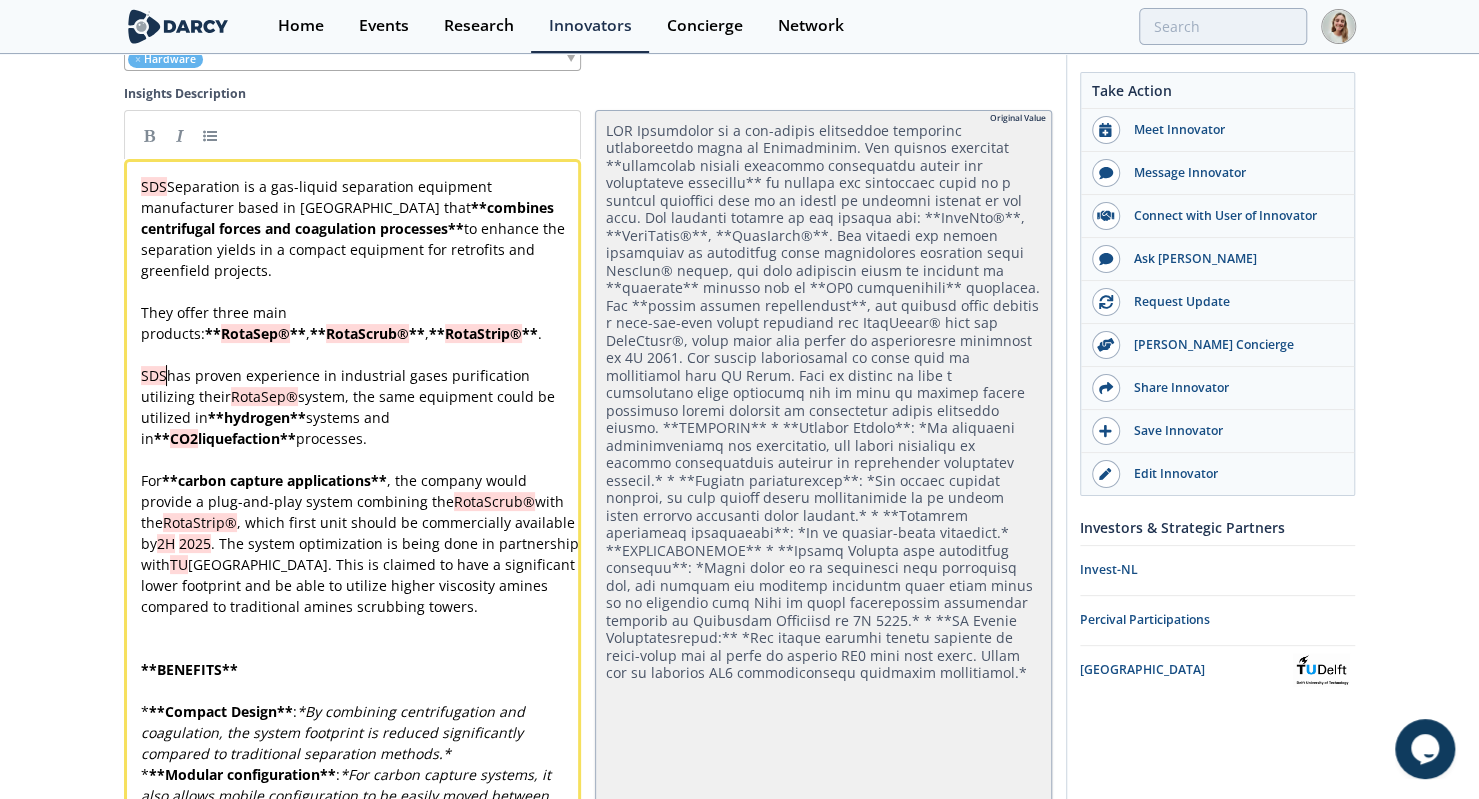 type 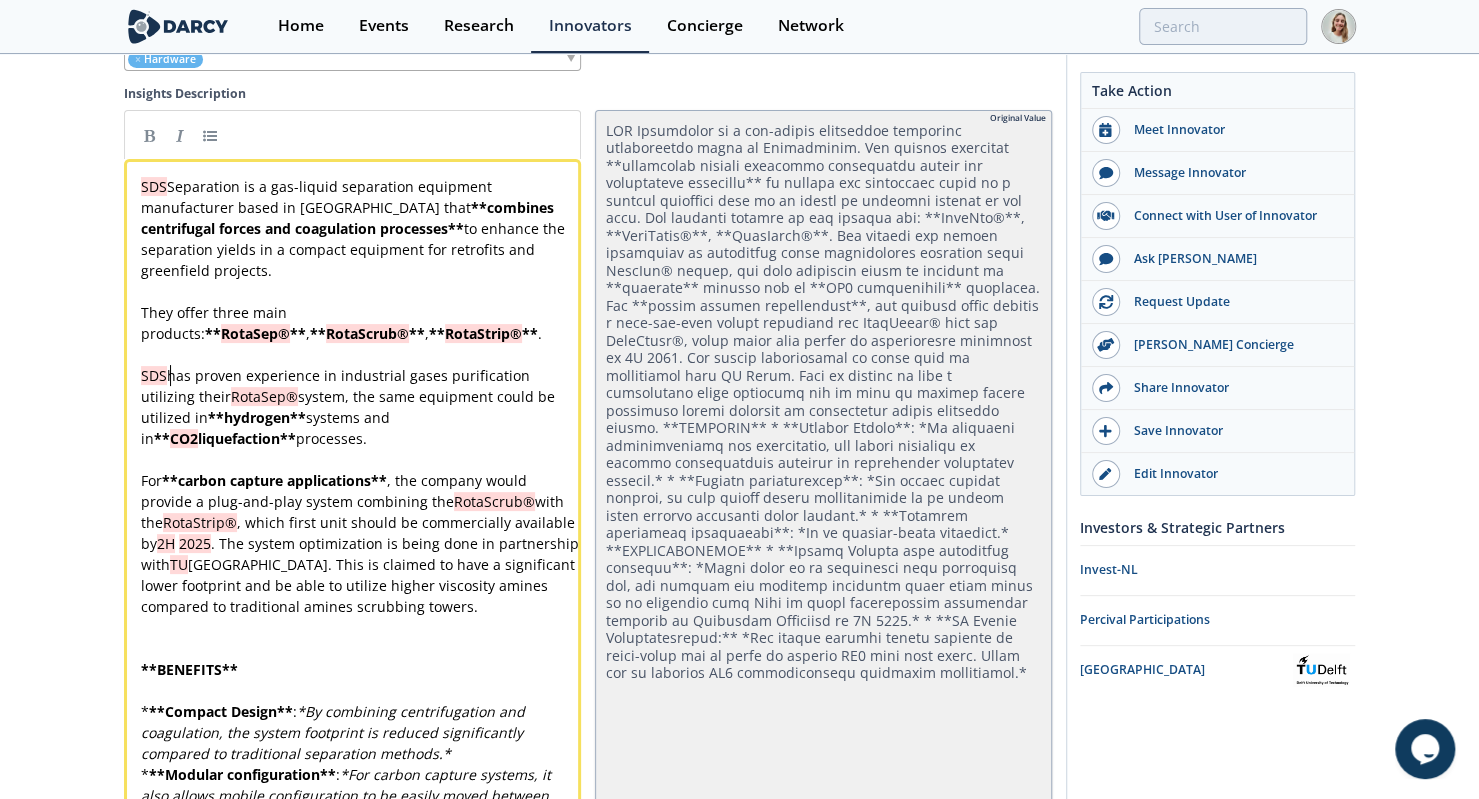 type 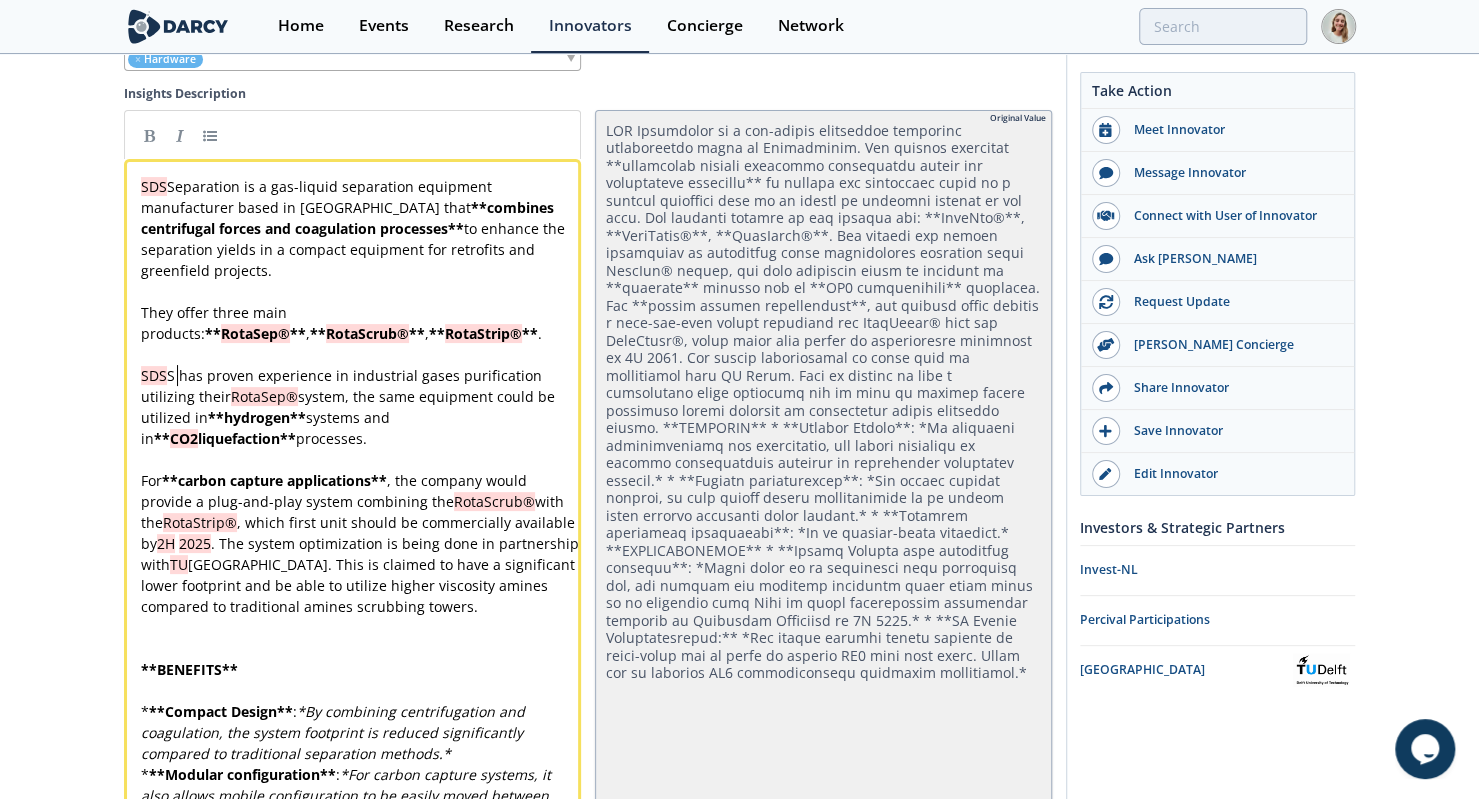 type 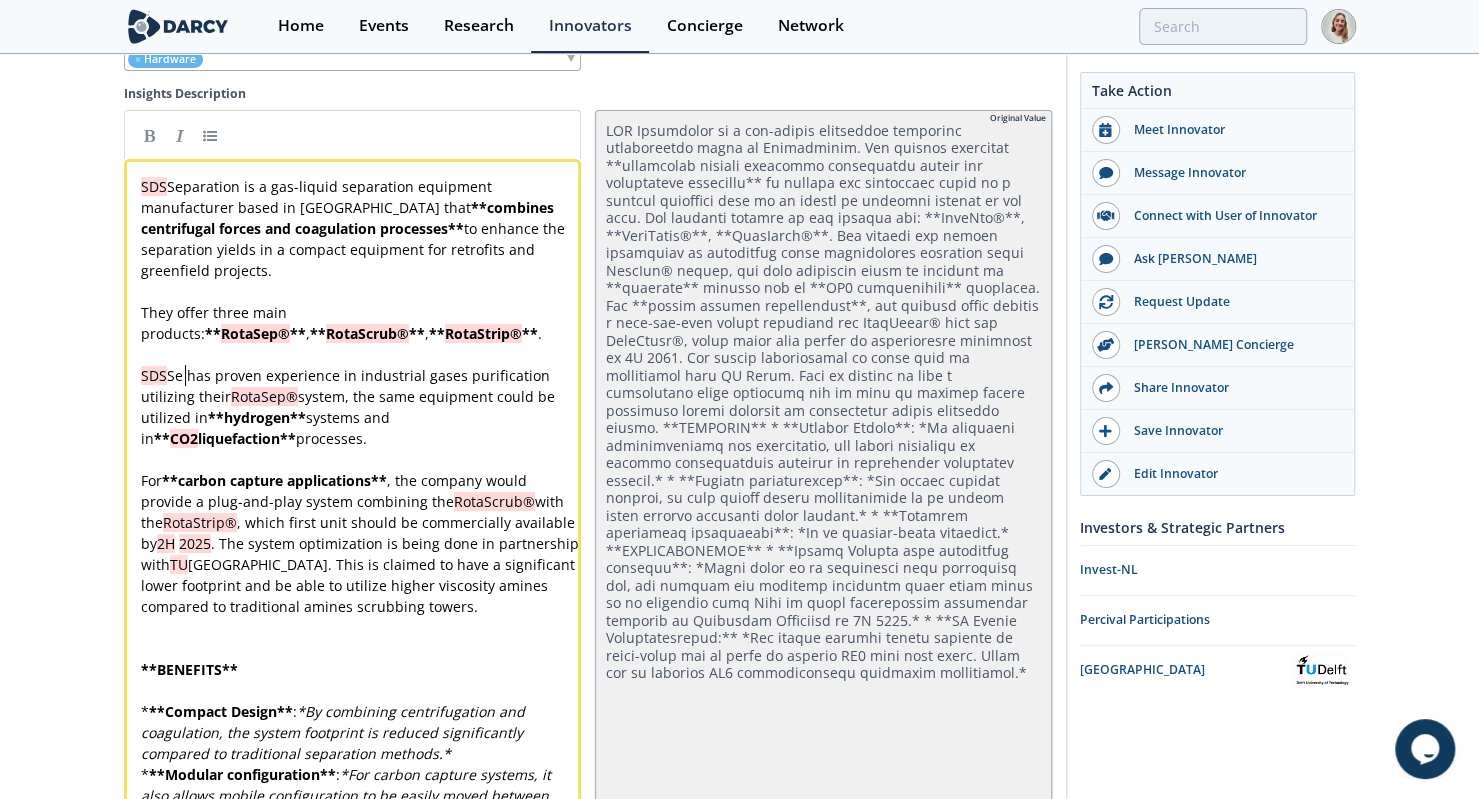 type 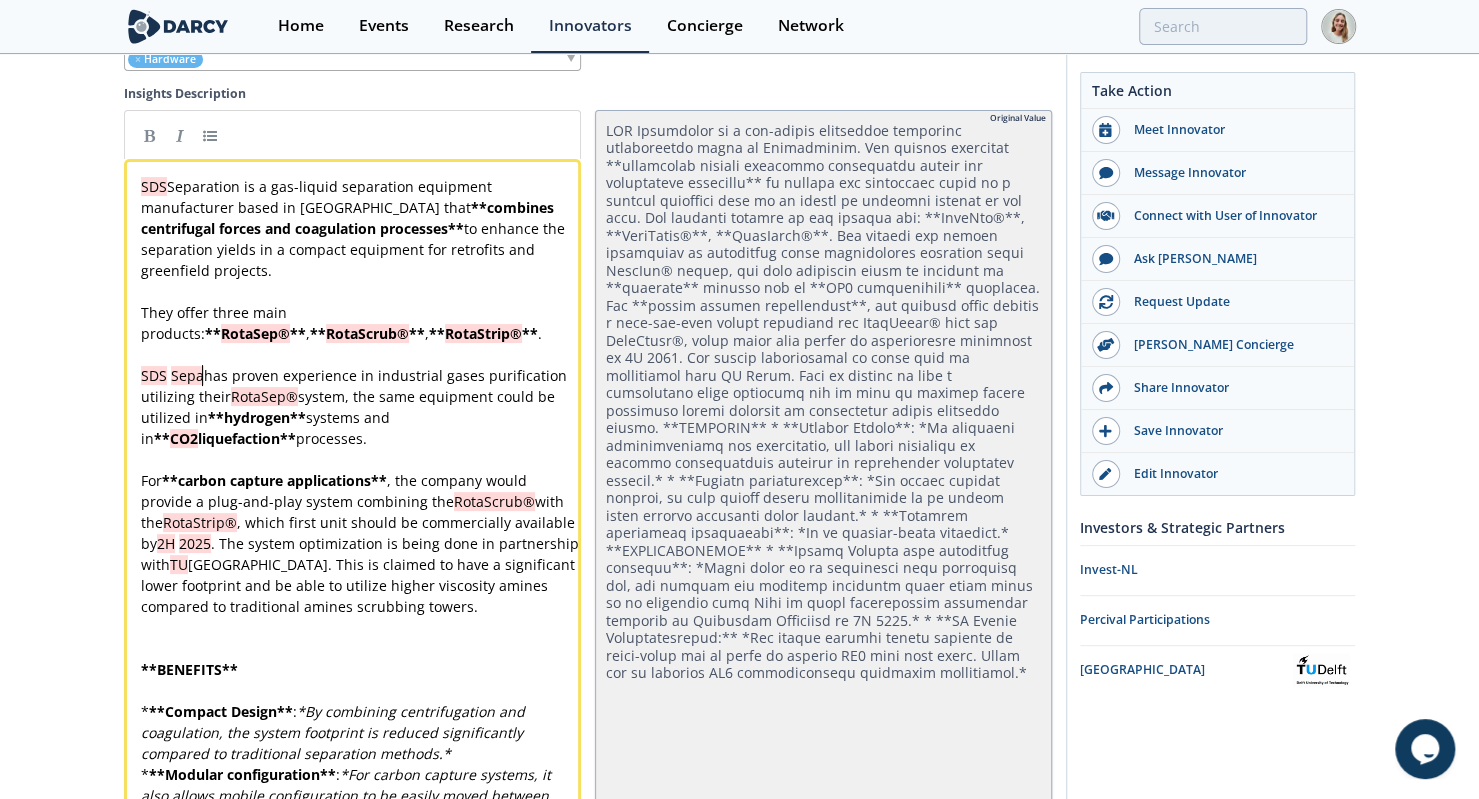 type 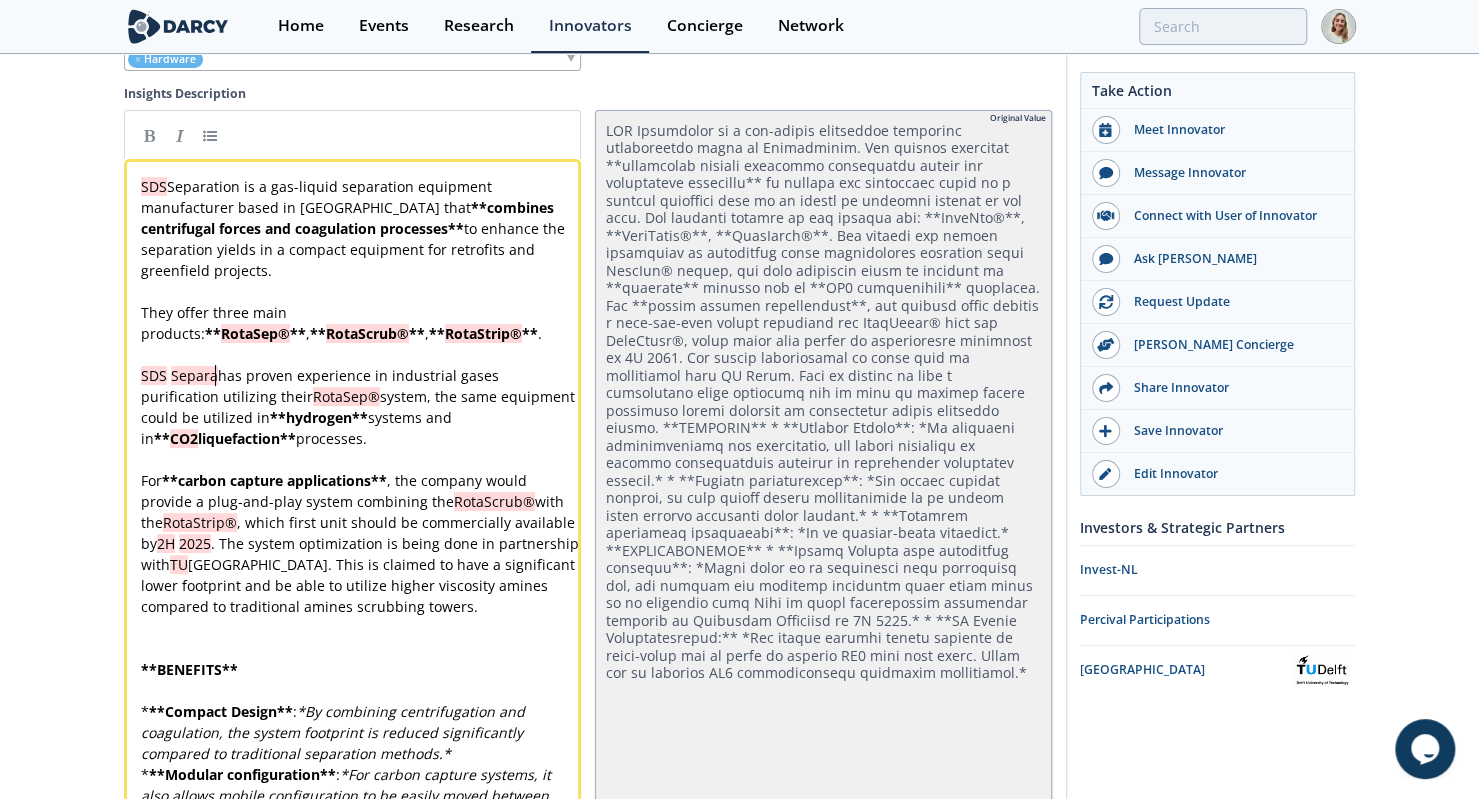 type 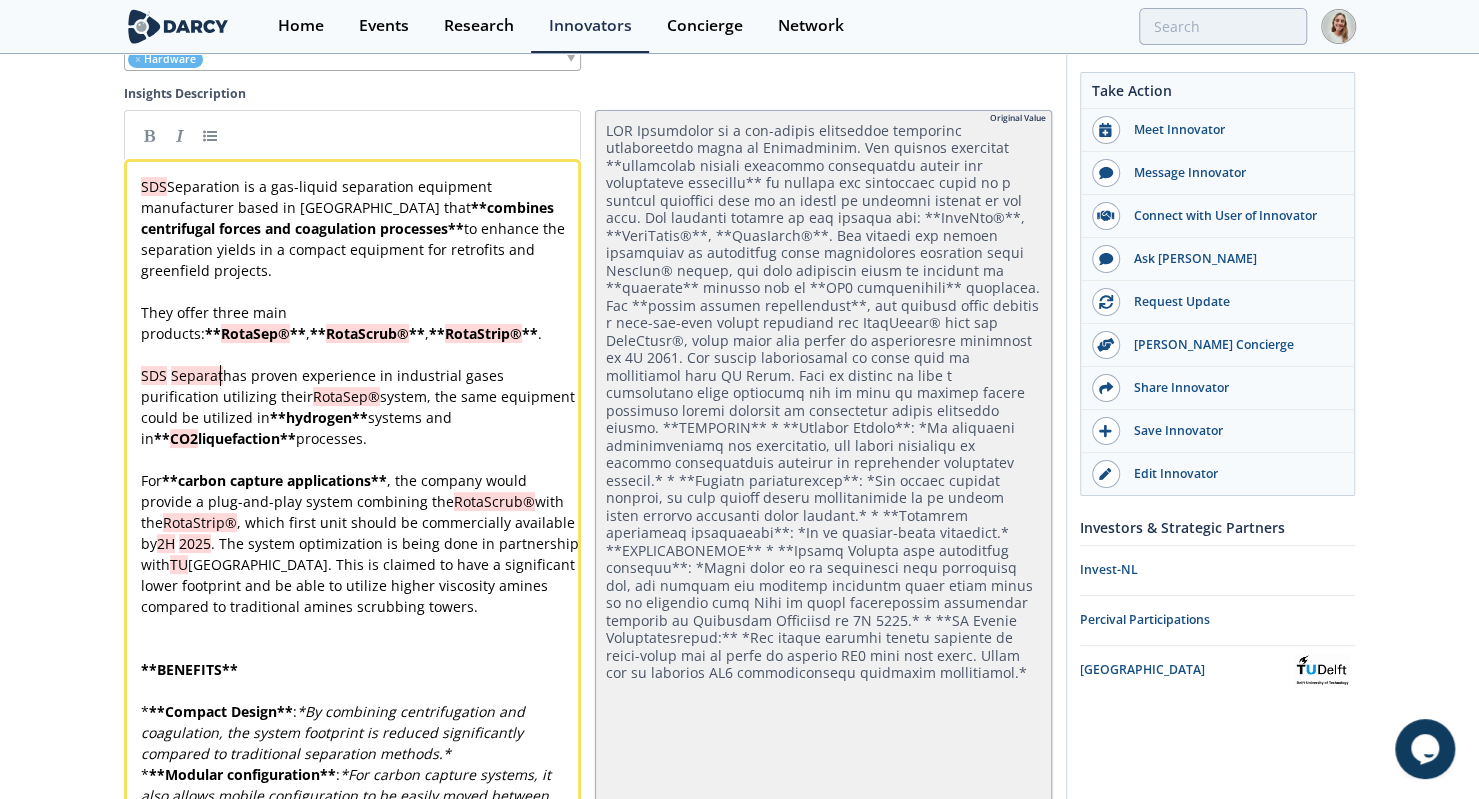 type 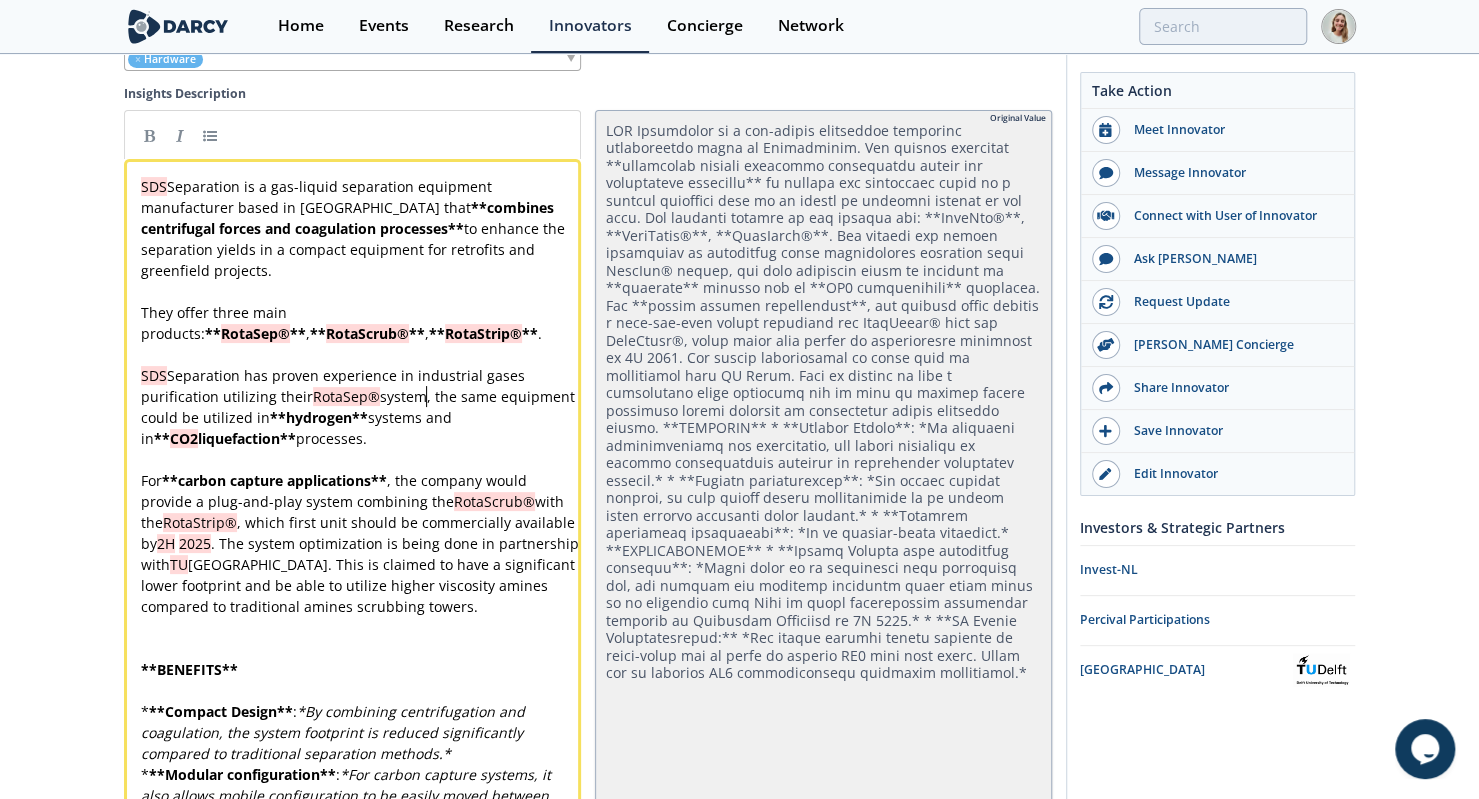 type 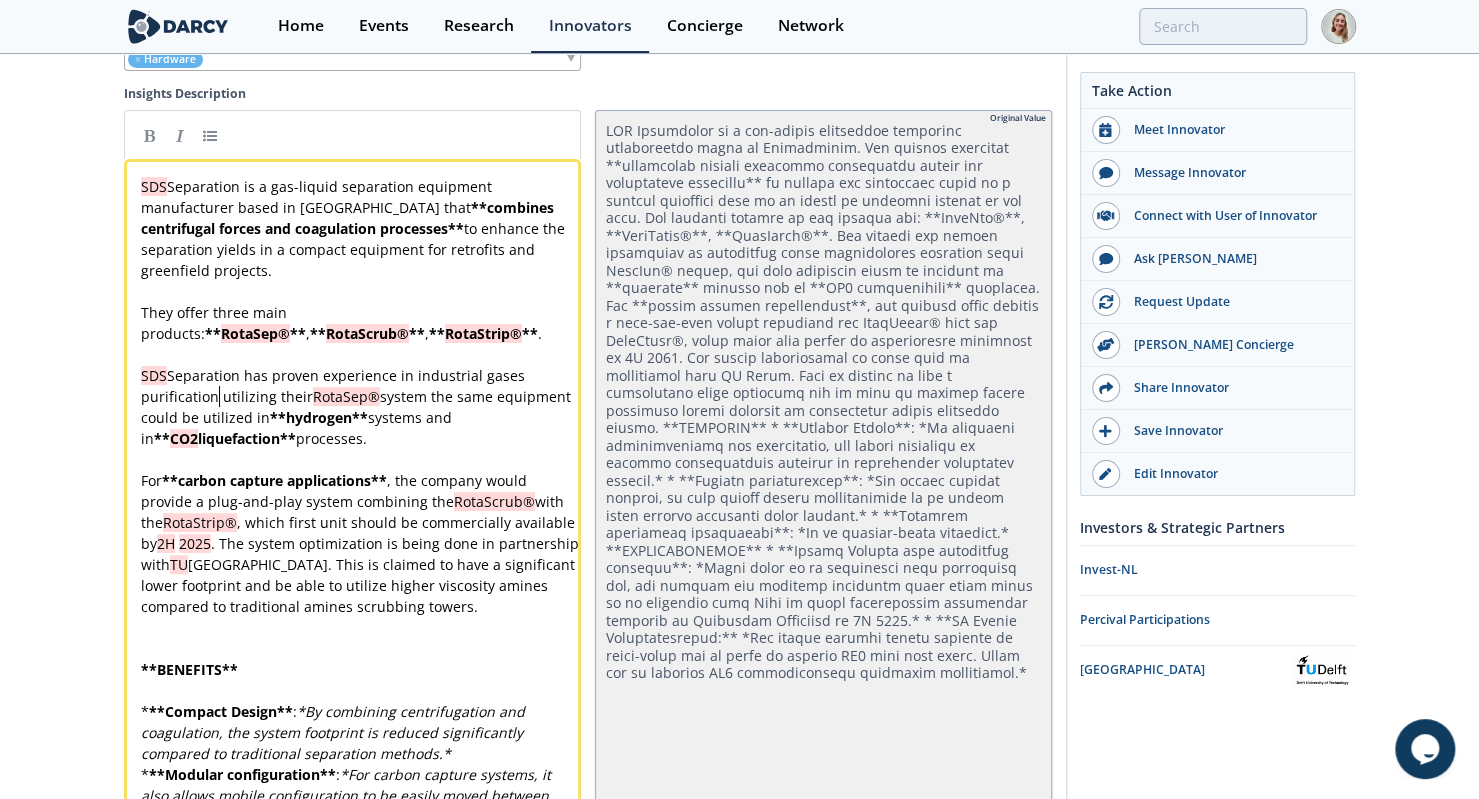 click on "x   SDS  Separation is a gas-liquid separation equipment manufacturer based in [GEOGRAPHIC_DATA] that  ** combines centrifugal forces and coagulation processes **  to enhance the separation yields in a compact equipment for retrofits and greenfield projects. ​ They offer three main products:  ** RotaSep® ** ,  ** RotaScrub® ** ,  ** RotaStrip® ** . ​ SDS  Separation has proven experience in industrial gases purification utilizing their  RotaSep®  system the same equipment could be utilized in  ** hydrogen **  systems and in  ** CO2  liquefaction **  processes. ​ For  ** carbon capture applications ** , the company would provide a plug-and-play system combining the  RotaScrub®  with the  RotaStrip® , which first unit should be commercially available by  2H   2025 . The system optimization is being done in partnership with  TU  Delft. This is claimed to have a significant lower footprint and be able to utilize higher viscosity amines compared to traditional amines scrubbing towers. ​ ​ ** BENEFITS **" at bounding box center (360, 648) 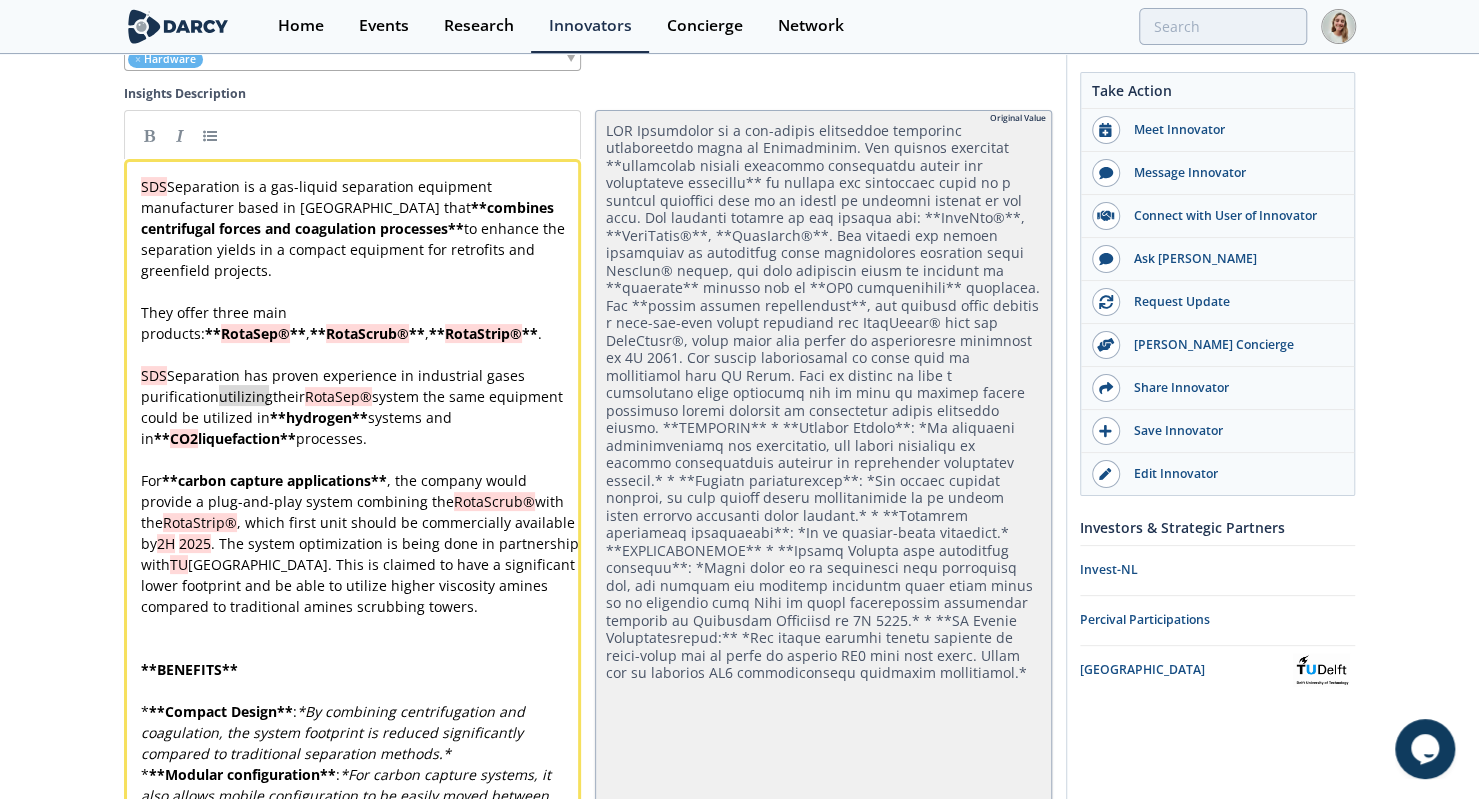 type 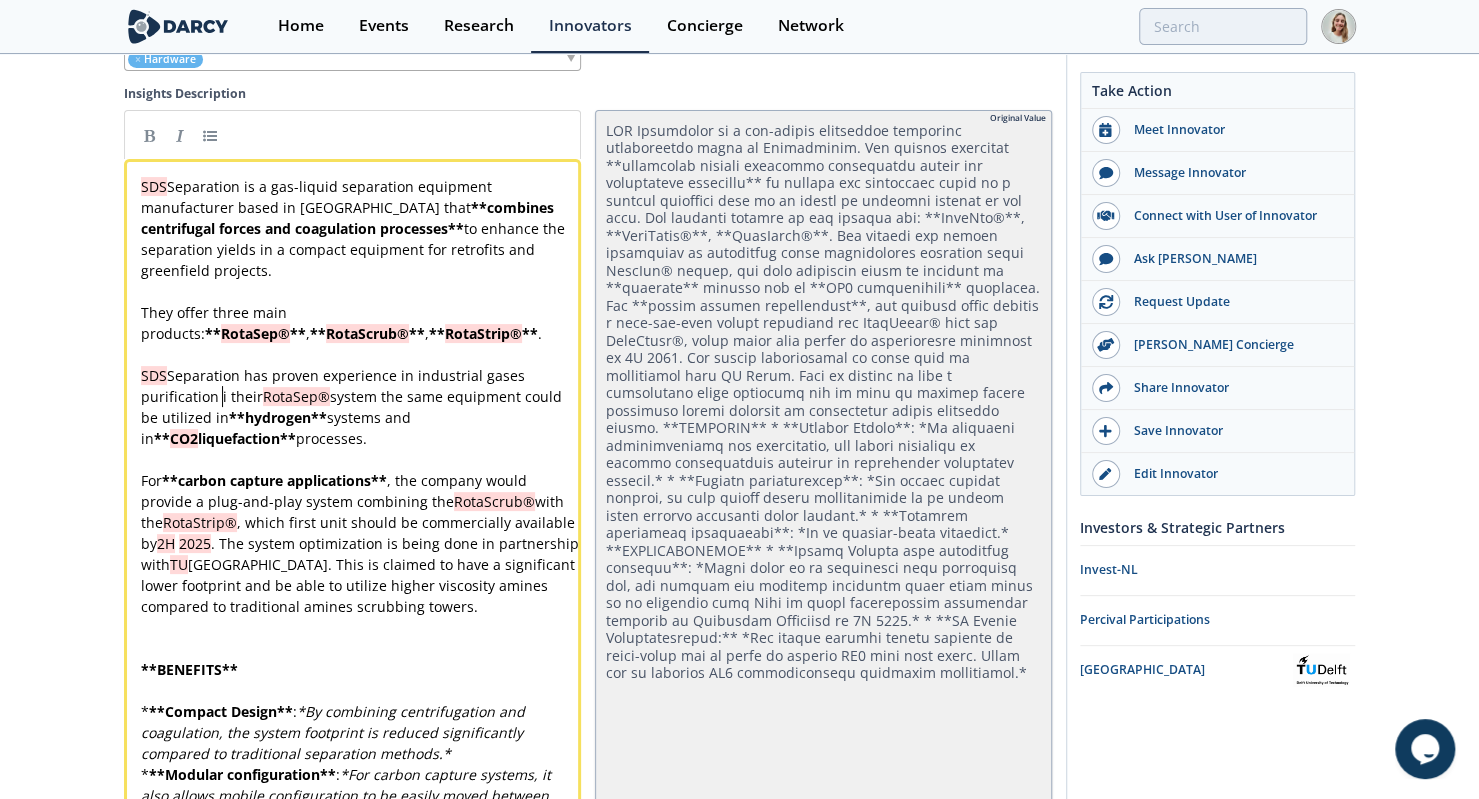 type 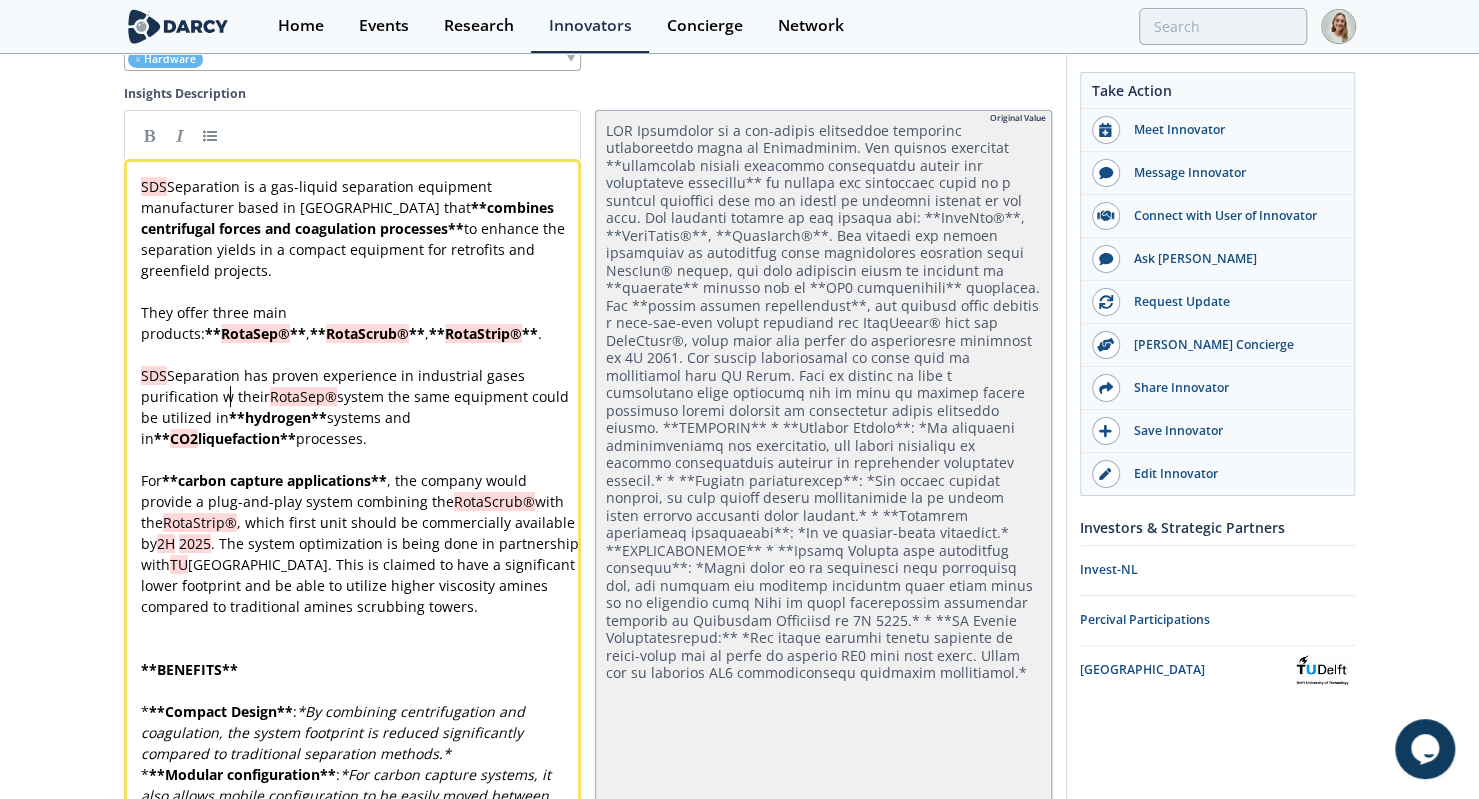 type 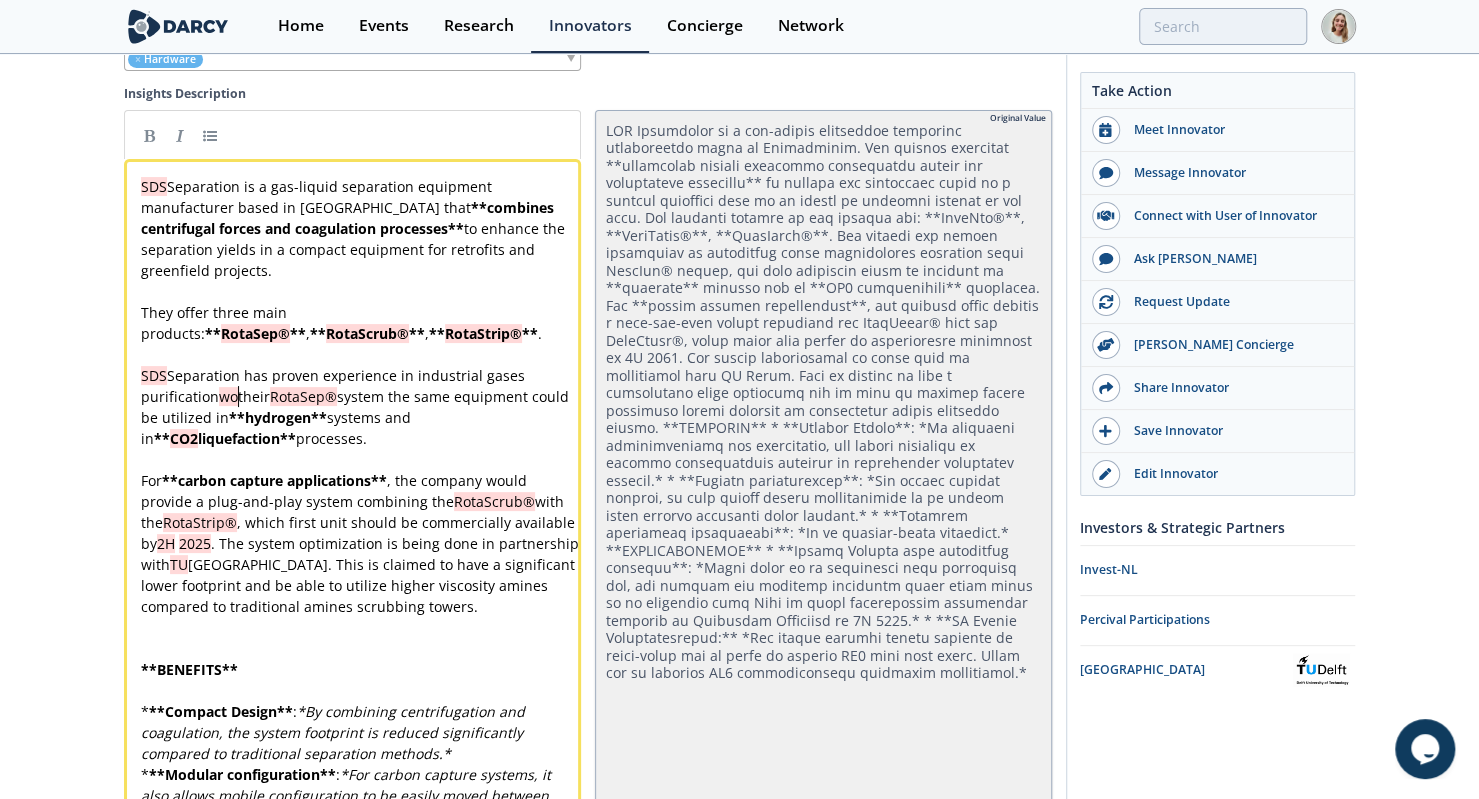 type 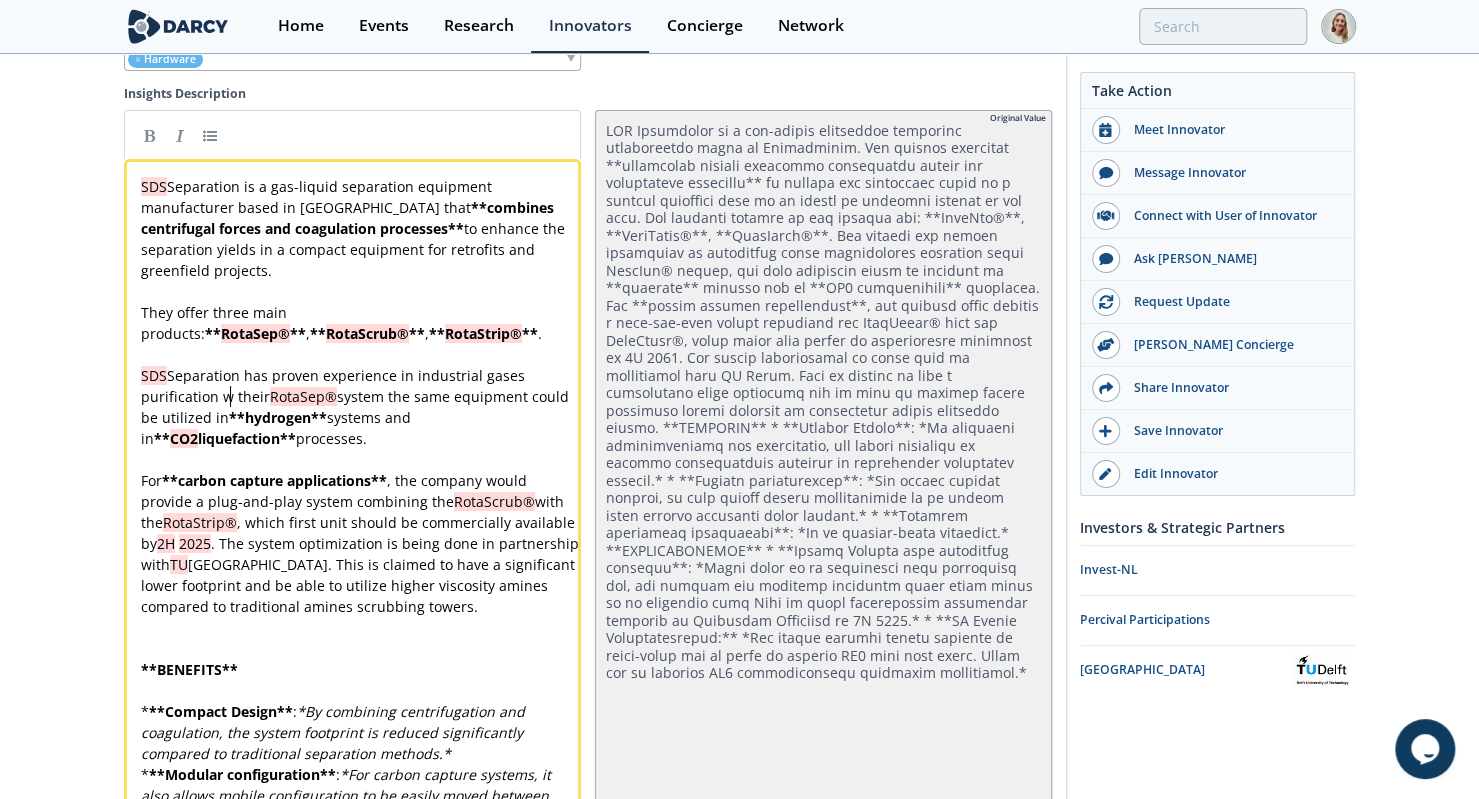 type 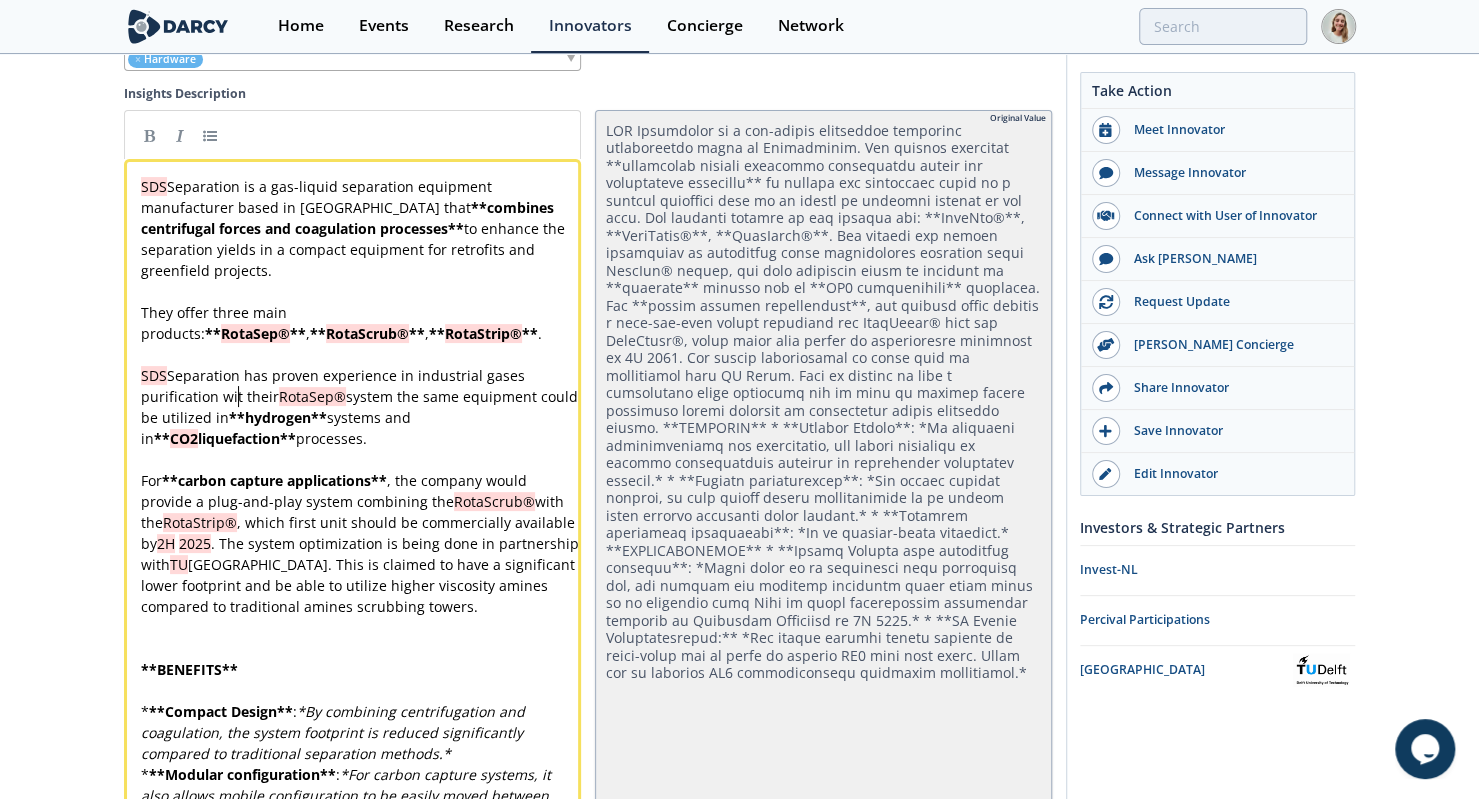 type 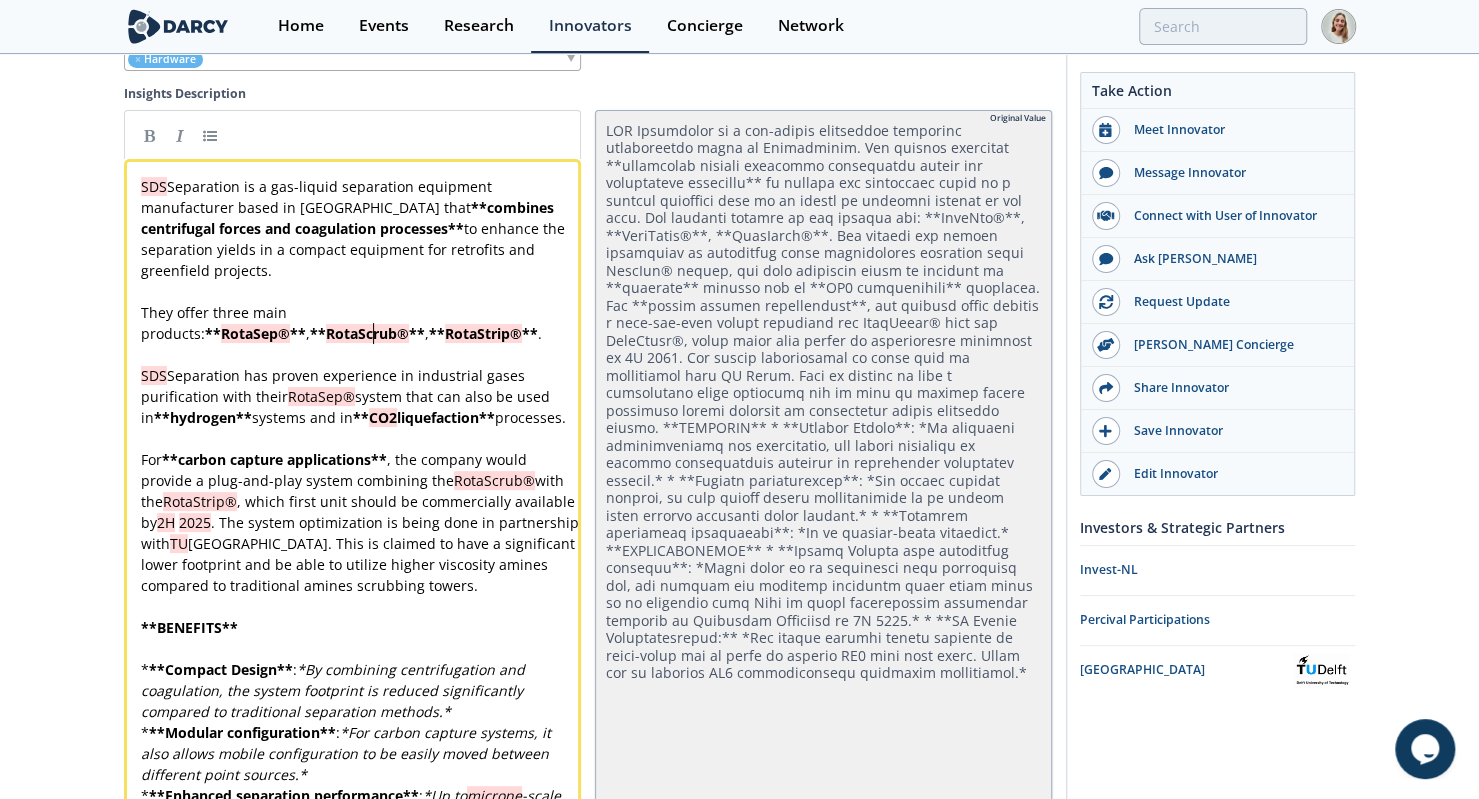 click on "They offer three main products:  ** RotaSep® ** ,  ** RotaScrub® ** ,  ** RotaStrip® ** ." at bounding box center [360, 323] 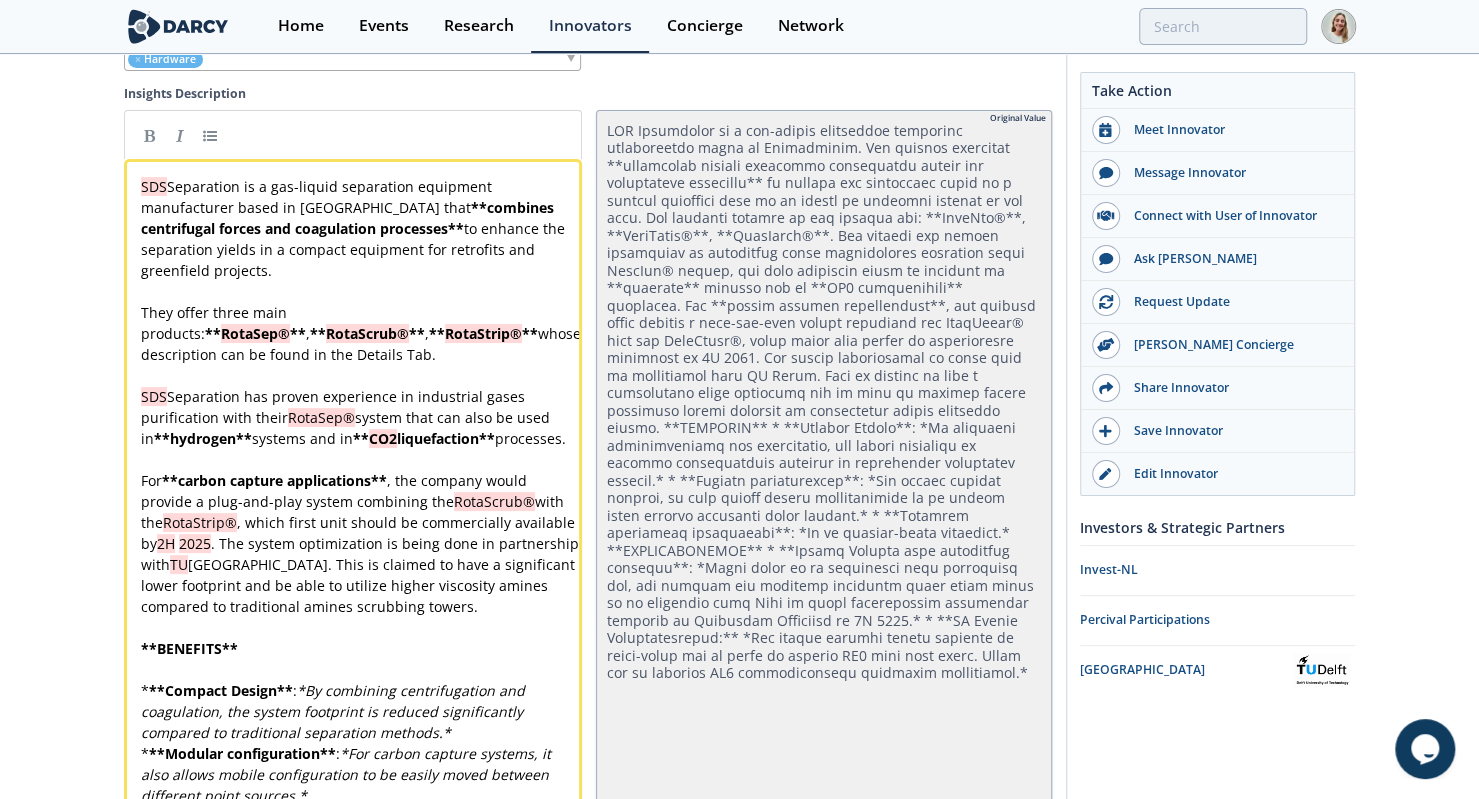 click on "For  ** carbon capture applications ** , the company would provide a plug-and-play system combining the  RotaScrub®  with the  RotaStrip® , which first unit should be commercially available by  2H   2025 . The system optimization is being done in partnership with  TU  Delft. This is claimed to have a significant lower footprint and be able to utilize higher viscosity amines compared to traditional amines scrubbing towers." at bounding box center (362, 543) 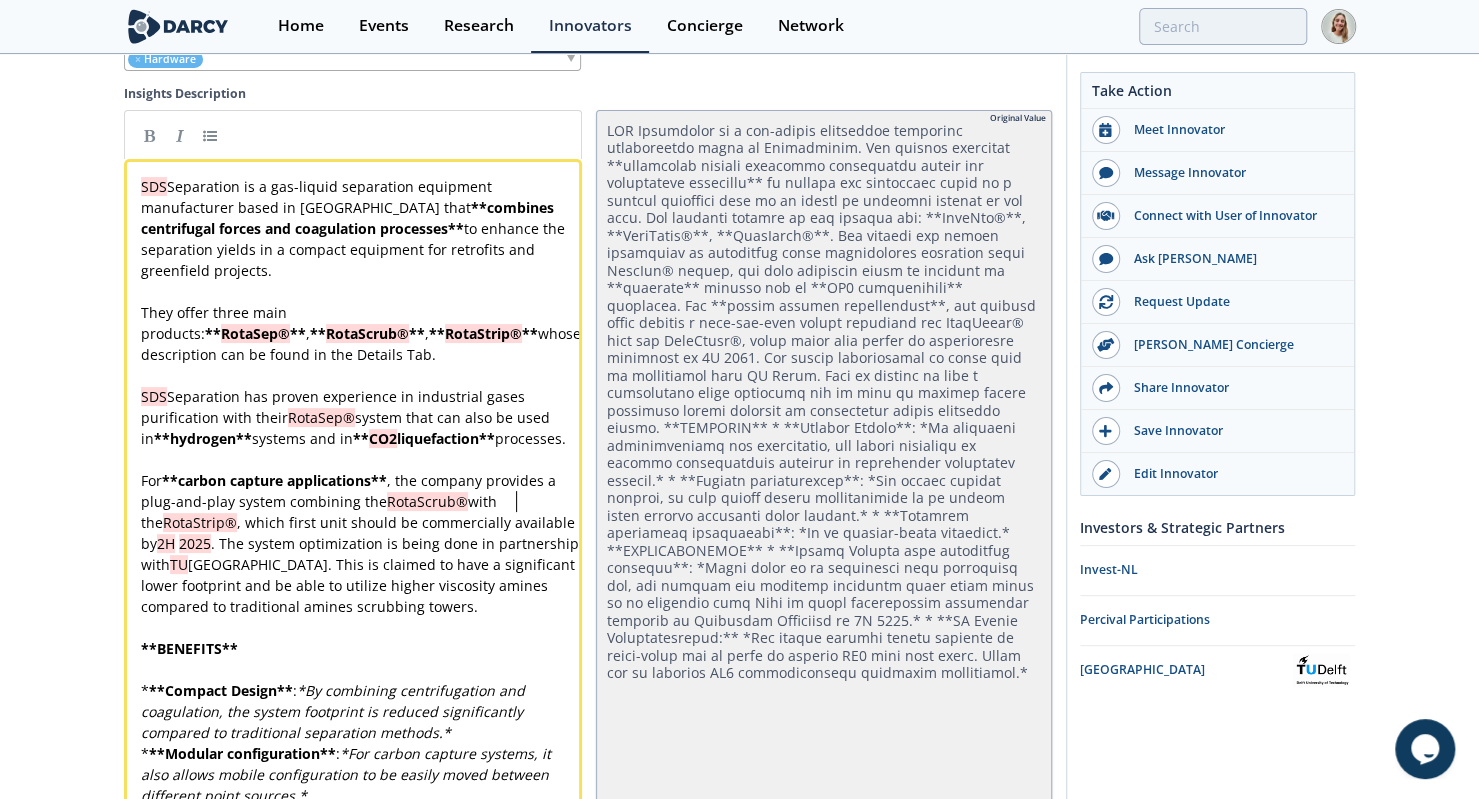 click on "For  ** carbon capture applications ** , the company provides a plug-and-play system combining the  RotaScrub®  with the  RotaStrip® , which first unit should be commercially available by  2H   2025 . The system optimization is being done in partnership with  TU  Delft. This is claimed to have a significant lower footprint and be able to utilize higher viscosity amines compared to traditional amines scrubbing towers." at bounding box center (362, 543) 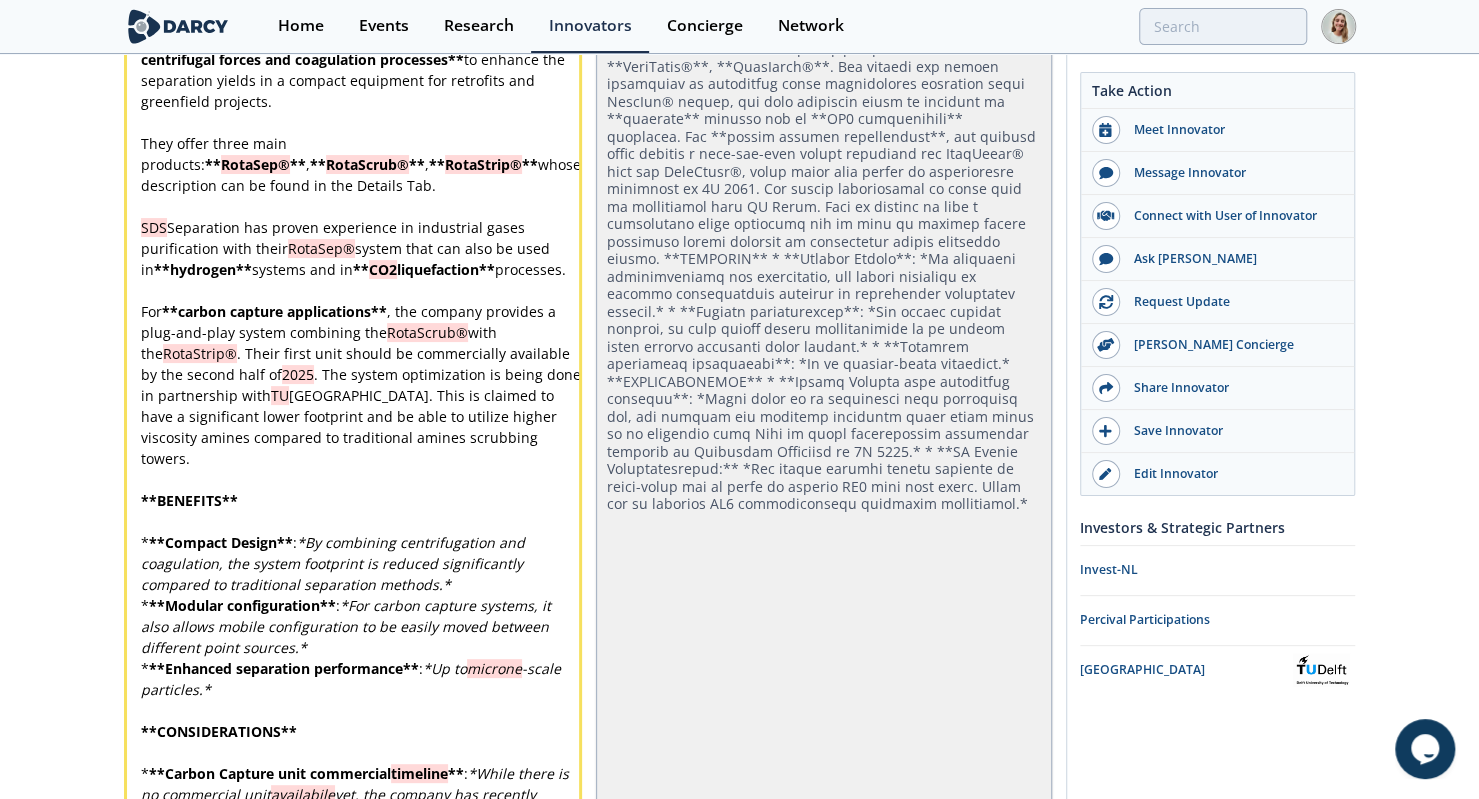 scroll, scrollTop: 6687, scrollLeft: 0, axis: vertical 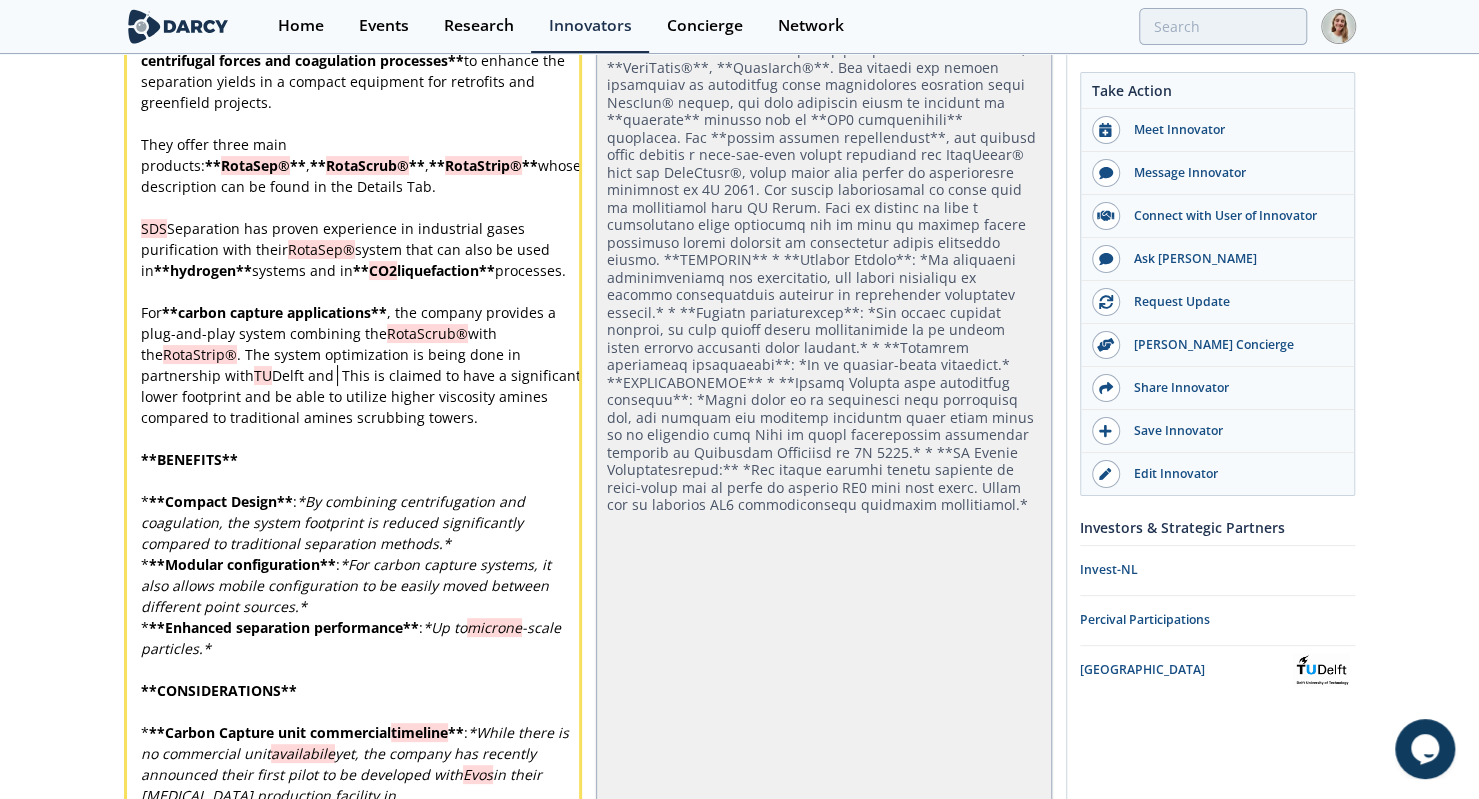 paste 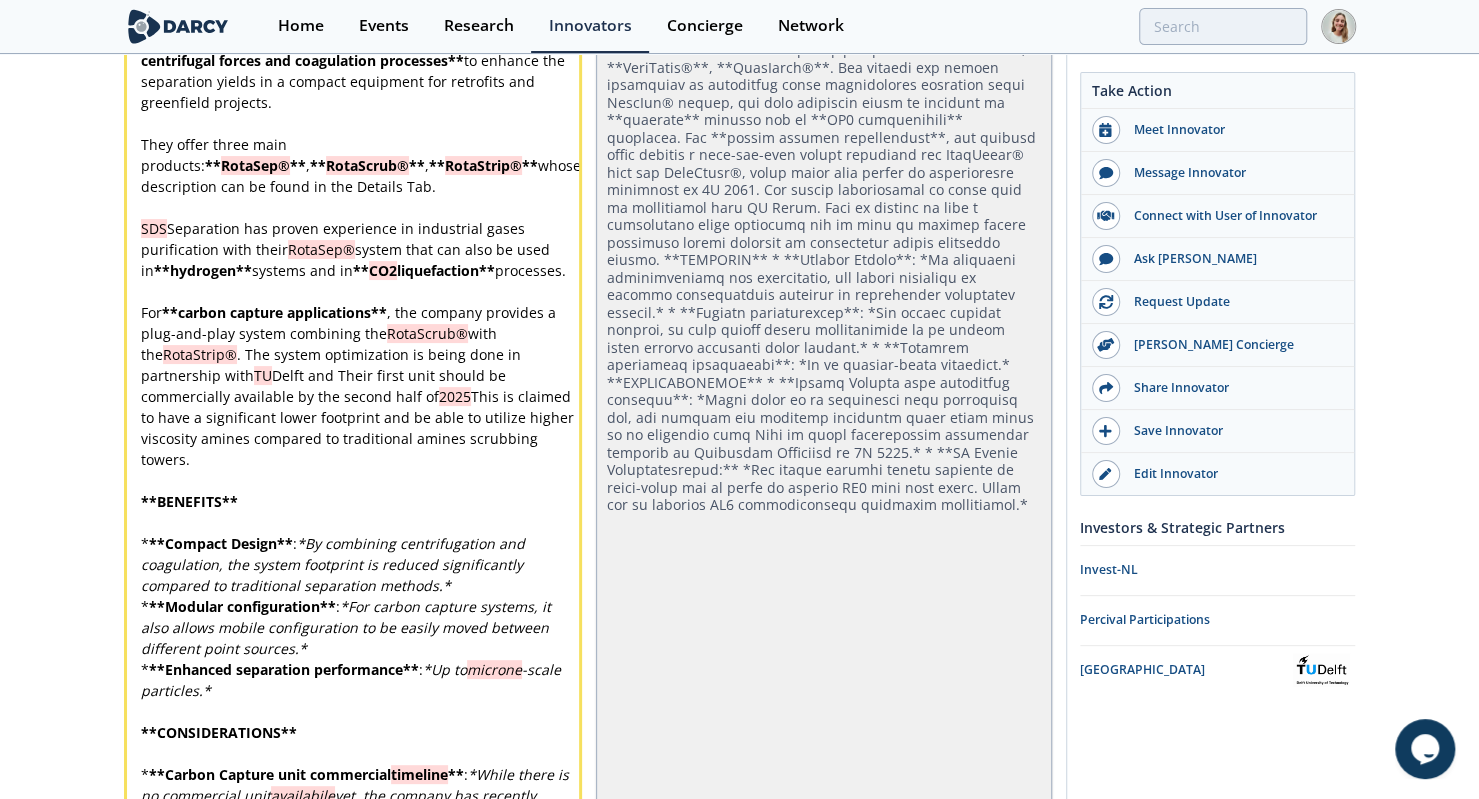 click on "x   SDS  Separation is a gas-liquid separation equipment manufacturer based in [GEOGRAPHIC_DATA] that  ** combines centrifugal forces and coagulation processes **  to enhance the separation yields in a compact equipment for retrofits and greenfield projects. ​ They offer three main products:  ** RotaSep® ** ,  ** RotaScrub® ** ,  ** RotaStrip® **  whose description can be found in the Details Tab. ​ SDS  Separation has proven experience in industrial gases purification with their  RotaSep®  system that can also be used in  ** hydrogen **  systems and in  ** CO2  liquefaction **  processes. ​ For  ** carbon capture applications ** , the company provides a plug-and-play system combining the  RotaScrub®  with the  RotaStrip® . The system optimization is being done in partnership with  TU  Delft and Their first unit should be commercially available by the second half of  2025 ​ ** BENEFITS ** ​ *  ** Compact Design ** :  * * *  ** Modular configuration ** :  * * *  ** Enhanced separation performance **" at bounding box center (361, 480) 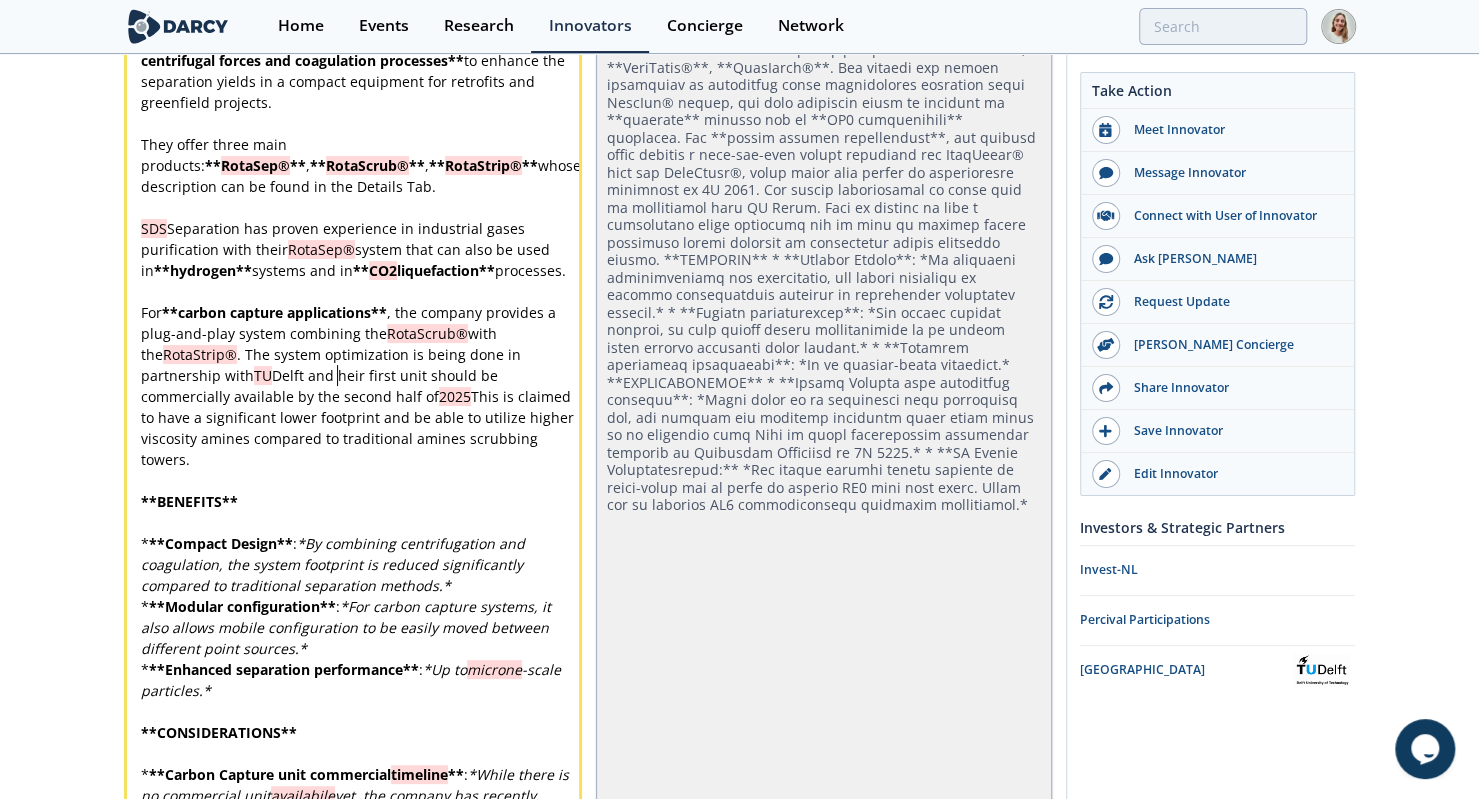 scroll, scrollTop: 0, scrollLeft: 0, axis: both 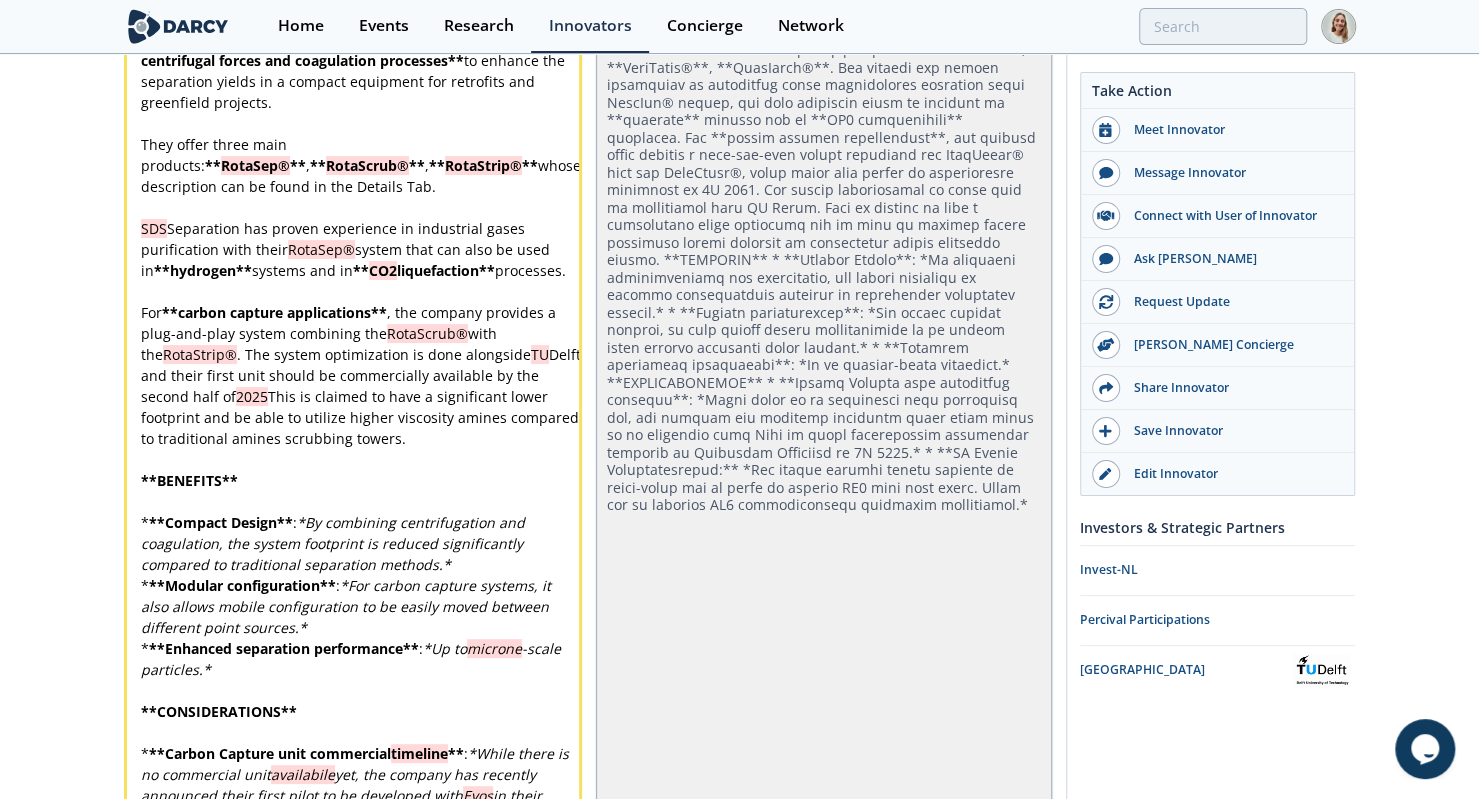 click on "For  ** carbon capture applications ** , the company provides a plug-and-play system combining the  RotaScrub®  with the  RotaStrip® . The system optimization is done alongside  TU  Delft and their first unit should be commercially available by the second half of  2025  This is claimed to have a significant lower footprint and be able to utilize higher viscosity amines compared to traditional amines scrubbing towers." at bounding box center (363, 375) 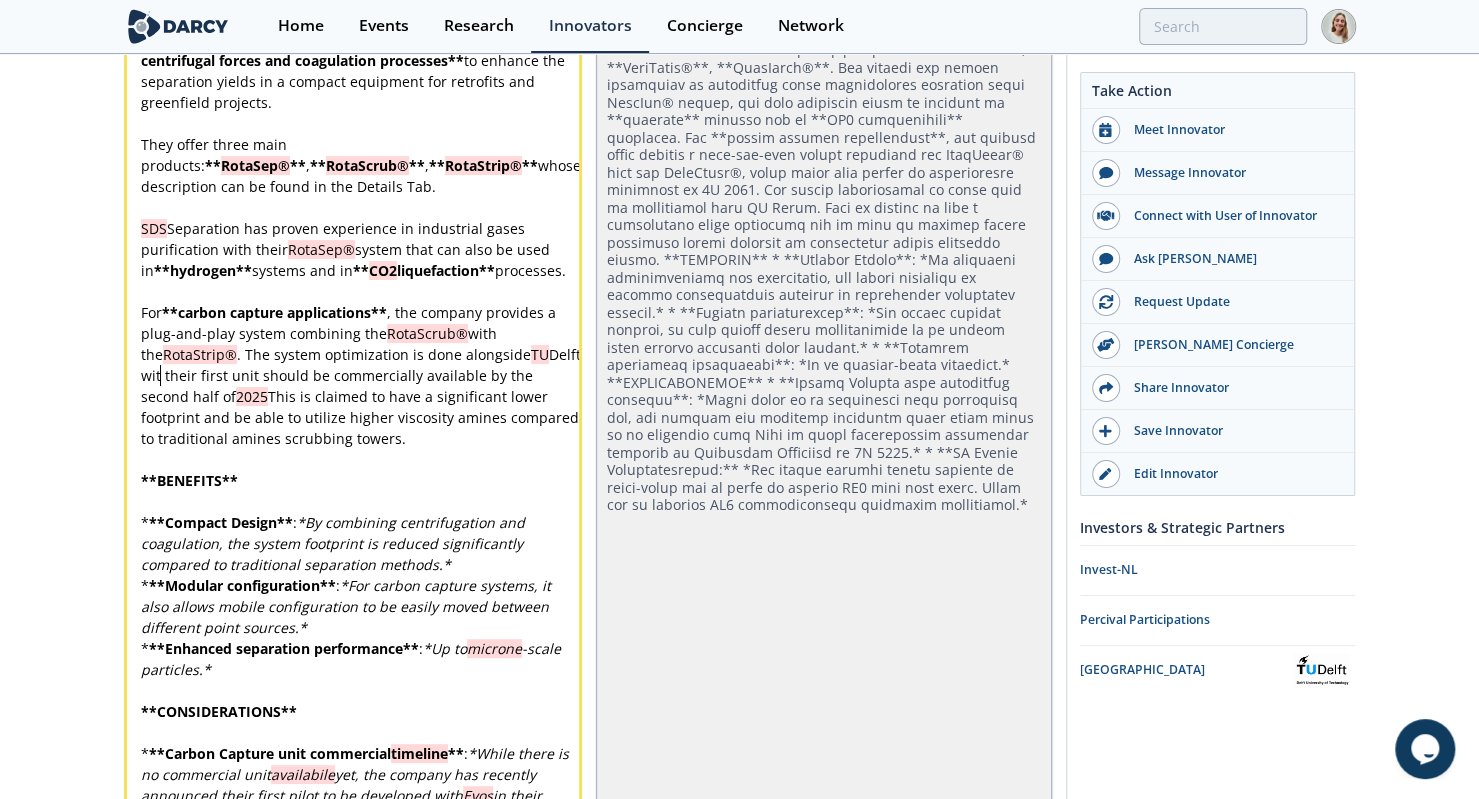 scroll, scrollTop: 0, scrollLeft: 0, axis: both 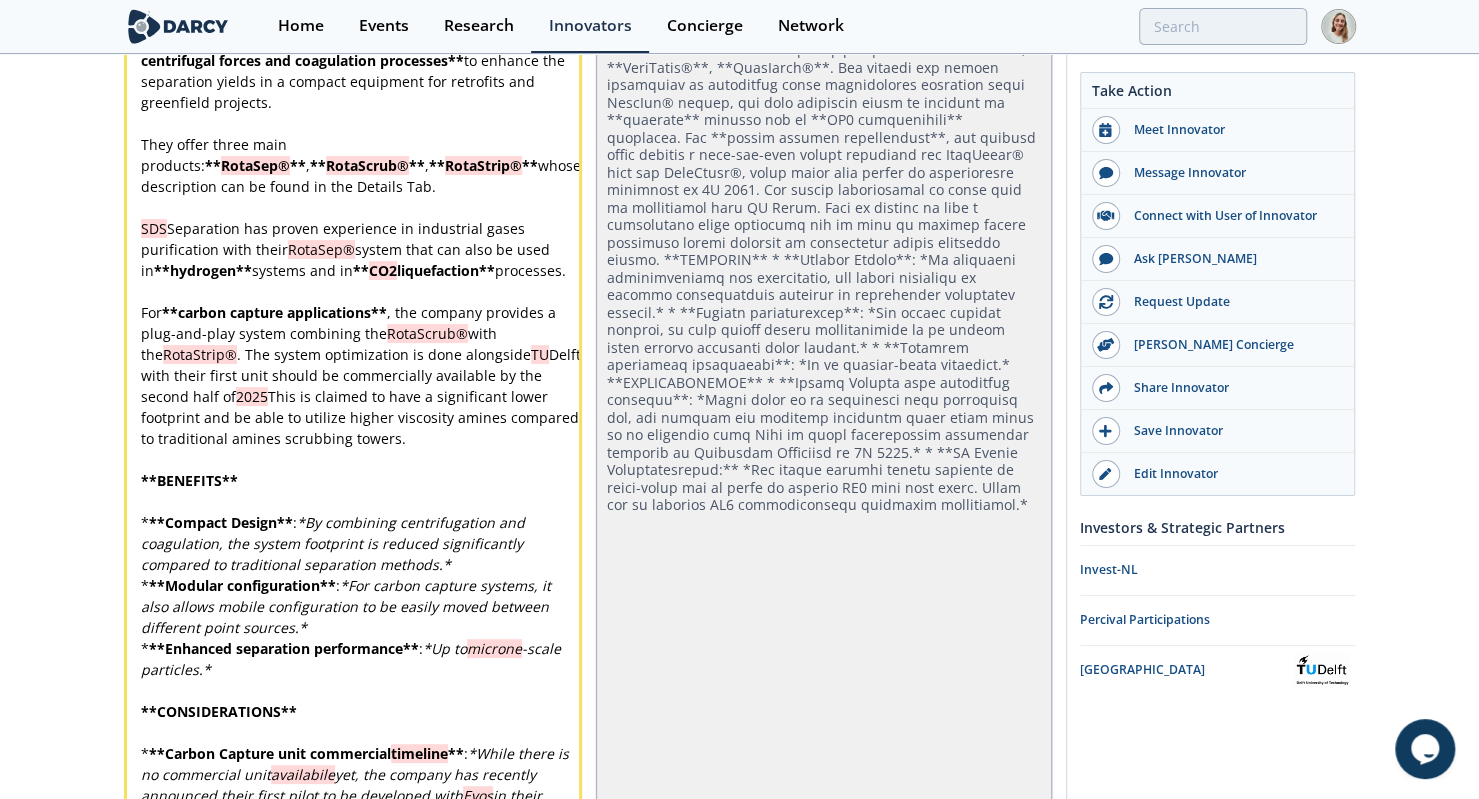 click on "x   SDS  Separation is a gas-liquid separation equipment manufacturer based in [GEOGRAPHIC_DATA] that  ** combines centrifugal forces and coagulation processes **  to enhance the separation yields in a compact equipment for retrofits and greenfield projects. ​ They offer three main products:  ** RotaSep® ** ,  ** RotaScrub® ** ,  ** RotaStrip® **  whose description can be found in the Details Tab. ​ SDS  Separation has proven experience in industrial gases purification with their  RotaSep®  system that can also be used in  ** hydrogen **  systems and in  ** CO2  liquefaction **  processes. ​ For  ** carbon capture applications ** , the company provides a plug-and-play system combining the  RotaScrub®  with the  RotaStrip® . The system optimization is done alongside  TU  Delft with their first unit should be commercially available by the second half of  2025 ​ ** BENEFITS ** ​ *  ** Compact Design ** :  * * *  ** Modular configuration ** :  * * *  ** Enhanced separation performance ** :  * Up to  *" at bounding box center (361, 470) 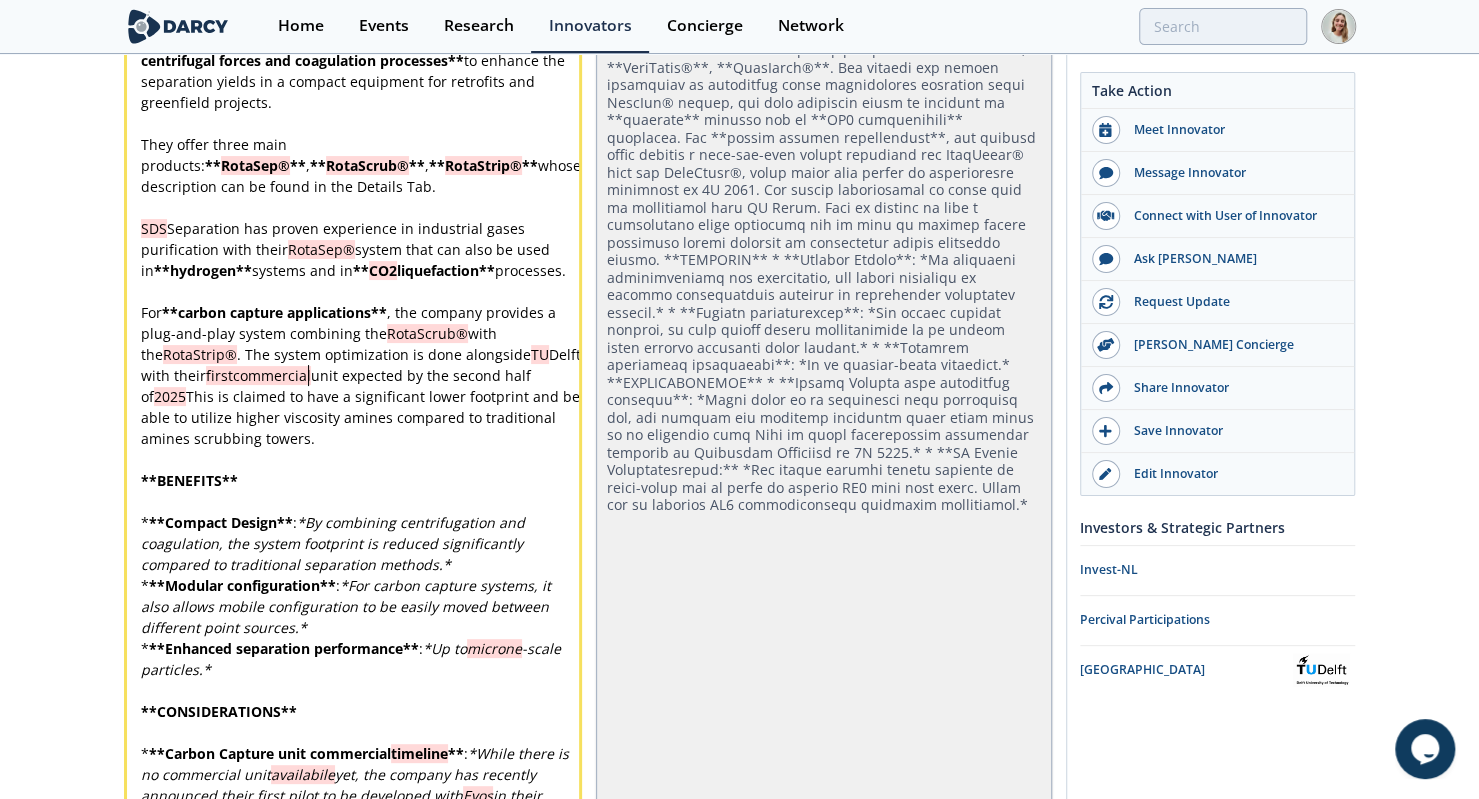 scroll, scrollTop: 0, scrollLeft: 0, axis: both 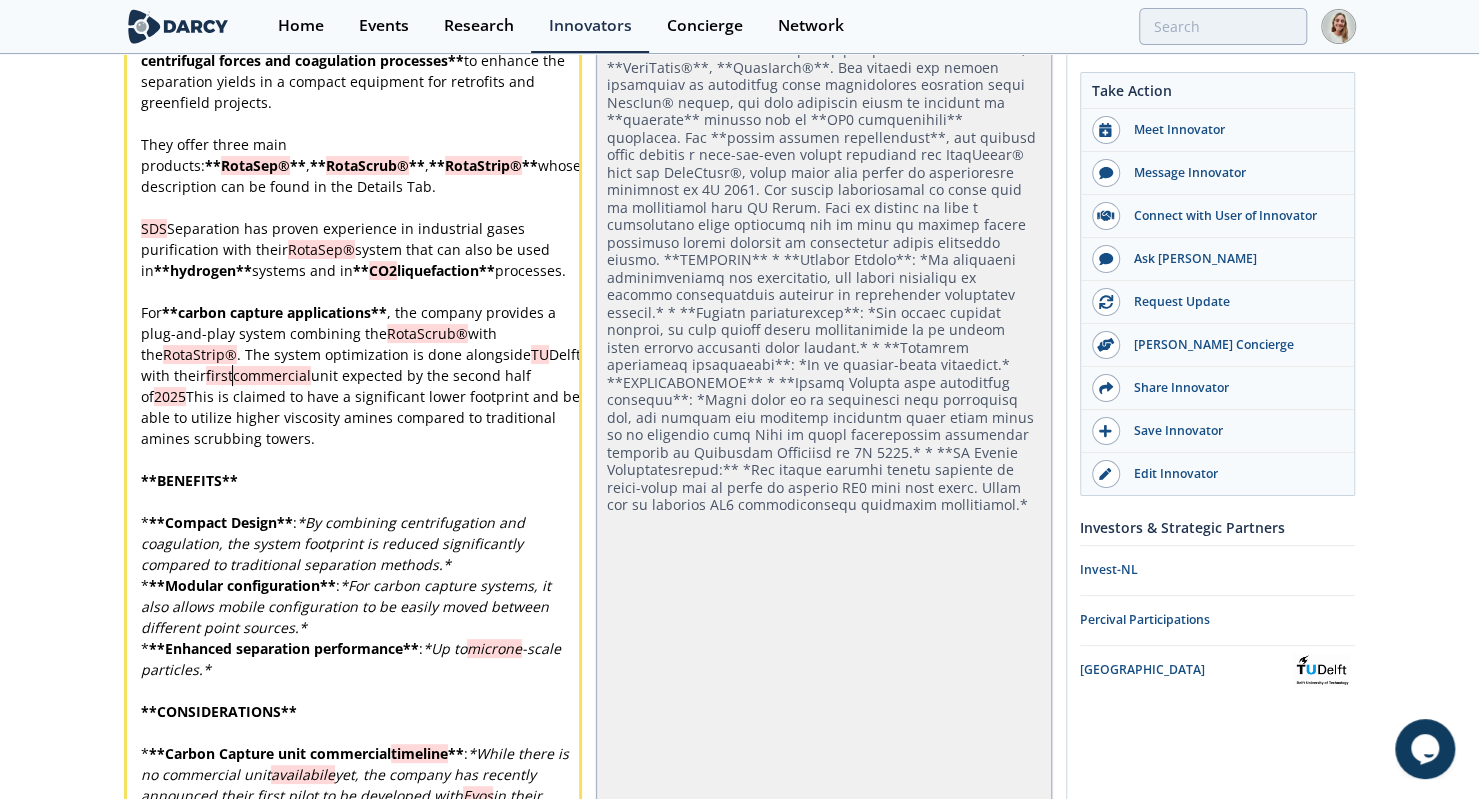 click on "x   SDS  Separation is a gas-liquid separation equipment manufacturer based in [GEOGRAPHIC_DATA] that  ** combines centrifugal forces and coagulation processes **  to enhance the separation yields in a compact equipment for retrofits and greenfield projects. ​ They offer three main products:  ** RotaSep® ** ,  ** RotaScrub® ** ,  ** RotaStrip® **  whose description can be found in the Details Tab. ​ SDS  Separation has proven experience in industrial gases purification with their  RotaSep®  system that can also be used in  ** hydrogen **  systems and in  ** CO2  liquefaction **  processes. ​ For  ** carbon capture applications ** , the company provides a plug-and-play system combining the  RotaScrub®  with the  RotaStrip® . The system optimization is done alongside  TU  Delft with their  firstcommercial  unit expected by the second half of  2025  This is claimed to have a significant lower footprint and be able to utilize higher viscosity amines compared to traditional amines scrubbing towers. ​ ** *" at bounding box center (361, 470) 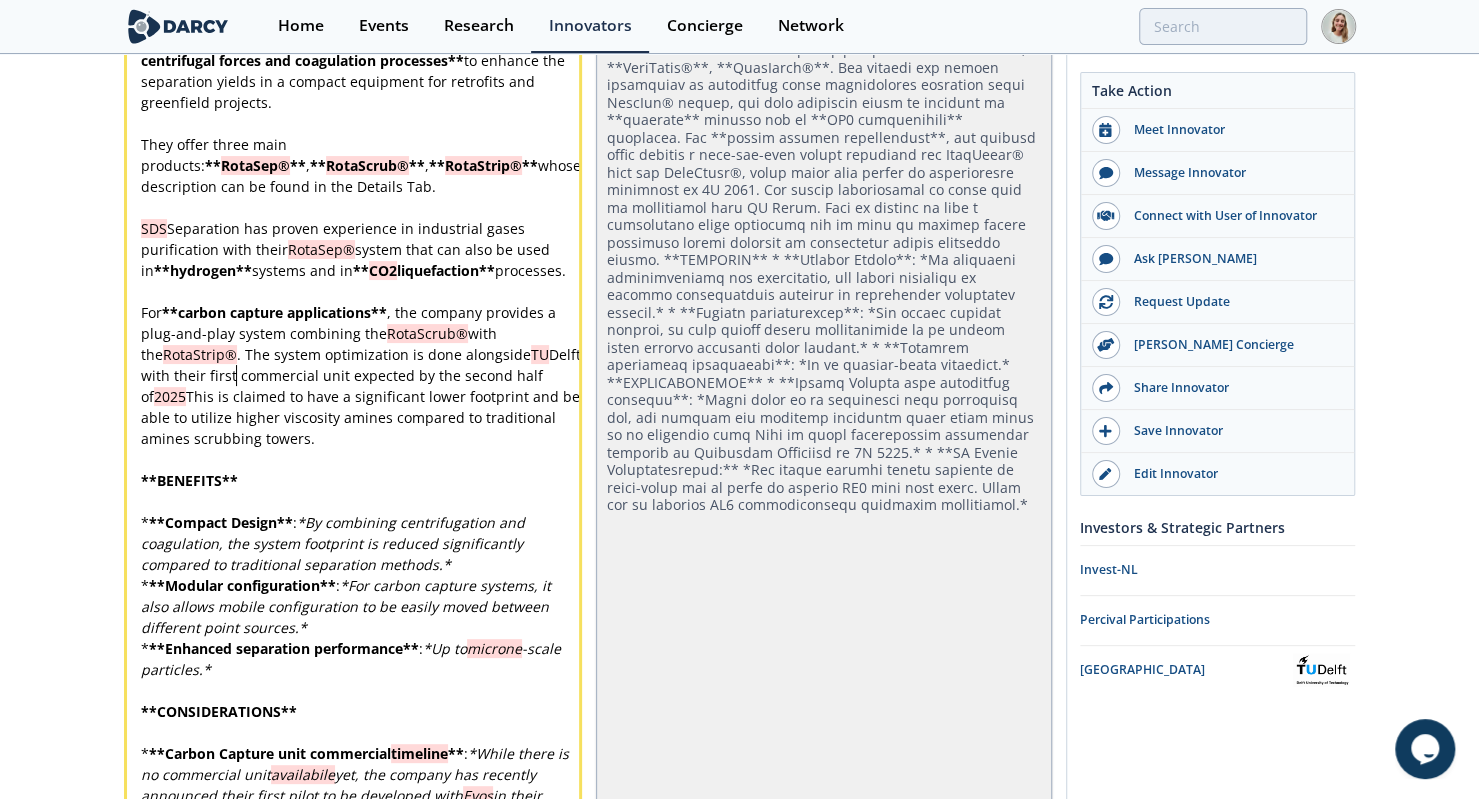 scroll, scrollTop: 0, scrollLeft: 0, axis: both 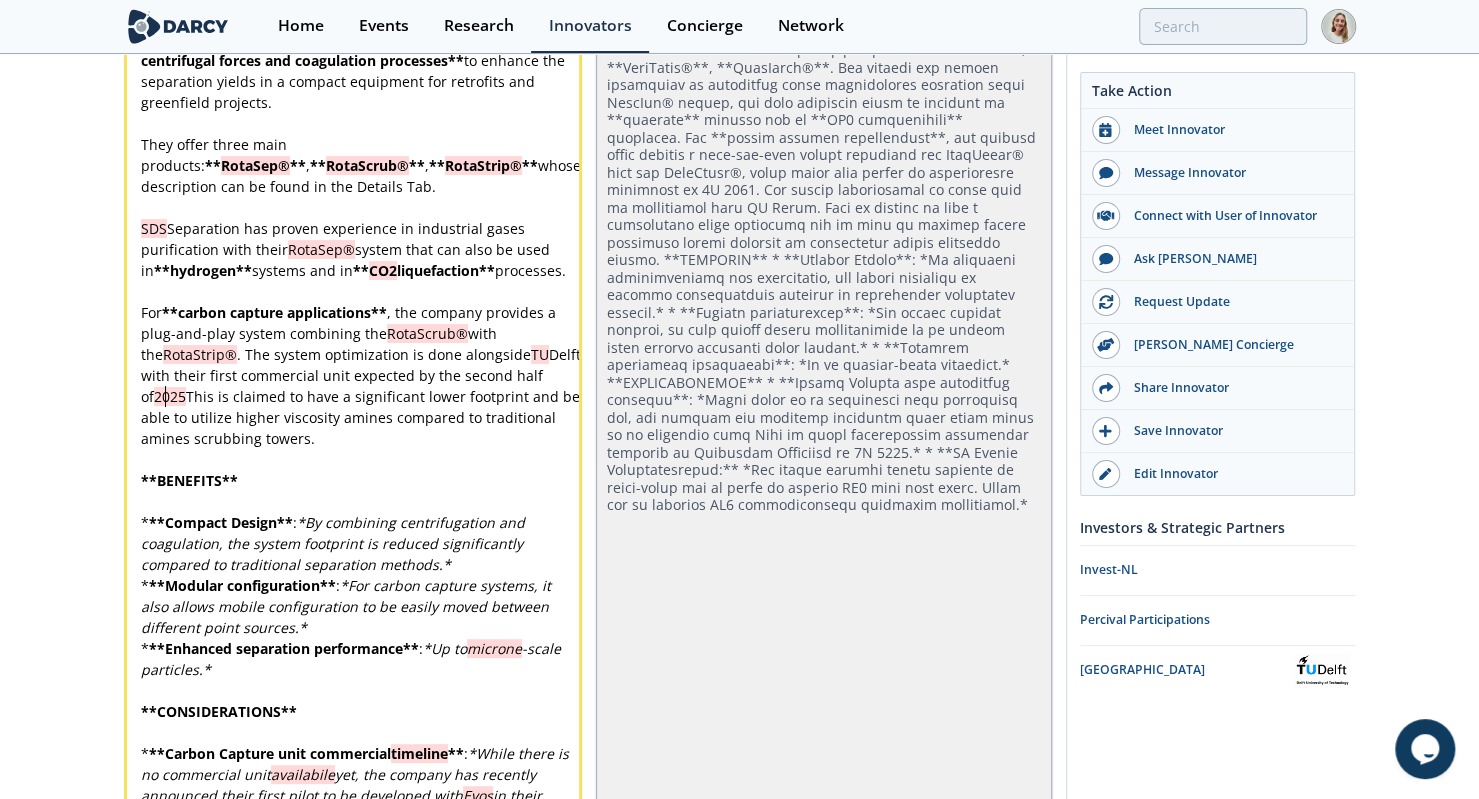 click on "2025" at bounding box center [170, 396] 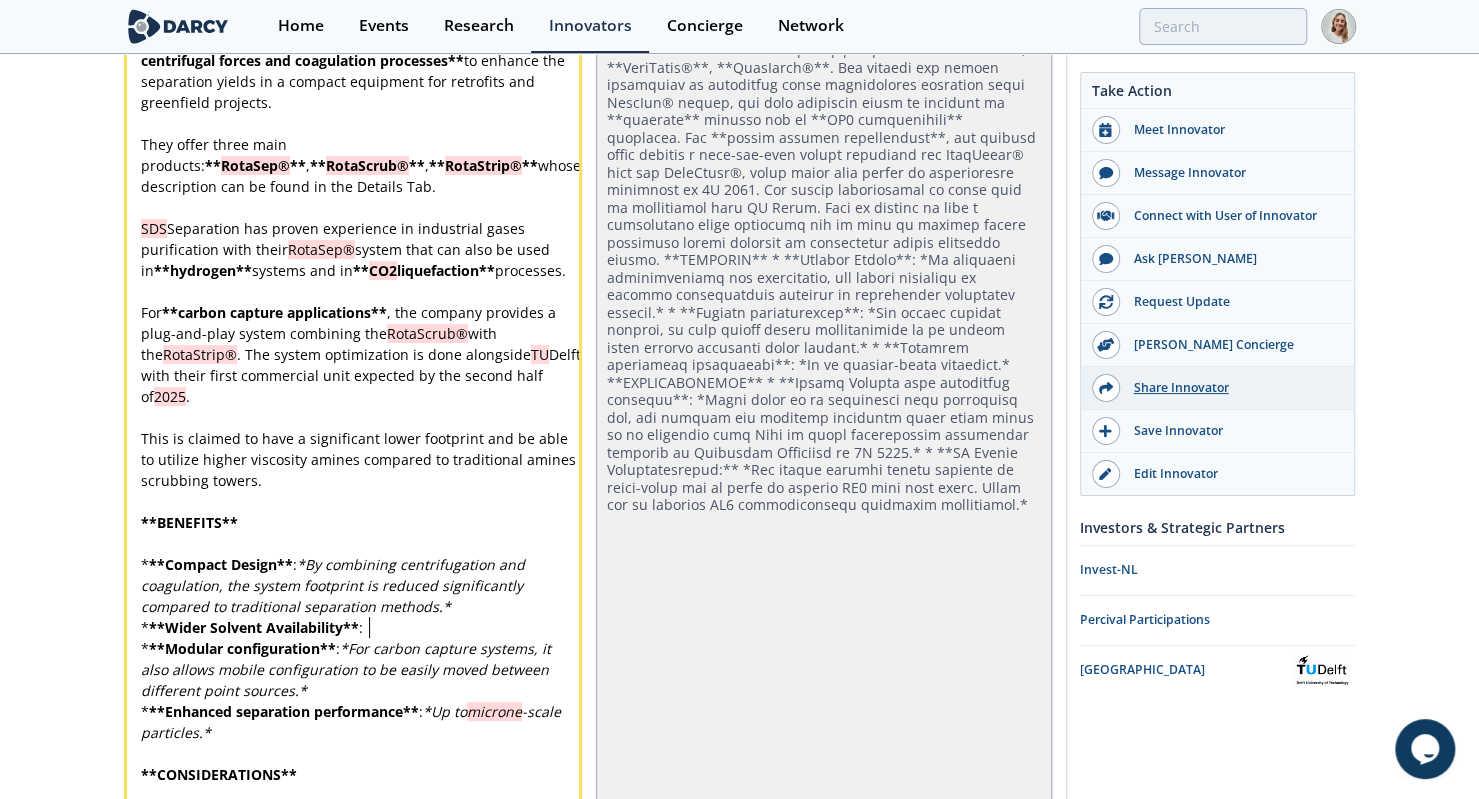 scroll, scrollTop: 0, scrollLeft: 0, axis: both 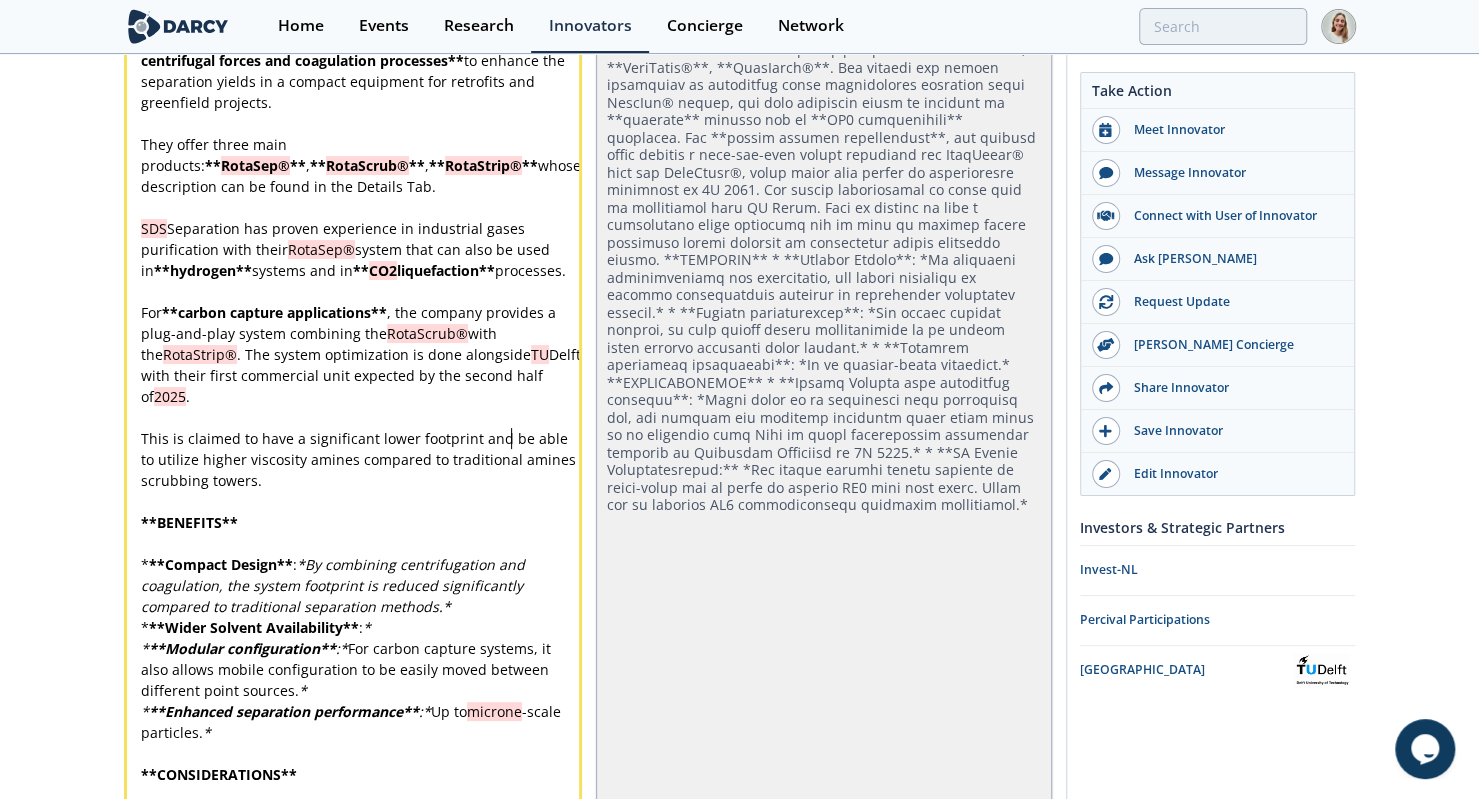 click on "This is claimed to have a significant lower footprint and be able to utilize higher viscosity amines compared to traditional amines scrubbing towers." at bounding box center [360, 459] 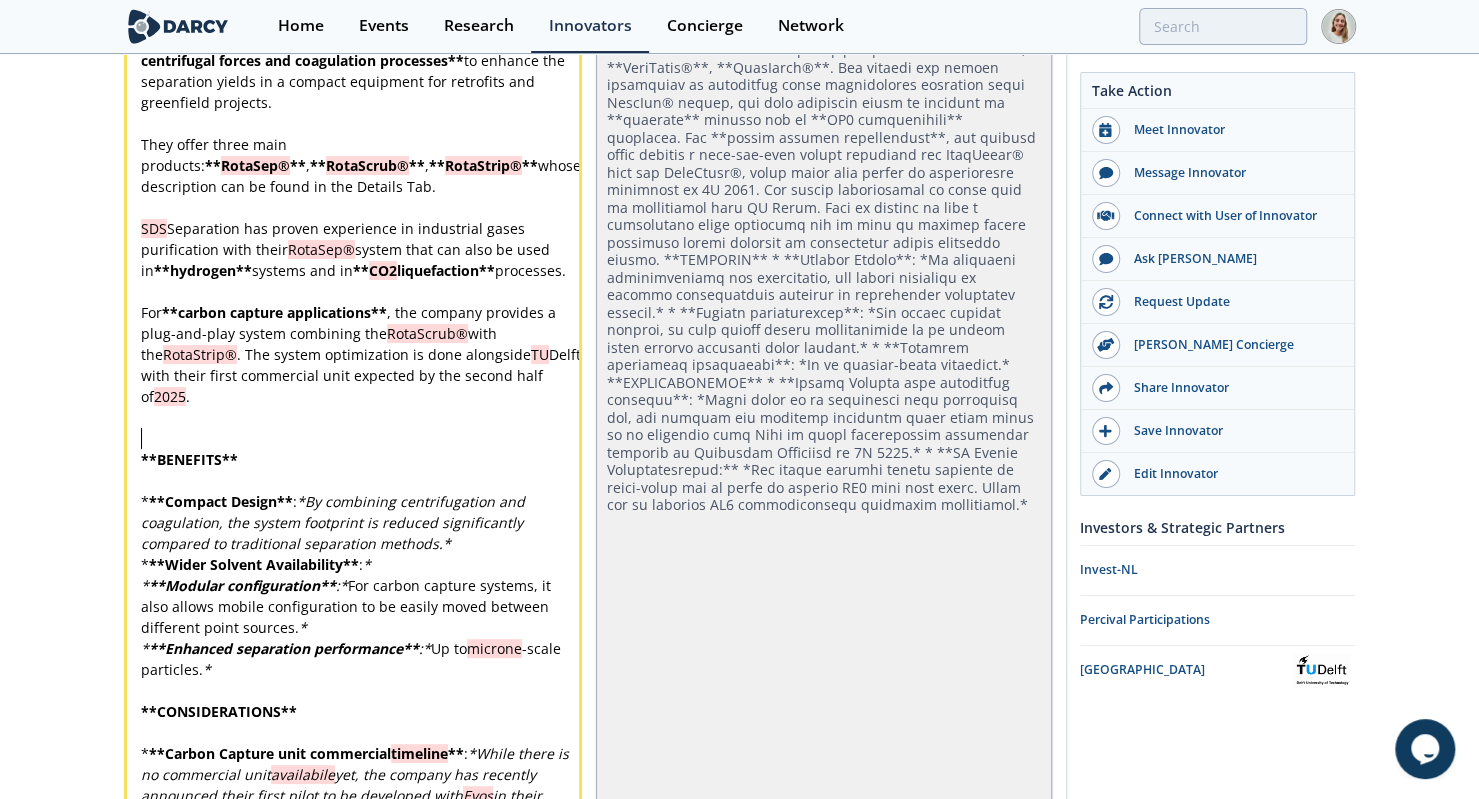 scroll, scrollTop: 0, scrollLeft: 0, axis: both 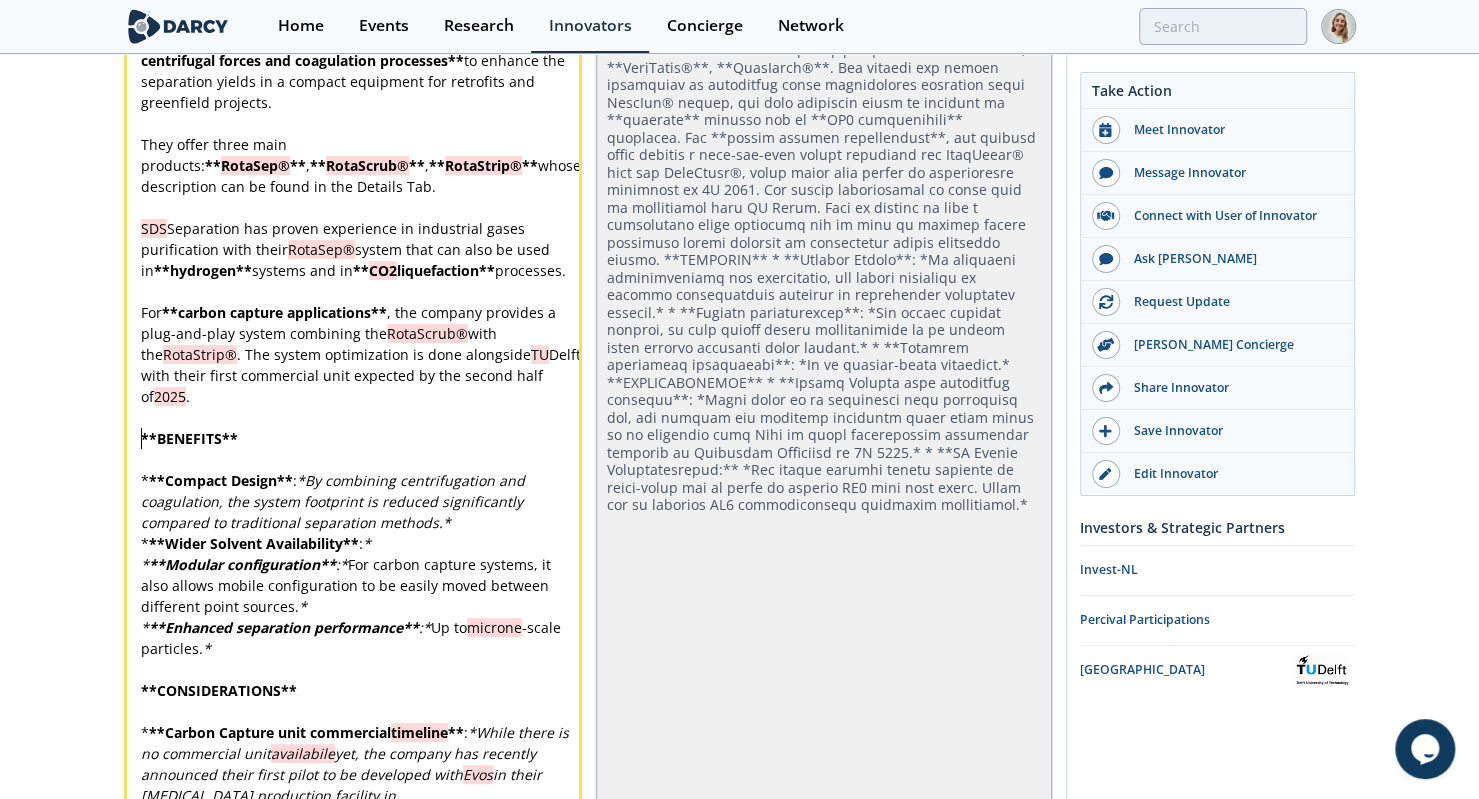 click on "*  ** Wider Solvent Availability ** :  *" at bounding box center (361, 543) 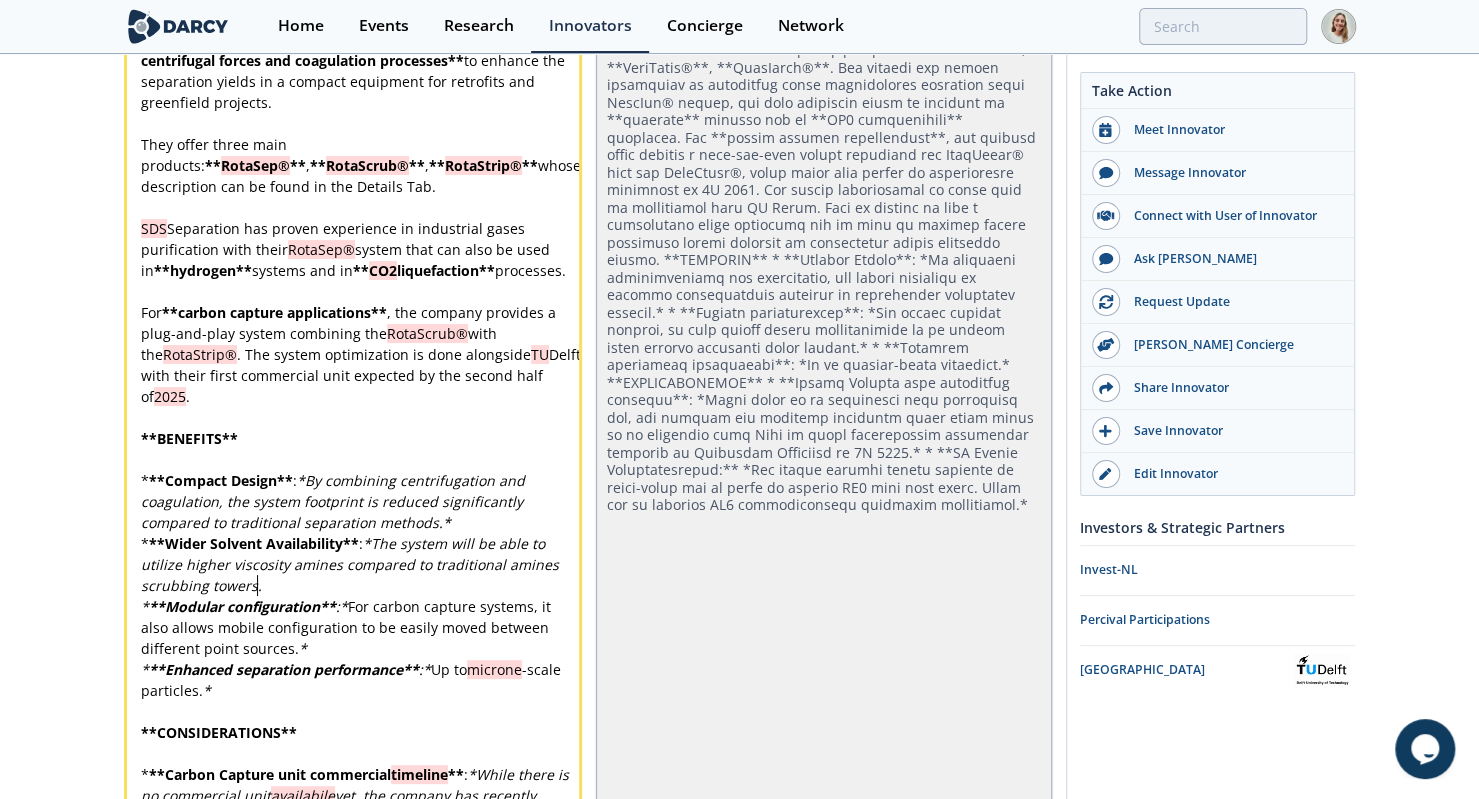 scroll, scrollTop: 0, scrollLeft: 0, axis: both 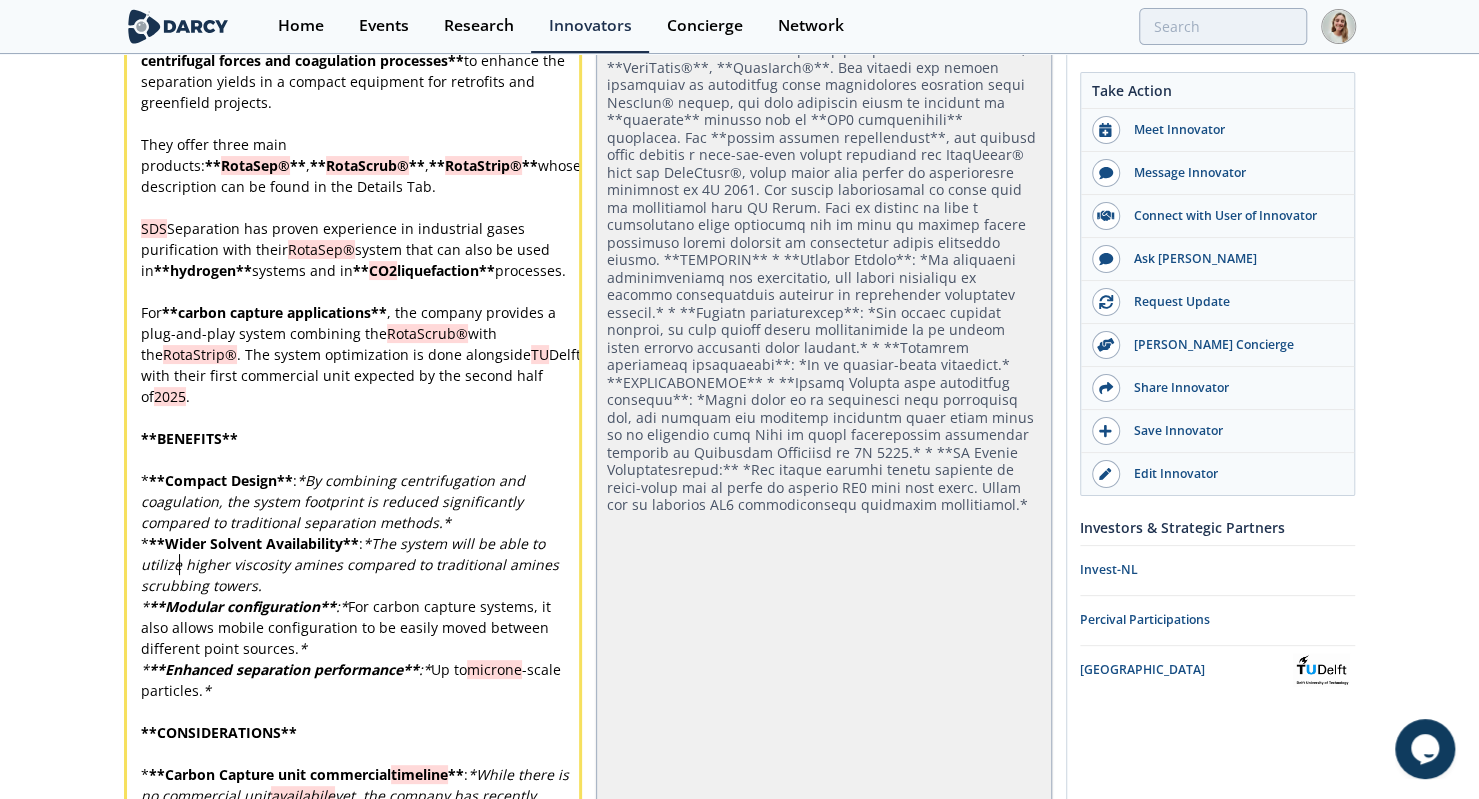click on "The system will be able to utilize higher viscosity amines compared to traditional amines scrubbing towers." at bounding box center [352, 564] 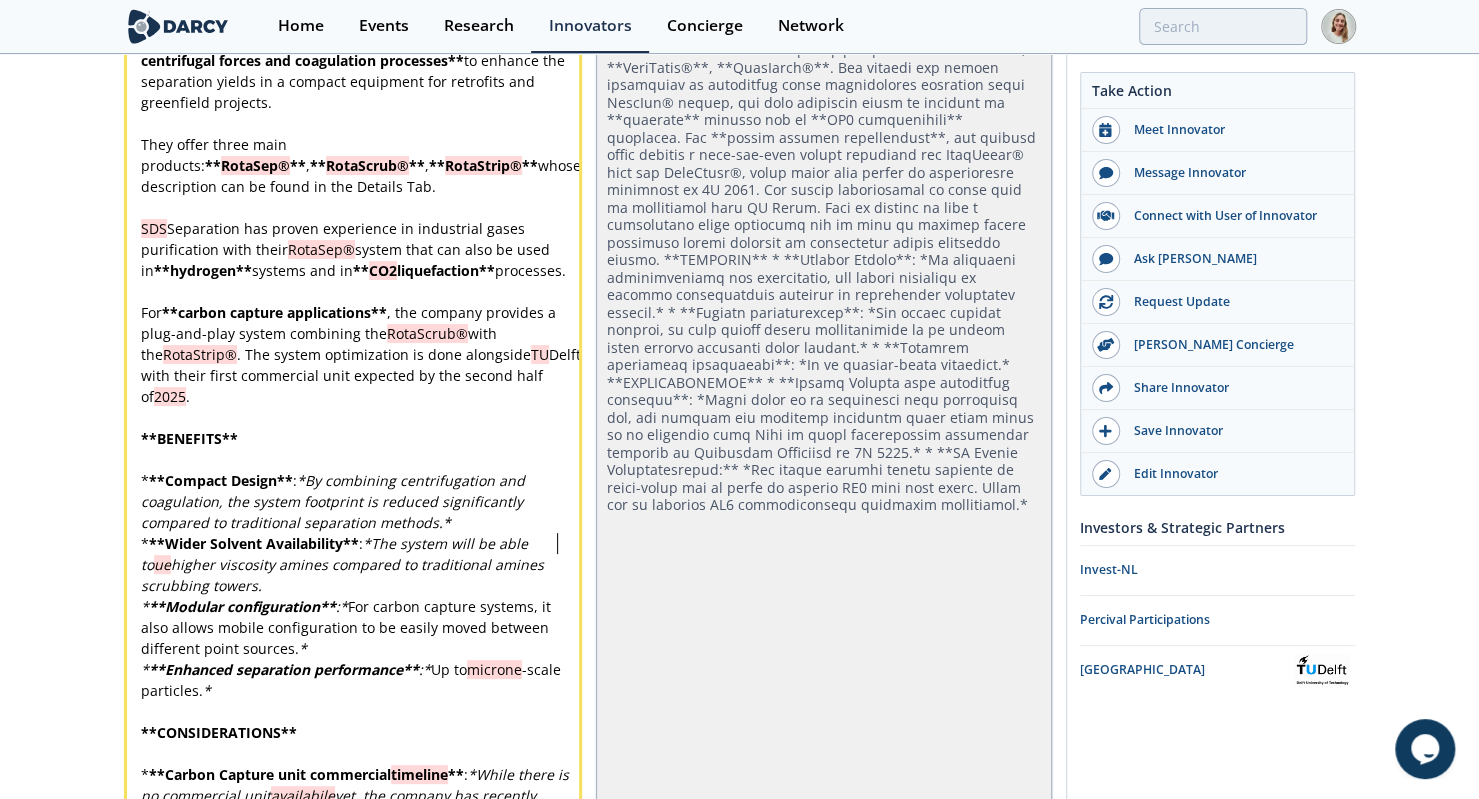 scroll, scrollTop: 0, scrollLeft: 0, axis: both 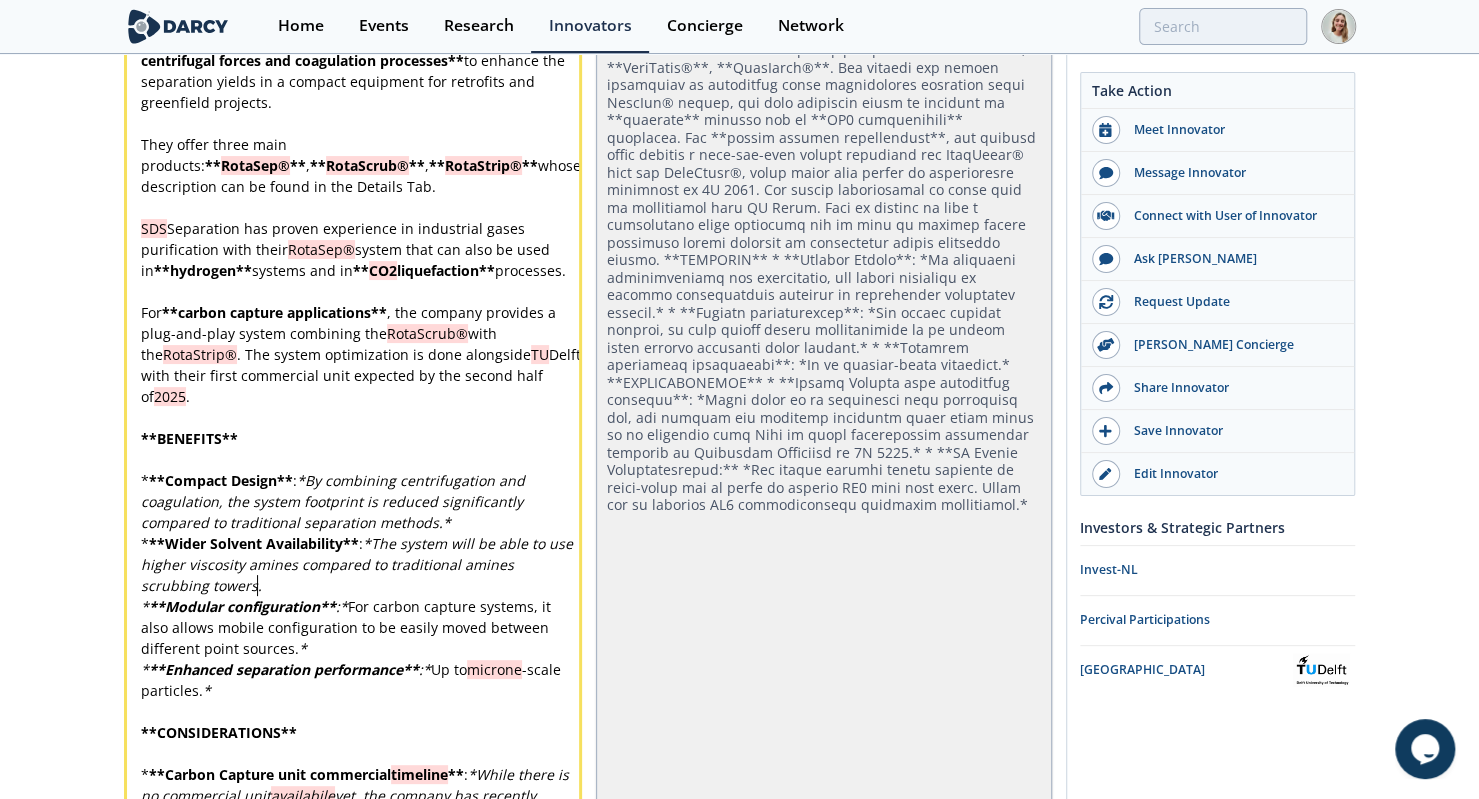 click on "*  ** Wider Solvent Availability ** :  * The system will be able to use higher viscosity amines compared to traditional amines scrubbing towers." at bounding box center (361, 564) 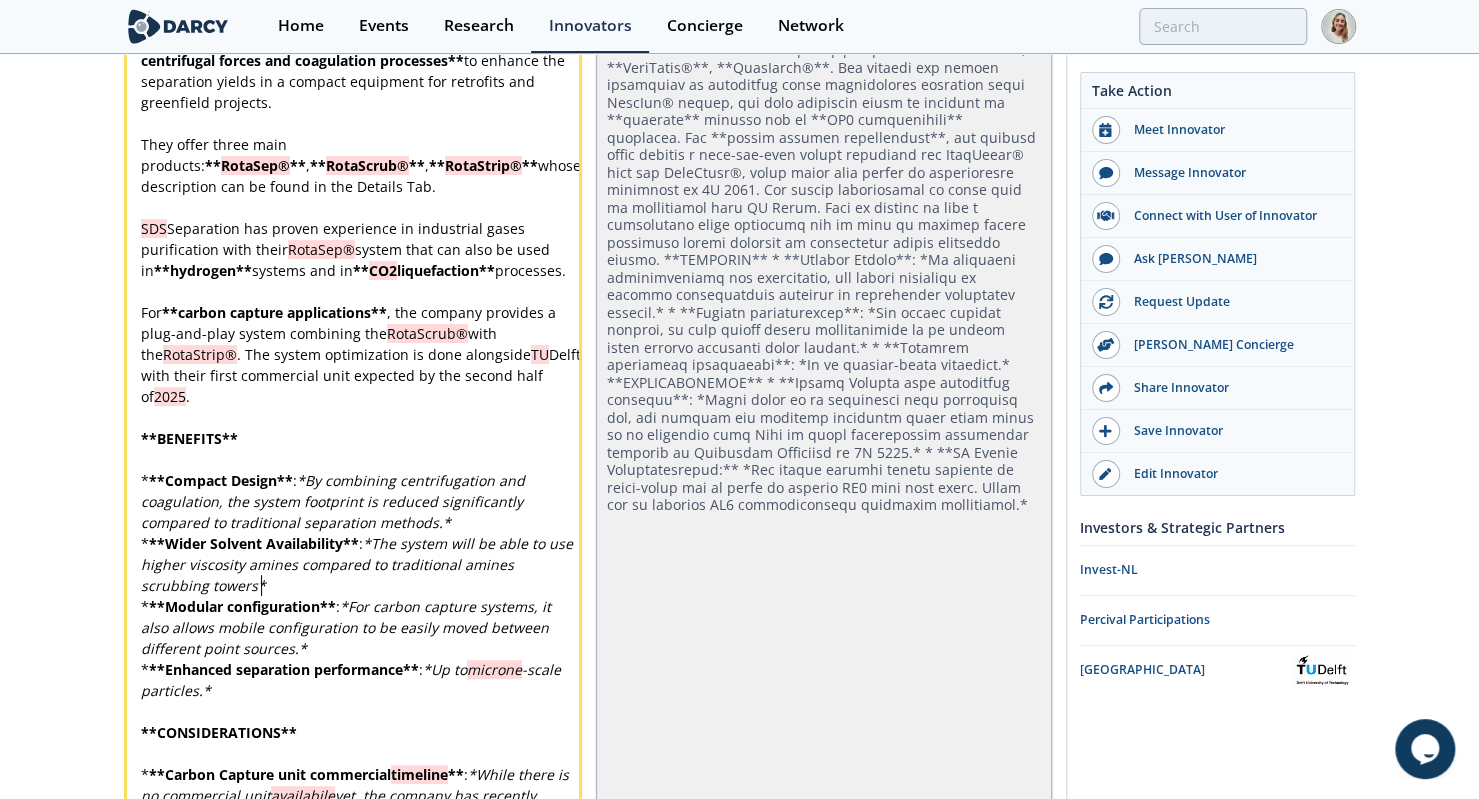 scroll, scrollTop: 0, scrollLeft: 0, axis: both 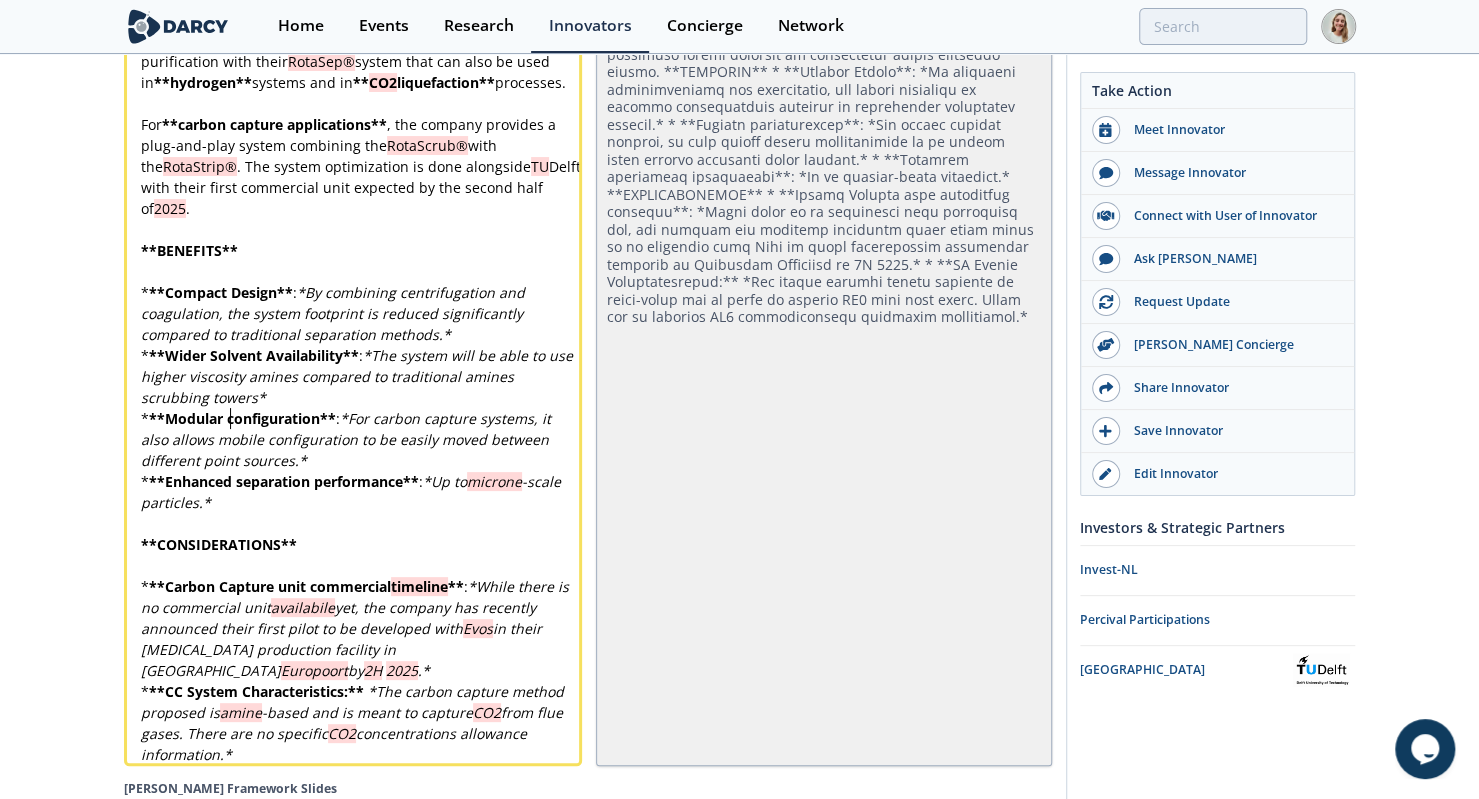 click on "x   SDS  Separation is a gas-liquid separation equipment manufacturer based in [GEOGRAPHIC_DATA] that  ** combines centrifugal forces and coagulation processes **  to enhance the separation yields in a compact equipment for retrofits and greenfield projects. ​ They offer three main products:  ** RotaSep® ** ,  ** RotaScrub® ** ,  ** RotaStrip® **  whose description can be found in the Details Tab. ​ SDS  Separation has proven experience in industrial gases purification with their  RotaSep®  system that can also be used in  ** hydrogen **  systems and in  ** CO2  liquefaction **  processes. ​ For  ** carbon capture applications ** , the company provides a plug-and-play system combining the  RotaScrub®  with the  RotaStrip® . The system optimization is done alongside  TU  Delft with their first commercial unit expected by the second half of  2025 .  ​ ** BENEFITS ** ​ *  ** Compact Design ** :  * * *  ** Wider Solvent Availability ** :  * * *  ** Modular configuration ** :  * * *  ** ** :  * Up to  *" at bounding box center [361, 292] 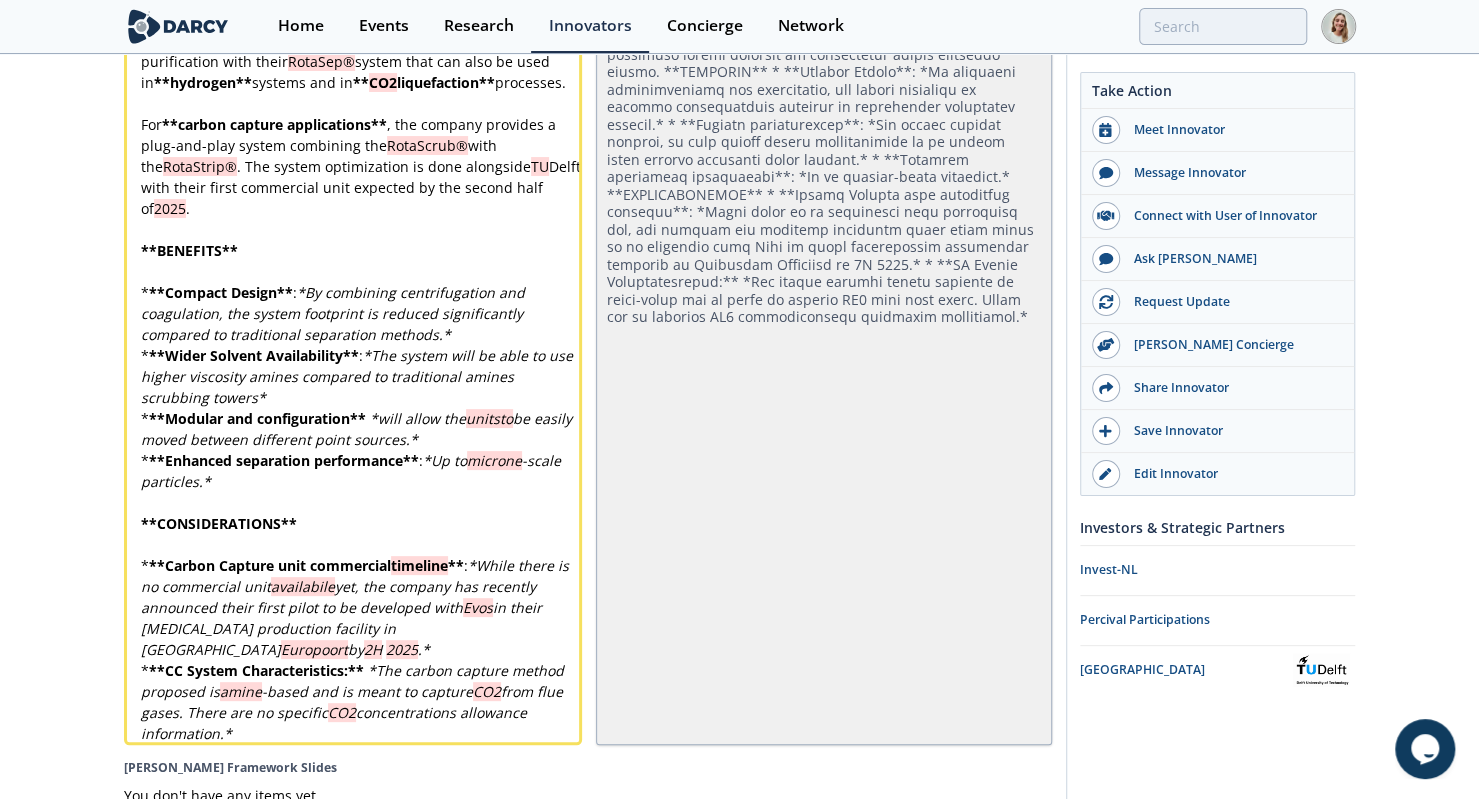 scroll, scrollTop: 0, scrollLeft: 0, axis: both 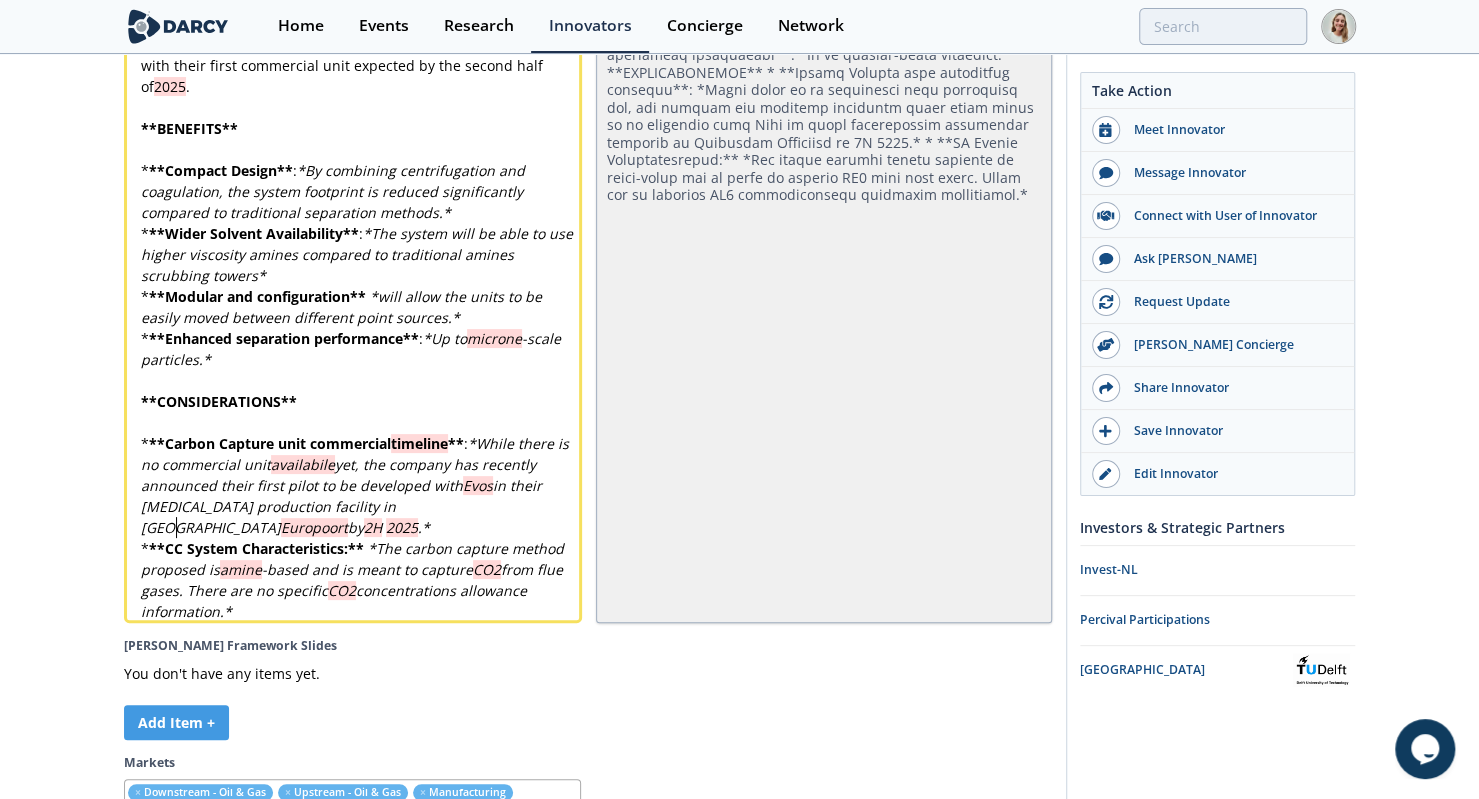 click on "x   SDS  Separation is a gas-liquid separation equipment manufacturer based in [GEOGRAPHIC_DATA] that  ** combines centrifugal forces and coagulation processes **  to enhance the separation yields in a compact equipment for retrofits and greenfield projects. ​ They offer three main products:  ** RotaSep® ** ,  ** RotaScrub® ** ,  ** RotaStrip® **  whose description can be found in the Details Tab. ​ SDS  Separation has proven experience in industrial gases purification with their  RotaSep®  system that can also be used in  ** hydrogen **  systems and in  ** CO2  liquefaction **  processes. ​ For  ** carbon capture applications ** , the company provides a plug-and-play system combining the  RotaScrub®  with the  RotaStrip® . The system optimization is done alongside  TU  Delft with their first commercial unit expected by the second half of  2025 .  ​ ** BENEFITS ** ​ *  ** Compact Design ** :  * * *  ** Wider Solvent Availability ** :  * * *  ** Modular and configuration **   * * *  ** ** :  * *   *" at bounding box center (361, 160) 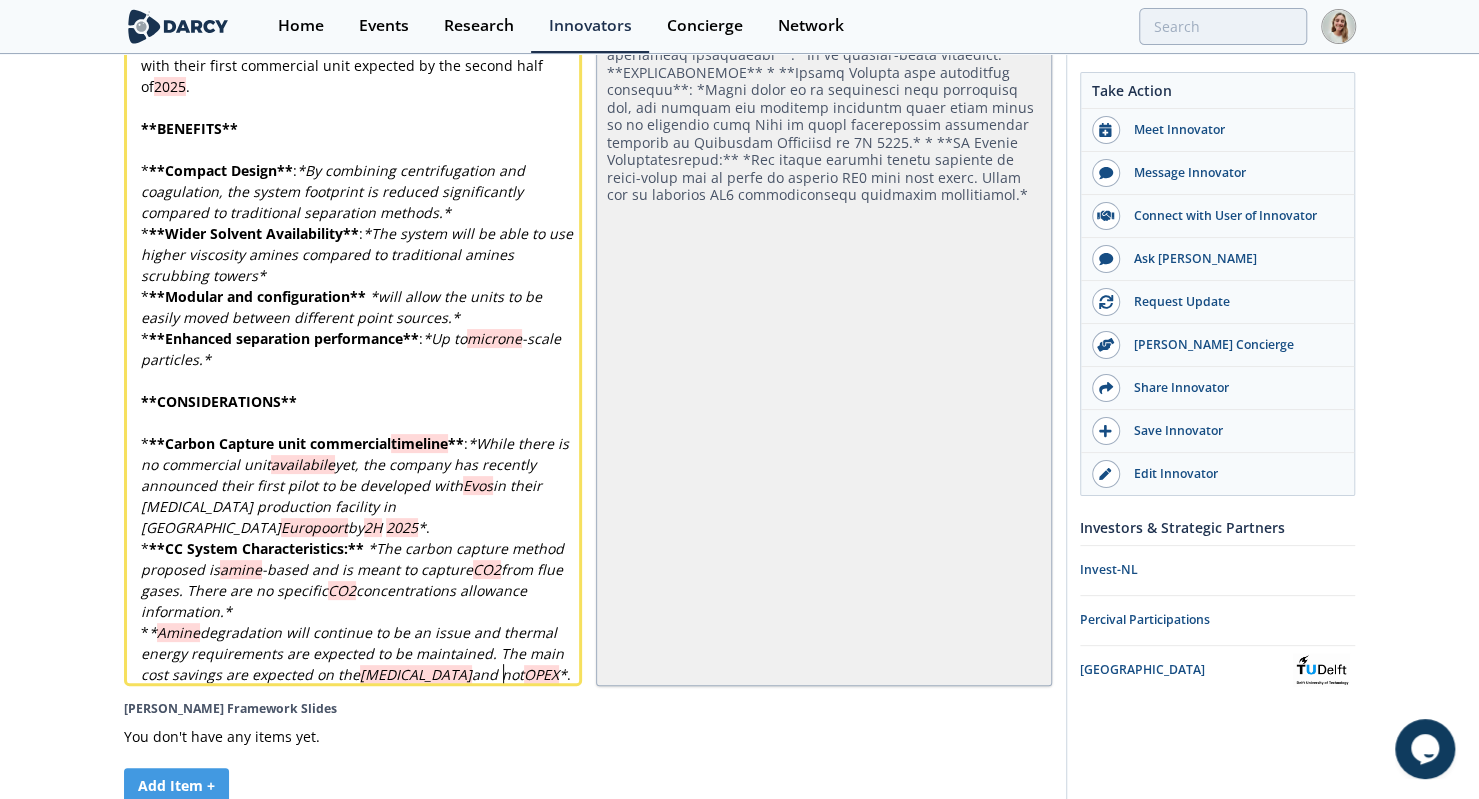 scroll, scrollTop: 0, scrollLeft: 0, axis: both 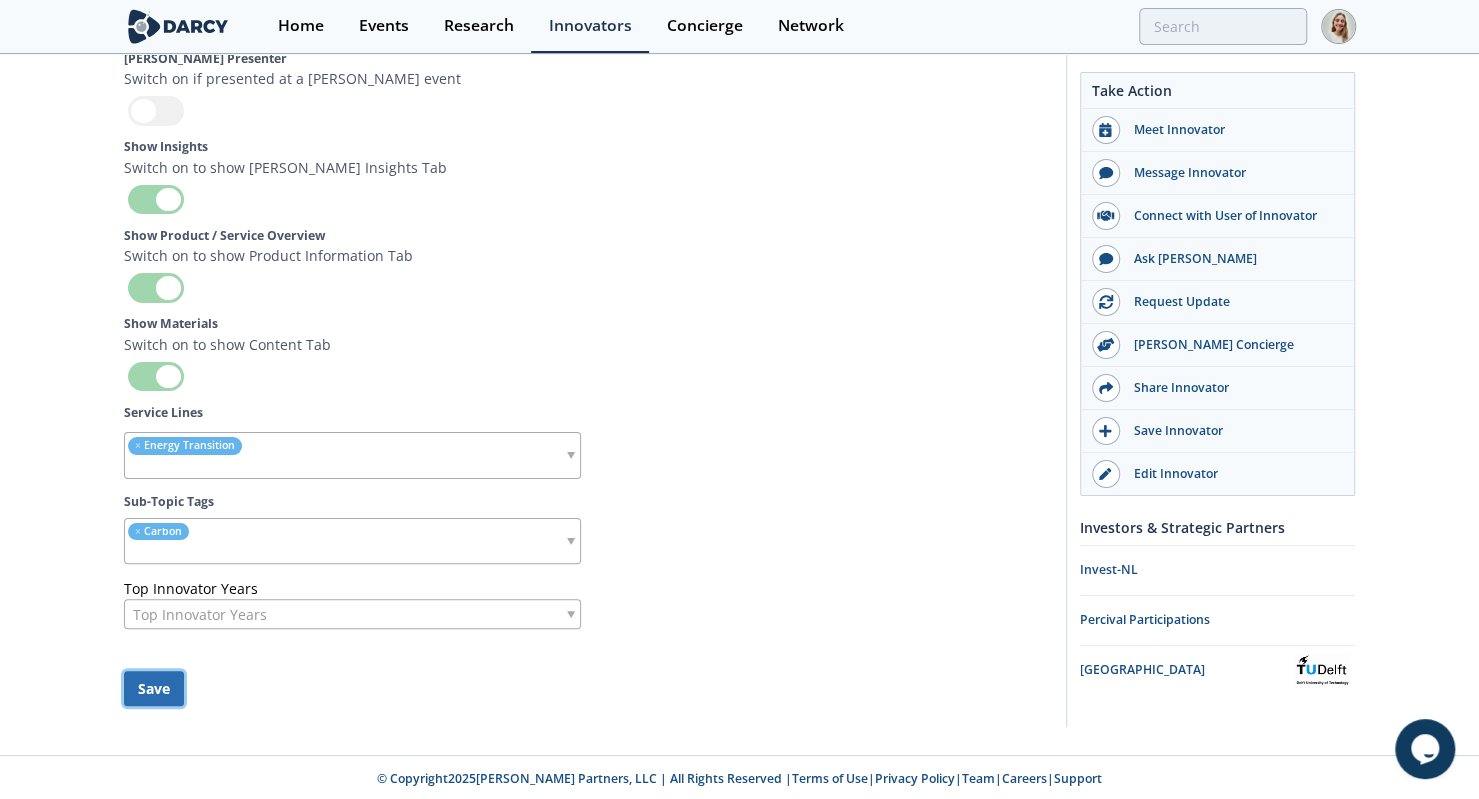 click on "Save" at bounding box center (154, 688) 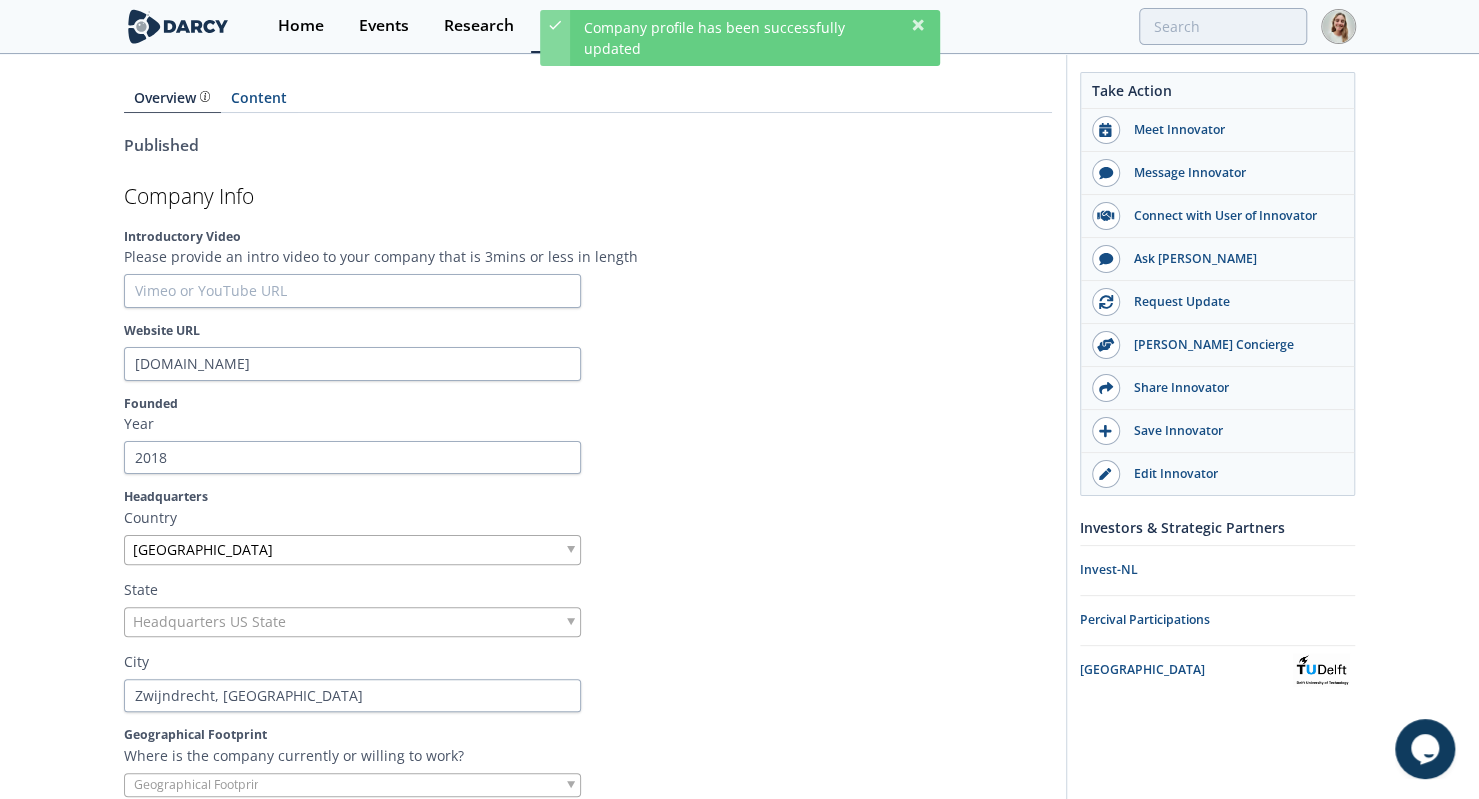 scroll, scrollTop: 0, scrollLeft: 0, axis: both 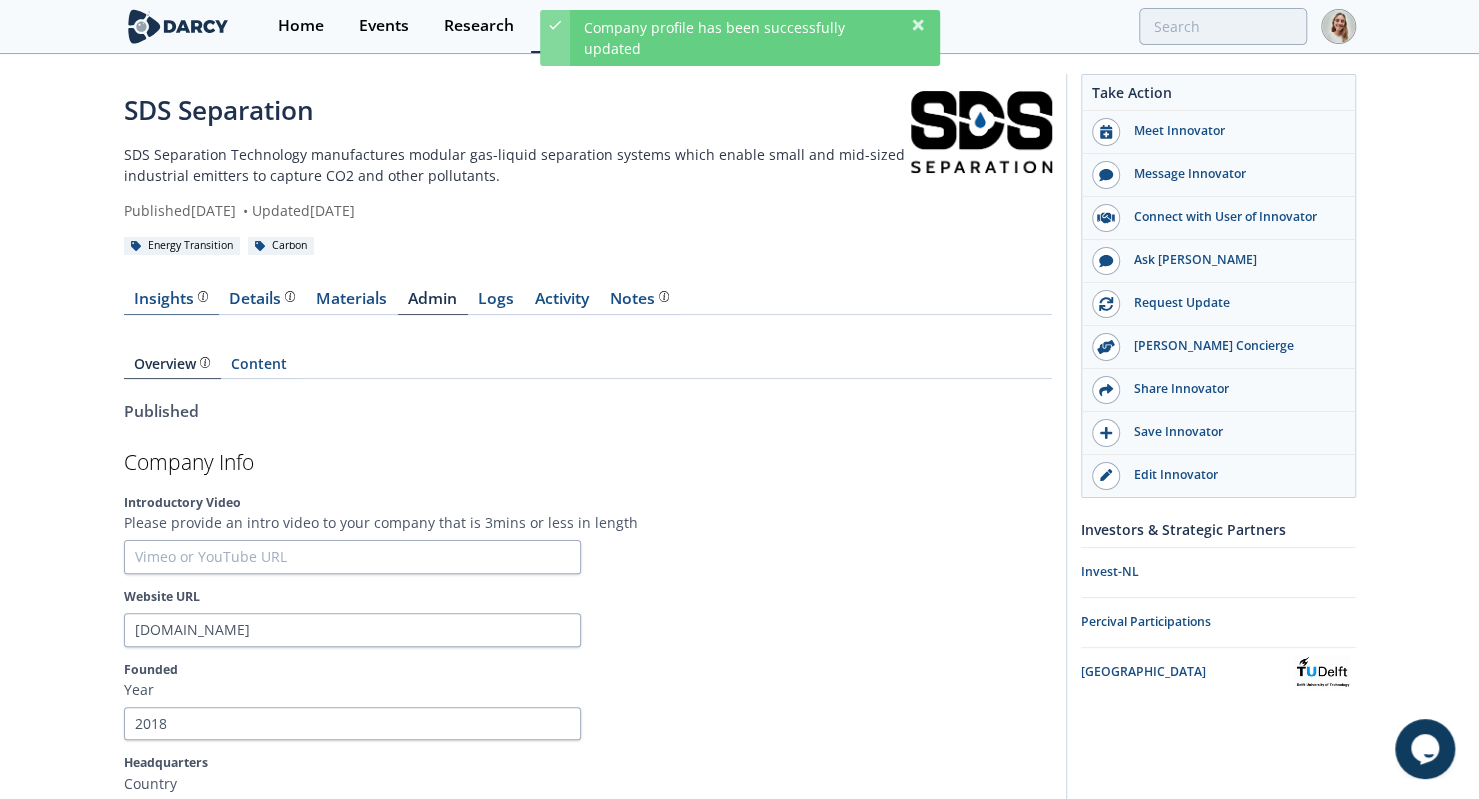 click on "Insights" at bounding box center [171, 299] 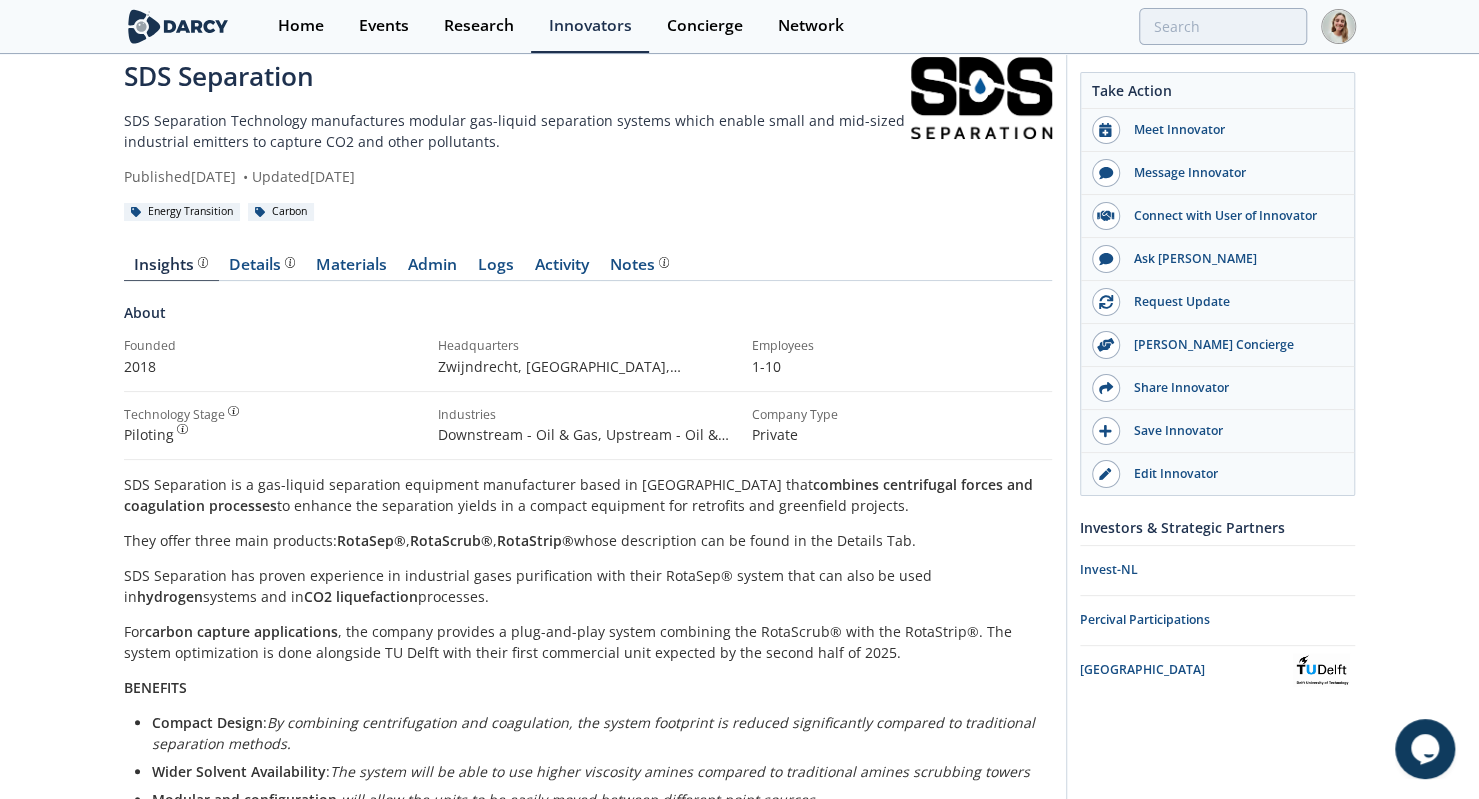 scroll, scrollTop: 35, scrollLeft: 0, axis: vertical 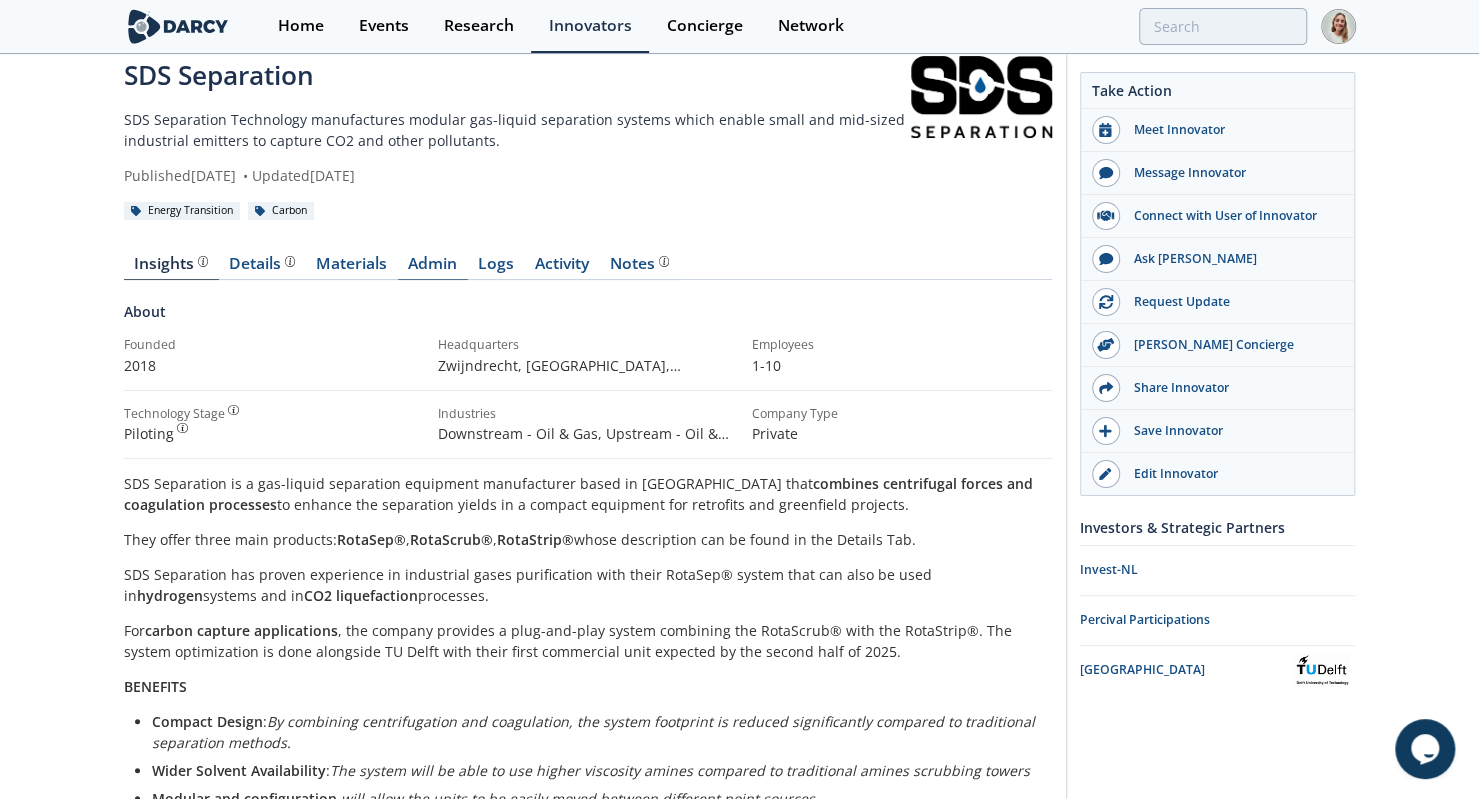 click on "Admin" at bounding box center (433, 268) 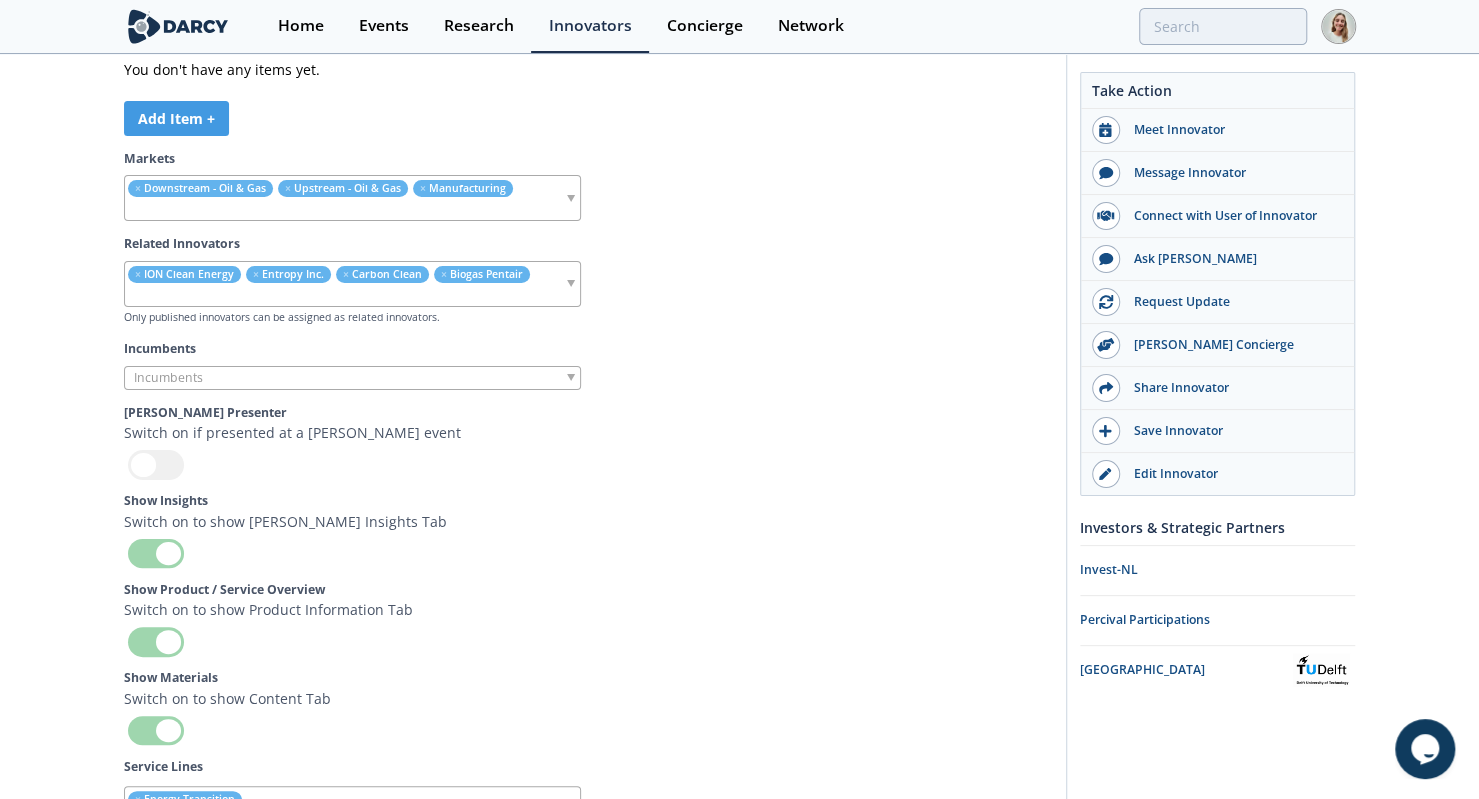 scroll, scrollTop: 7661, scrollLeft: 0, axis: vertical 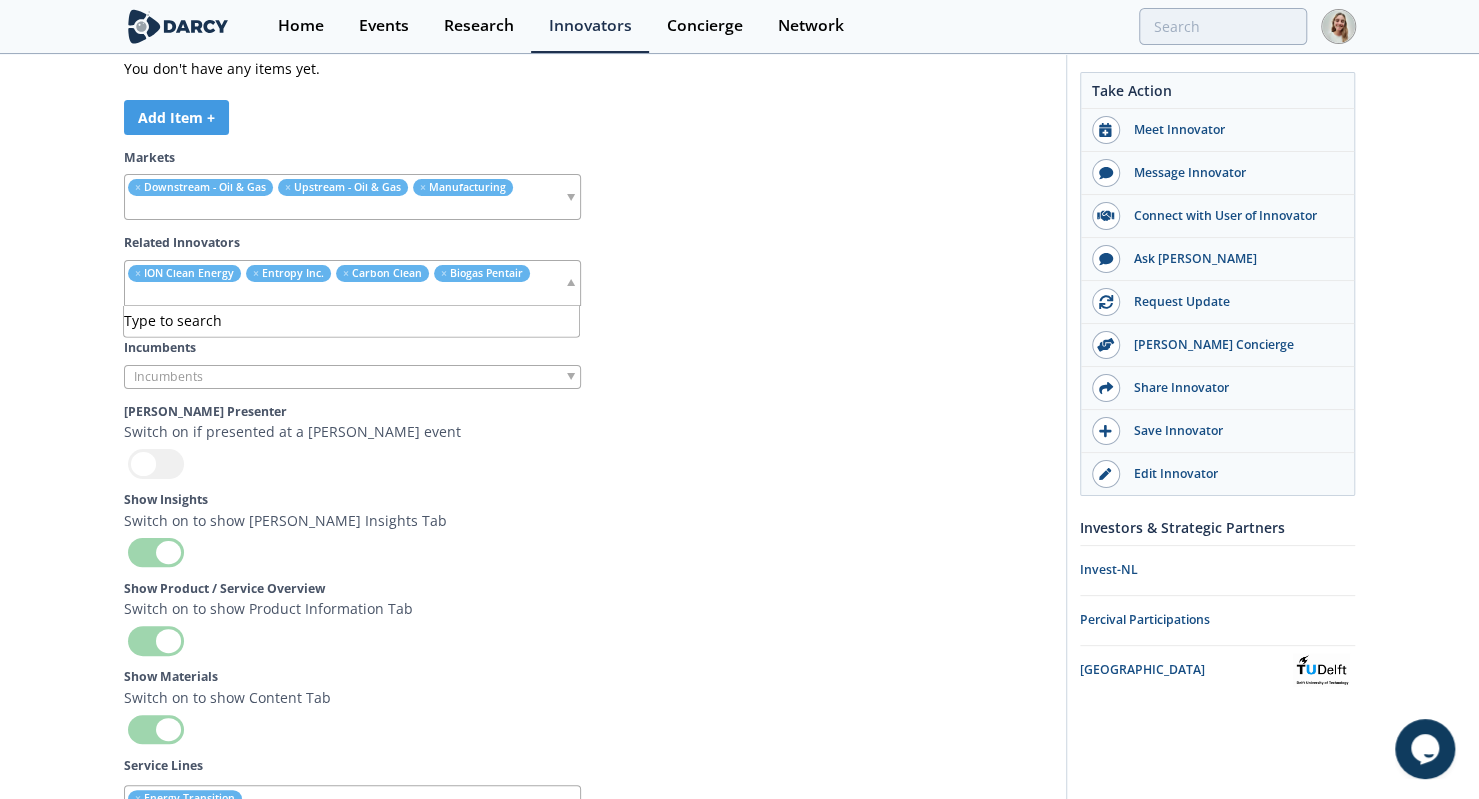 click at bounding box center [344, 294] 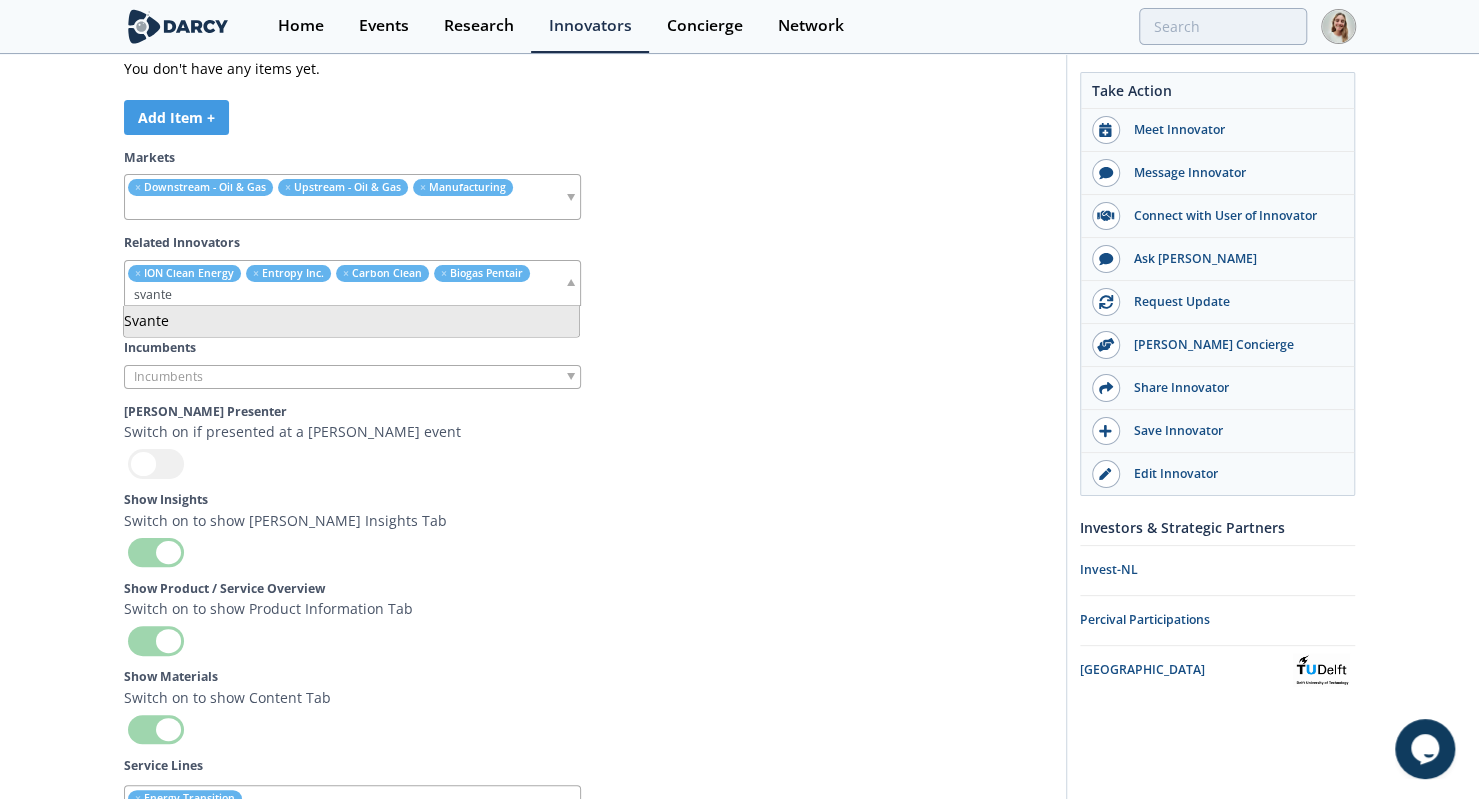 click on "Save" at bounding box center (154, 1041) 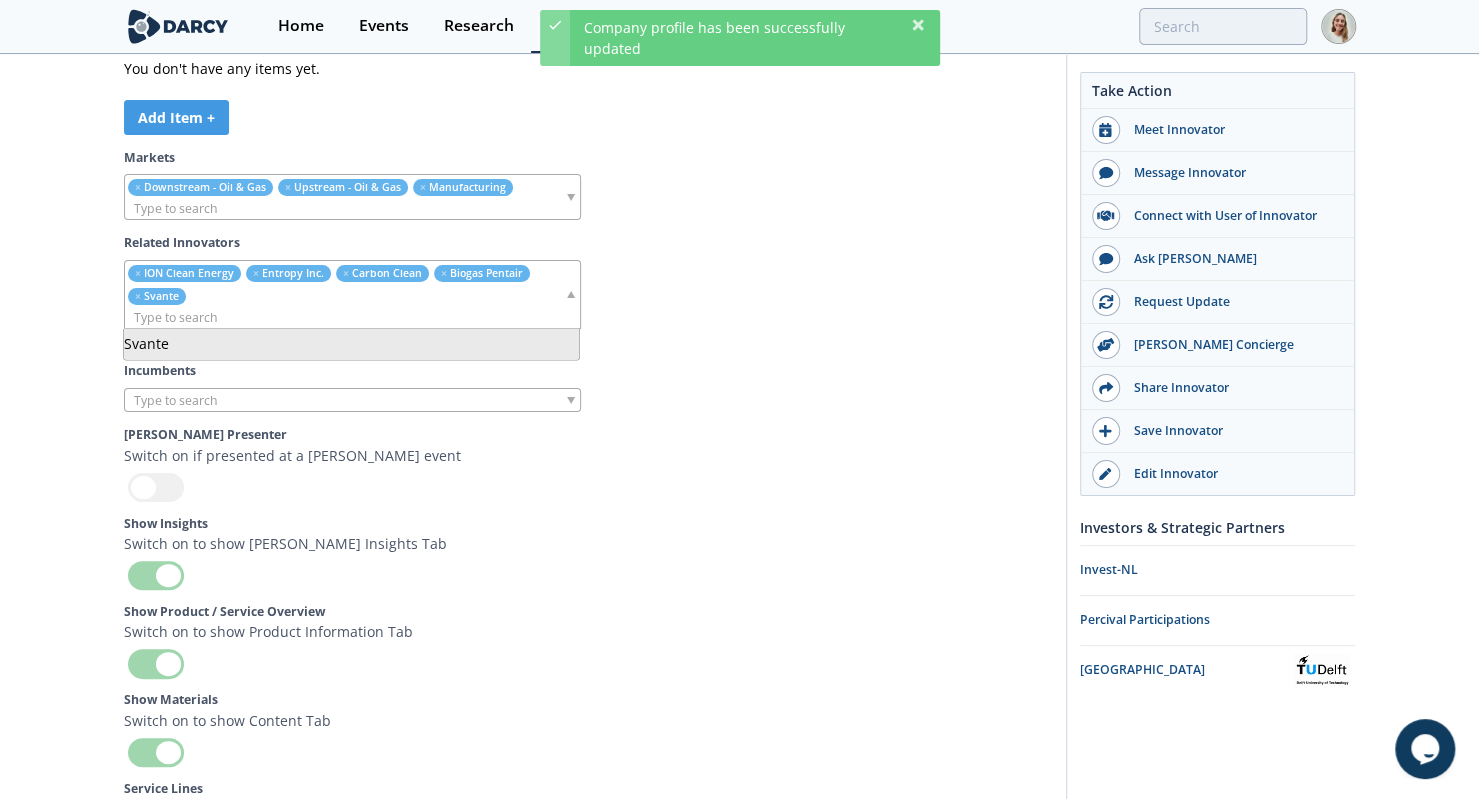 click at bounding box center [344, 317] 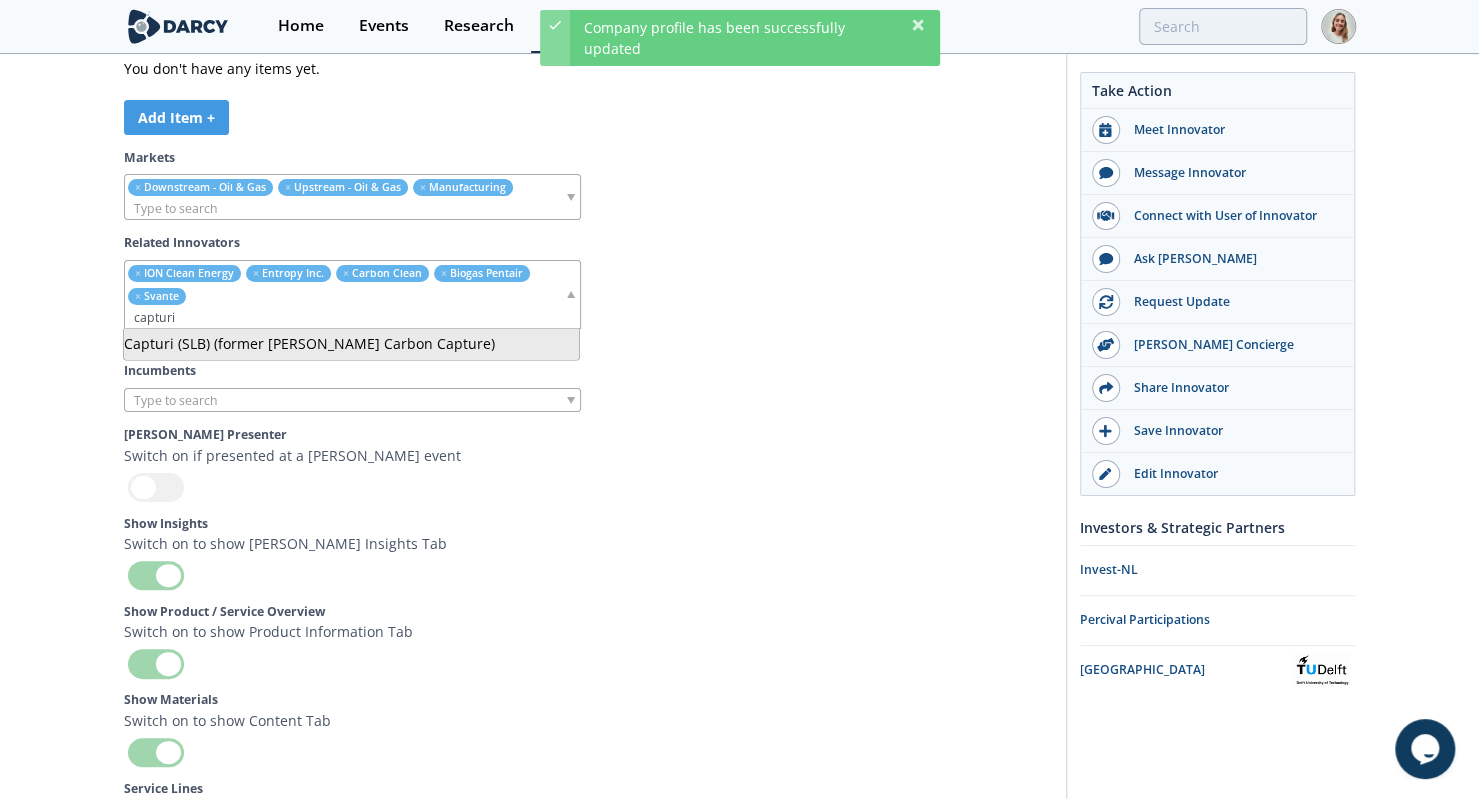 click on "Save" at bounding box center [154, 1065] 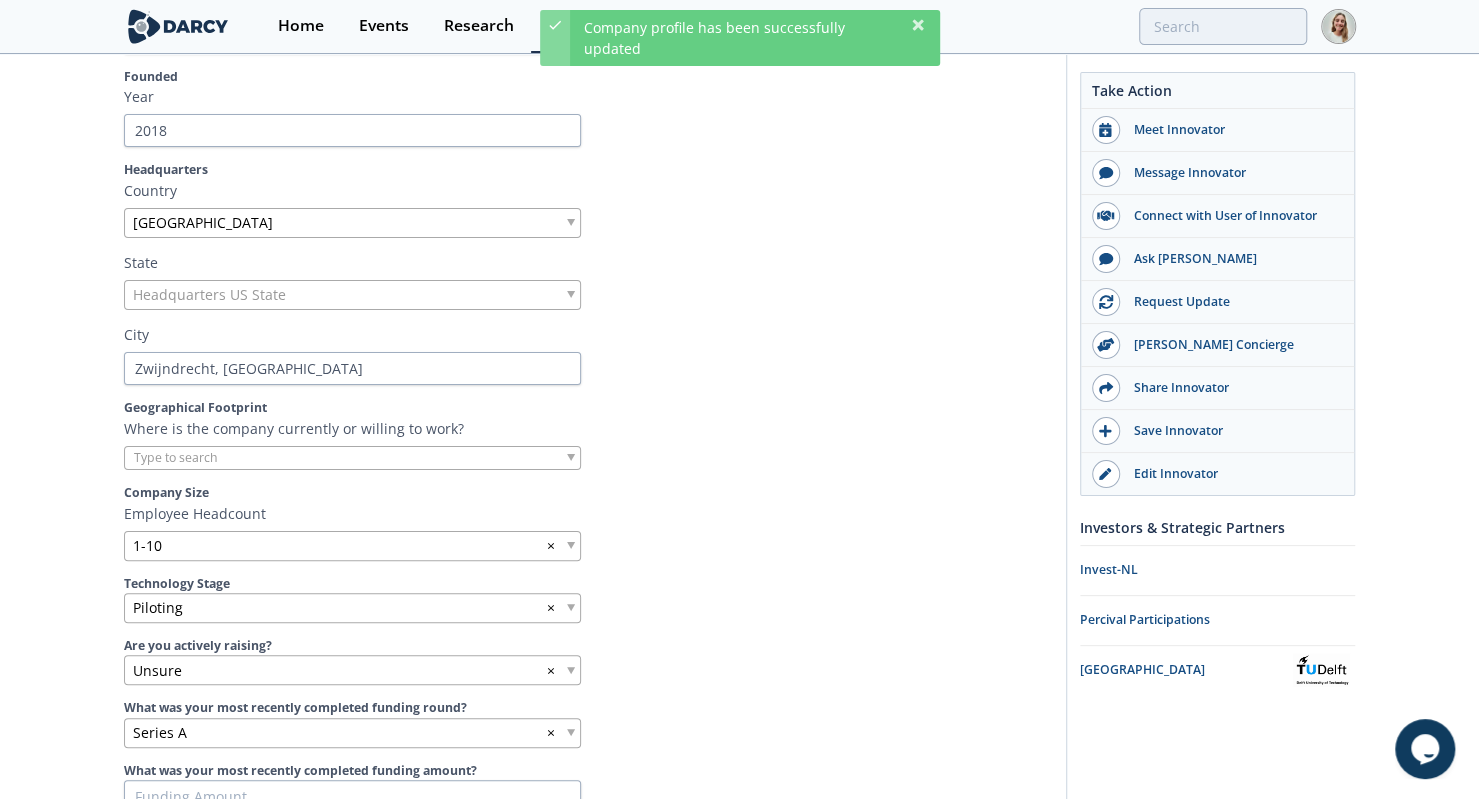 scroll, scrollTop: 0, scrollLeft: 0, axis: both 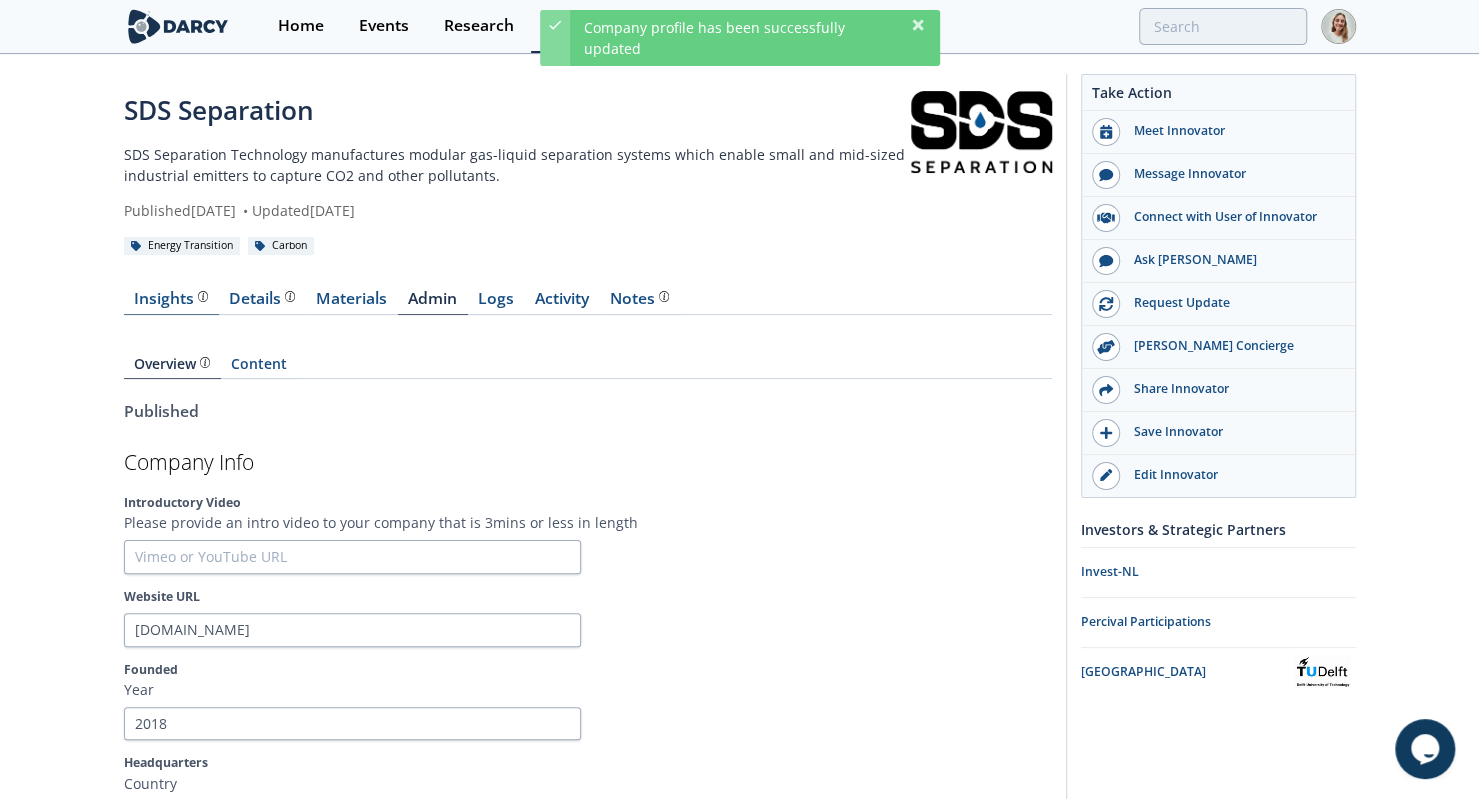 click on "Insights" at bounding box center [171, 299] 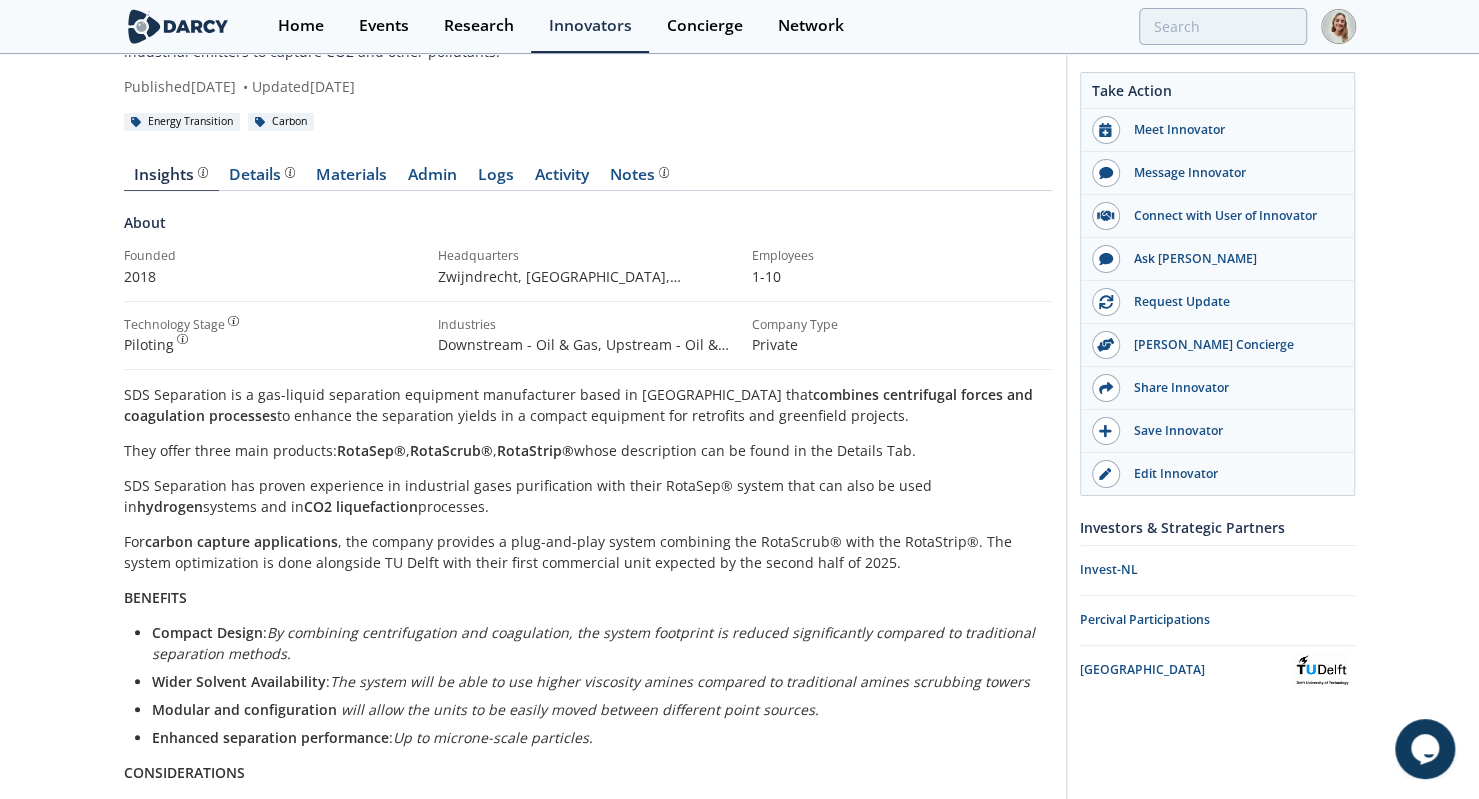 scroll, scrollTop: 126, scrollLeft: 0, axis: vertical 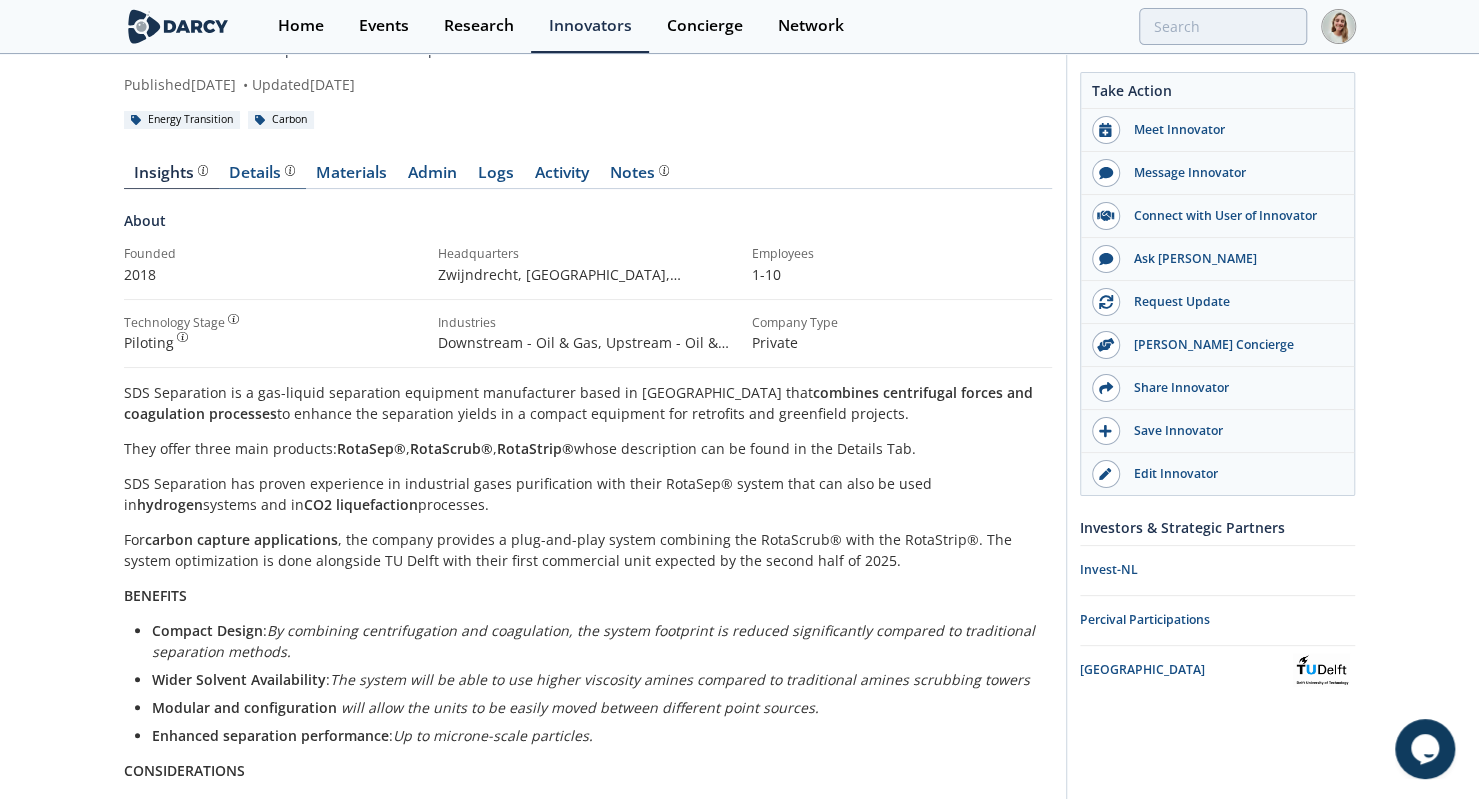 click on "Details" at bounding box center [262, 173] 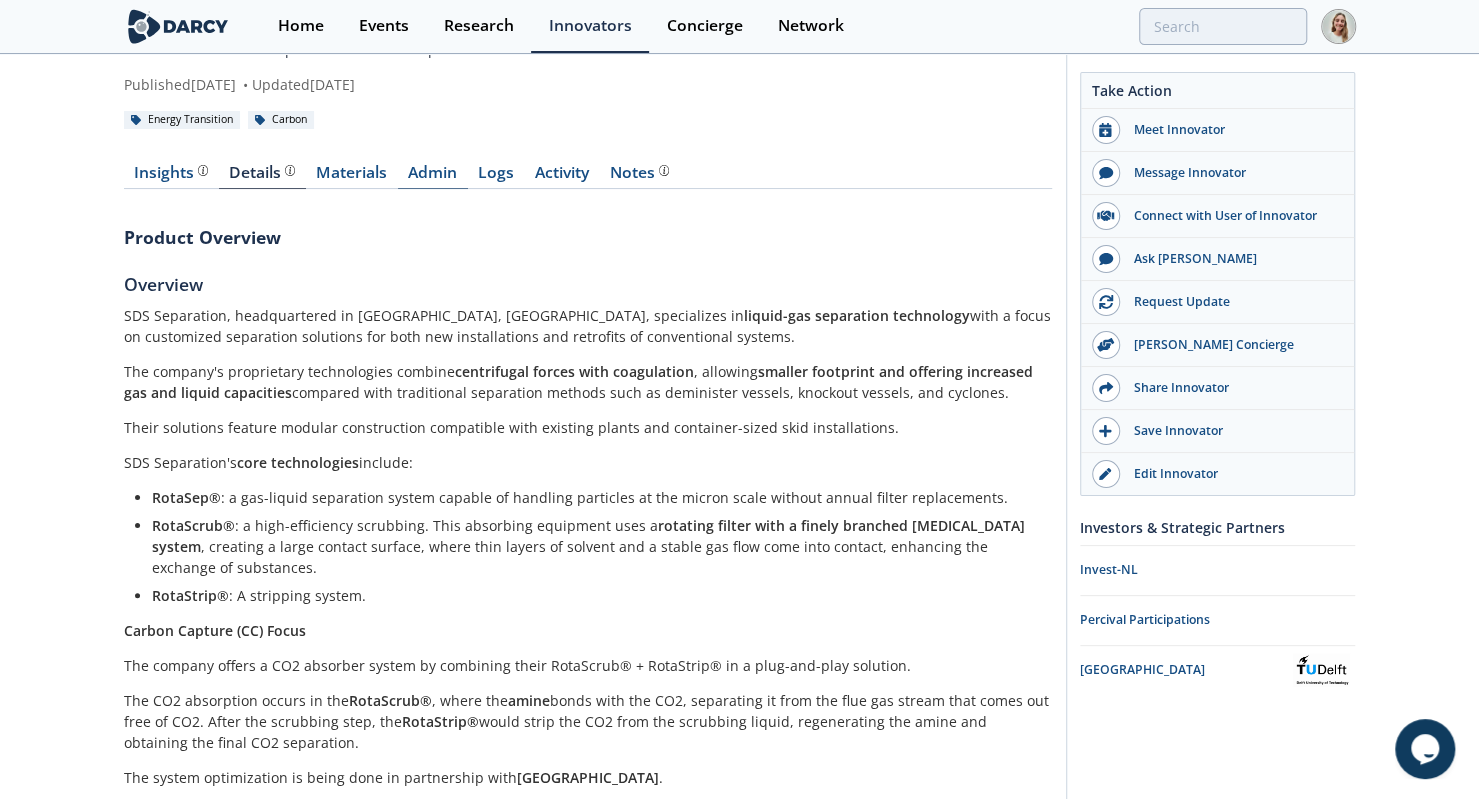 click on "Admin" at bounding box center (433, 177) 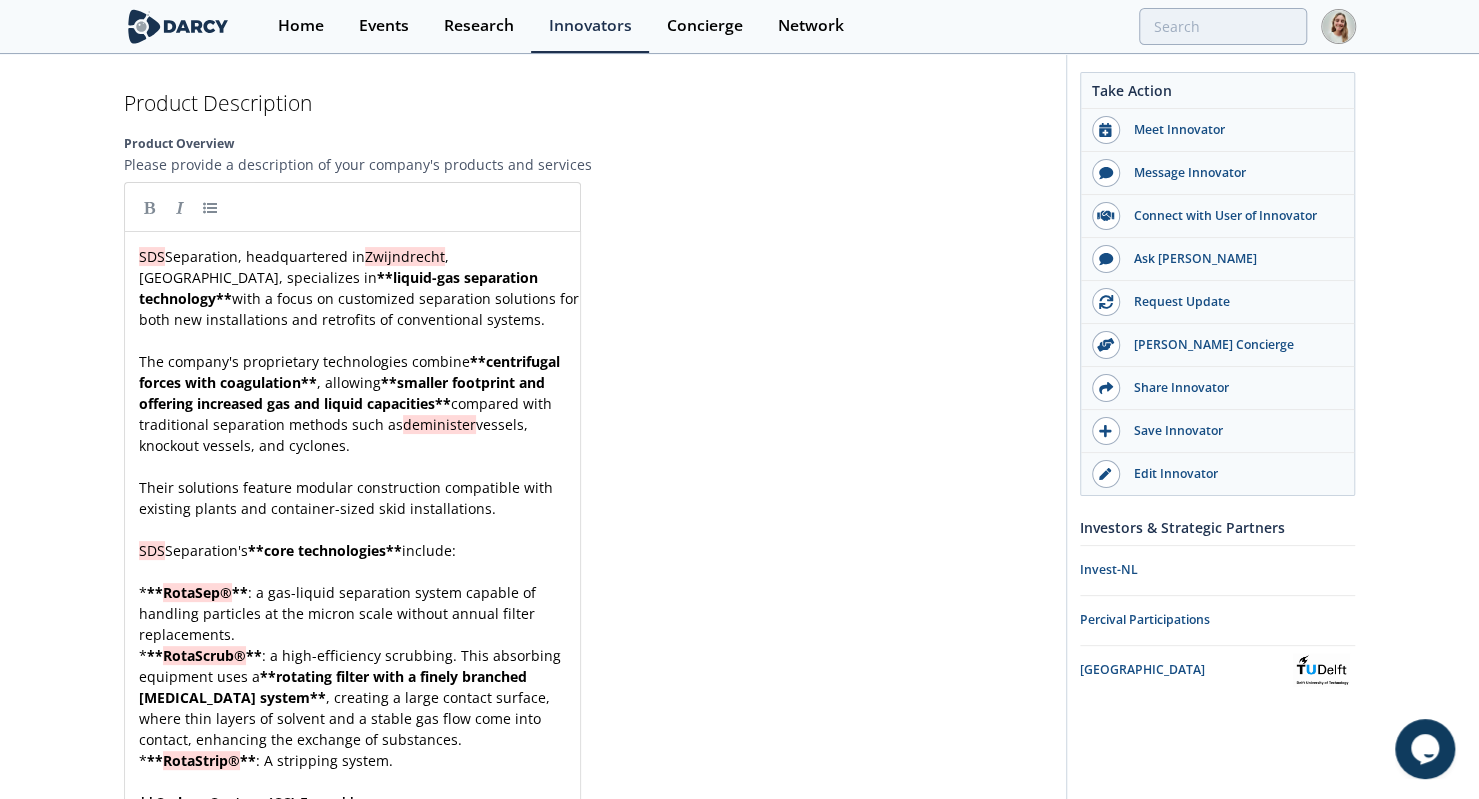 scroll, scrollTop: 2271, scrollLeft: 0, axis: vertical 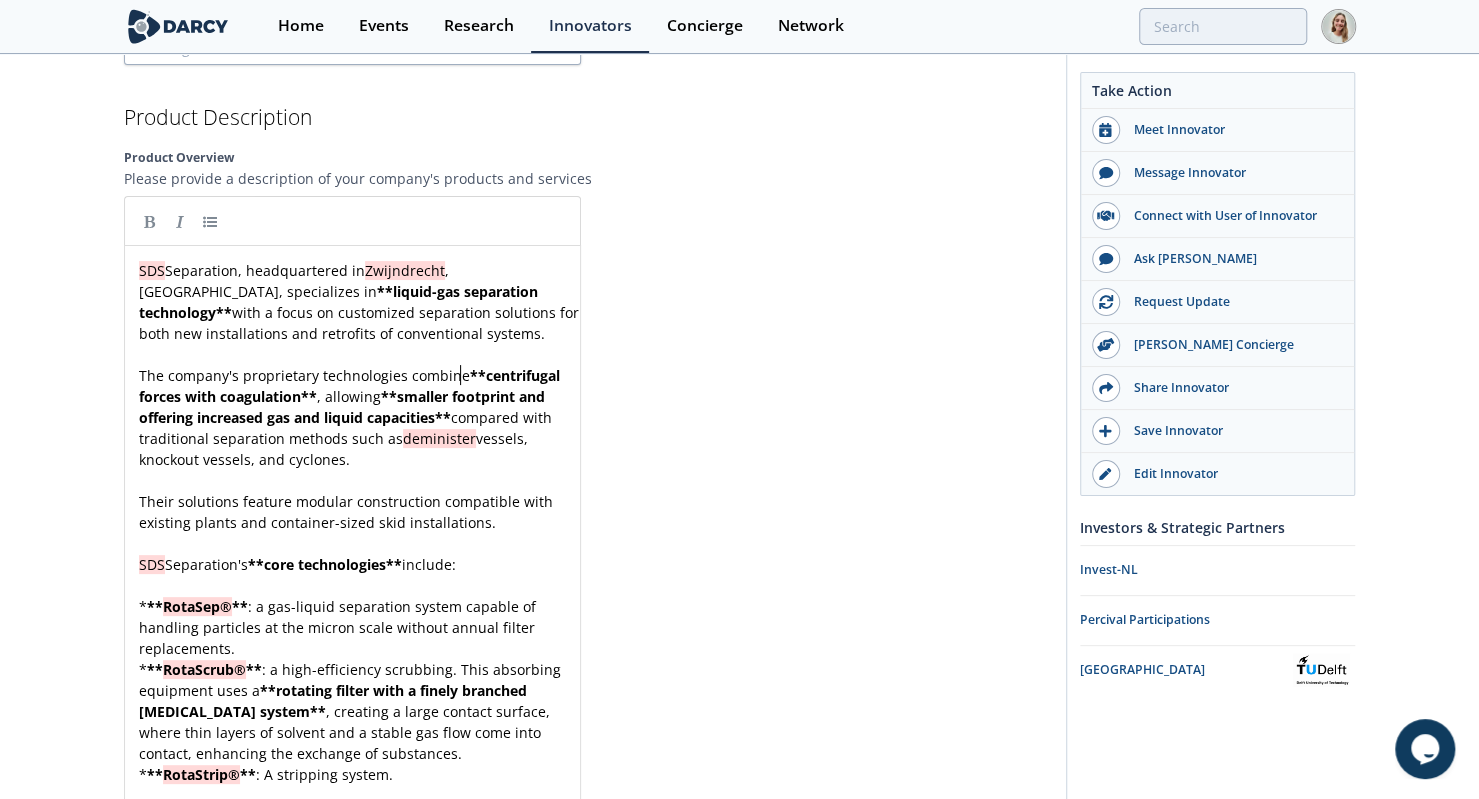 click on "The company's proprietary technologies combine  ** centrifugal forces with coagulation ** , allowing  ** smaller footprint and offering increased gas and liquid capacities **  compared with traditional separation methods such as  deminister  vessels, knockout vessels, and cyclones." at bounding box center (360, 417) 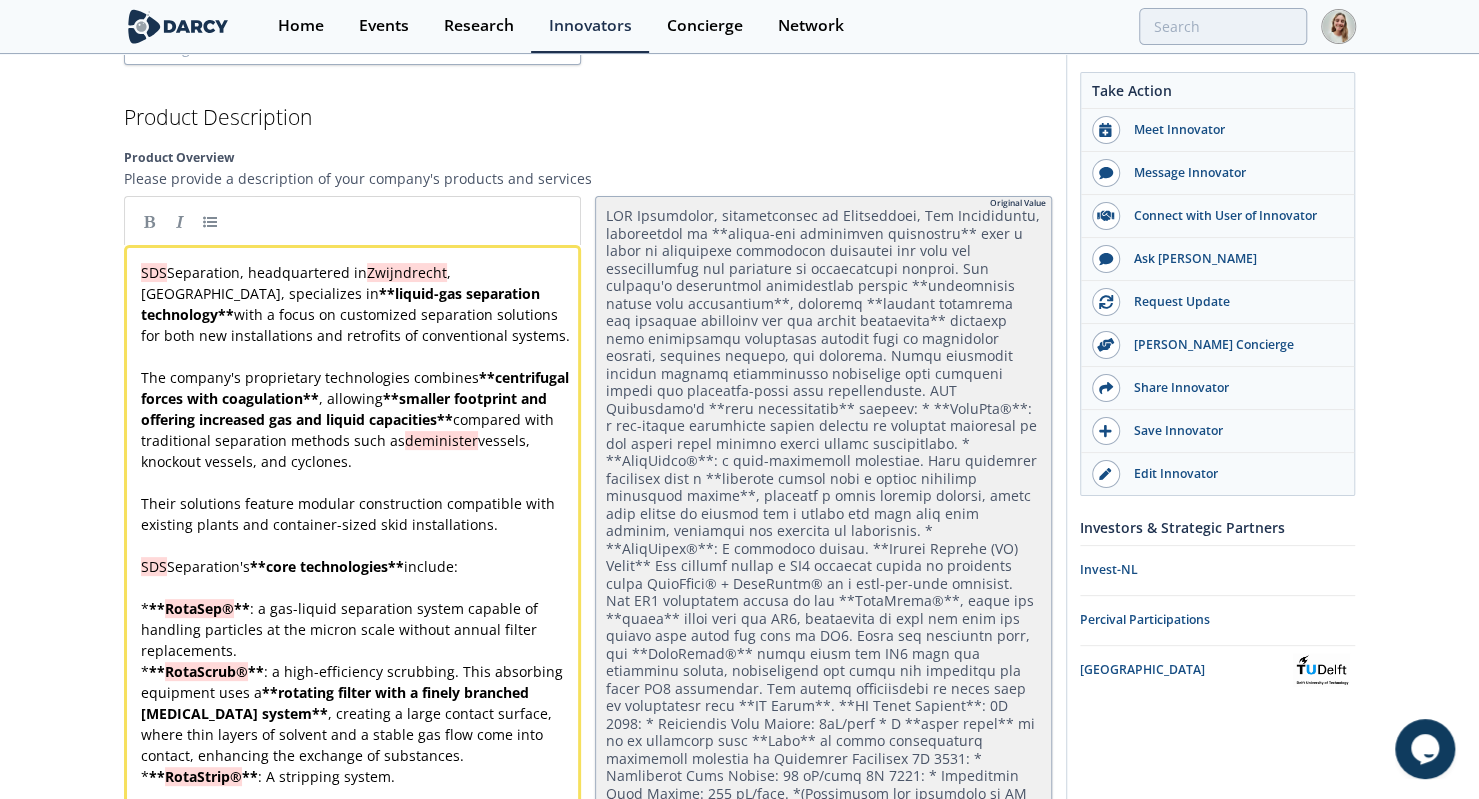 click on "SDS Separation
SDS Separation Technology manufactures modular gas-liquid separation systems which enable small and mid-sized industrial emitters to capture CO2 and other pollutants.
Published  [DATE]
•
Updated  [DATE]
Energy Transition
Carbon
Insights" at bounding box center [739, 2155] 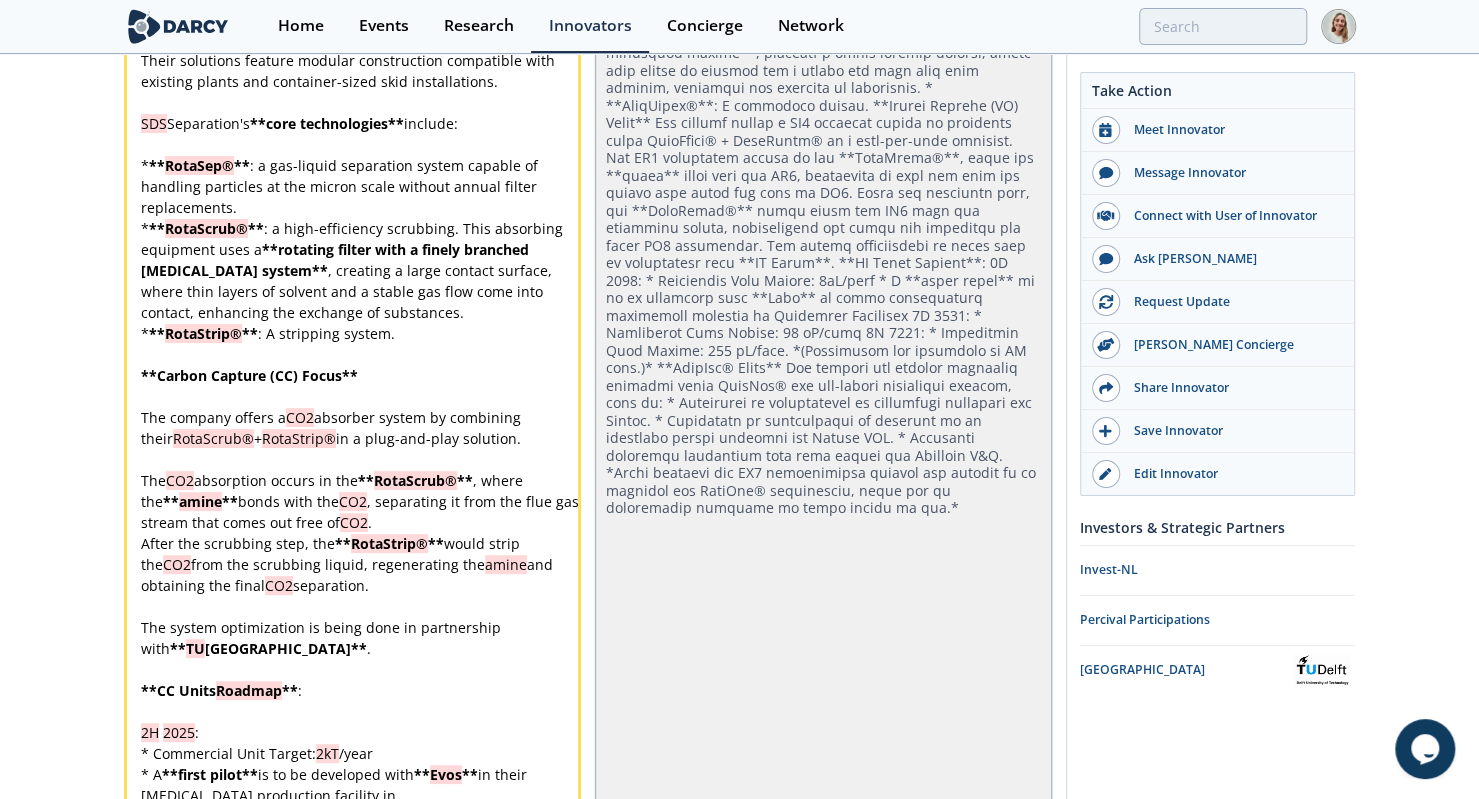scroll, scrollTop: 2730, scrollLeft: 0, axis: vertical 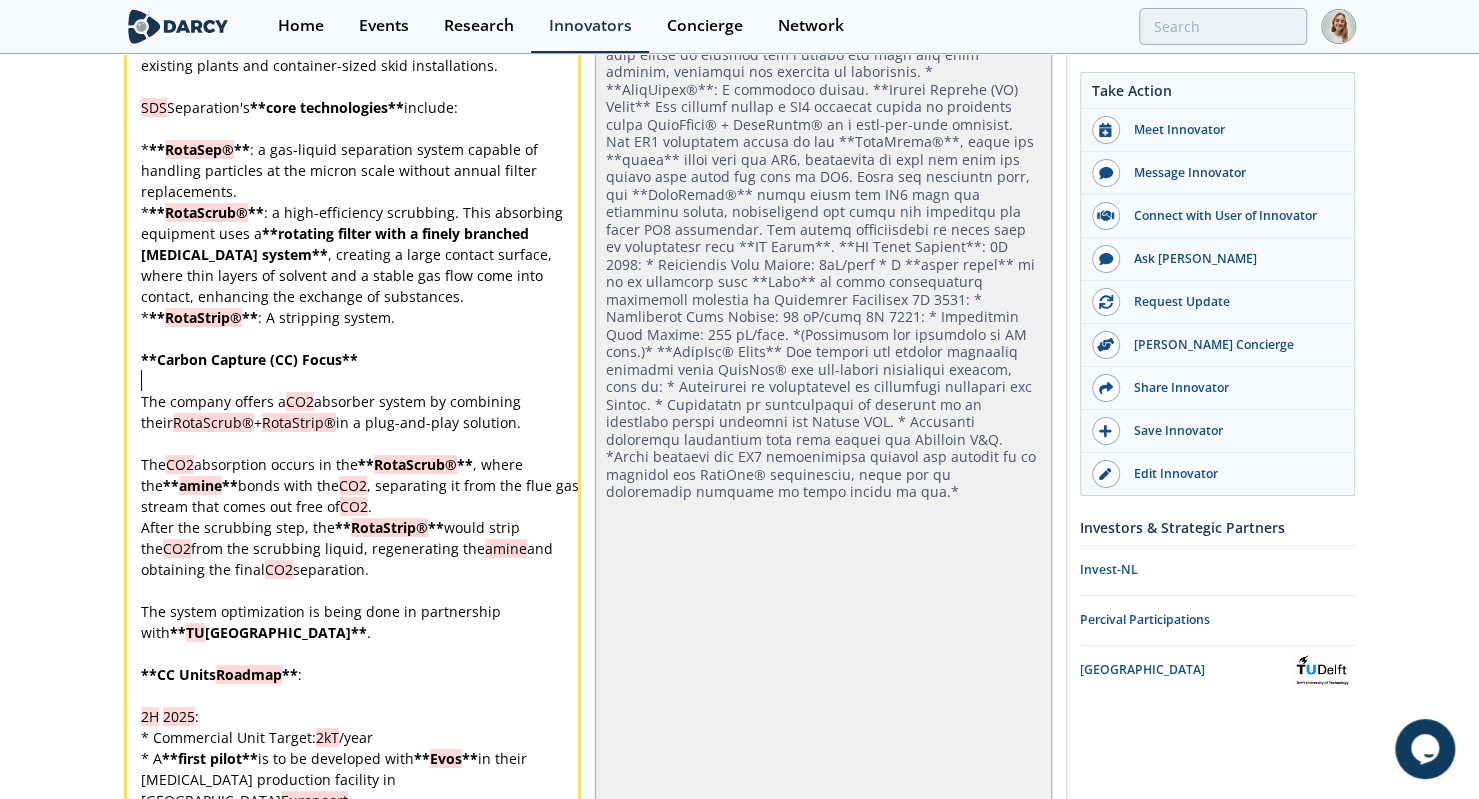 click on "​" at bounding box center (360, 380) 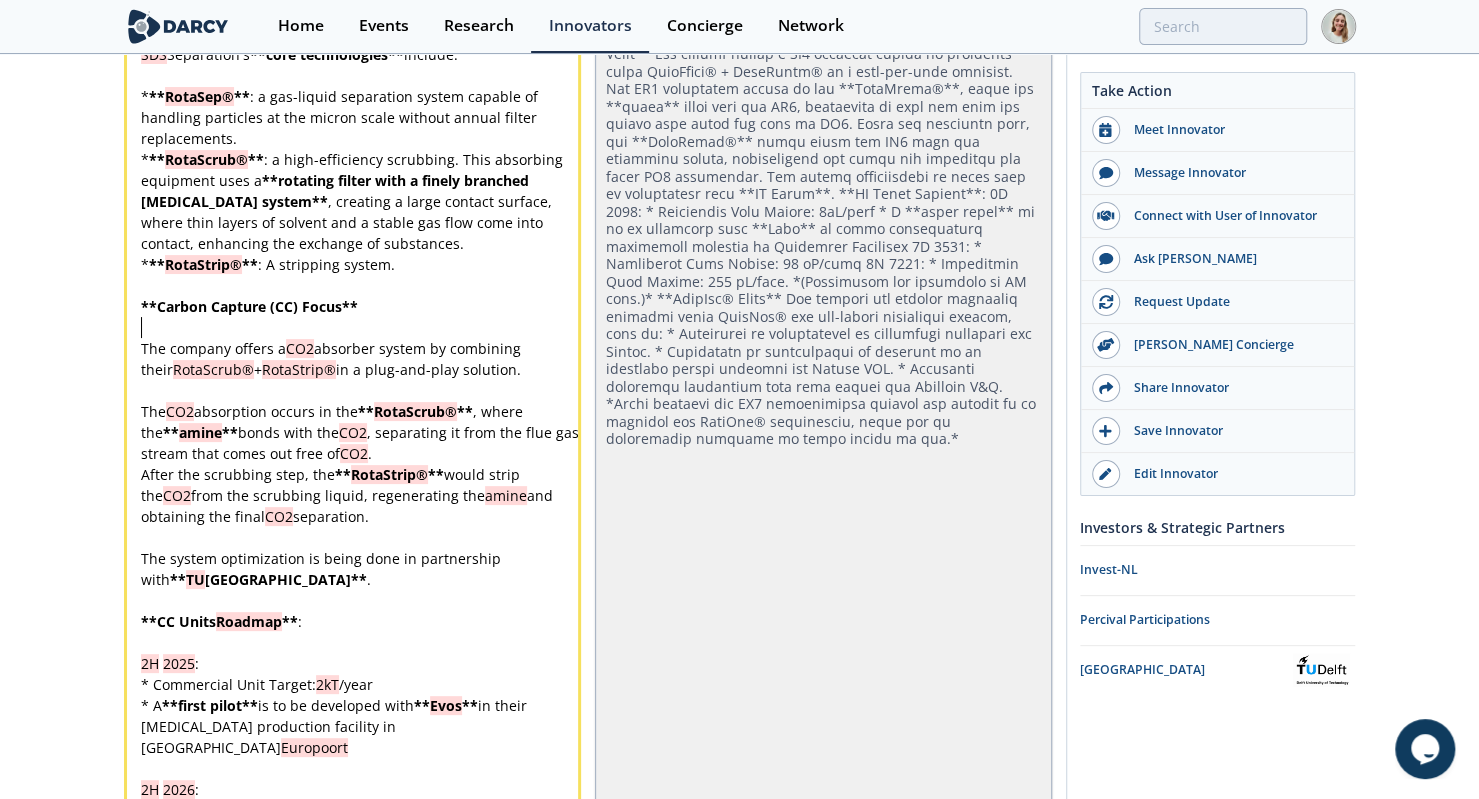 scroll, scrollTop: 2784, scrollLeft: 0, axis: vertical 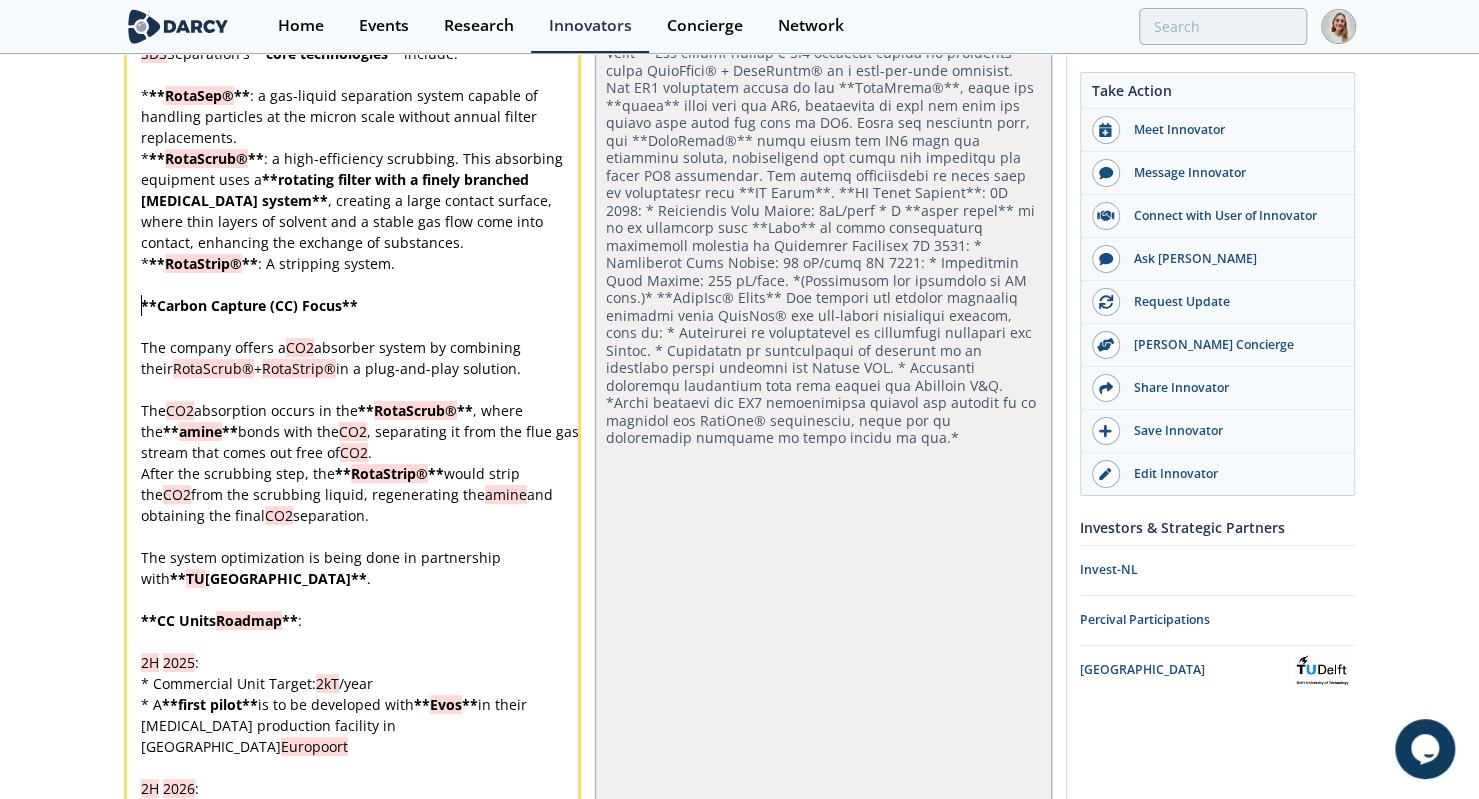 click on "xxxxxxxxxx   SDS  Separation, headquartered in  [GEOGRAPHIC_DATA] , [GEOGRAPHIC_DATA], specializes in  ** liquid-gas separation technology **  with a focus on customized separation solutions for both new installations and retrofits of conventional systems. ​ The company's proprietary technologies combines  ** centrifugal forces with coagulation ** , allowing  ** smaller footprint and offering increased gas and liquid capacities **  compared with traditional separation methods such as  deminister  vessels, knockout vessels, and cyclones. ​ Their solutions feature modular construction compatible with existing plants and container-sized skid installations. ​ SDS  Separation's  ** core technologies **  include: ​ *  ** RotaSep® ** : a gas-liquid separation system capable of handling particles at the micron scale without annual filter replacements. *  ** RotaScrub® ** : a high-efficiency scrubbing. This absorbing equipment uses a  ** rotating filter with a finely branched [MEDICAL_DATA] system ** *  ** RotaStrip® ." at bounding box center (360, 494) 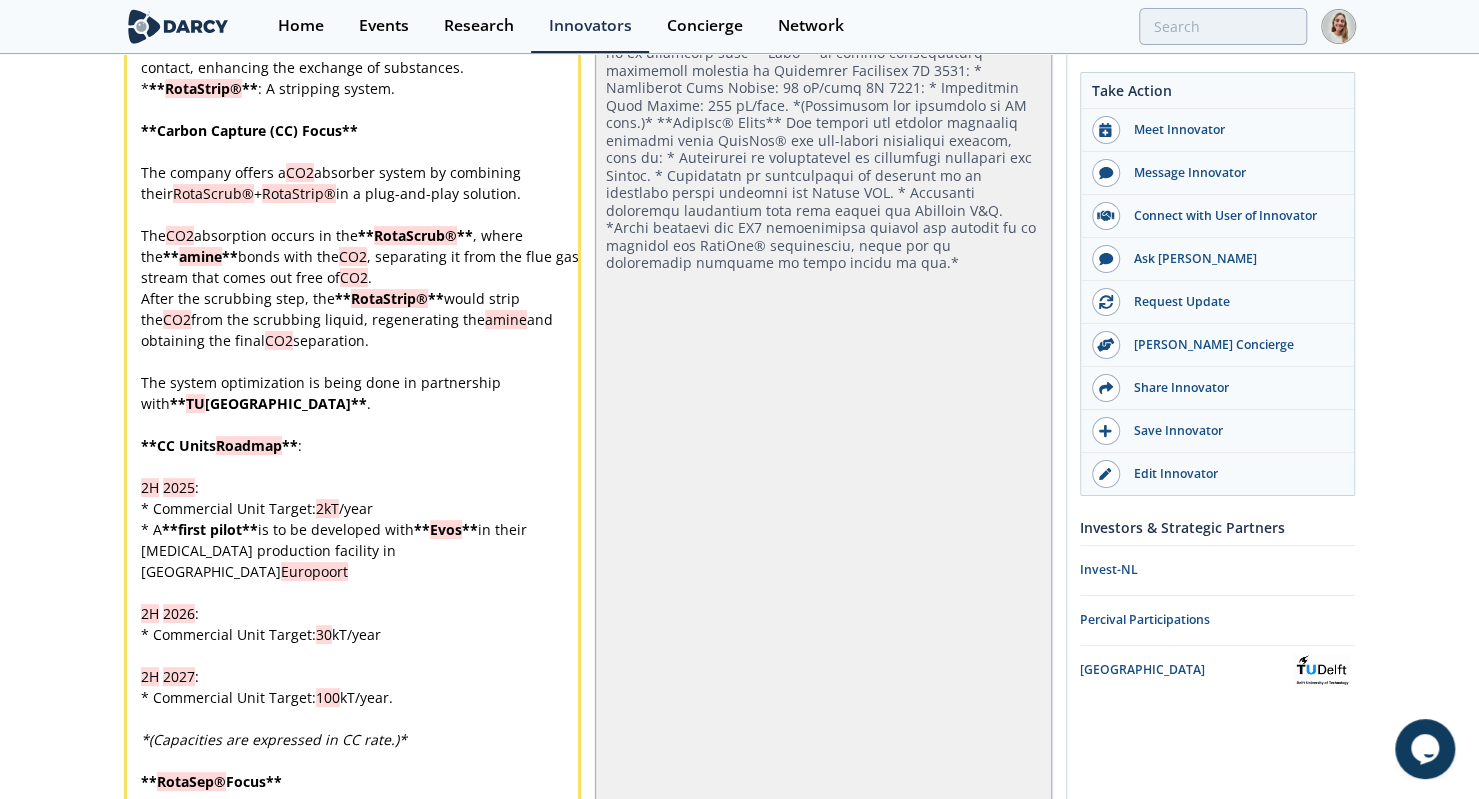 scroll, scrollTop: 2960, scrollLeft: 0, axis: vertical 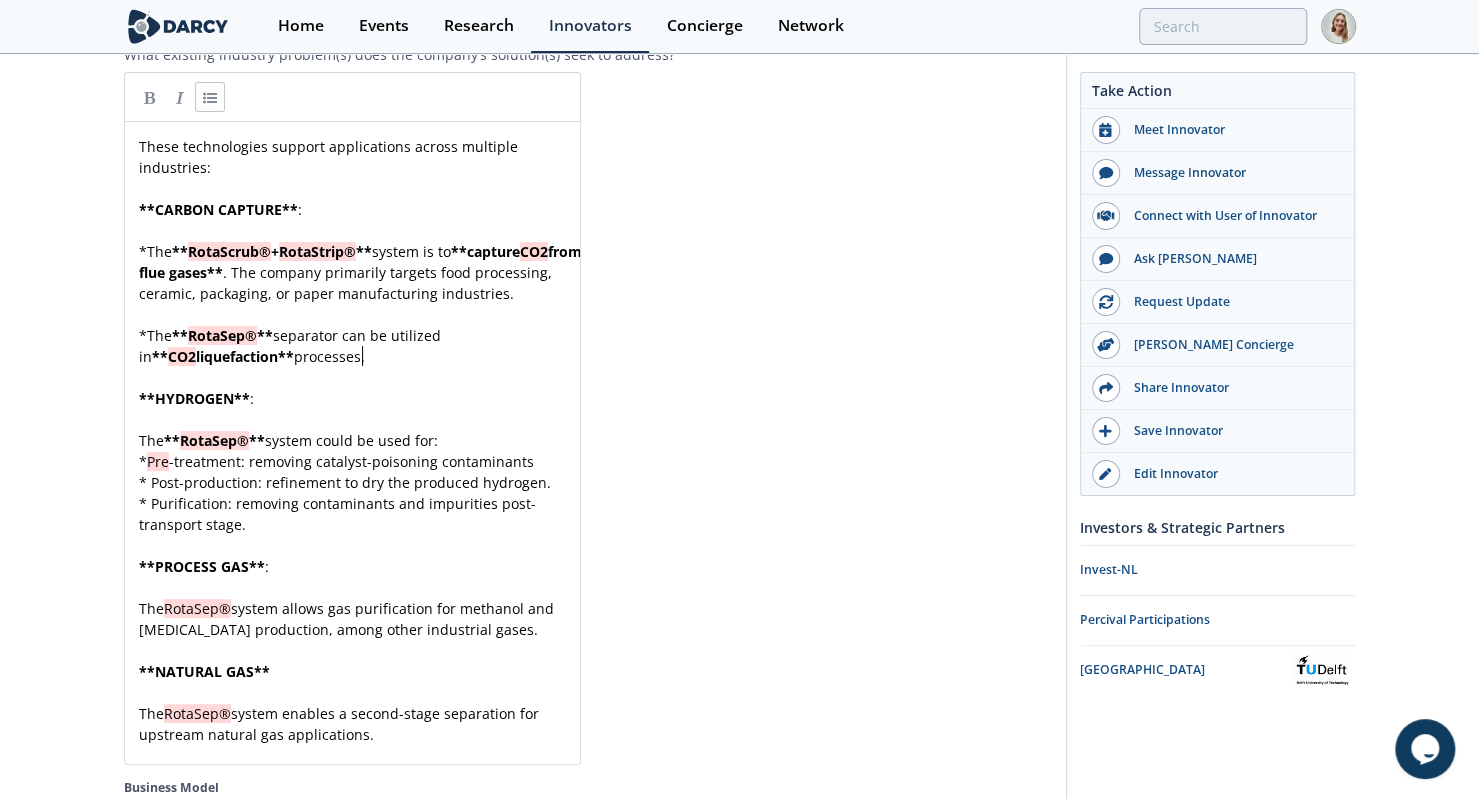 click on "*  The  ** RotaSep® **  separator can be utilized in  ** CO2  liquefaction **  processes." at bounding box center (360, 346) 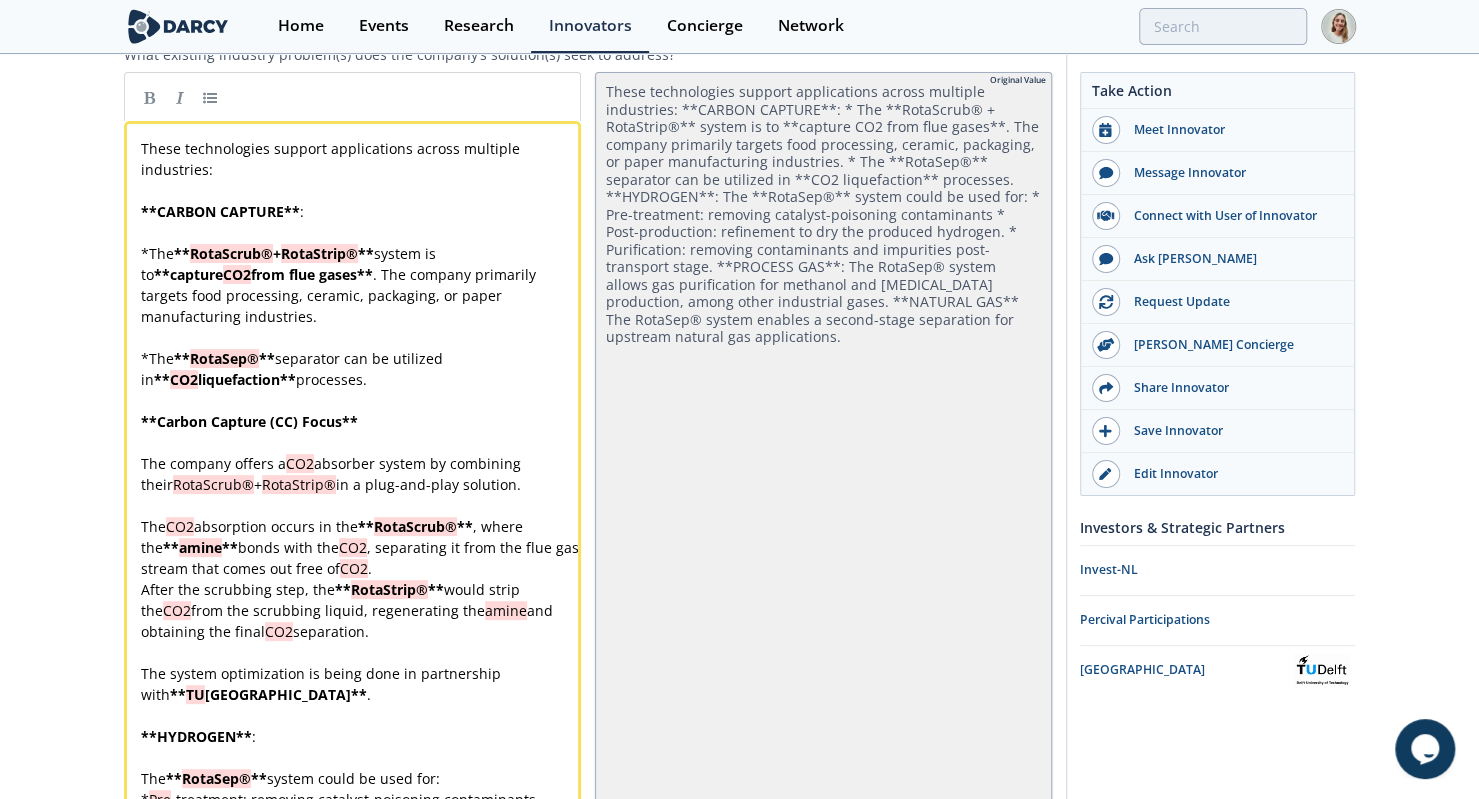 click on "The company offers a  CO2  absorber system by combining their  RotaScrub®  +  RotaStrip®  in a plug-and-play solution." at bounding box center (360, 474) 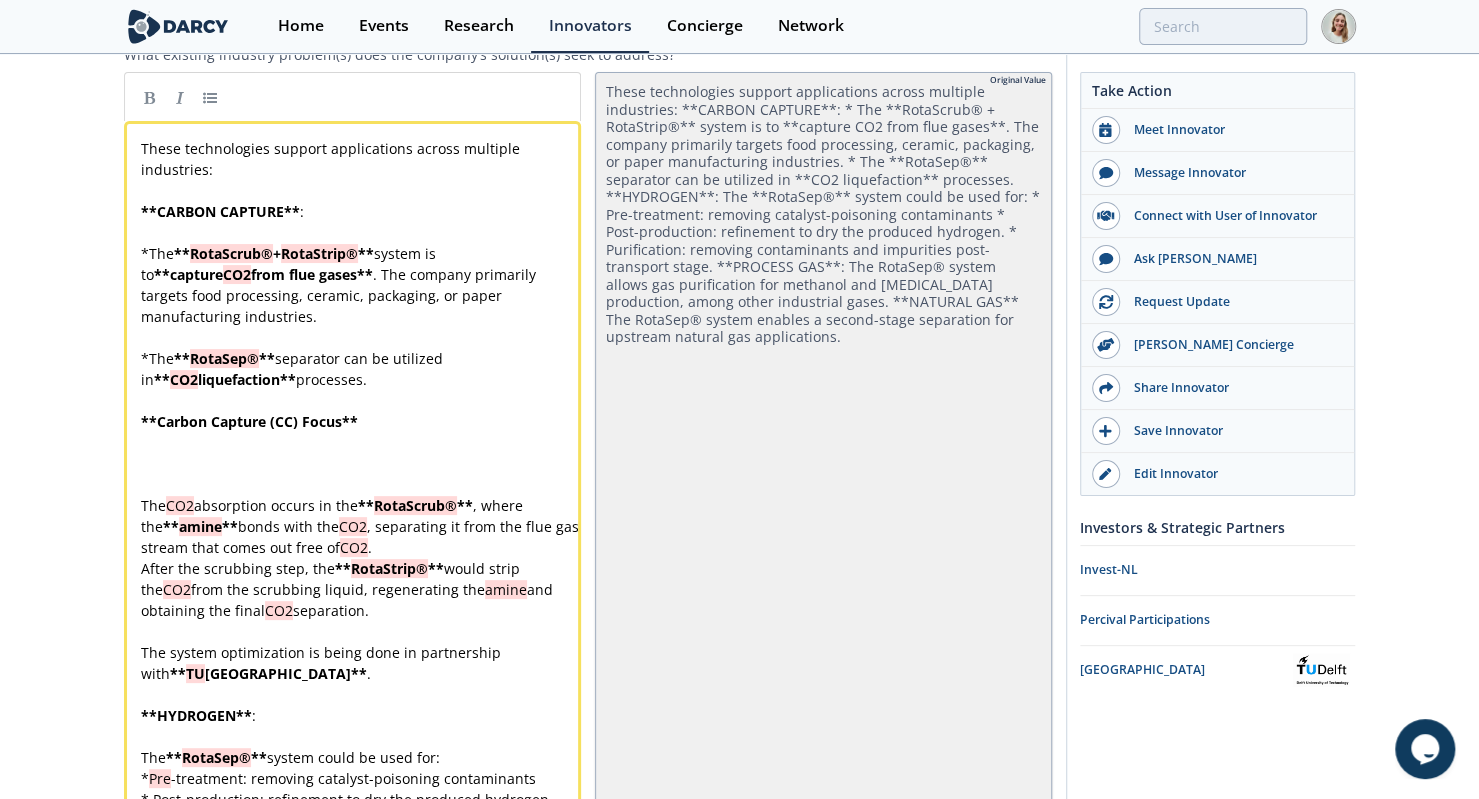 click on "** CARBON CAPTURE ** :" at bounding box center (360, 211) 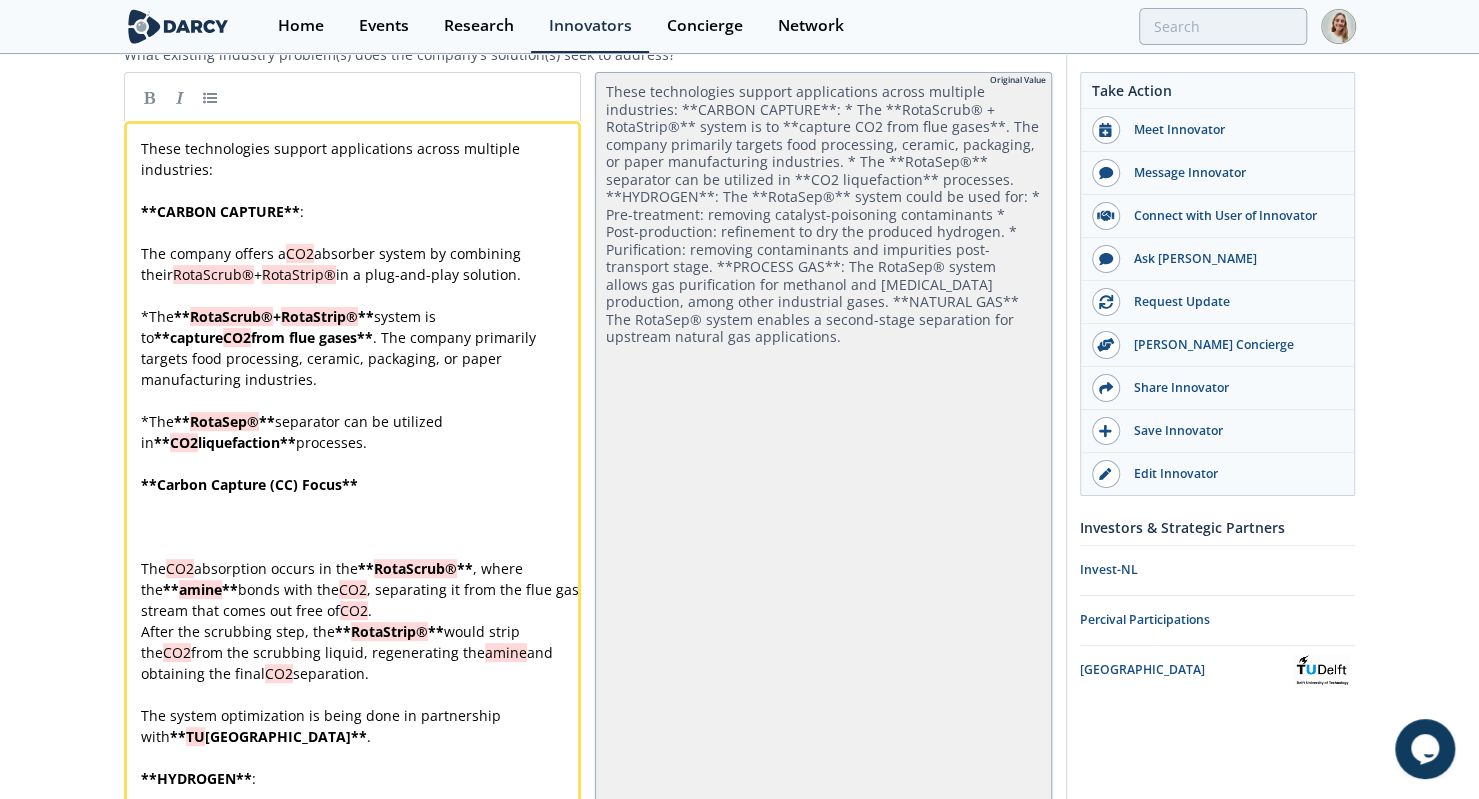 click on "The  CO2  absorption occurs in the  ** RotaScrub® ** , where the  ** amine **  bonds with the  CO2 , separating it from the flue gas stream that comes out free of  CO2 ." at bounding box center (360, 589) 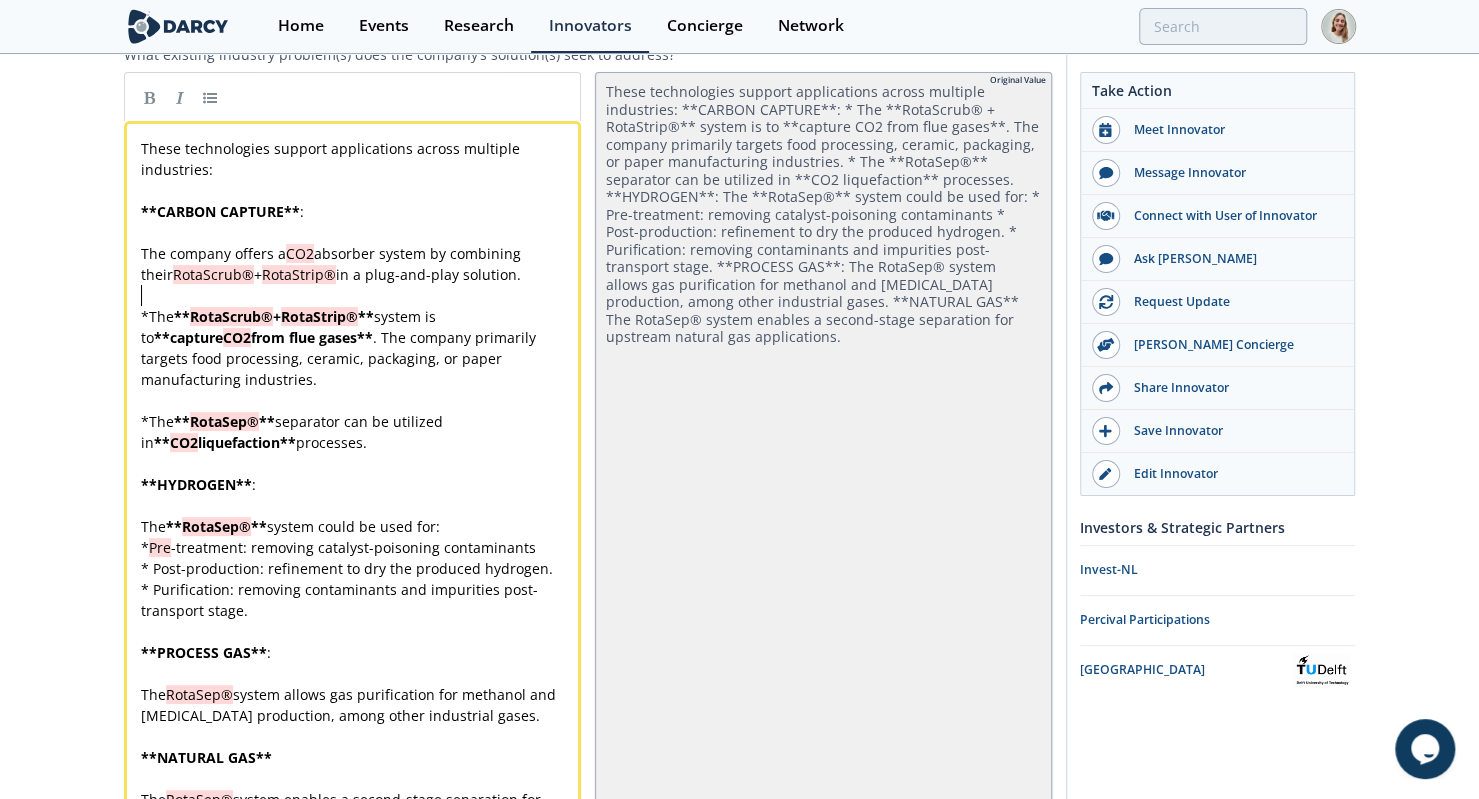 click on "​" at bounding box center [360, 295] 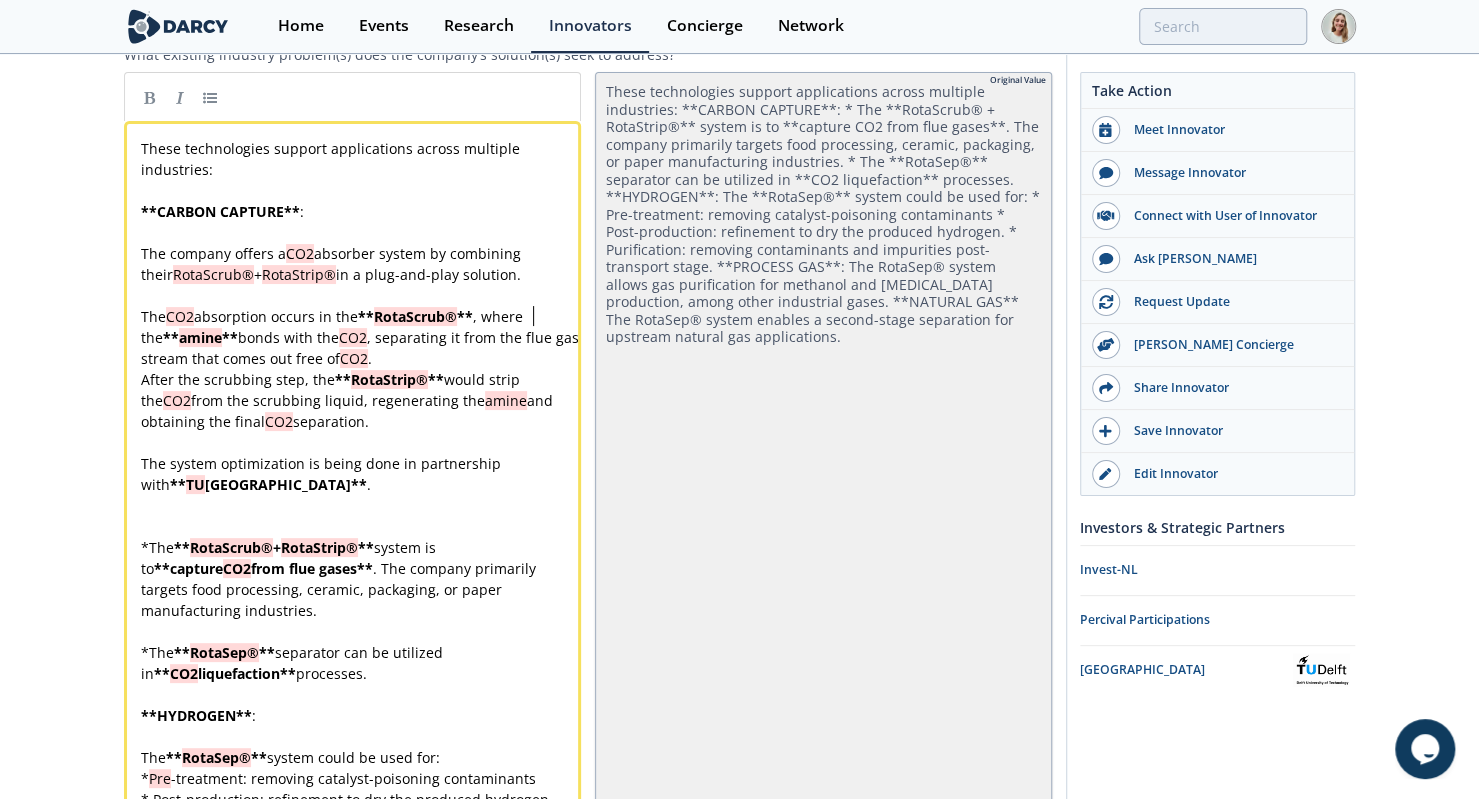 click on "The  CO2  absorption occurs in the  ** RotaScrub® ** , where the  ** amine **  bonds with the  CO2 , separating it from the flue gas stream that comes out free of  CO2 ." at bounding box center [362, 337] 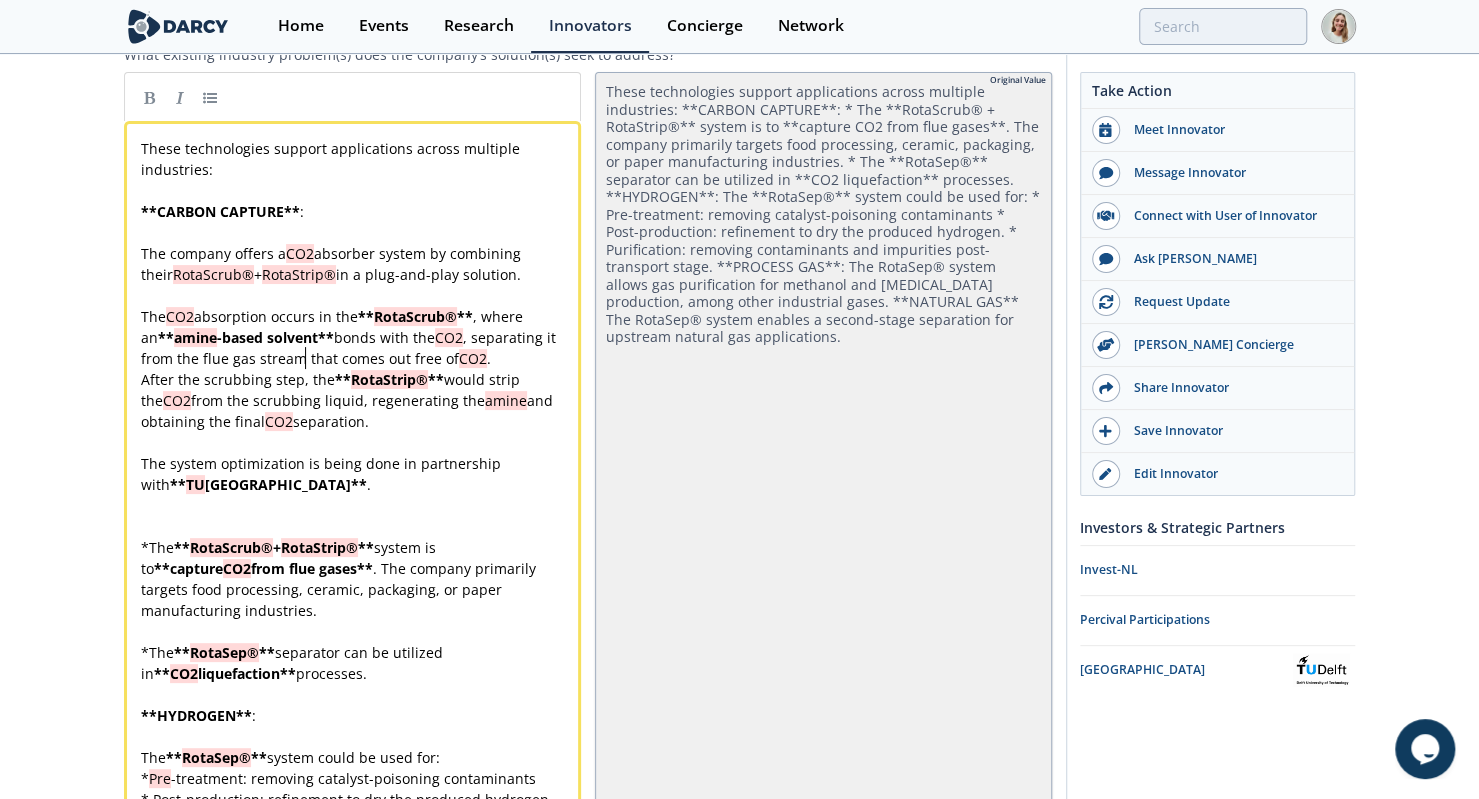 click on "x   These technologies support applications across multiple industries: ​ ** CARBON CAPTURE ** : ​ The company offers a  CO2  absorber system by combining their  RotaScrub®  +  RotaStrip®  in a plug-and-play solution. ​ The  CO2  absorption occurs in the  ** RotaScrub® ** , where an  ** amine -based solvent **  bonds with the  CO2 , separating it from the flue gas stream that comes out free of  CO2 . After the scrubbing step, the  ** RotaStrip® **  would strip the  CO2  from the scrubbing liquid, regenerating the  amine  and obtaining the final  CO2  separation. ​ The system optimization is being done in partnership with  ** TU  Delft ** . ​ ​ *  The  ** RotaScrub®  +  RotaStrip® **  system is to  ** capture  CO2  from flue gases ** . The company primarily targets food processing, ceramic, packaging, or paper manufacturing industries. ​ *  The  ** RotaSep® **  separator can be utilized in  ** CO2  liquefaction **  processes. ​ ** HYDROGEN ** : ​ The  ** RotaSep® ** *  Pre ​ ** **" at bounding box center (360, 600) 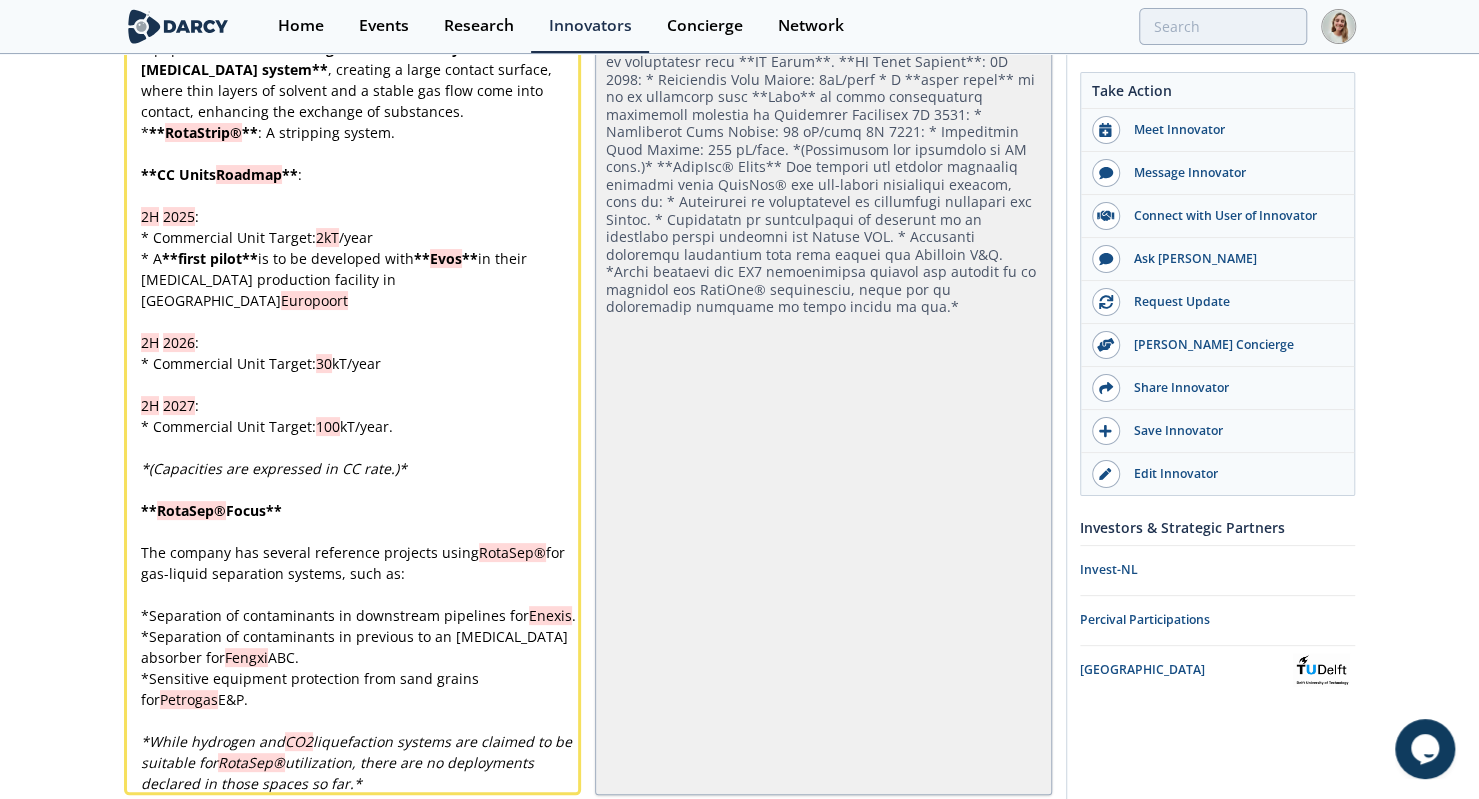 scroll, scrollTop: 2916, scrollLeft: 0, axis: vertical 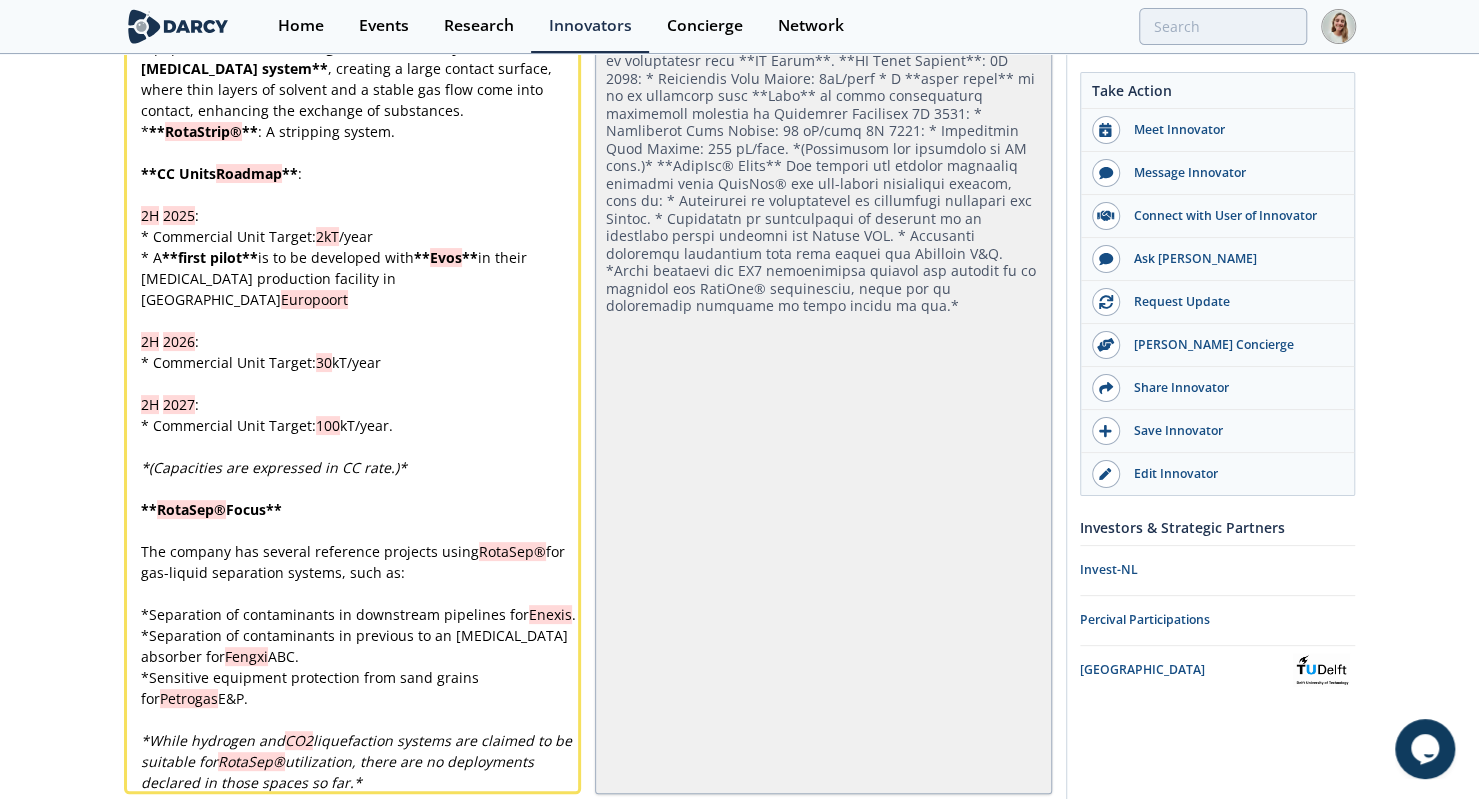 click on "2H   2025 :" at bounding box center [360, 215] 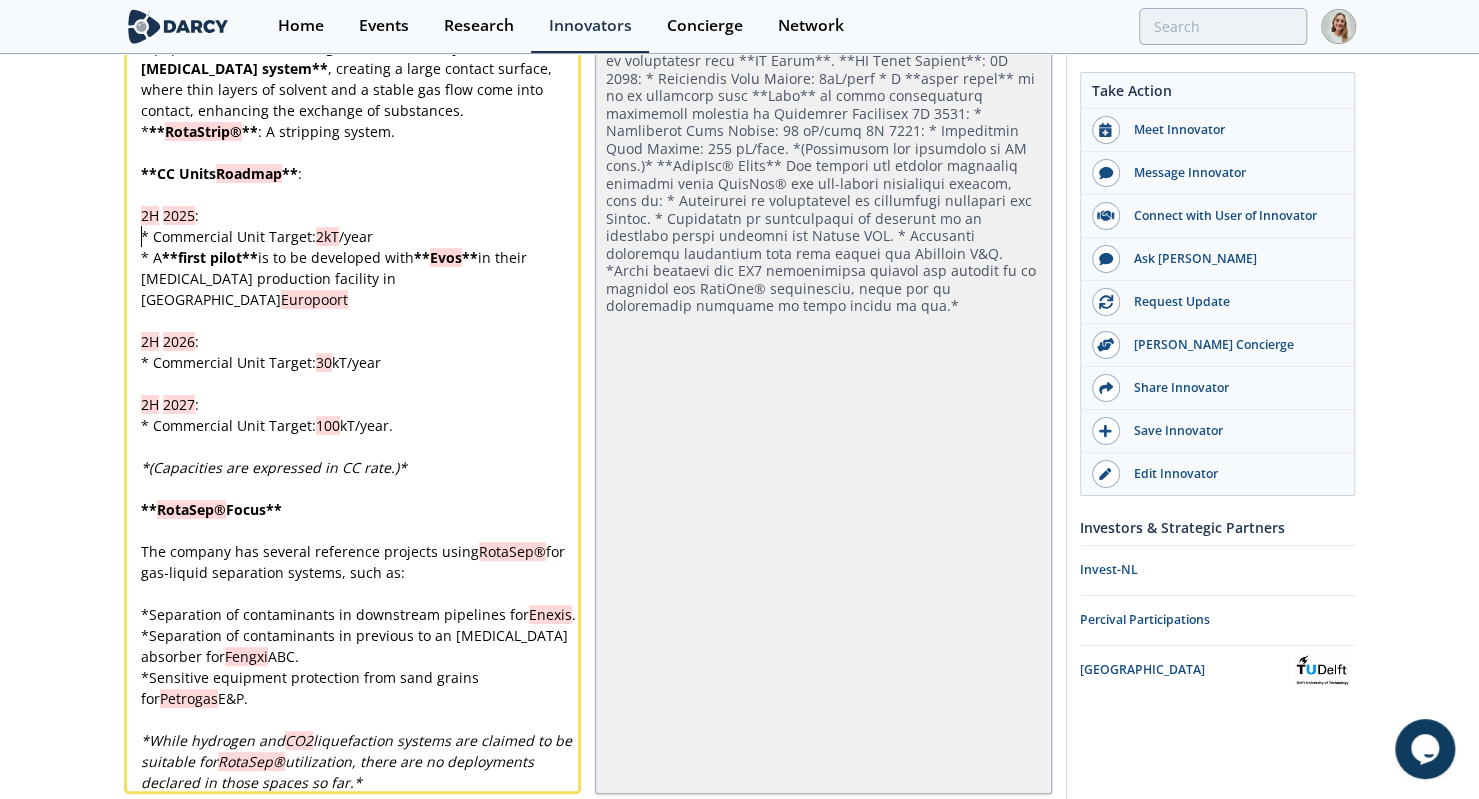 click on "2kT" at bounding box center (327, 236) 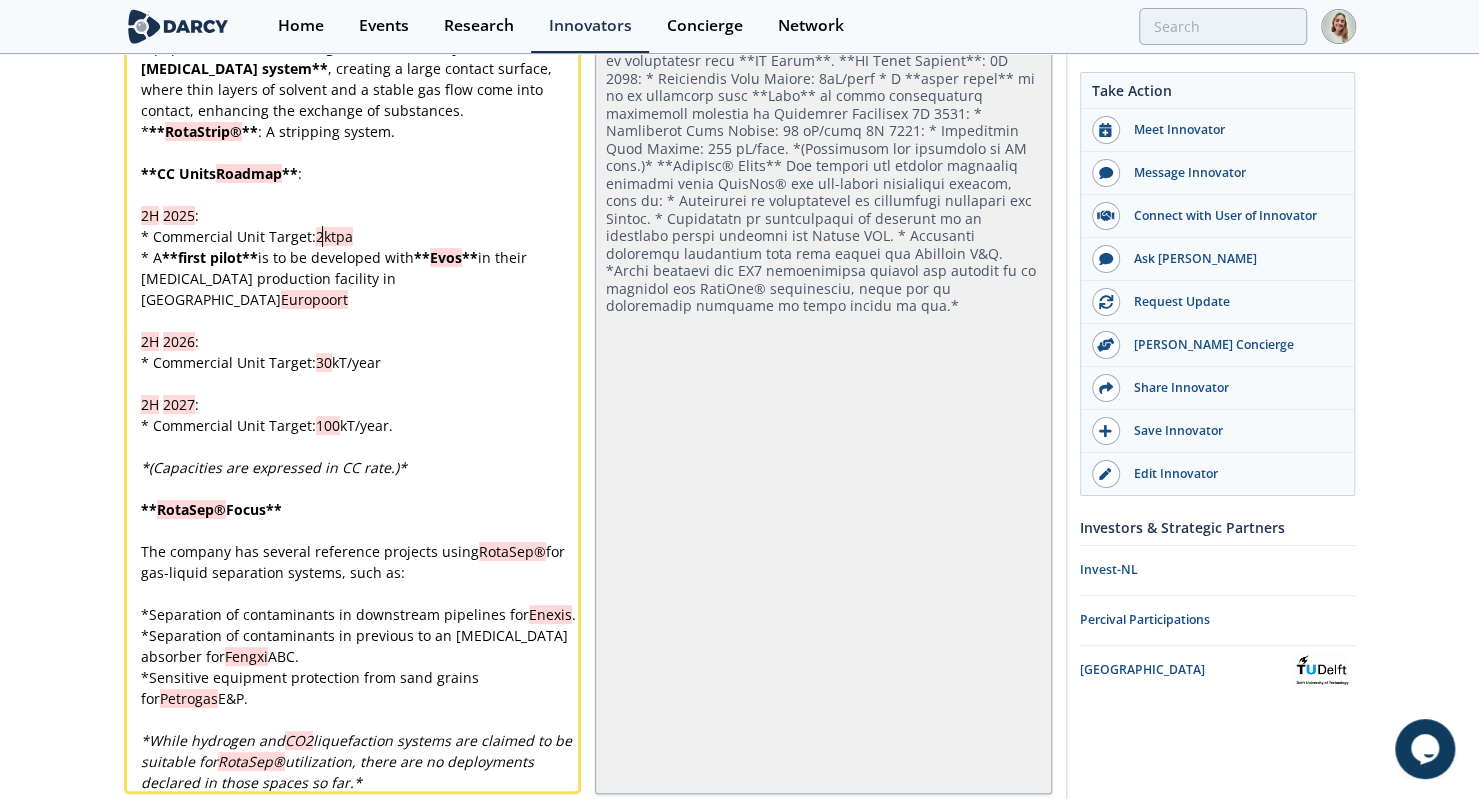 scroll, scrollTop: 0, scrollLeft: 0, axis: both 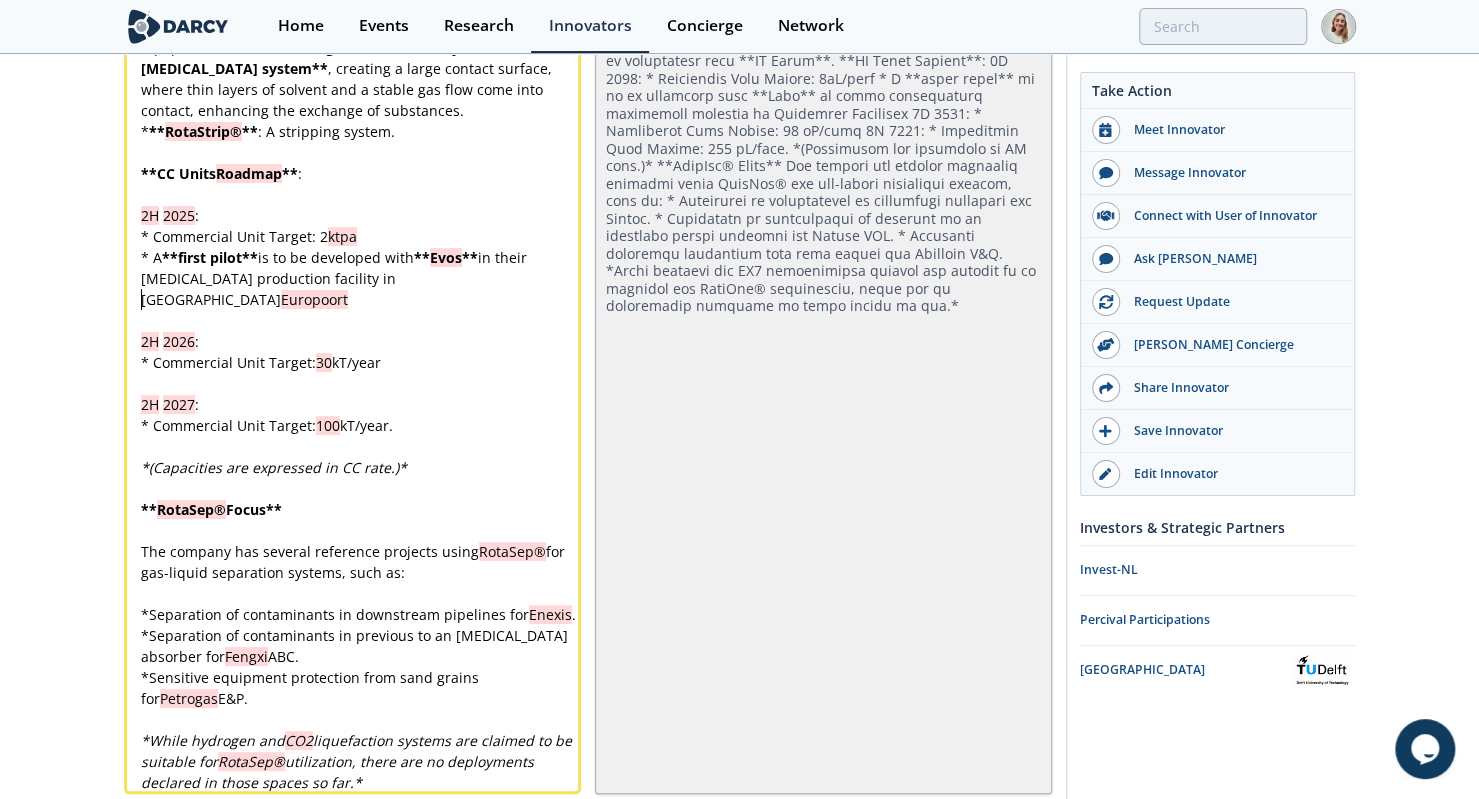 click on "​" at bounding box center [360, 320] 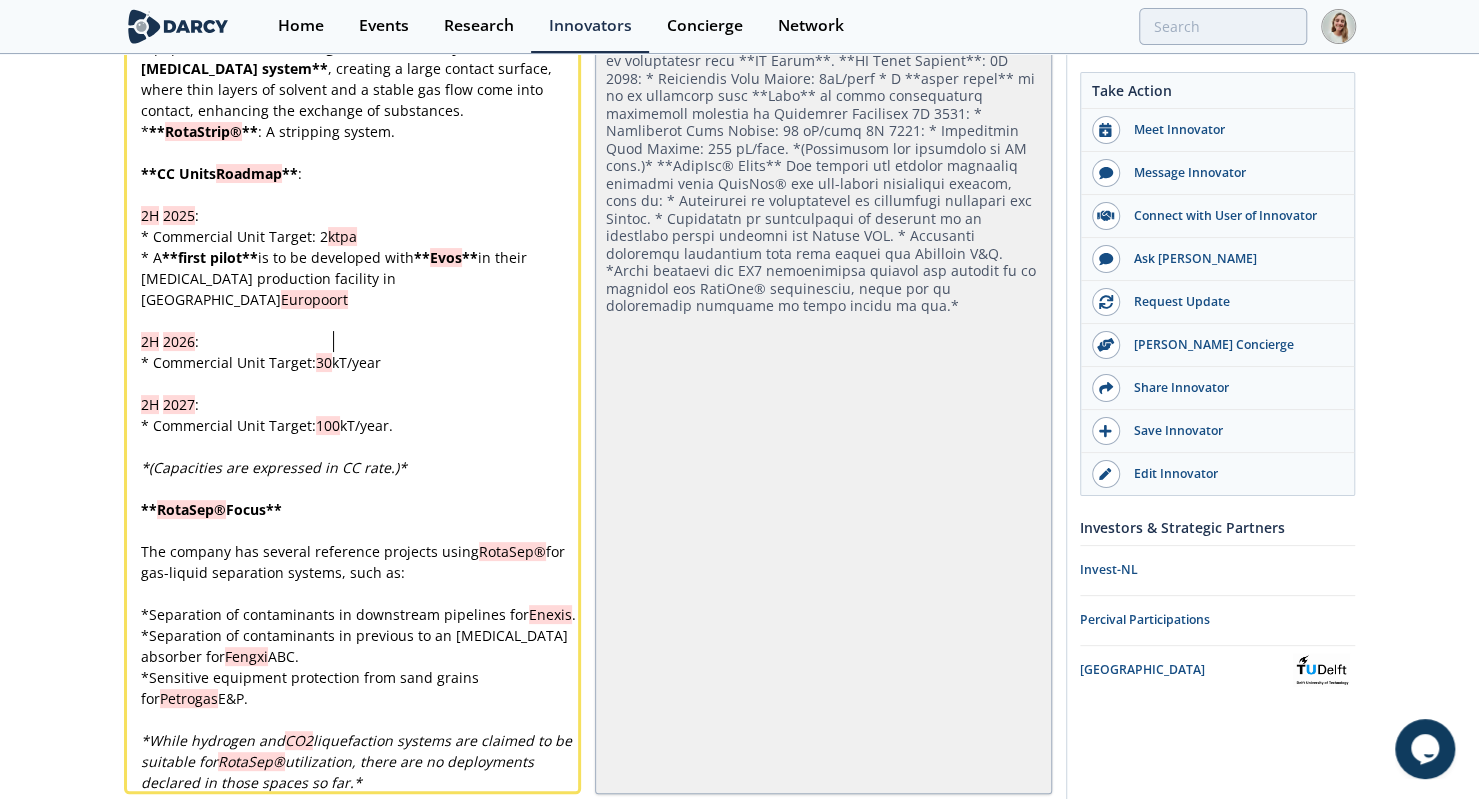click on "x   SDS  Separation, headquartered in  [GEOGRAPHIC_DATA] , [GEOGRAPHIC_DATA], specializes in  ** liquid-gas separation technology **  with a focus on customized separation solutions for both new installations and retrofits of conventional systems. ​ The company's proprietary technologies combines  ** centrifugal forces with coagulation ** , allowing  ** smaller footprint and offering increased gas and liquid capacities **  compared with traditional separation methods such as  deminister  vessels, knockout vessels, and cyclones. ​ Their solutions feature modular construction compatible with existing plants and container-sized skid installations. ​ SDS  Separation's  ** core technologies **  include: ​ *  ** RotaSep® ** : a gas-liquid separation system capable of handling particles at the micron scale without annual filter replacements. *  ** RotaScrub® ** : a high-efficiency scrubbing. This absorbing equipment uses a  ** rotating filter with a finely branched [MEDICAL_DATA] system ** *  ** RotaStrip® ** ​ **" at bounding box center [360, 205] 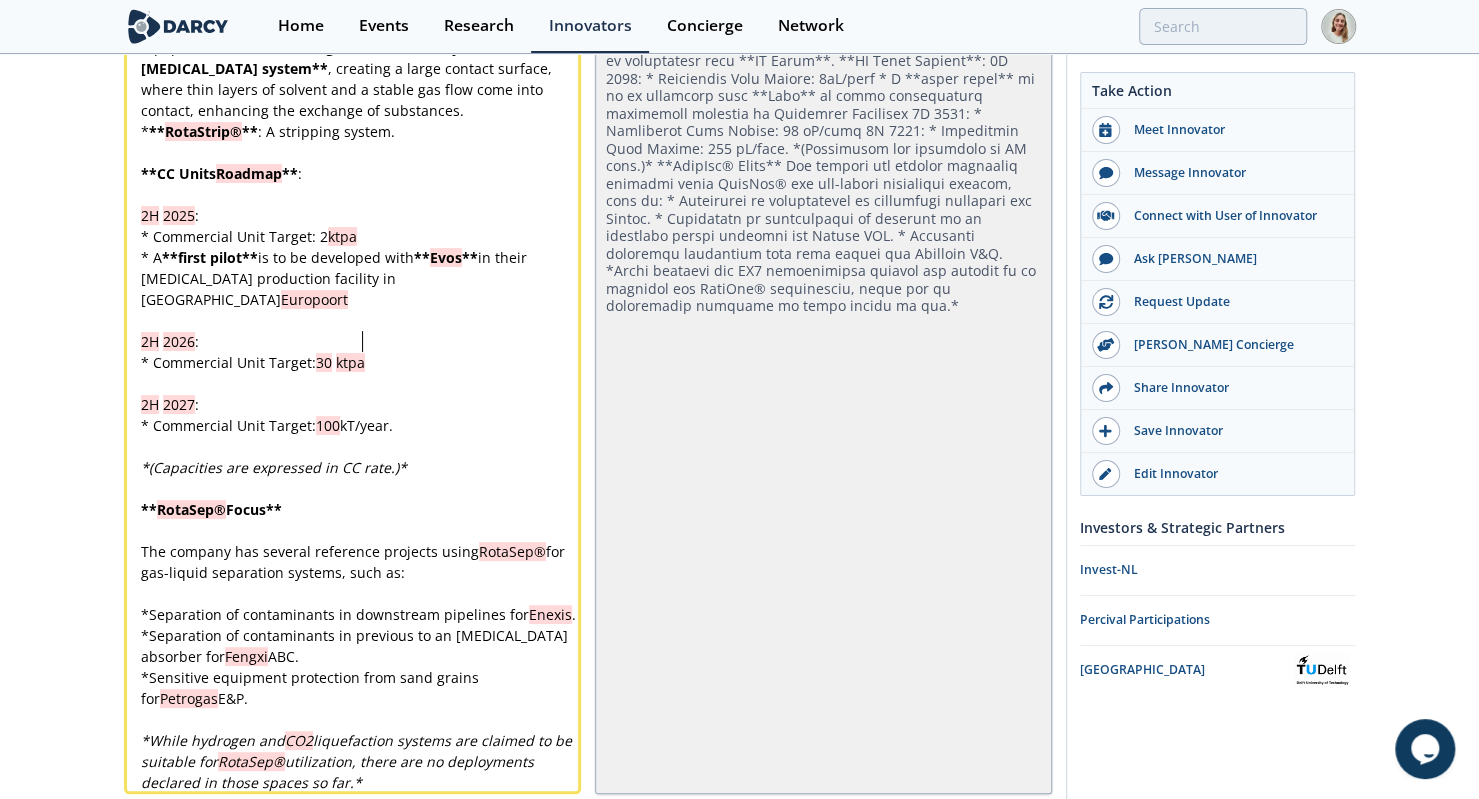 scroll, scrollTop: 0, scrollLeft: 0, axis: both 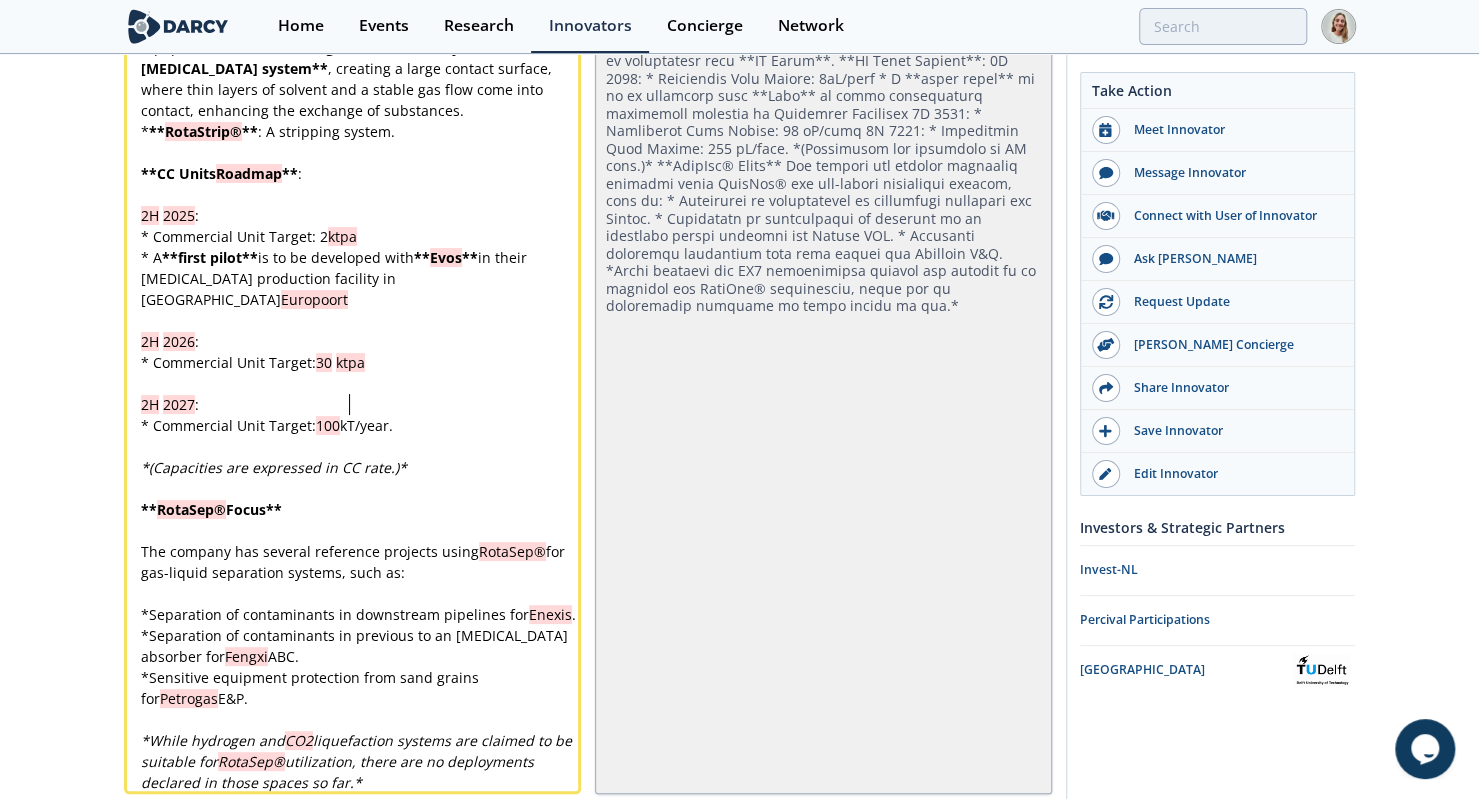 click on "x   SDS  Separation, headquartered in  [GEOGRAPHIC_DATA] , [GEOGRAPHIC_DATA], specializes in  ** liquid-gas separation technology **  with a focus on customized separation solutions for both new installations and retrofits of conventional systems. ​ The company's proprietary technologies combines  ** centrifugal forces with coagulation ** , allowing  ** smaller footprint and offering increased gas and liquid capacities **  compared with traditional separation methods such as  deminister  vessels, knockout vessels, and cyclones. ​ Their solutions feature modular construction compatible with existing plants and container-sized skid installations. ​ SDS  Separation's  ** core technologies **  include: ​ *  ** RotaSep® ** : a gas-liquid separation system capable of handling particles at the micron scale without annual filter replacements. *  ** RotaScrub® ** : a high-efficiency scrubbing. This absorbing equipment uses a  ** rotating filter with a finely branched [MEDICAL_DATA] system ** *  ** RotaStrip® ** ​ **" at bounding box center (360, 205) 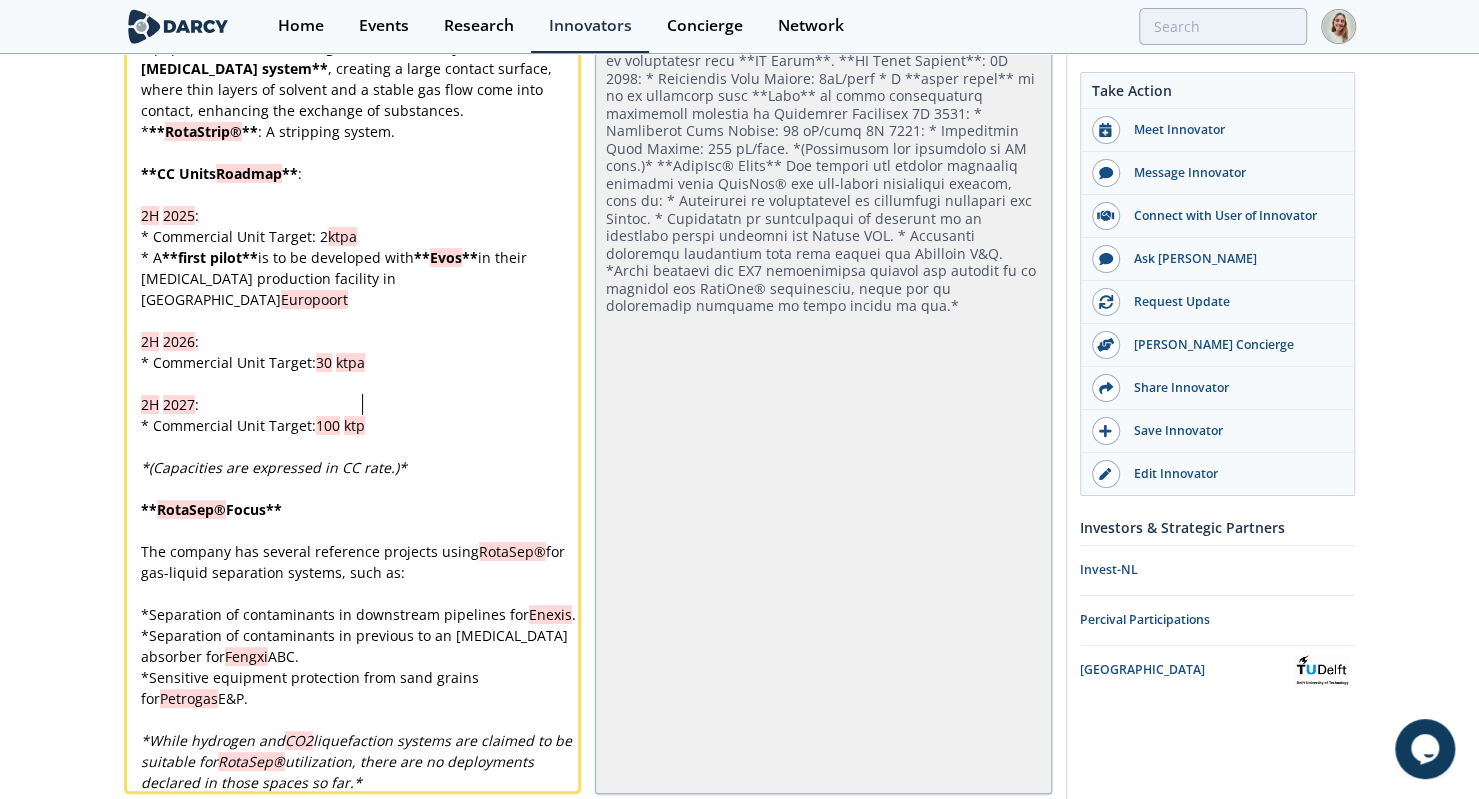 scroll, scrollTop: 0, scrollLeft: 0, axis: both 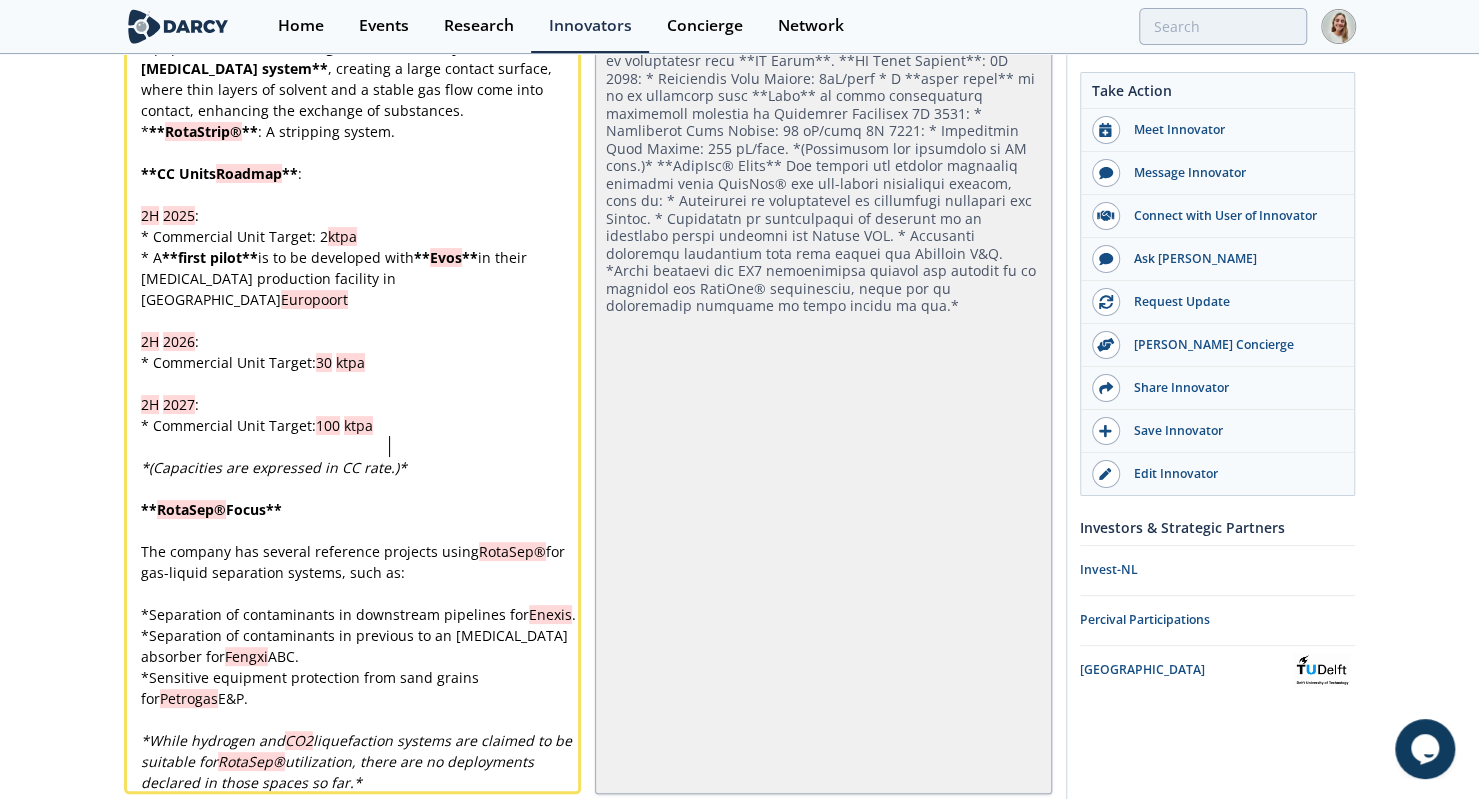click on "x   SDS  Separation, headquartered in  [GEOGRAPHIC_DATA] , [GEOGRAPHIC_DATA], specializes in  ** liquid-gas separation technology **  with a focus on customized separation solutions for both new installations and retrofits of conventional systems. ​ The company's proprietary technologies combines  ** centrifugal forces with coagulation ** , allowing  ** smaller footprint and offering increased gas and liquid capacities **  compared with traditional separation methods such as  deminister  vessels, knockout vessels, and cyclones. ​ Their solutions feature modular construction compatible with existing plants and container-sized skid installations. ​ SDS  Separation's  ** core technologies **  include: ​ *  ** RotaSep® ** : a gas-liquid separation system capable of handling particles at the micron scale without annual filter replacements. *  ** RotaScrub® ** : a high-efficiency scrubbing. This absorbing equipment uses a  ** rotating filter with a finely branched [MEDICAL_DATA] system ** *  ** RotaStrip® ** ​ **" at bounding box center [360, 205] 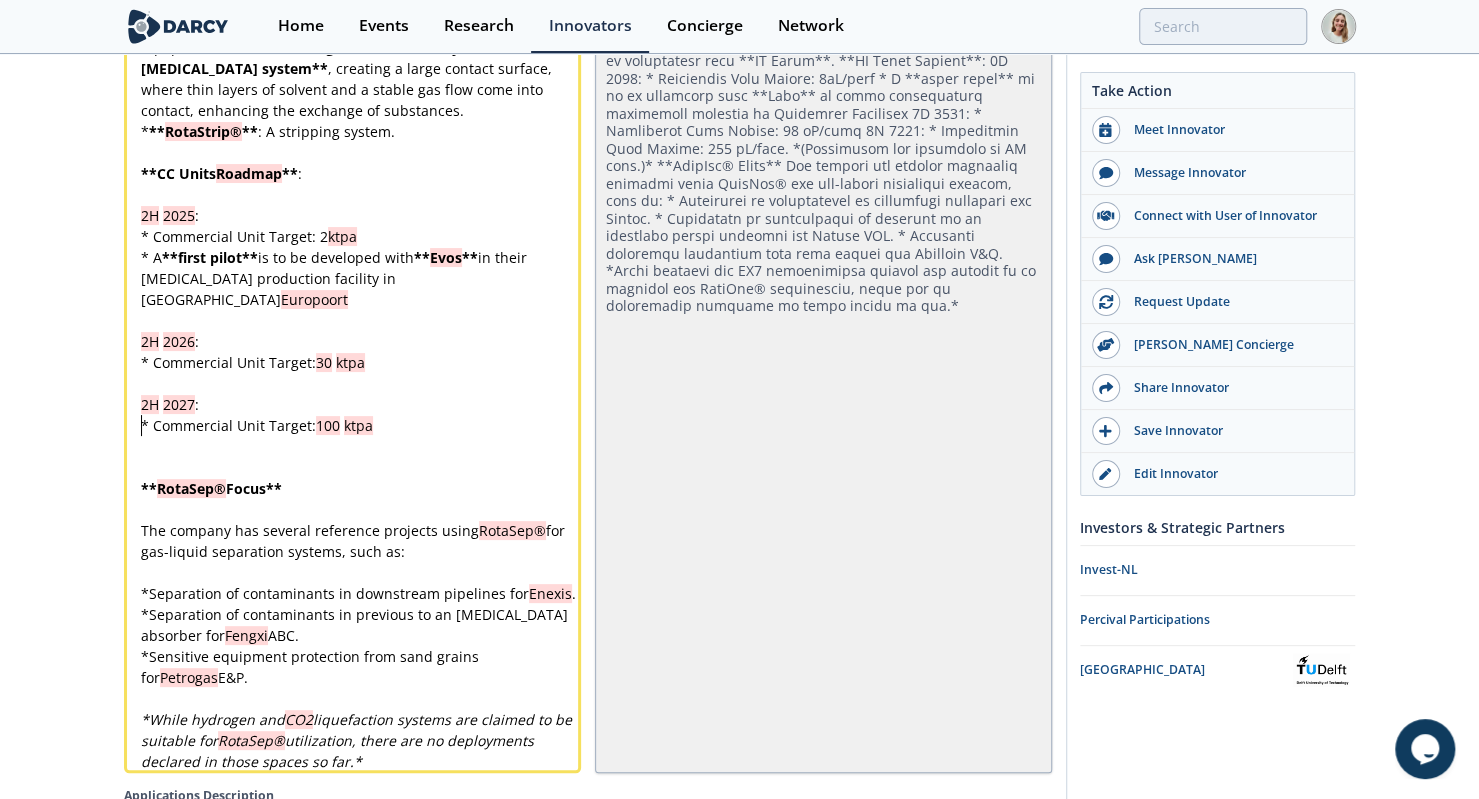scroll, scrollTop: 0, scrollLeft: 0, axis: both 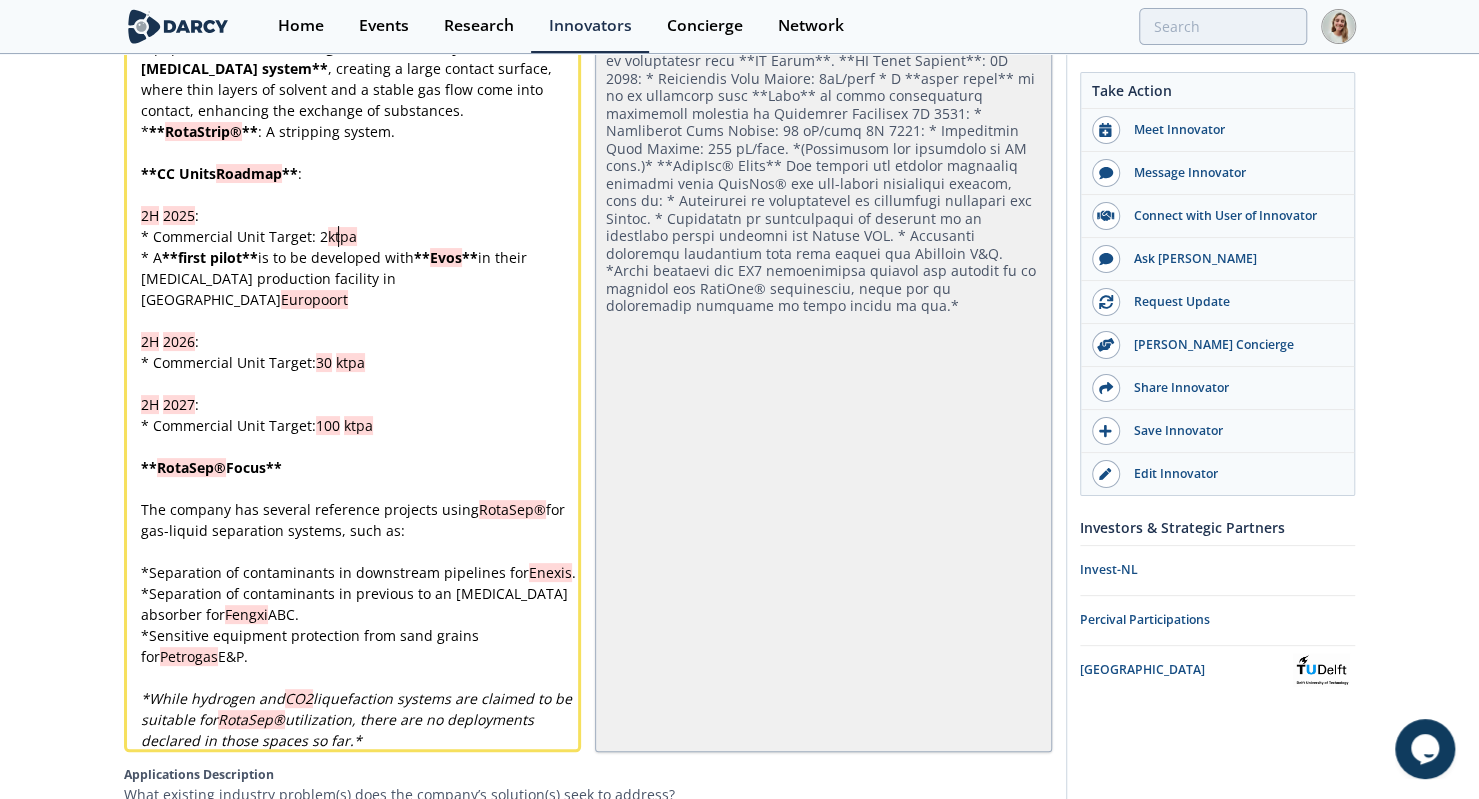 click on "x   SDS  Separation, headquartered in  [GEOGRAPHIC_DATA] , [GEOGRAPHIC_DATA], specializes in  ** liquid-gas separation technology **  with a focus on customized separation solutions for both new installations and retrofits of conventional systems. ​ The company's proprietary technologies combines  ** centrifugal forces with coagulation ** , allowing  ** smaller footprint and offering increased gas and liquid capacities **  compared with traditional separation methods such as  deminister  vessels, knockout vessels, and cyclones. ​ Their solutions feature modular construction compatible with existing plants and container-sized skid installations. ​ SDS  Separation's  ** core technologies **  include: ​ *  ** RotaSep® ** : a gas-liquid separation system capable of handling particles at the micron scale without annual filter replacements. *  ** RotaScrub® ** : a high-efficiency scrubbing. This absorbing equipment uses a  ** rotating filter with a finely branched [MEDICAL_DATA] system ** *  ** RotaStrip® ** ​ **" at bounding box center (360, 184) 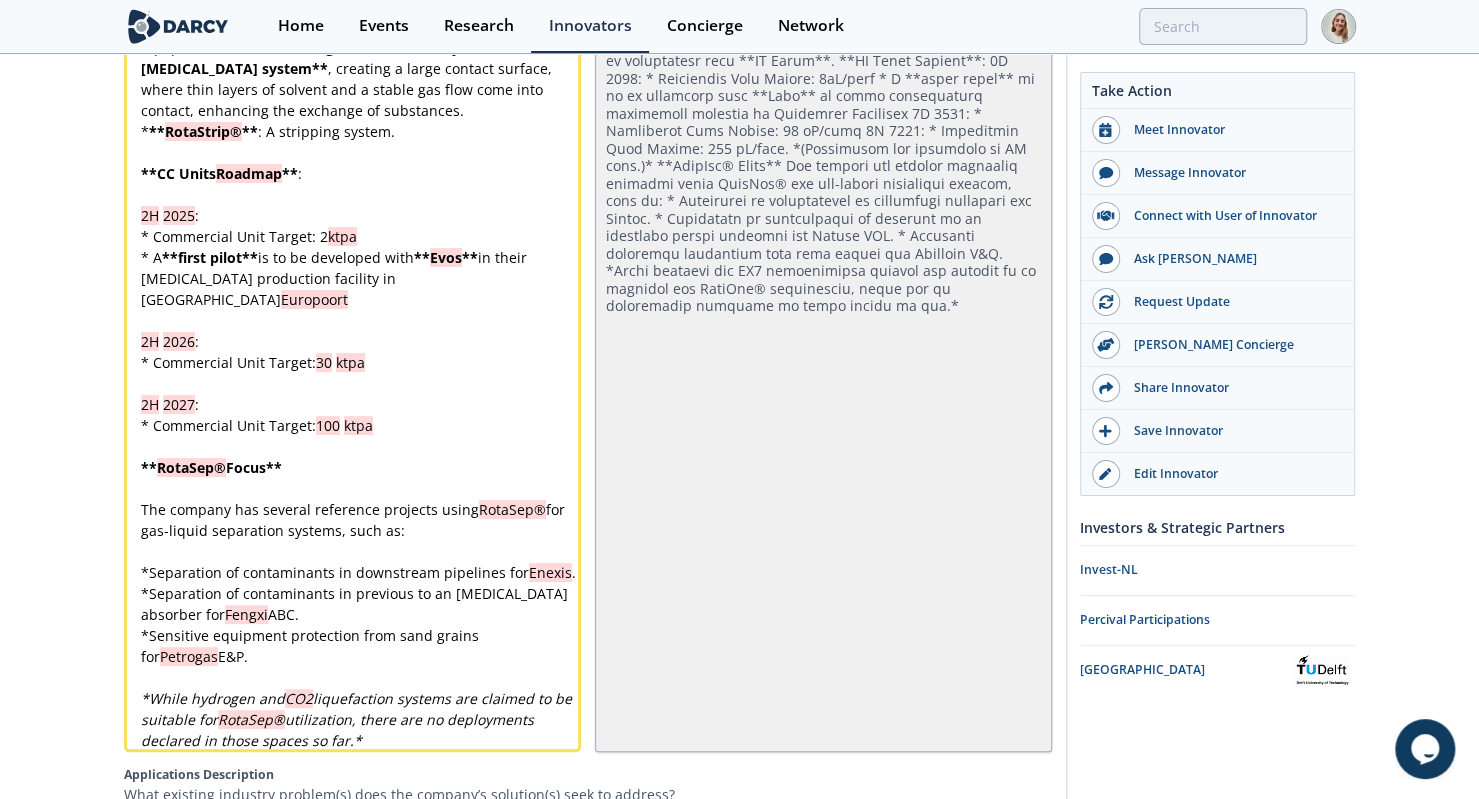 click on "* Commercial Unit Target: 2  ktpa" at bounding box center [360, 236] 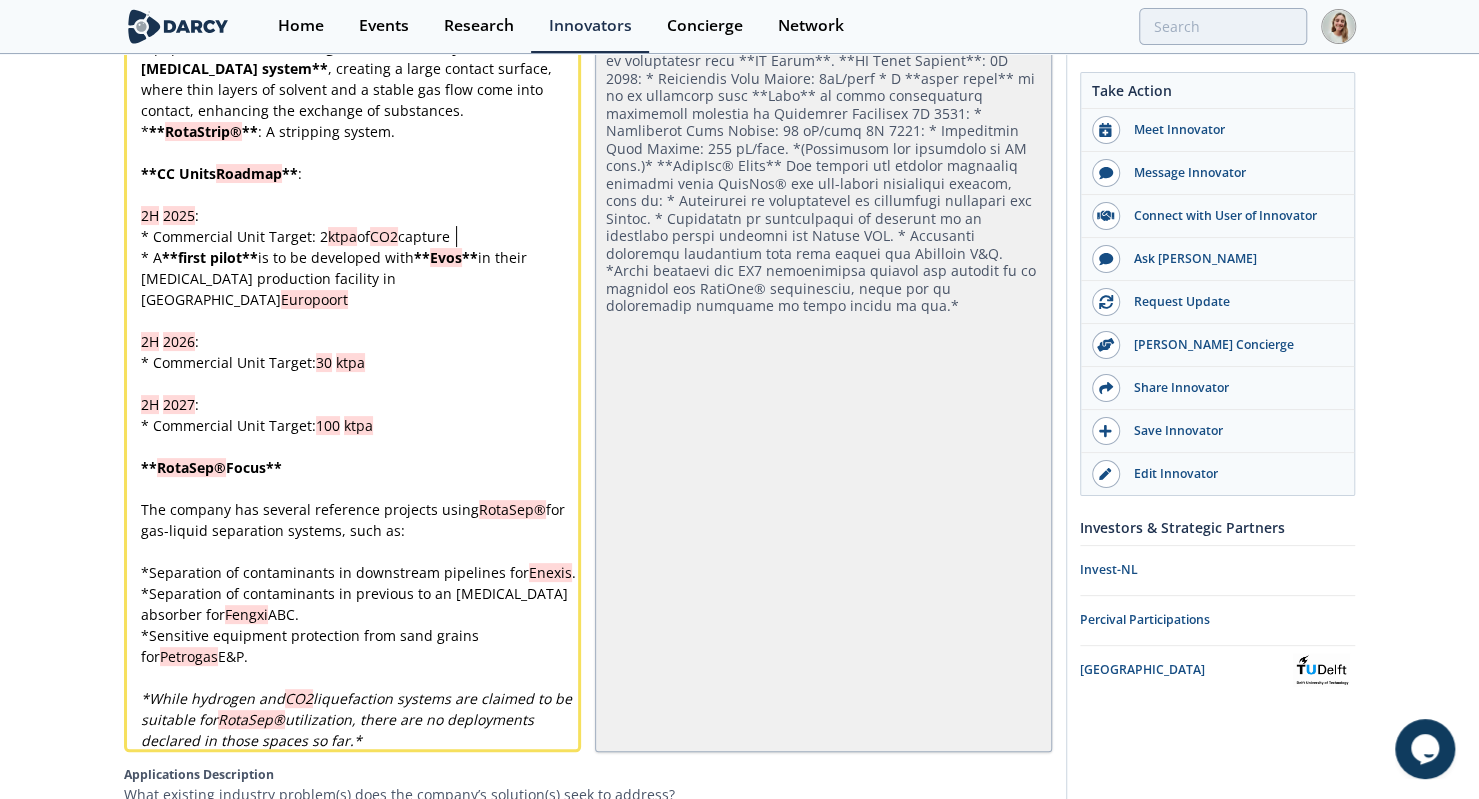 scroll, scrollTop: 0, scrollLeft: 0, axis: both 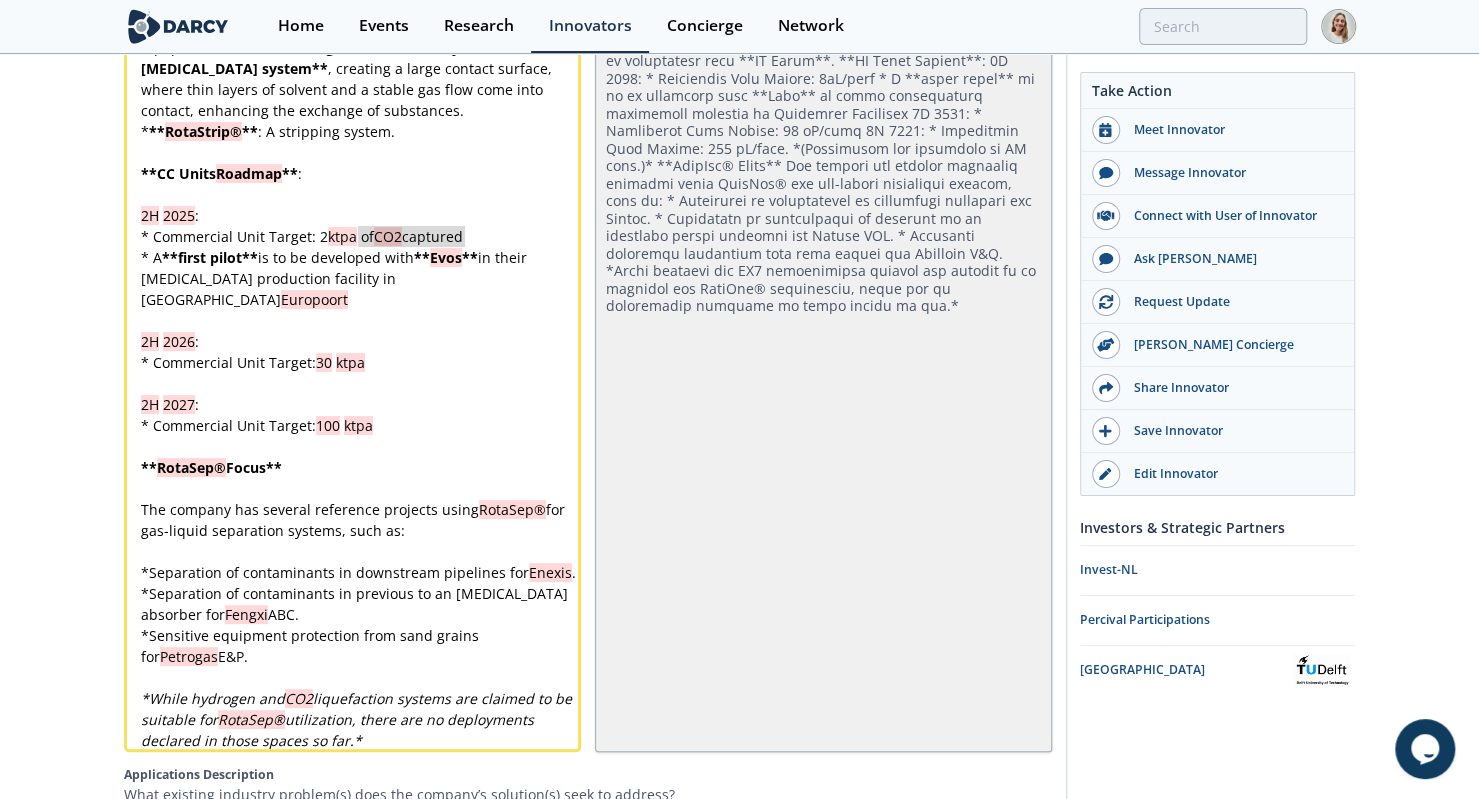 click on "* Commercial Unit Target:  30   ktpa" at bounding box center [360, 362] 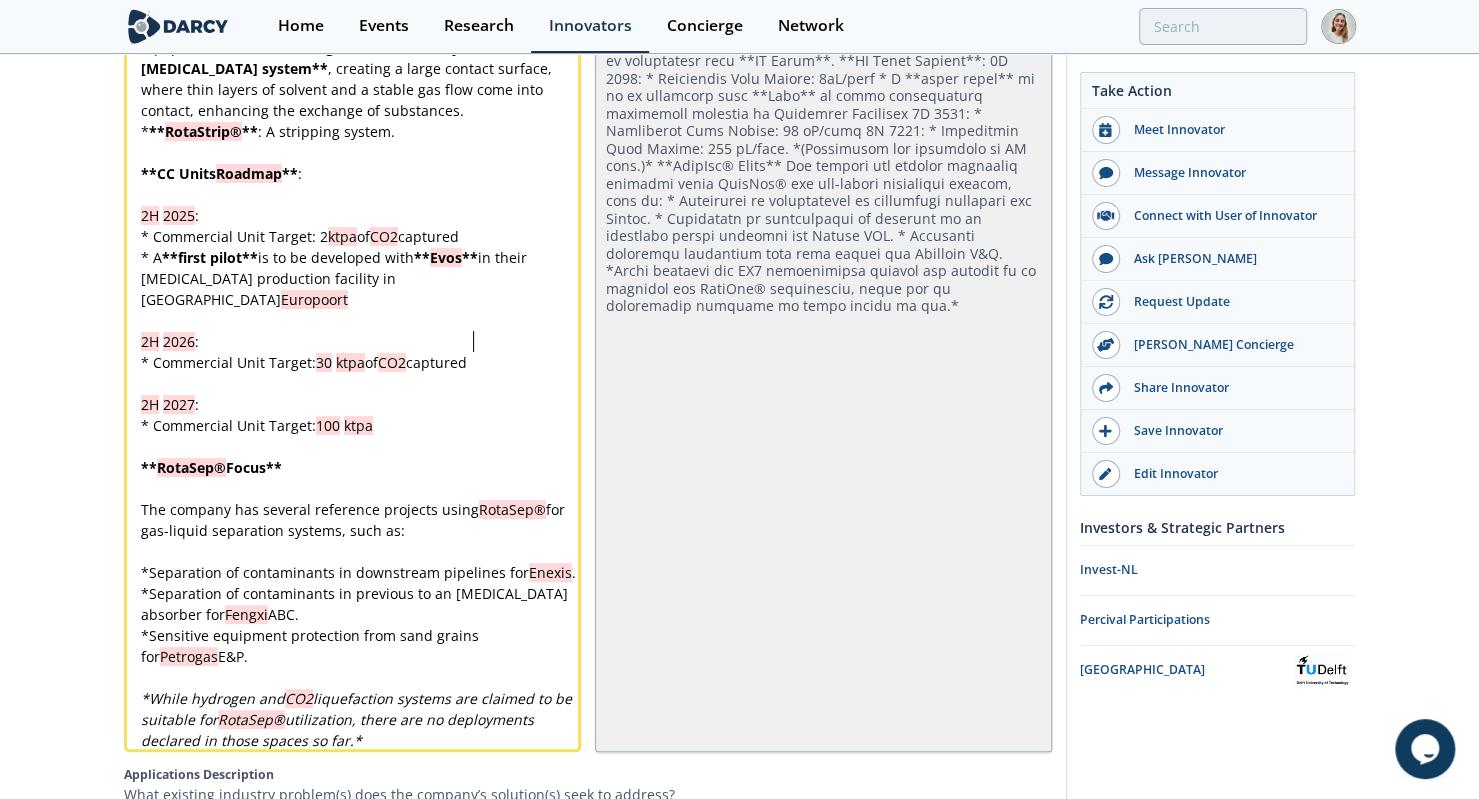 scroll, scrollTop: 0, scrollLeft: 0, axis: both 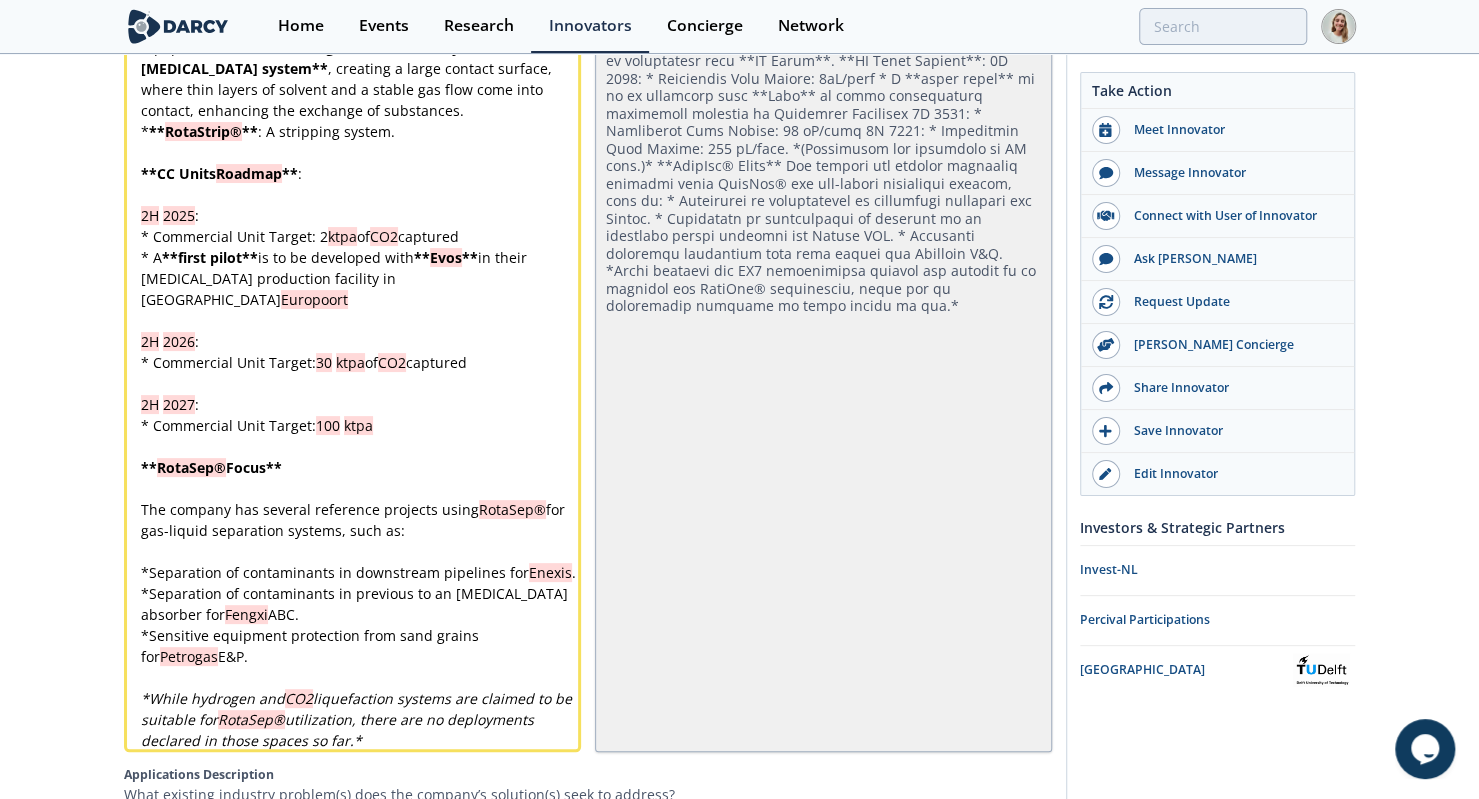 click on "* Commercial Unit Target:  100   ktpa" at bounding box center [360, 425] 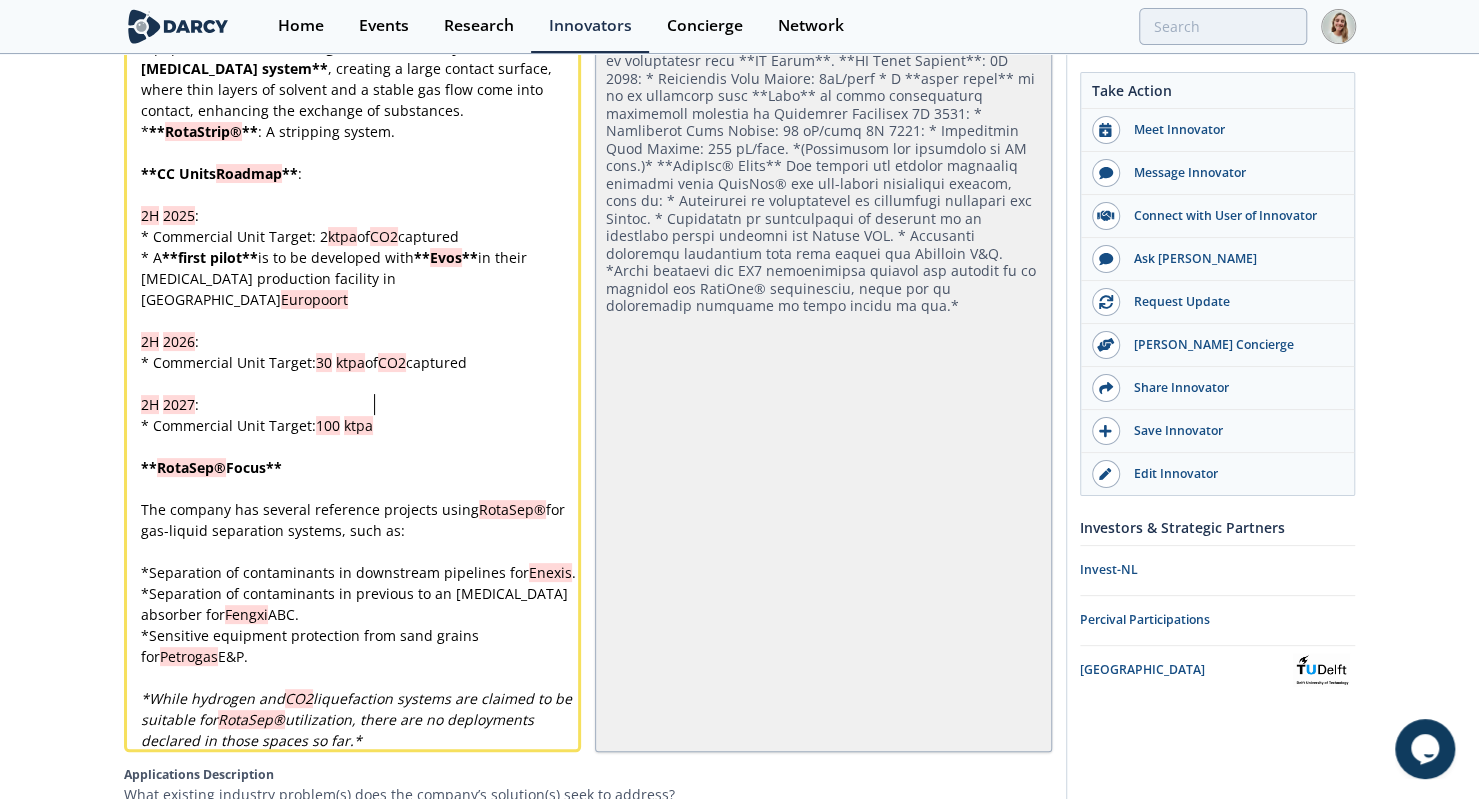 scroll, scrollTop: 0, scrollLeft: 0, axis: both 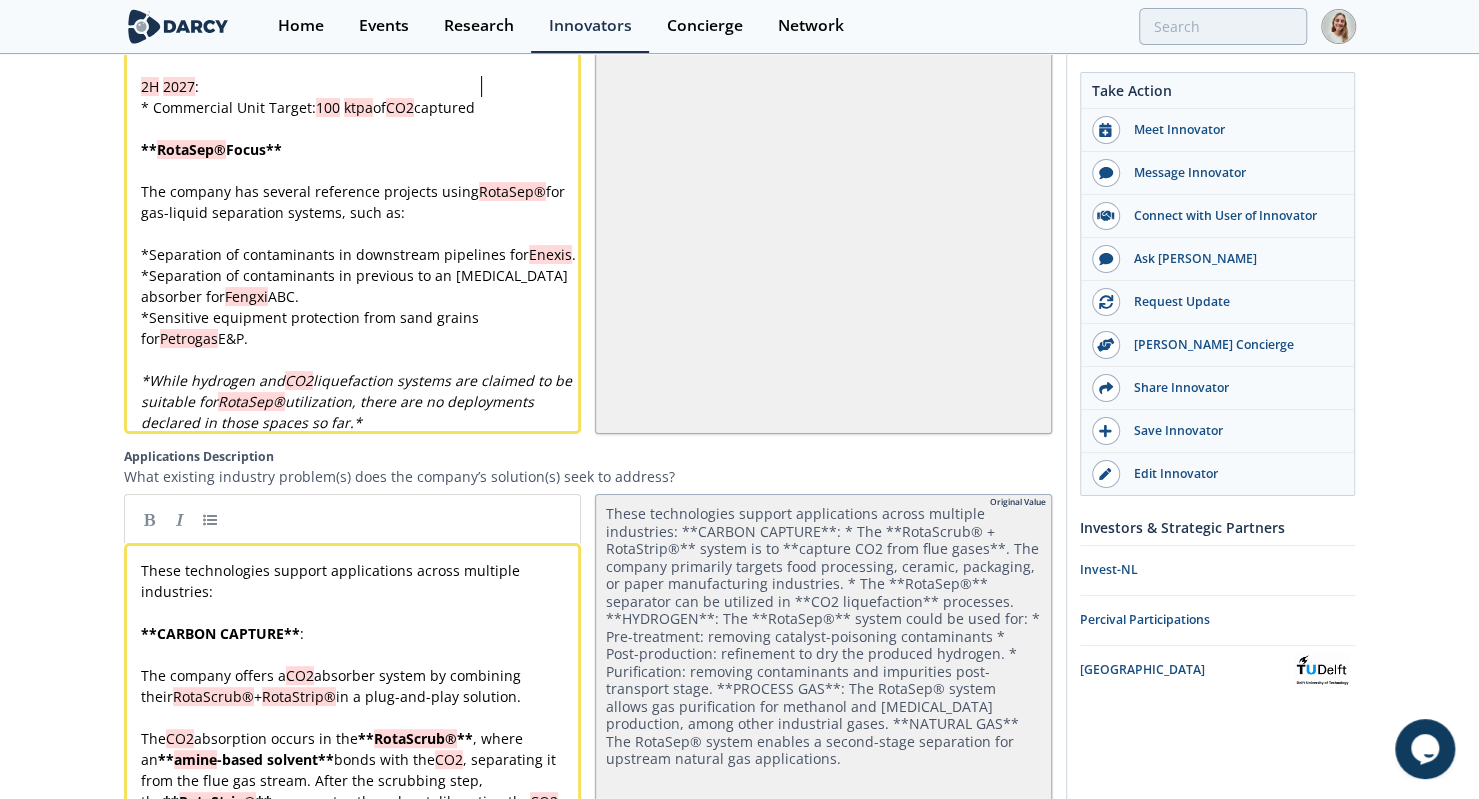 click on "* While hydrogen and  CO2  liquefaction systems are claimed to be suitable for  RotaSep®  utilization, there are no deployments declared in those spaces so far. *" at bounding box center (360, 401) 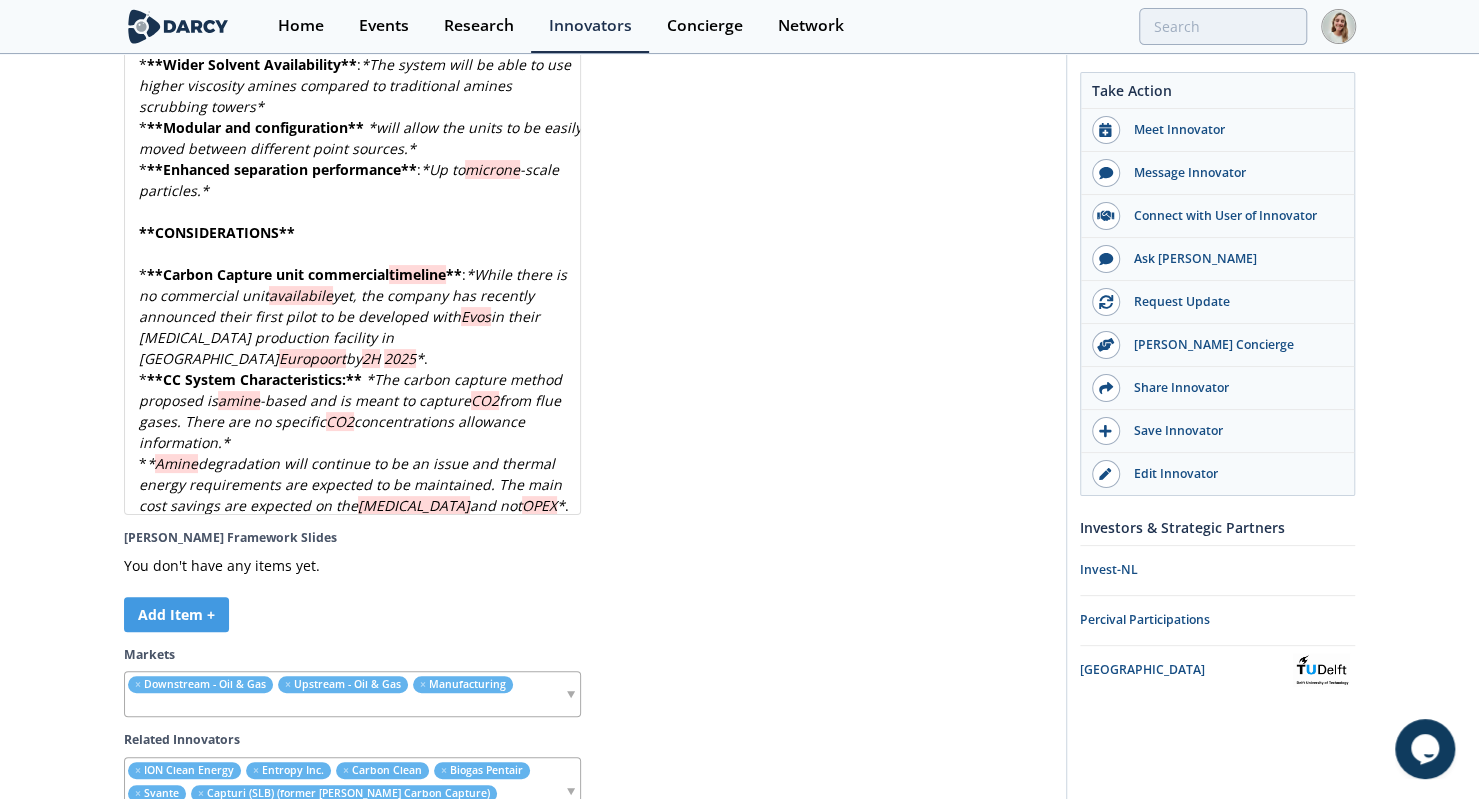 scroll, scrollTop: 6982, scrollLeft: 0, axis: vertical 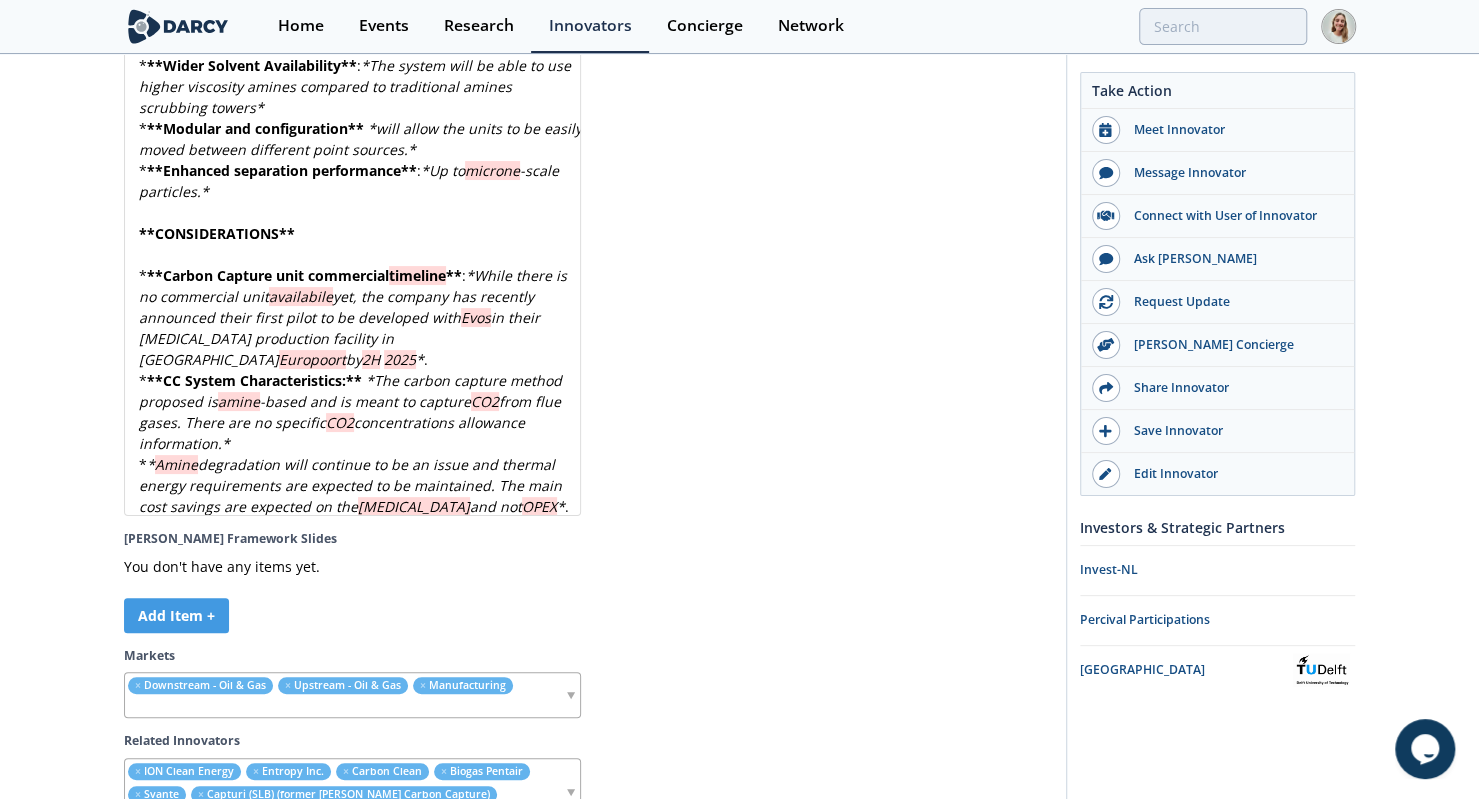 click on "*  * Amine  degradation will continue to be an issue and thermal energy requirements are expected to be maintained. The main cost savings are expected on the  [MEDICAL_DATA]  and not  OPEX * ." at bounding box center [360, 485] 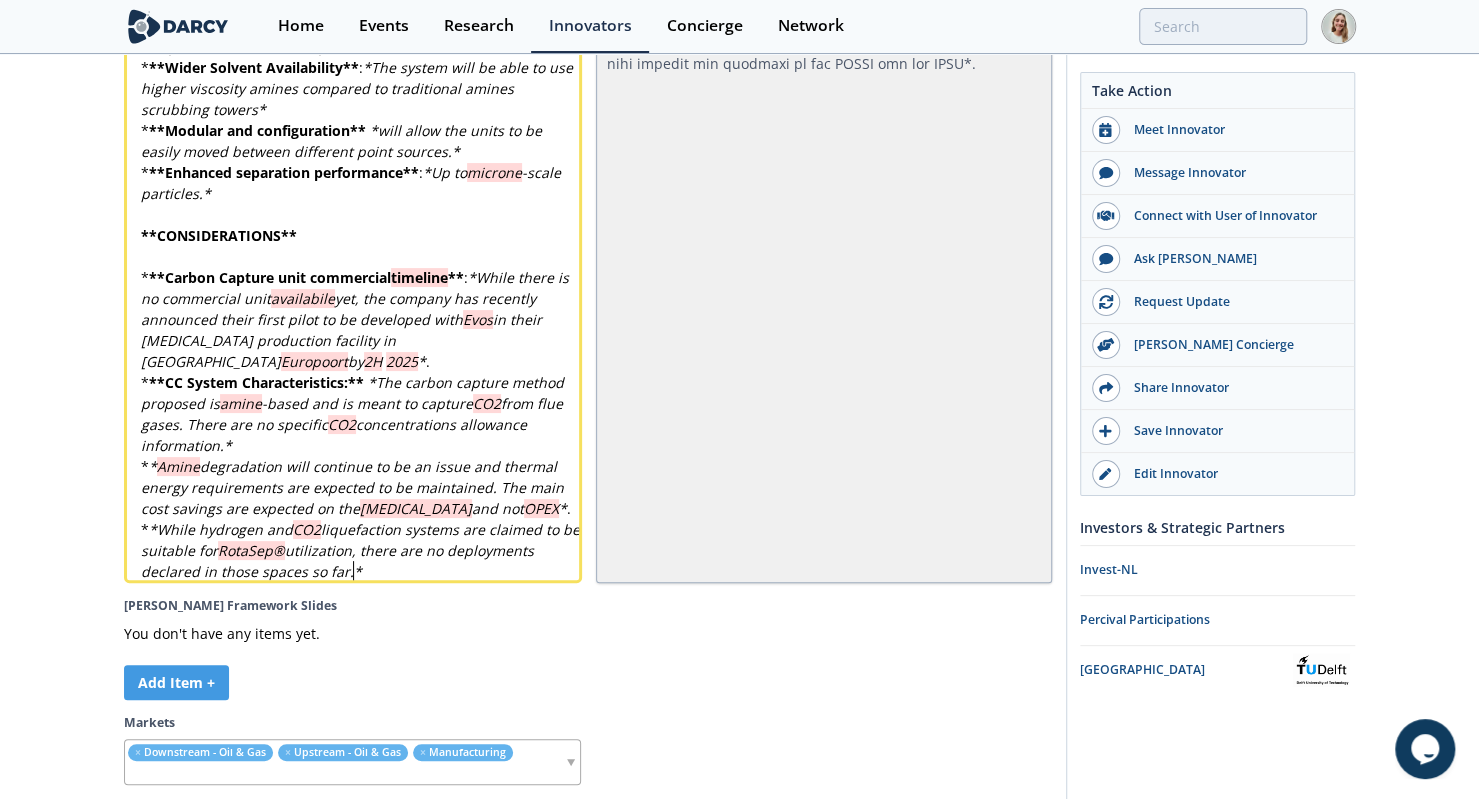 scroll, scrollTop: 0, scrollLeft: 0, axis: both 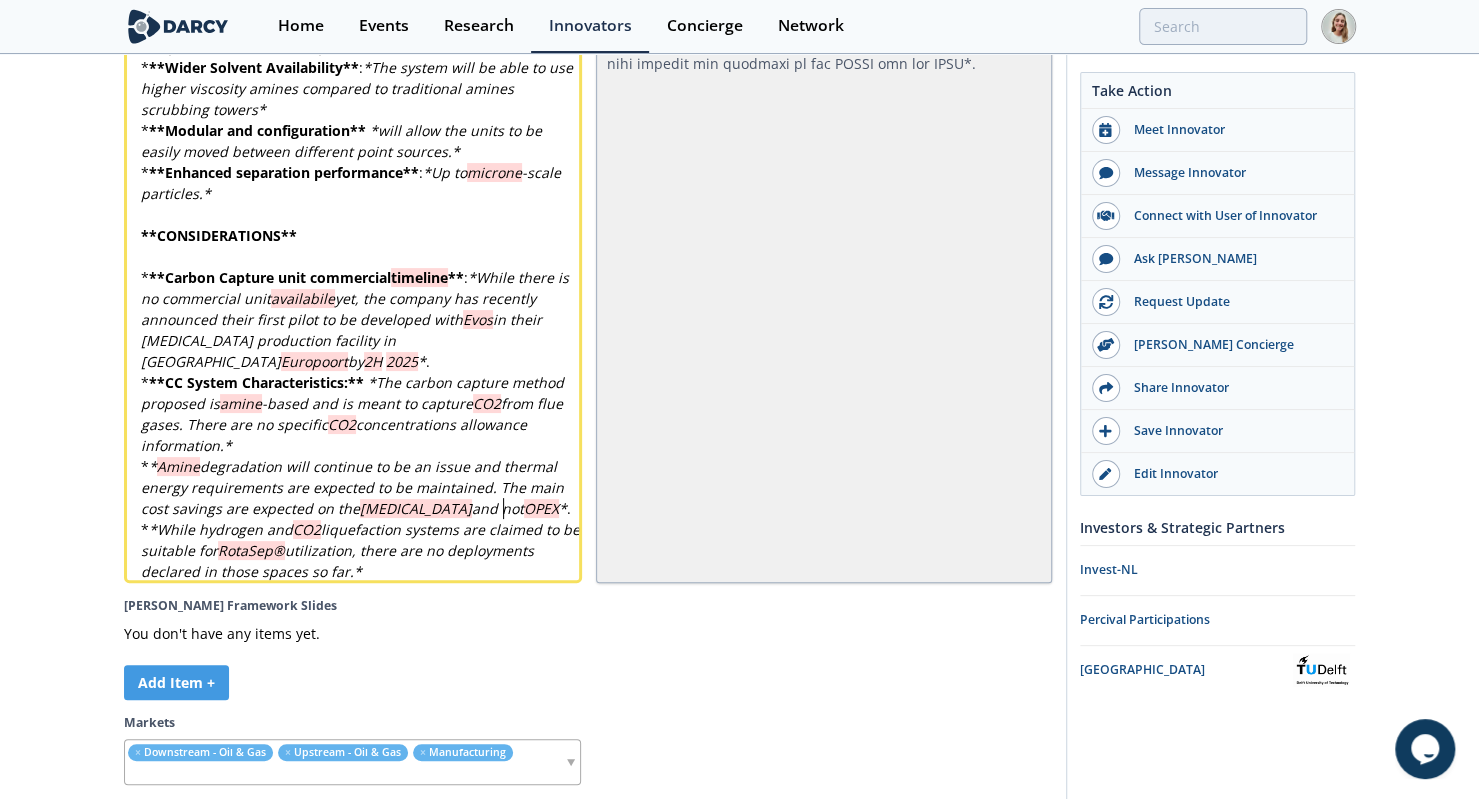 click on "*  * Amine  degradation will continue to be an issue and thermal energy requirements are expected to be maintained. The main cost savings are expected on the  [MEDICAL_DATA]  and not  OPEX * ." at bounding box center (361, 487) 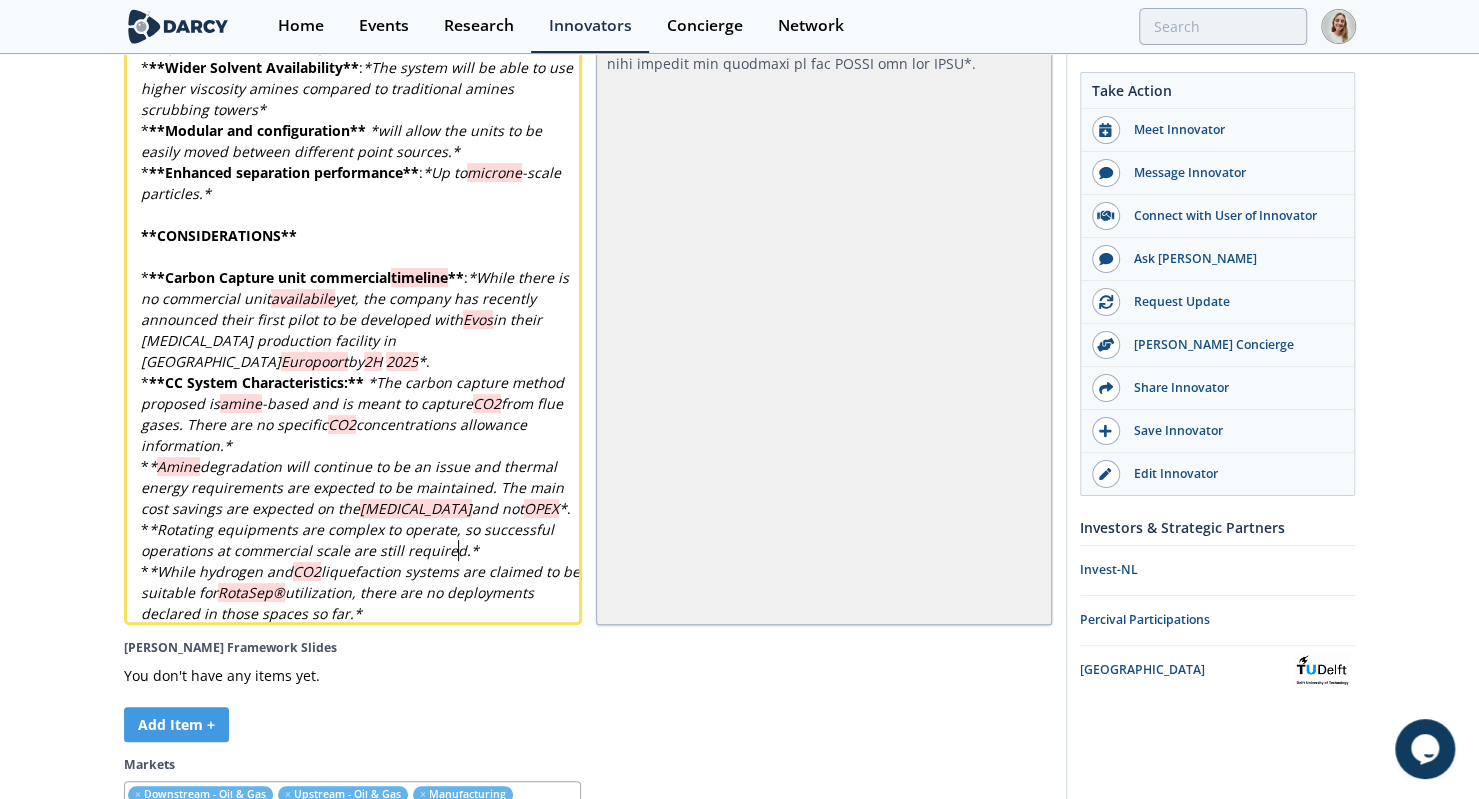 scroll, scrollTop: 0, scrollLeft: 0, axis: both 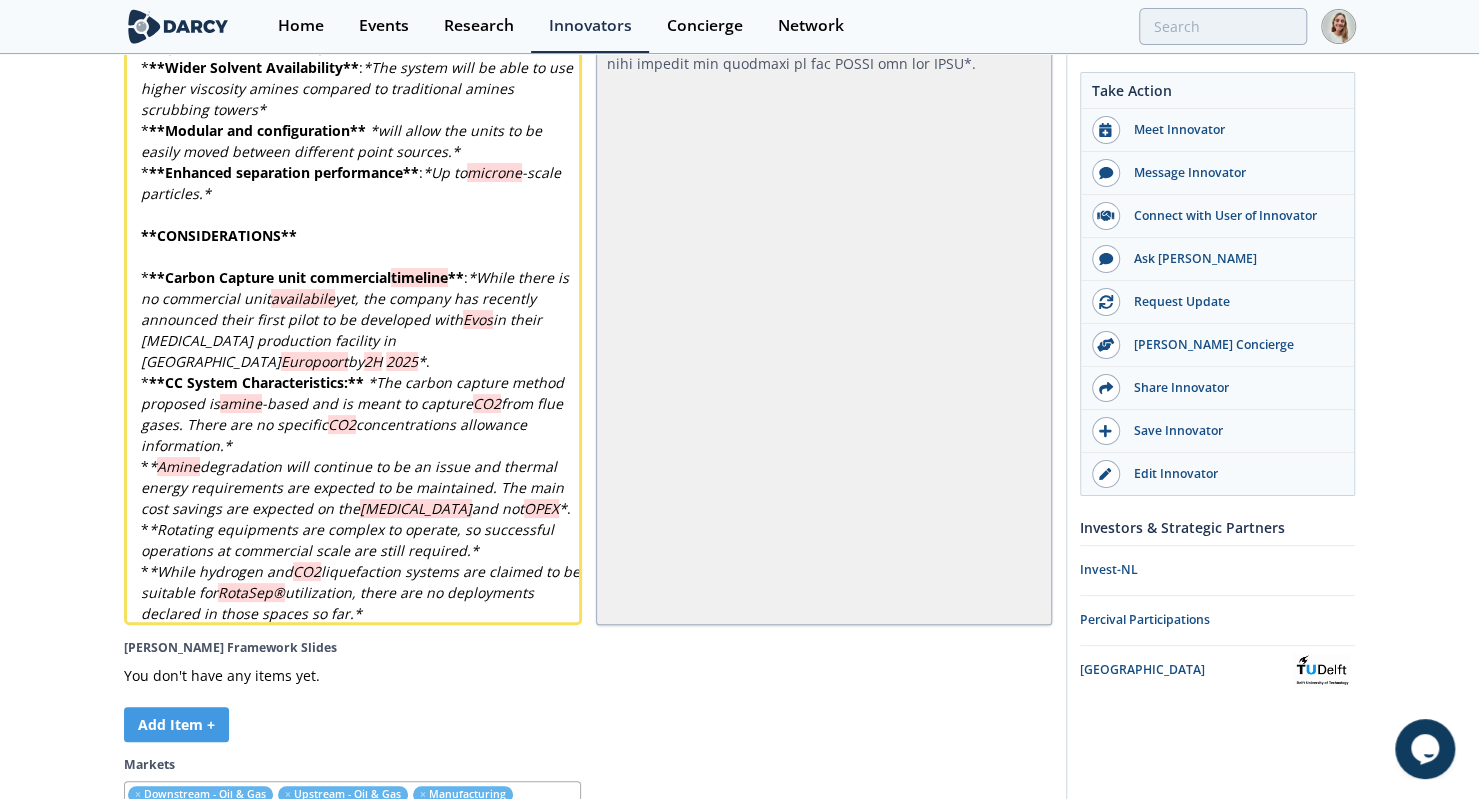 type 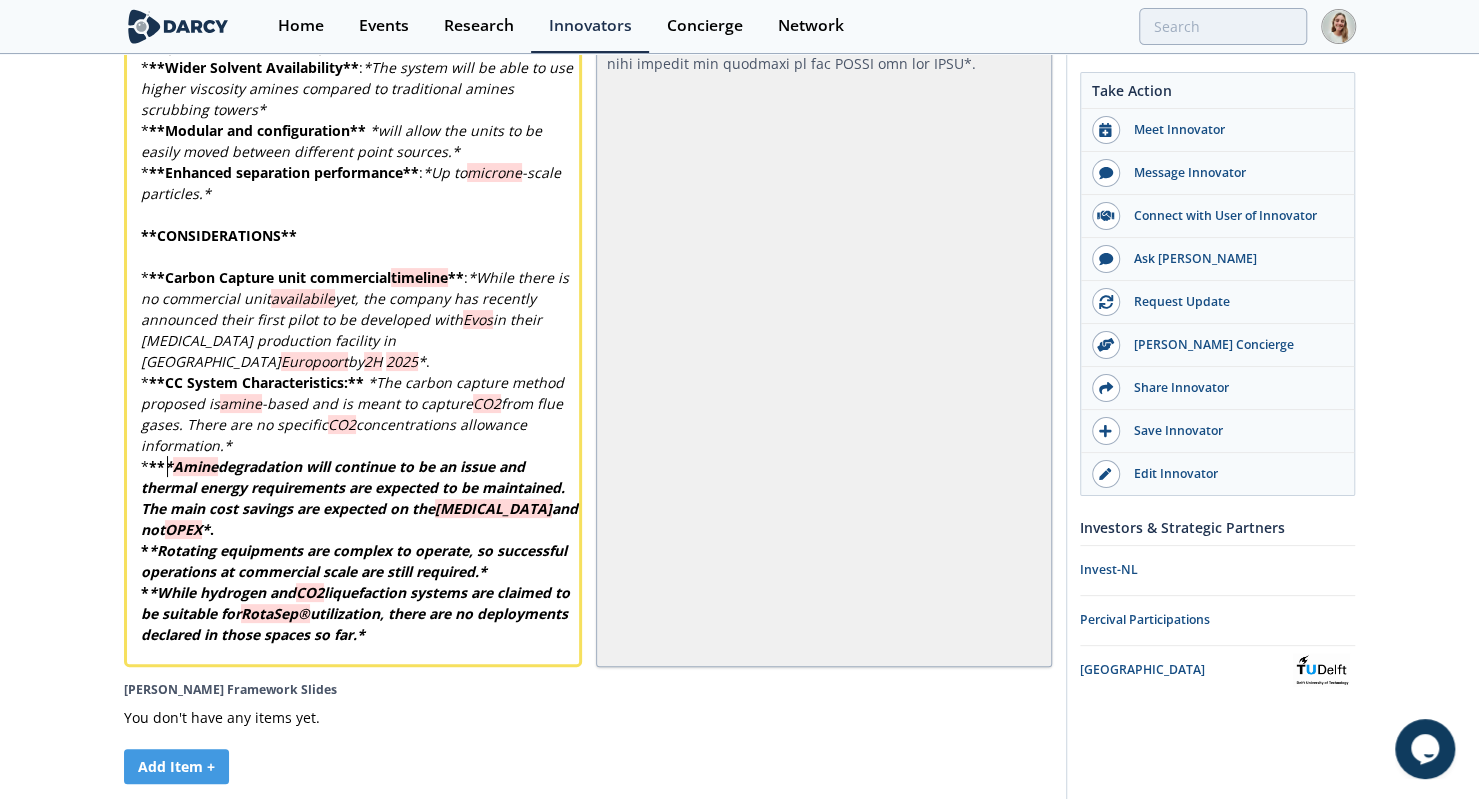 scroll, scrollTop: 0, scrollLeft: 0, axis: both 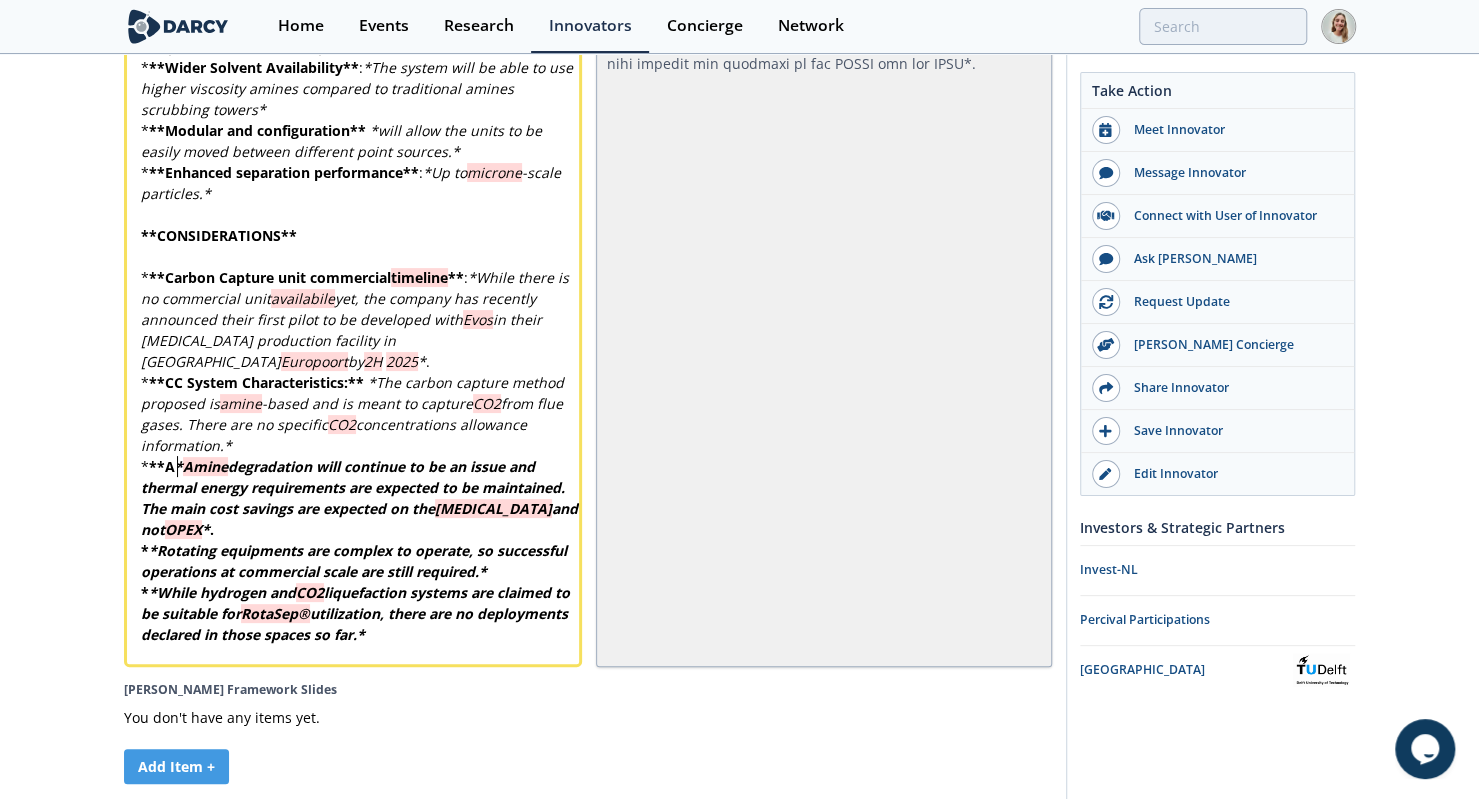 type 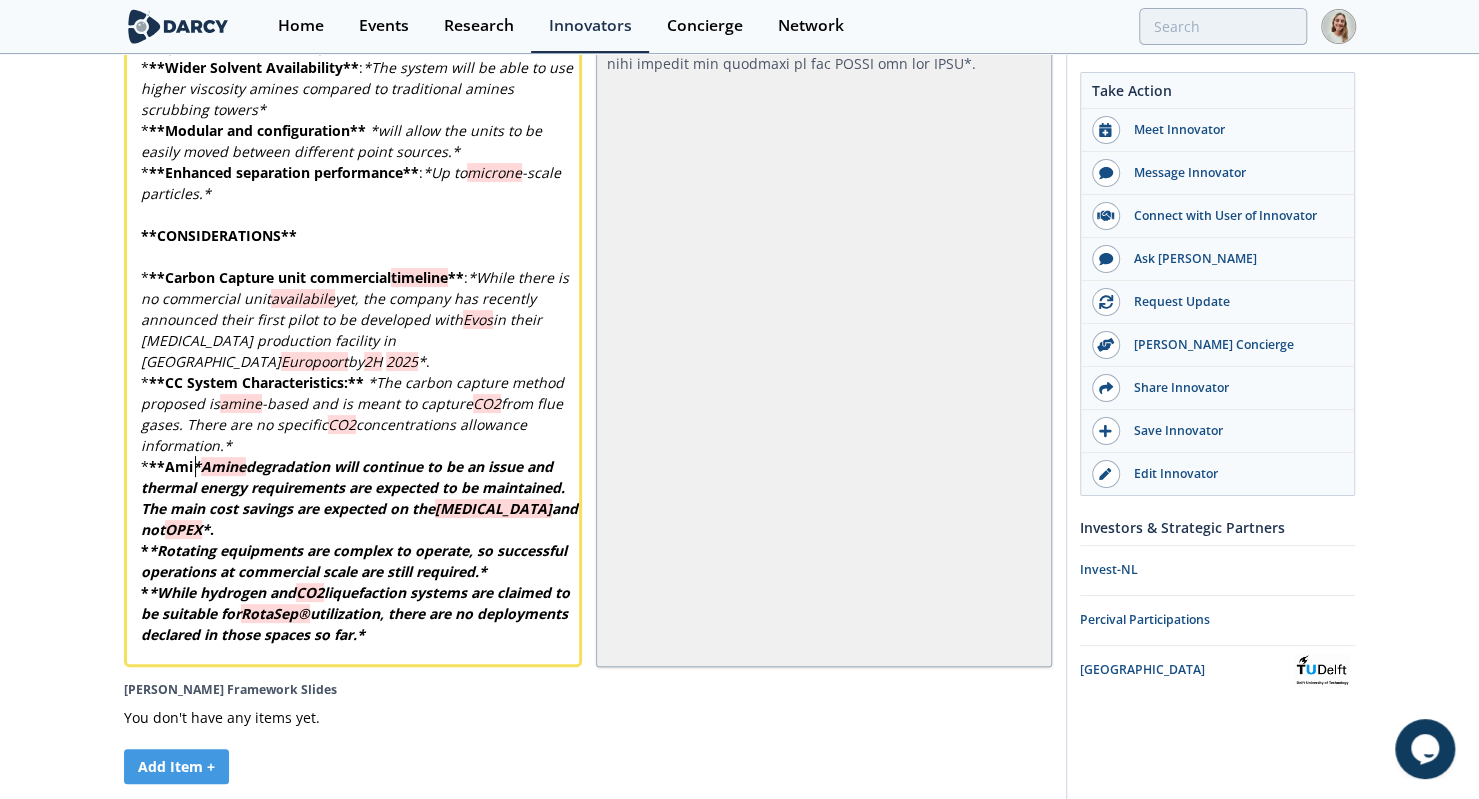 type 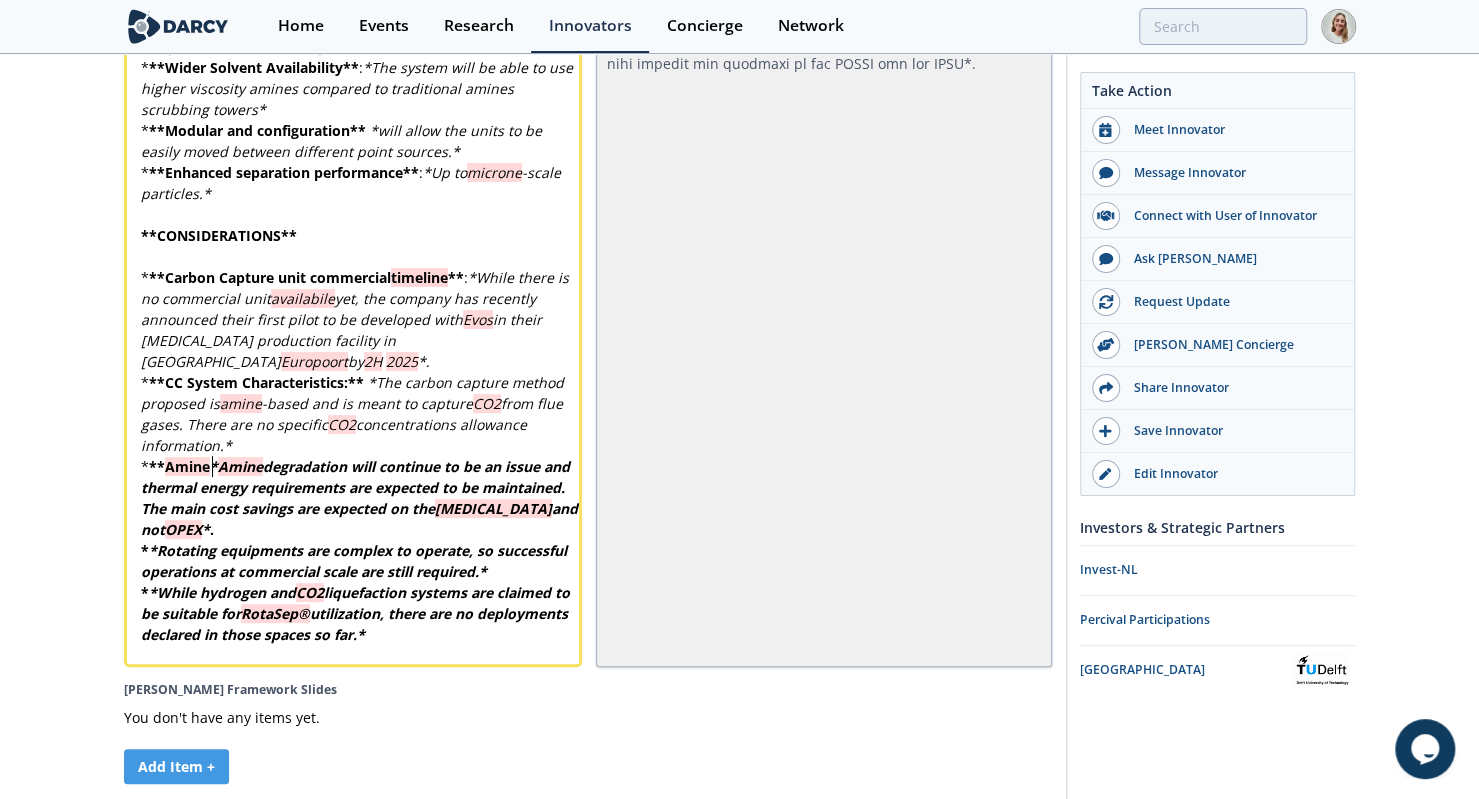 type 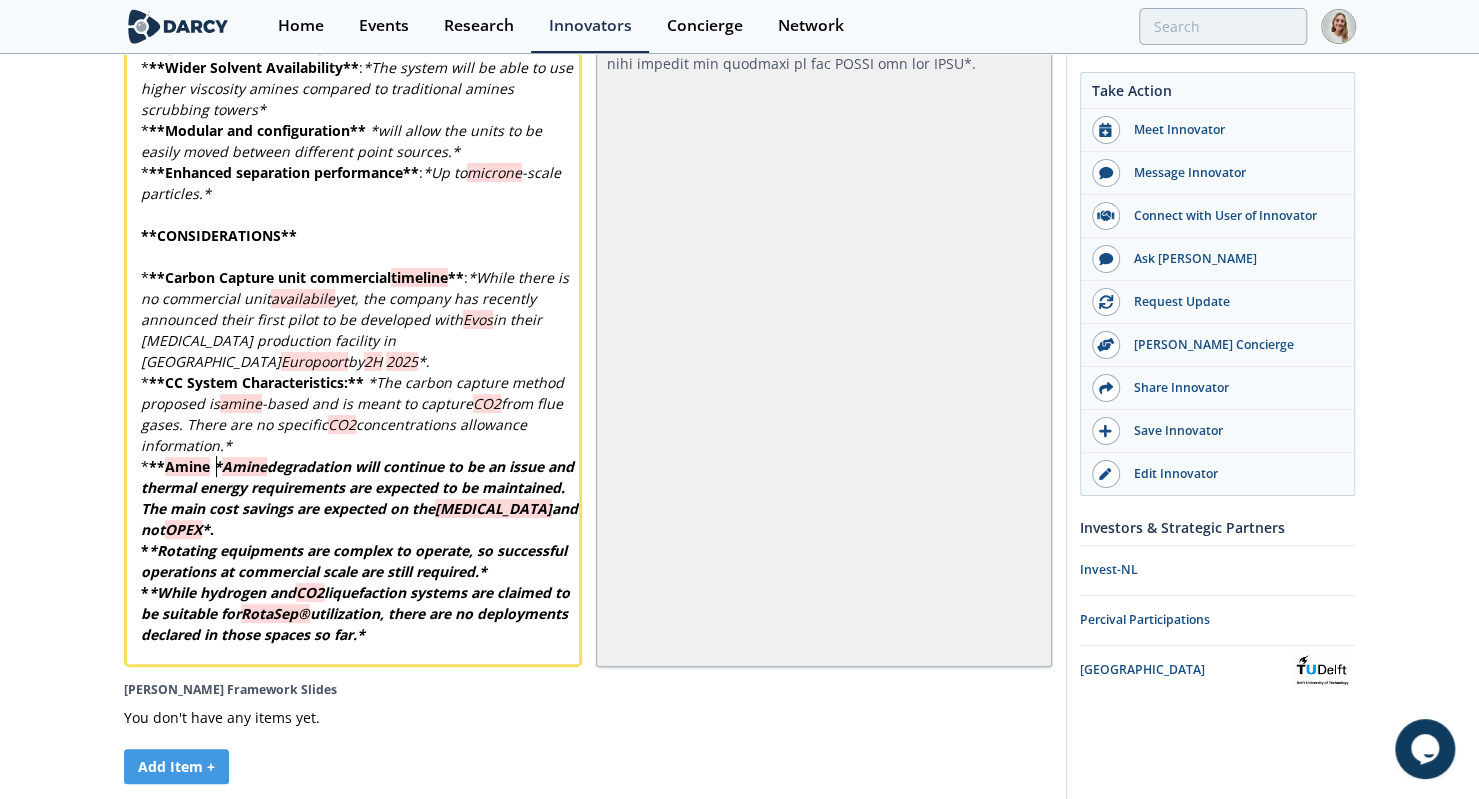 type 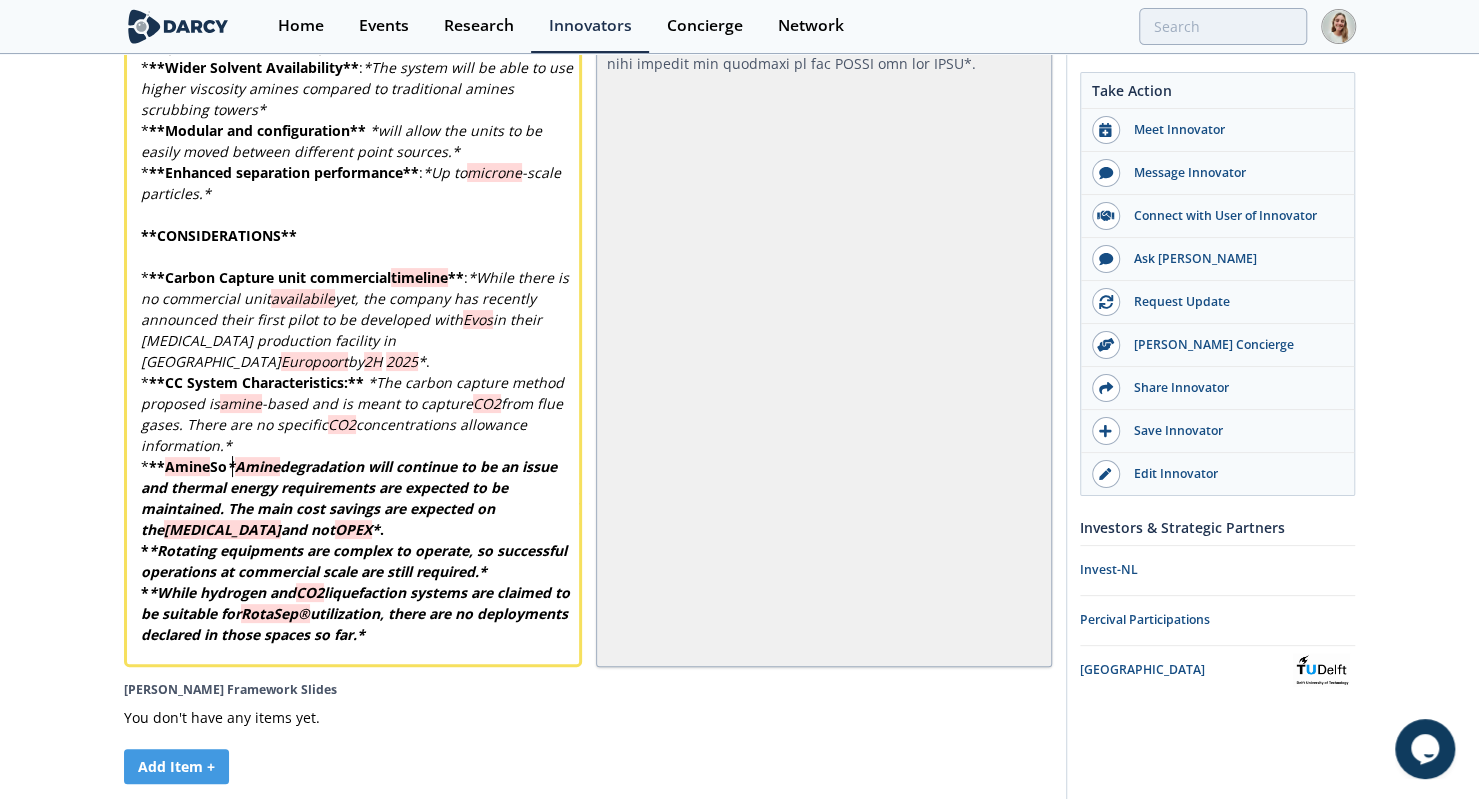 type 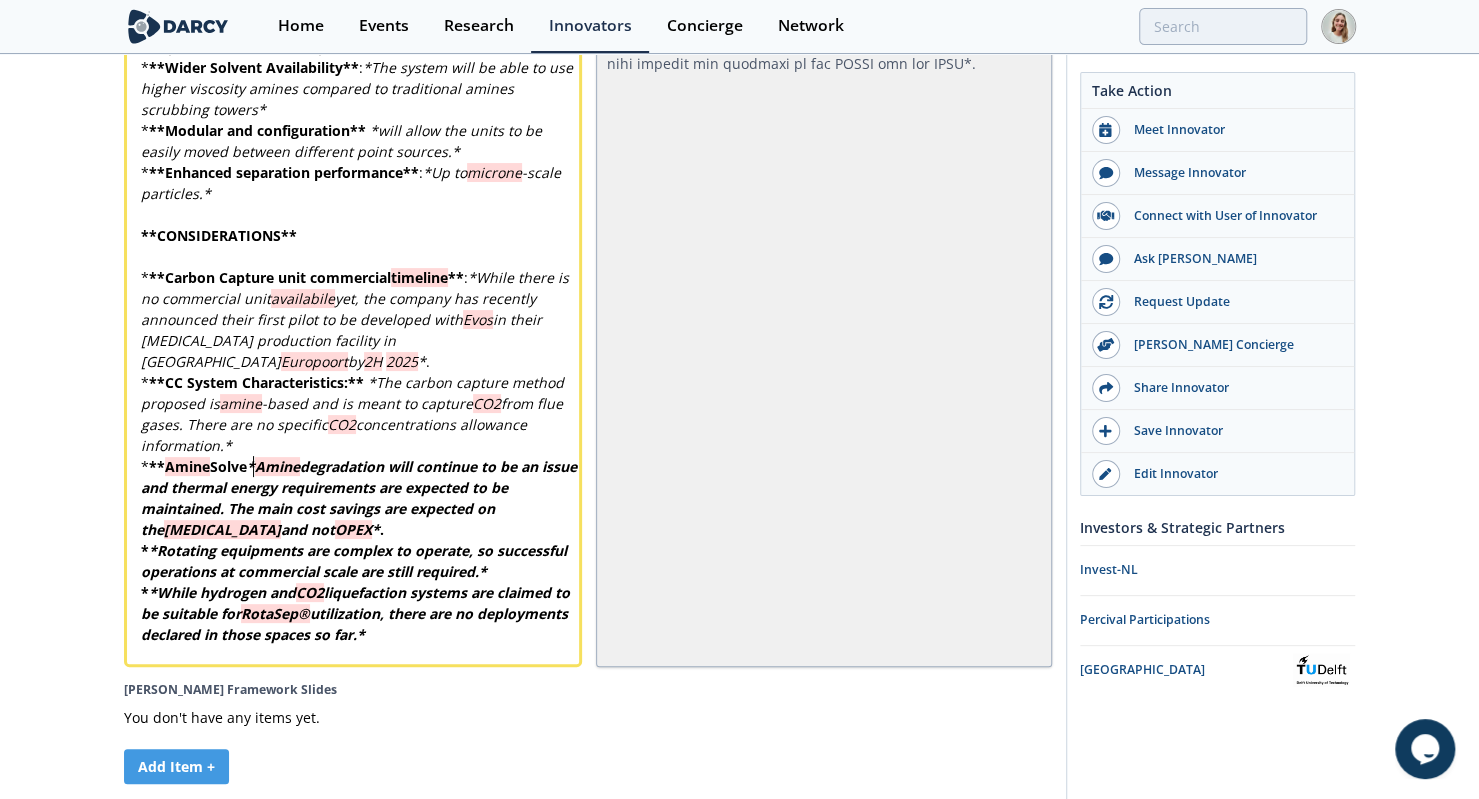 type 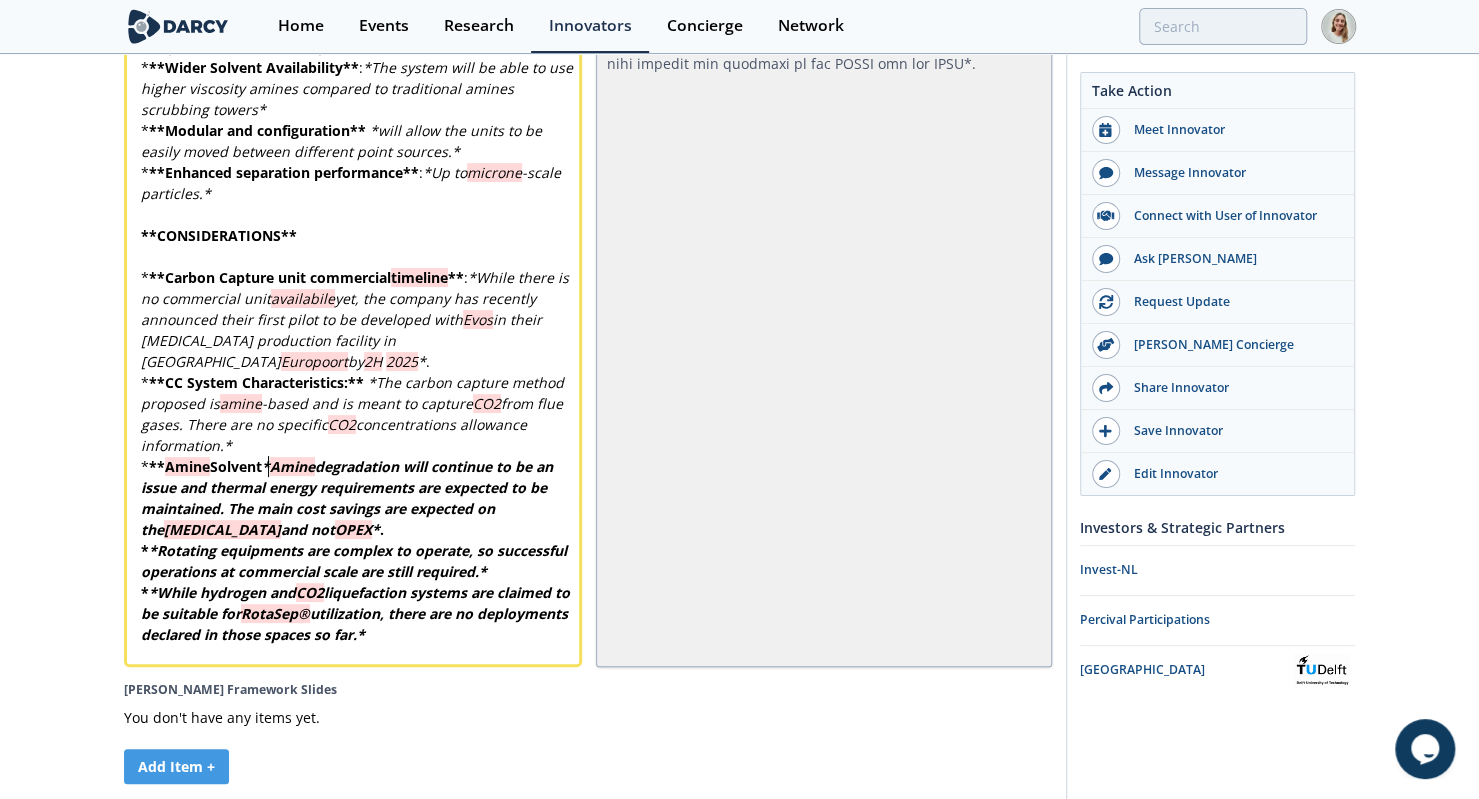 type 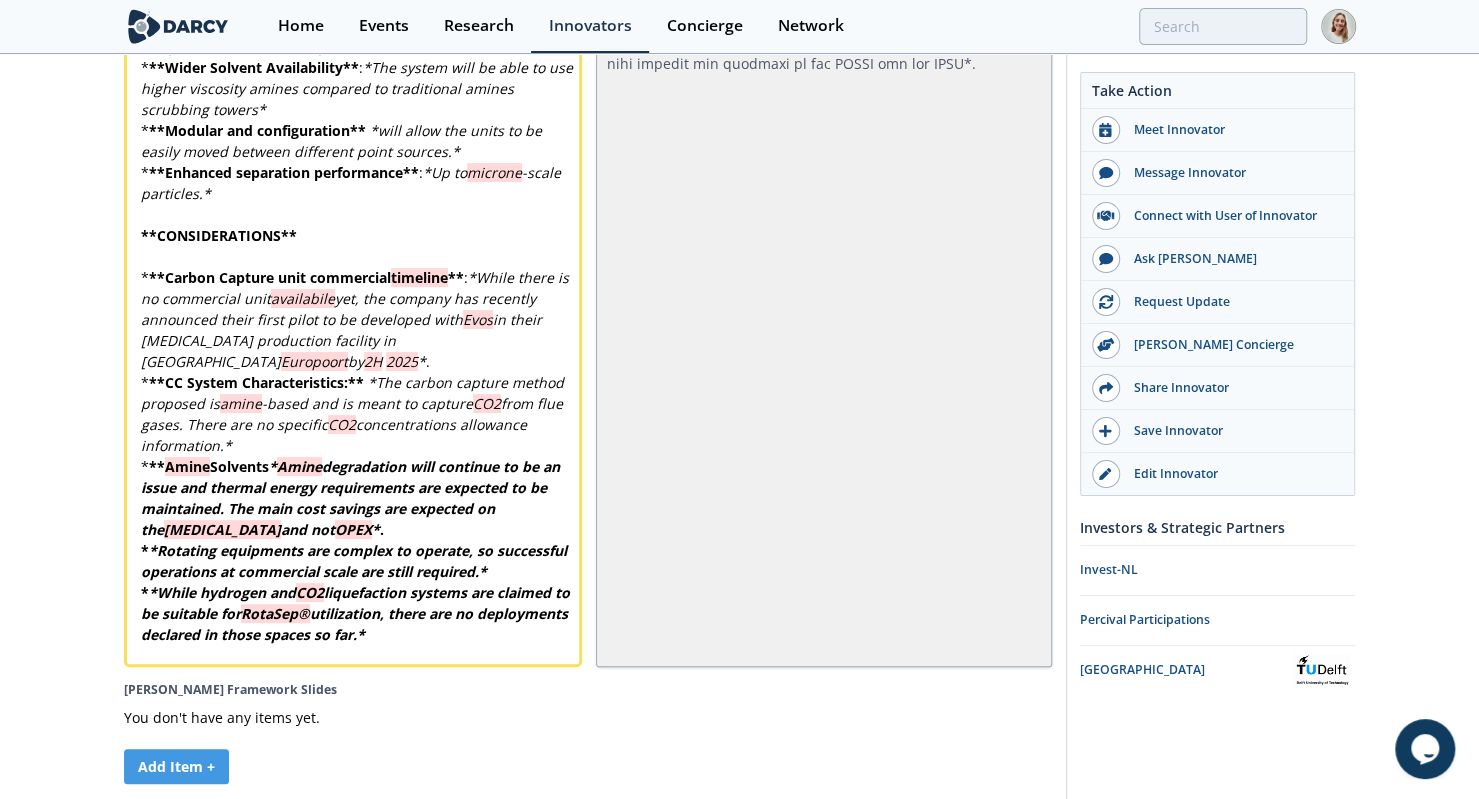 type 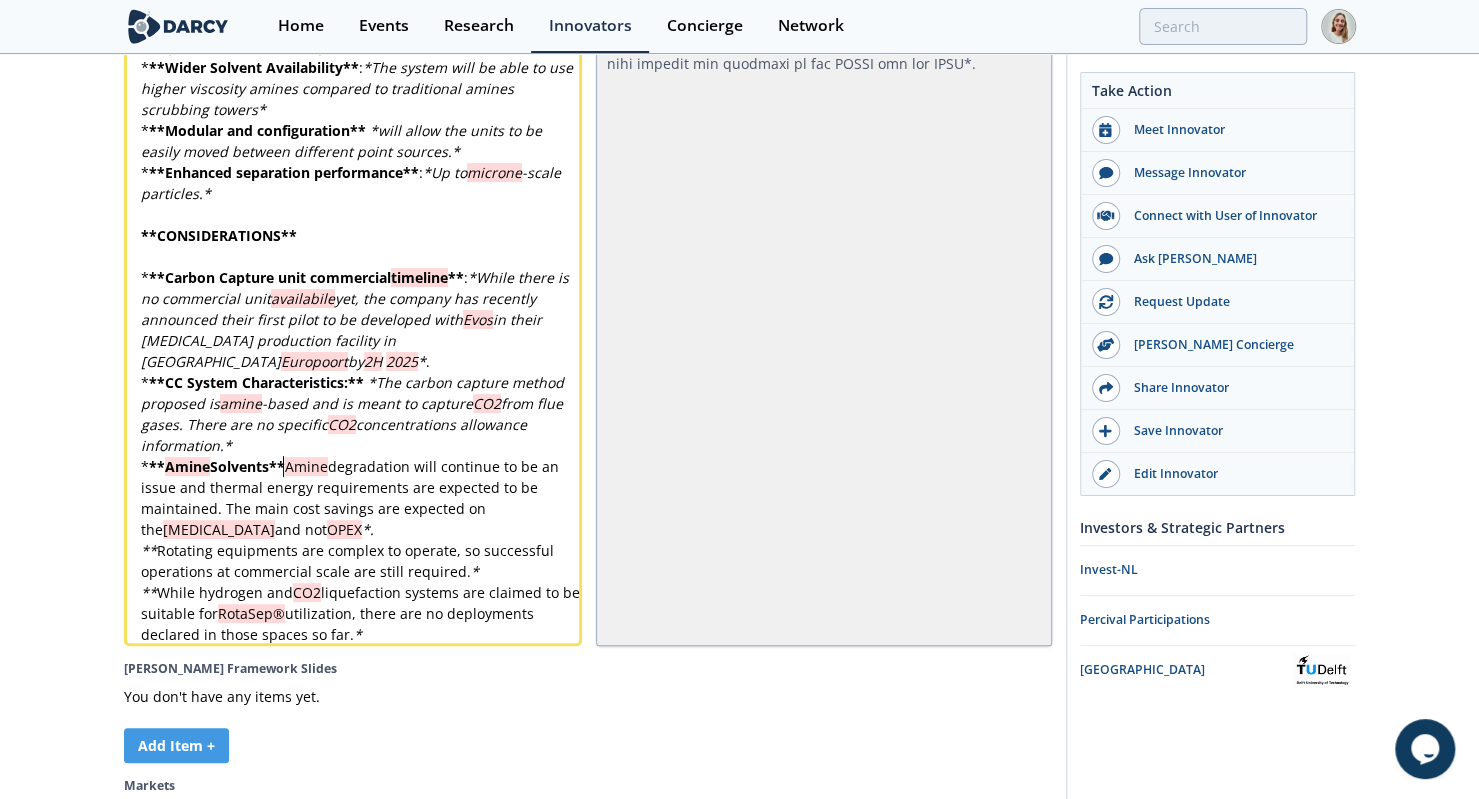 type 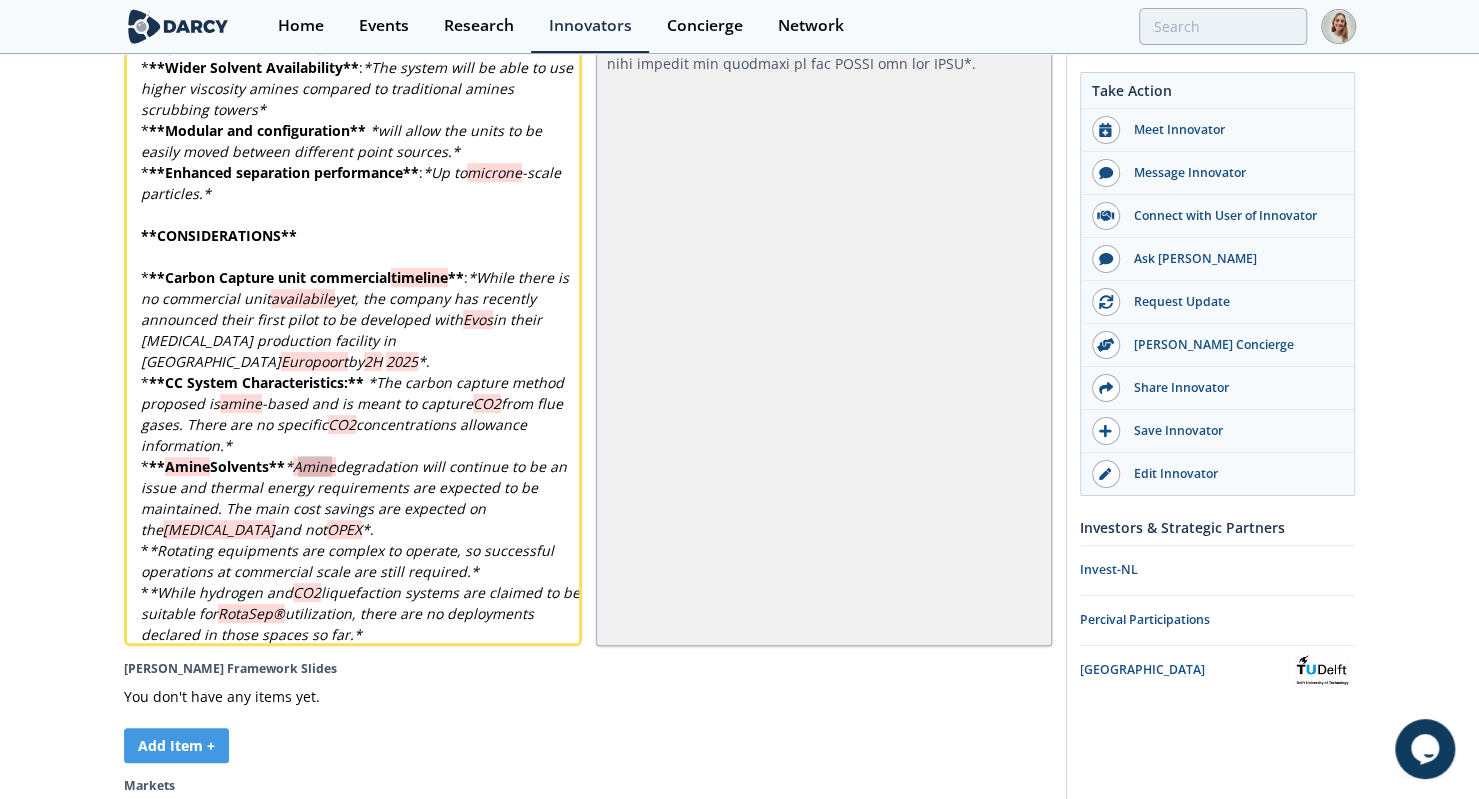 type on "Amine" 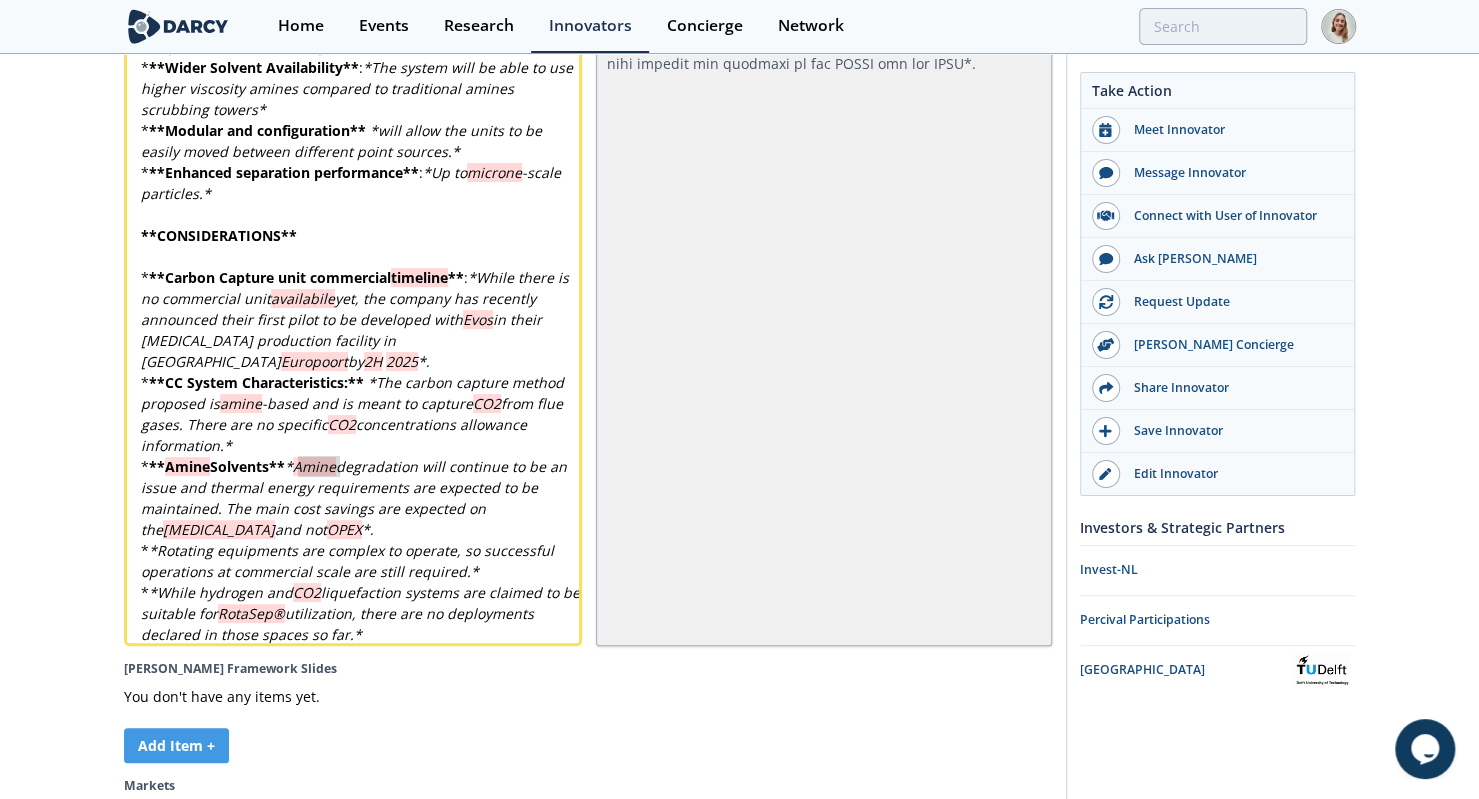 type 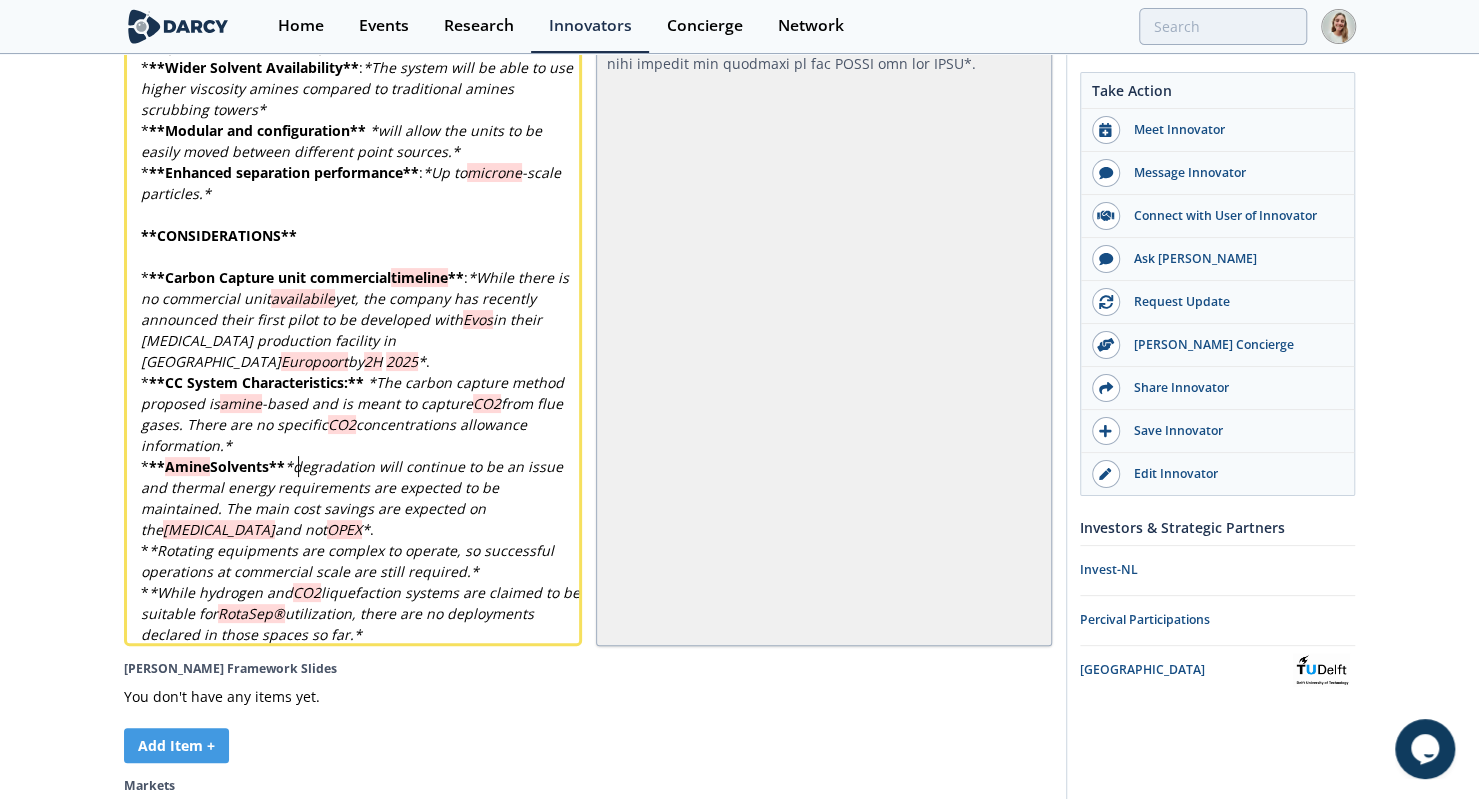 scroll, scrollTop: 0, scrollLeft: 0, axis: both 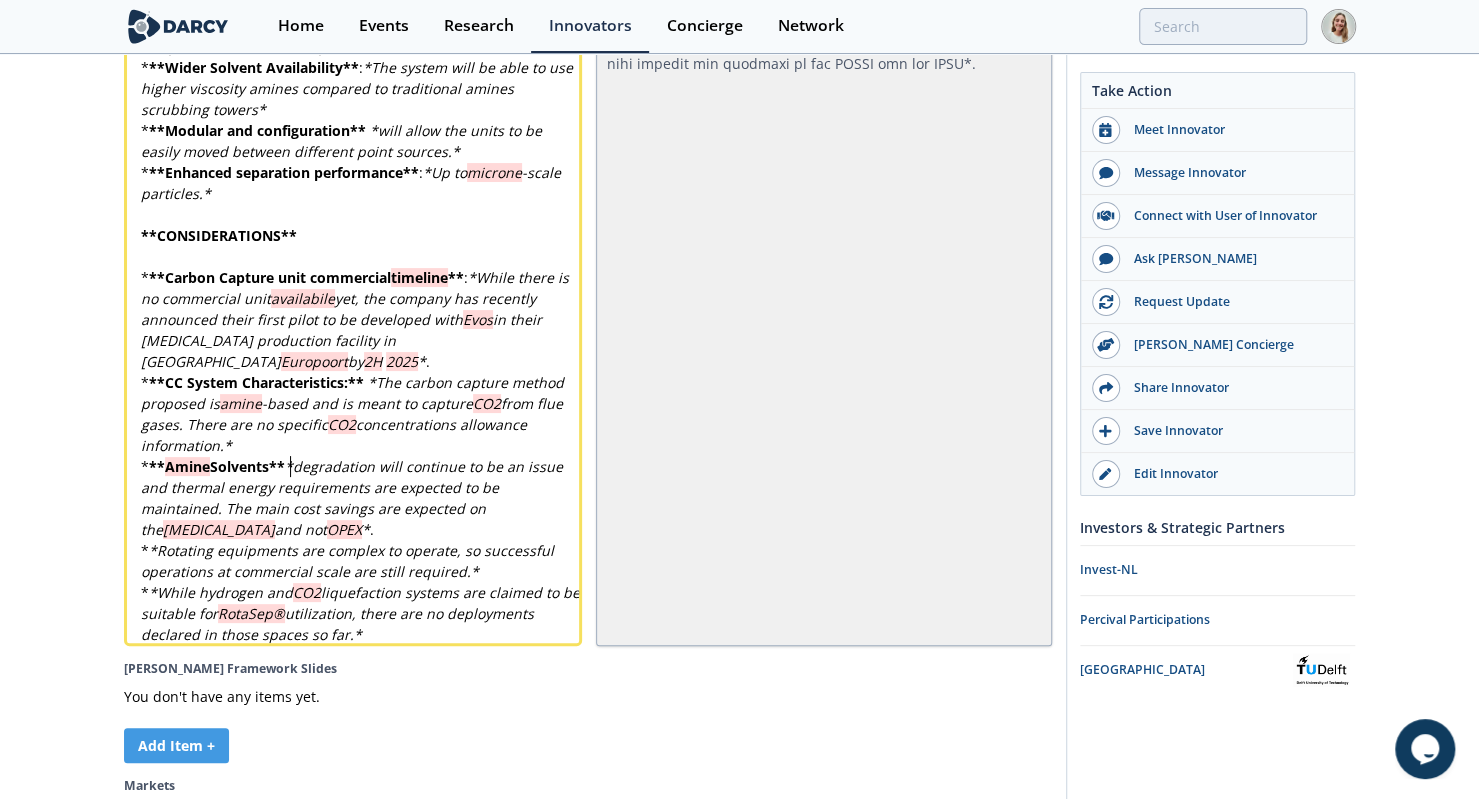 type 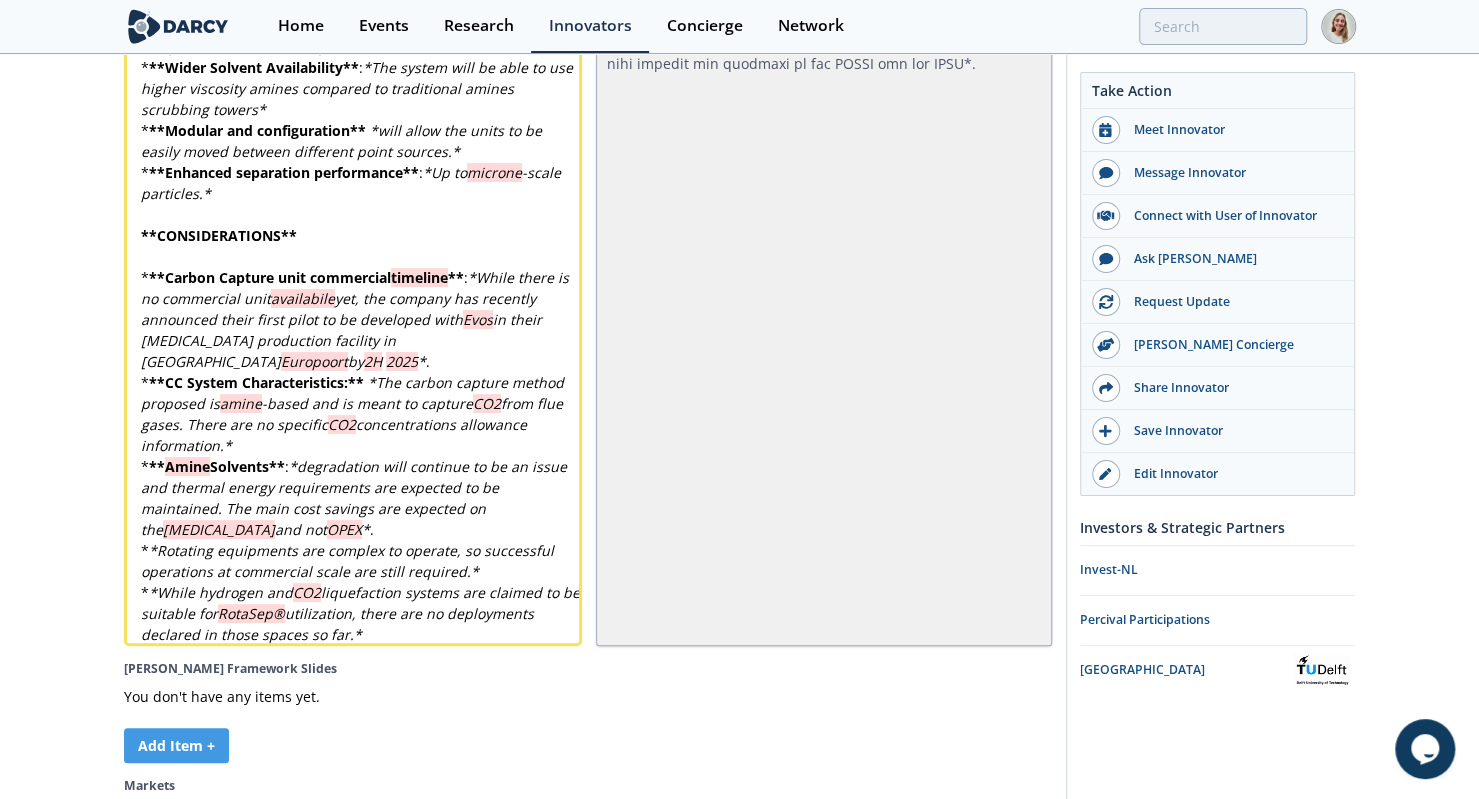 type 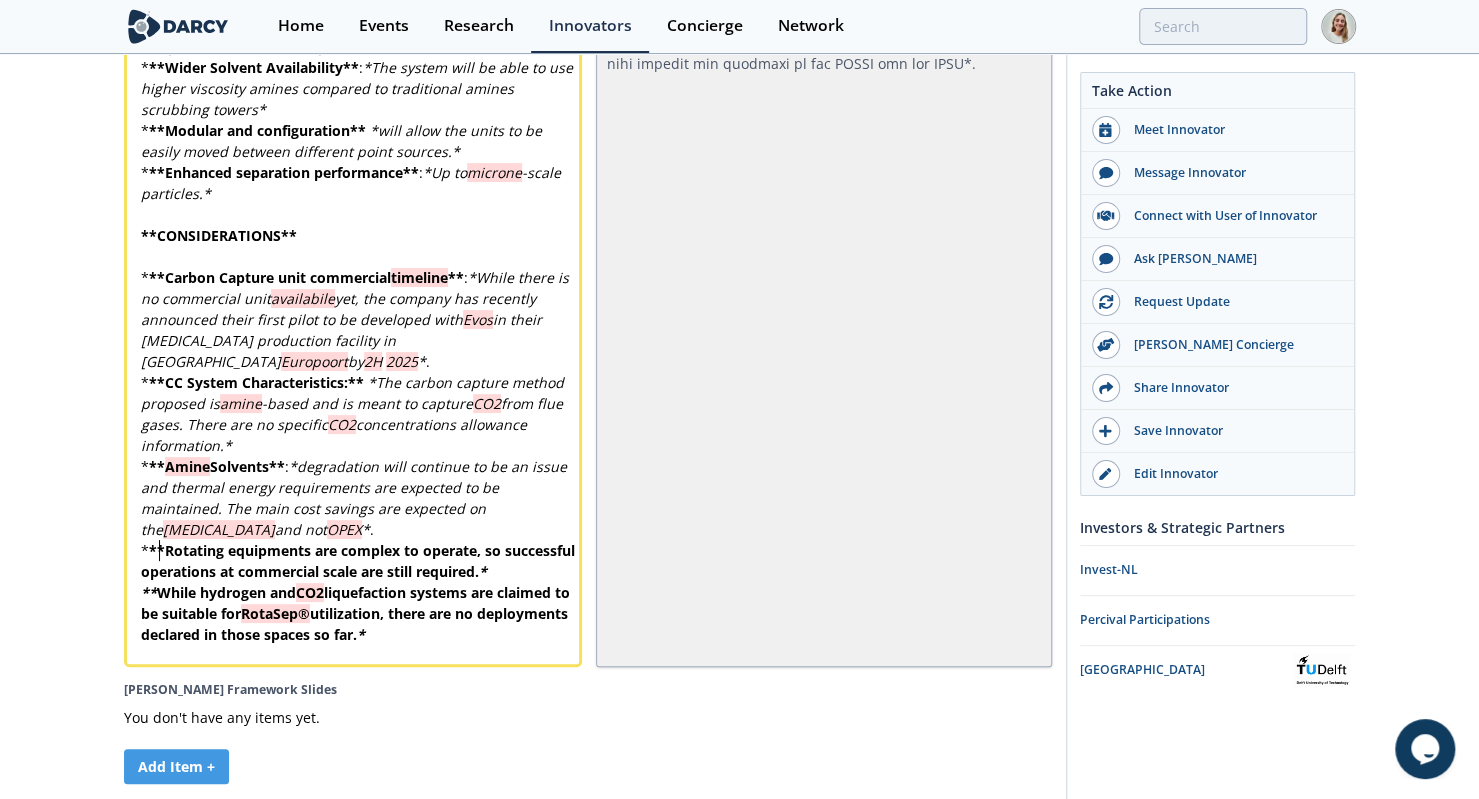 type 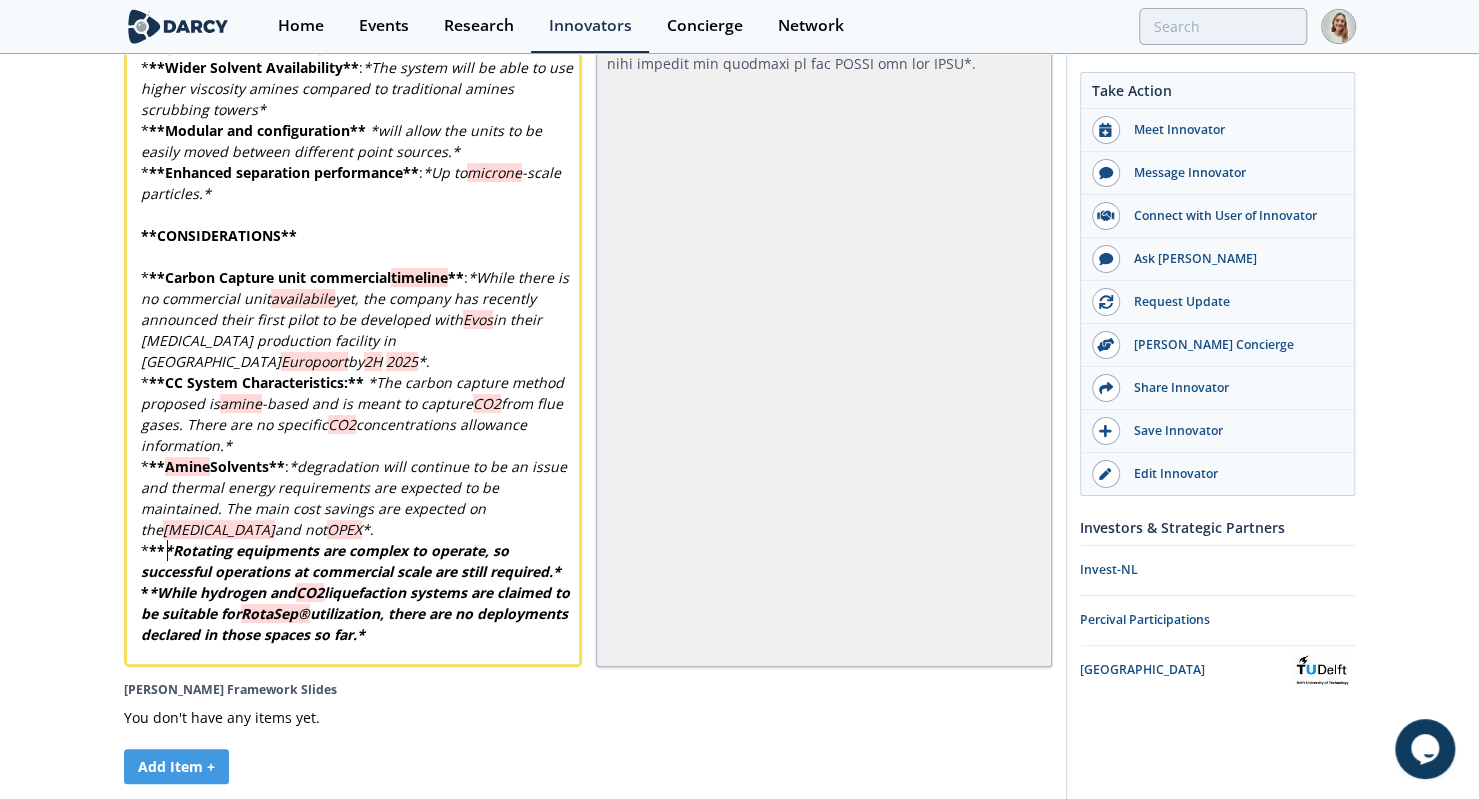 type 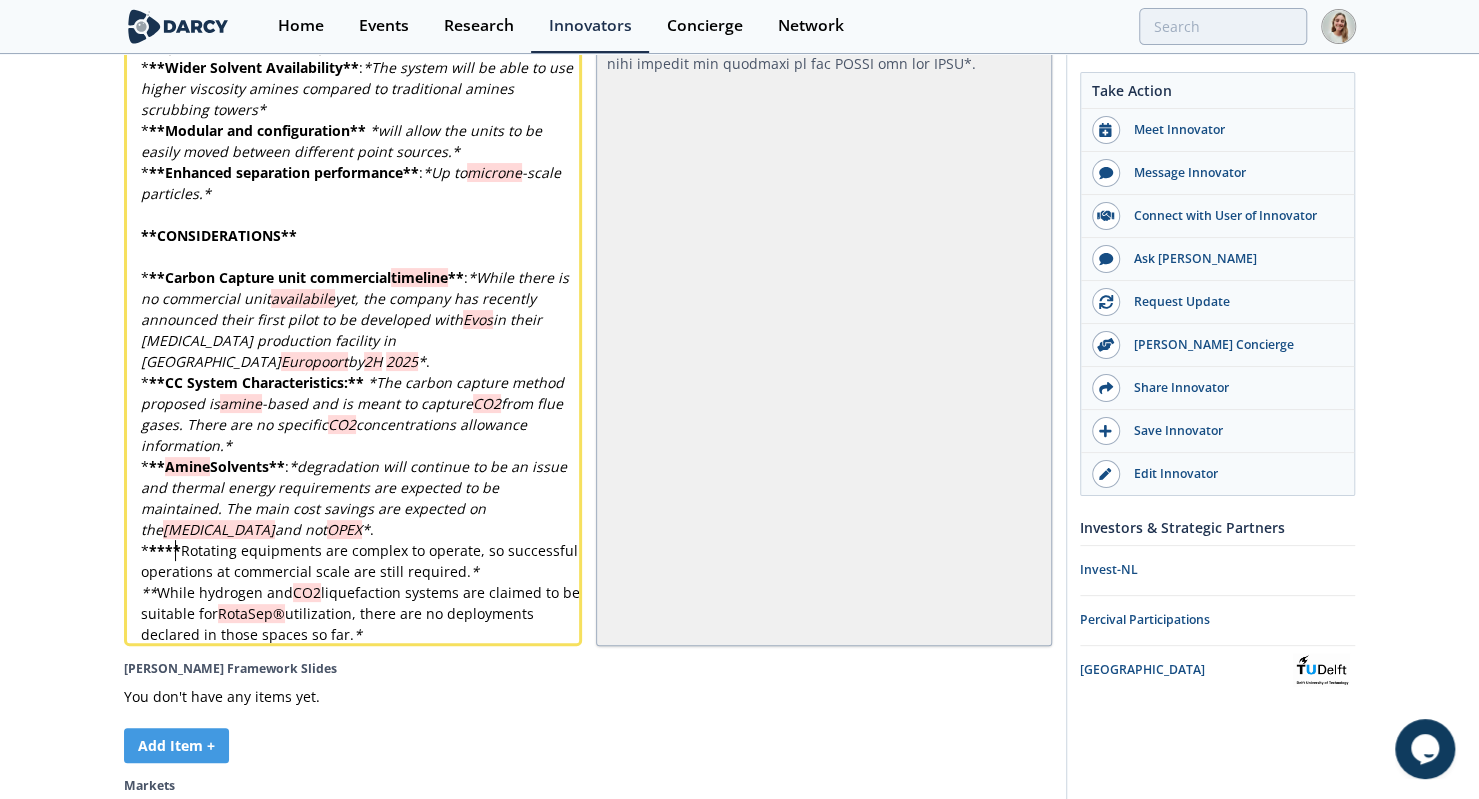 type 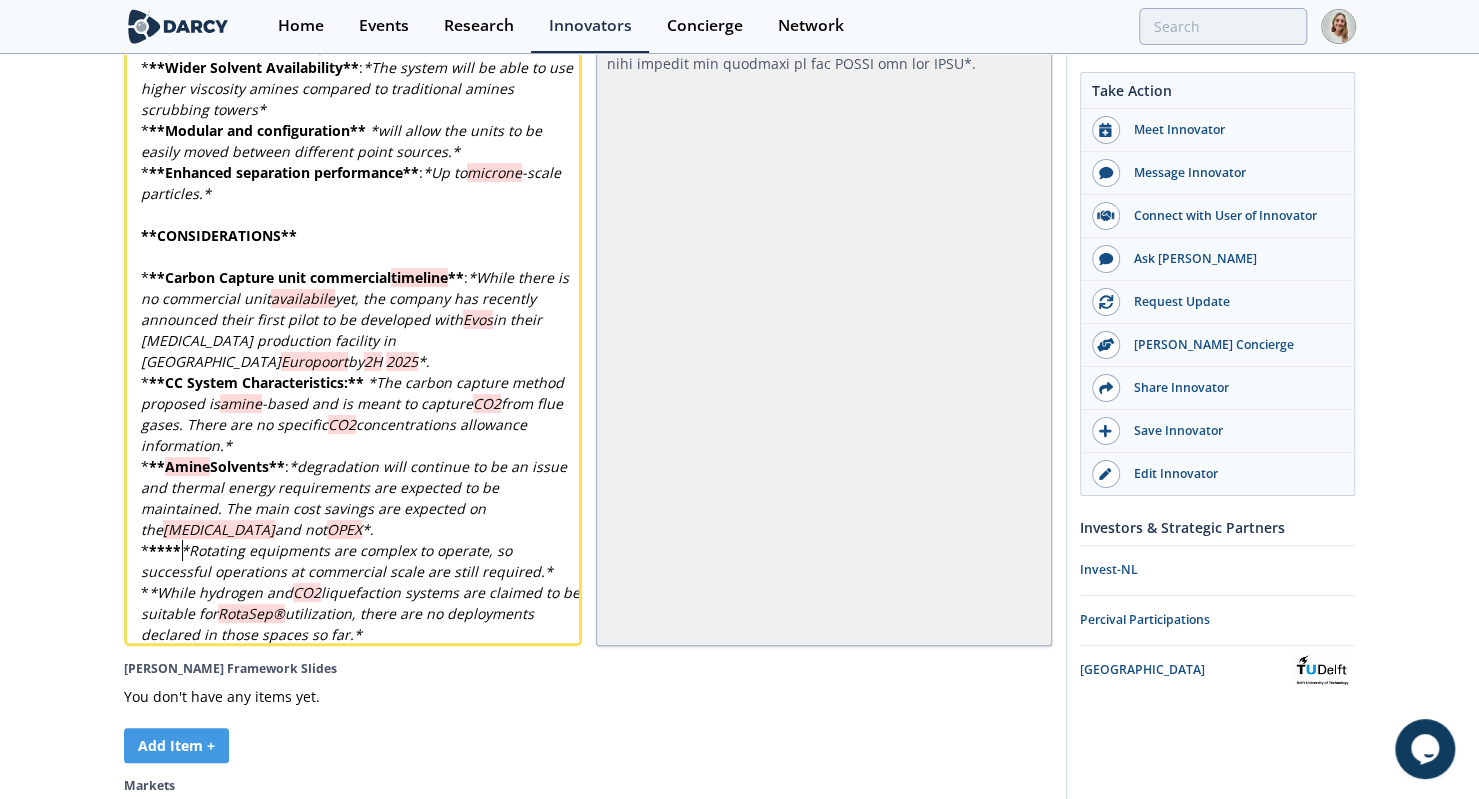 type 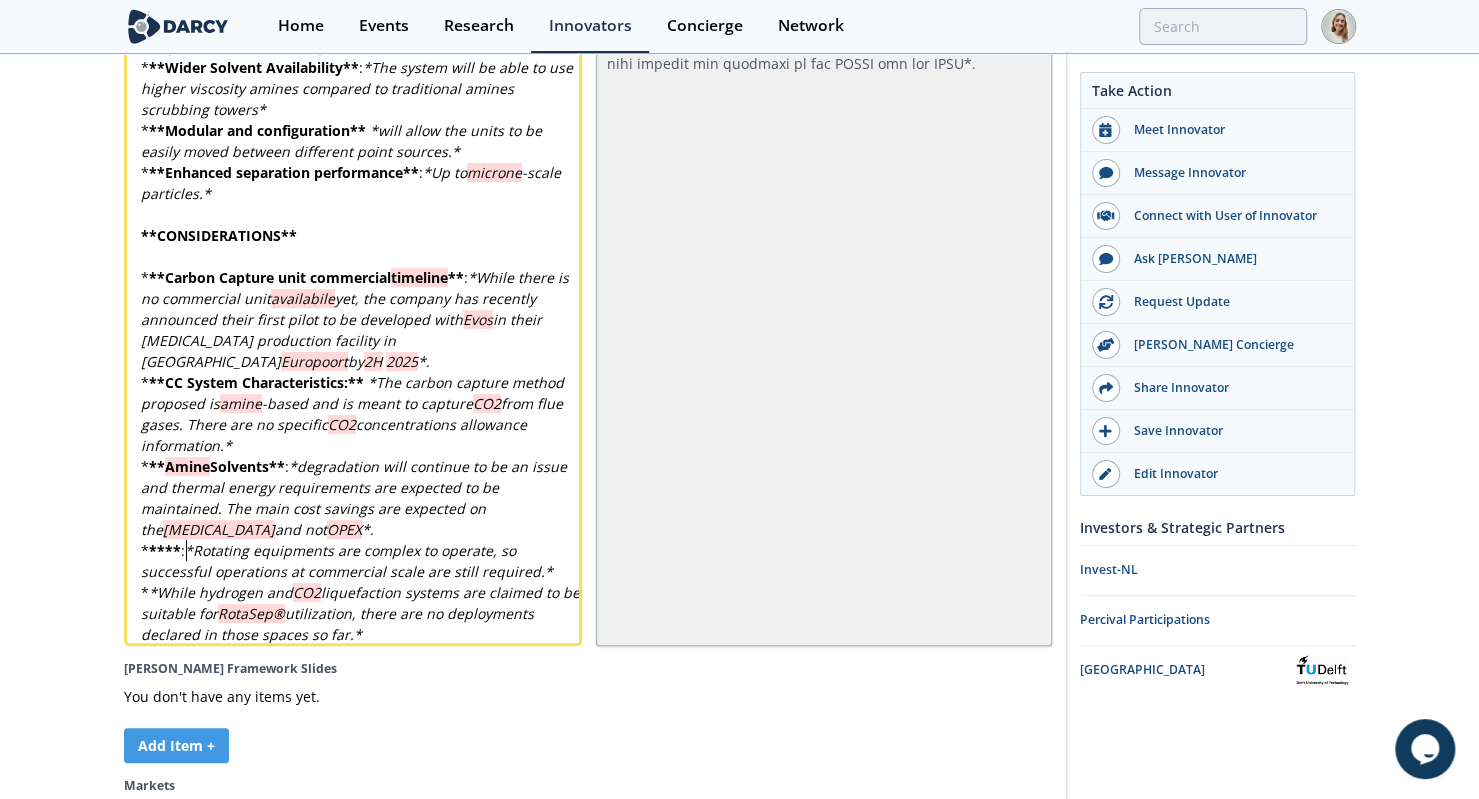 scroll, scrollTop: 0, scrollLeft: 0, axis: both 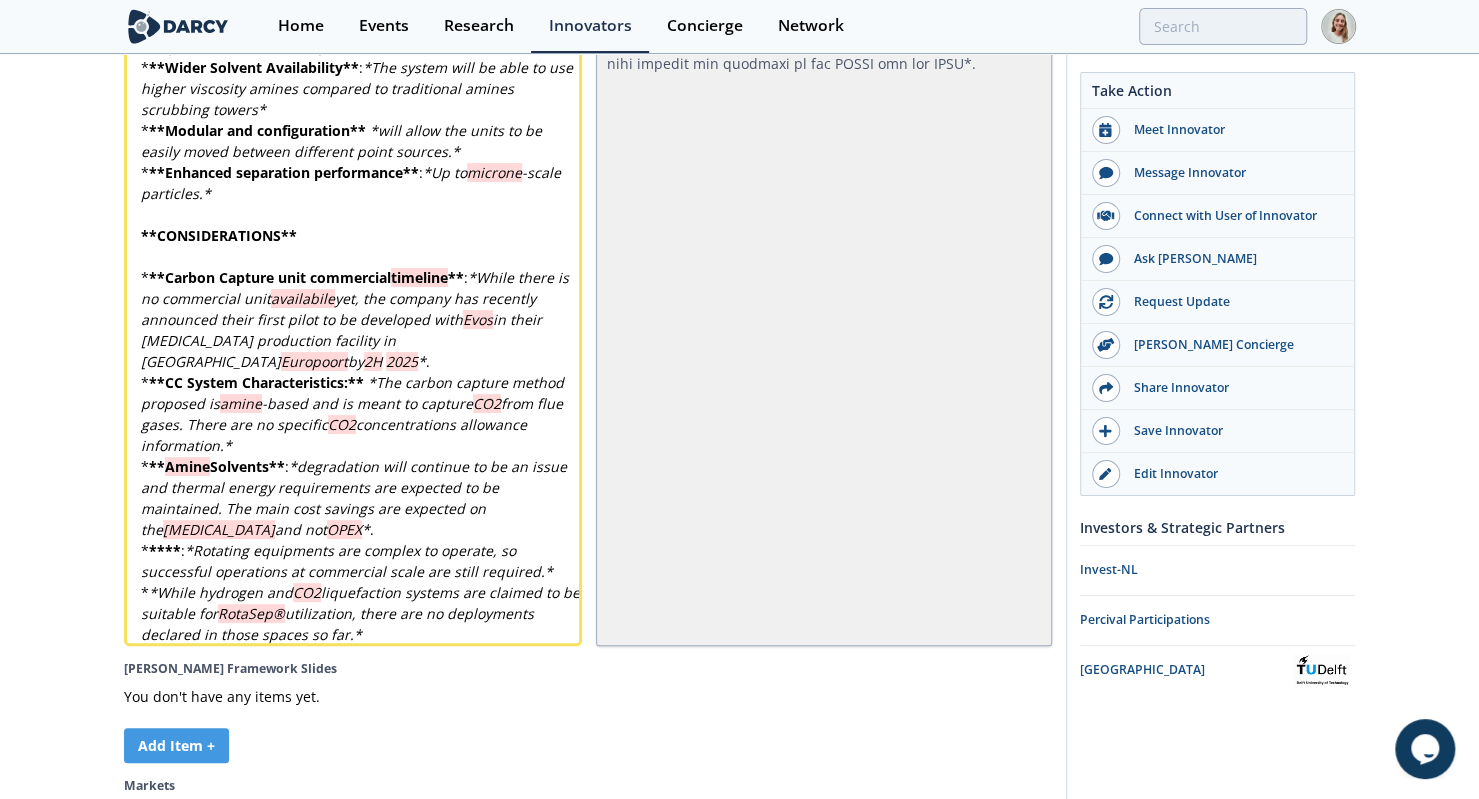 type 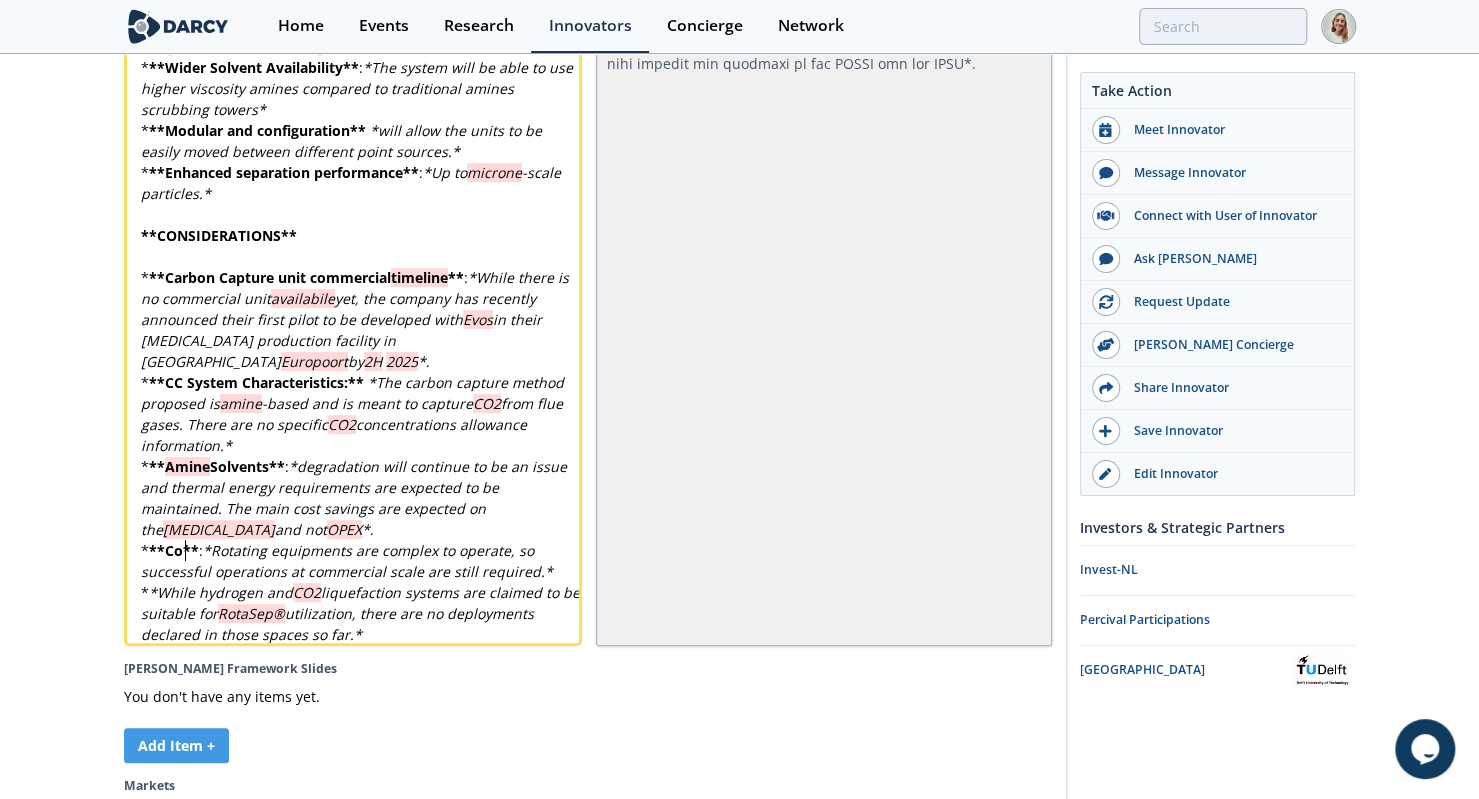 type 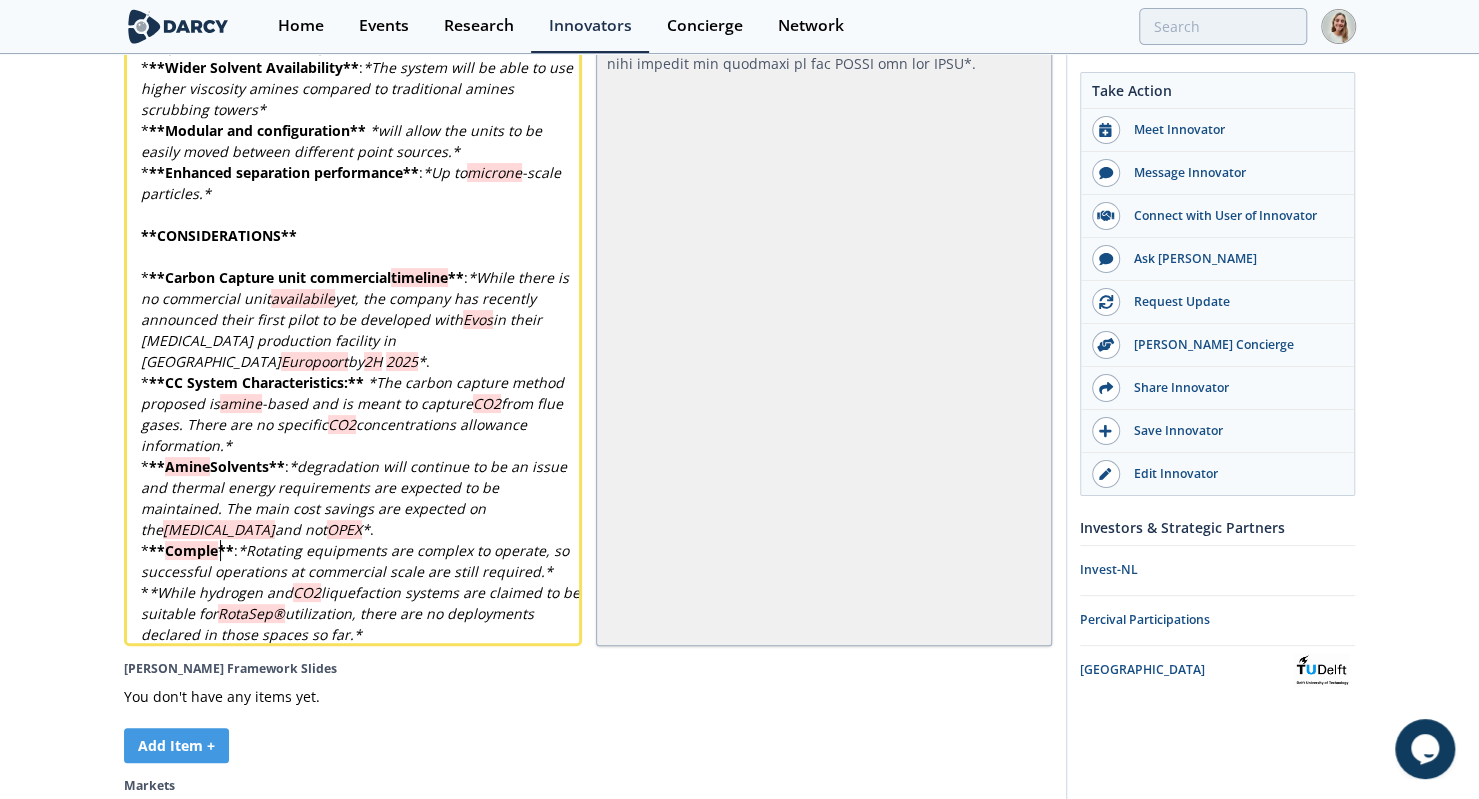 type 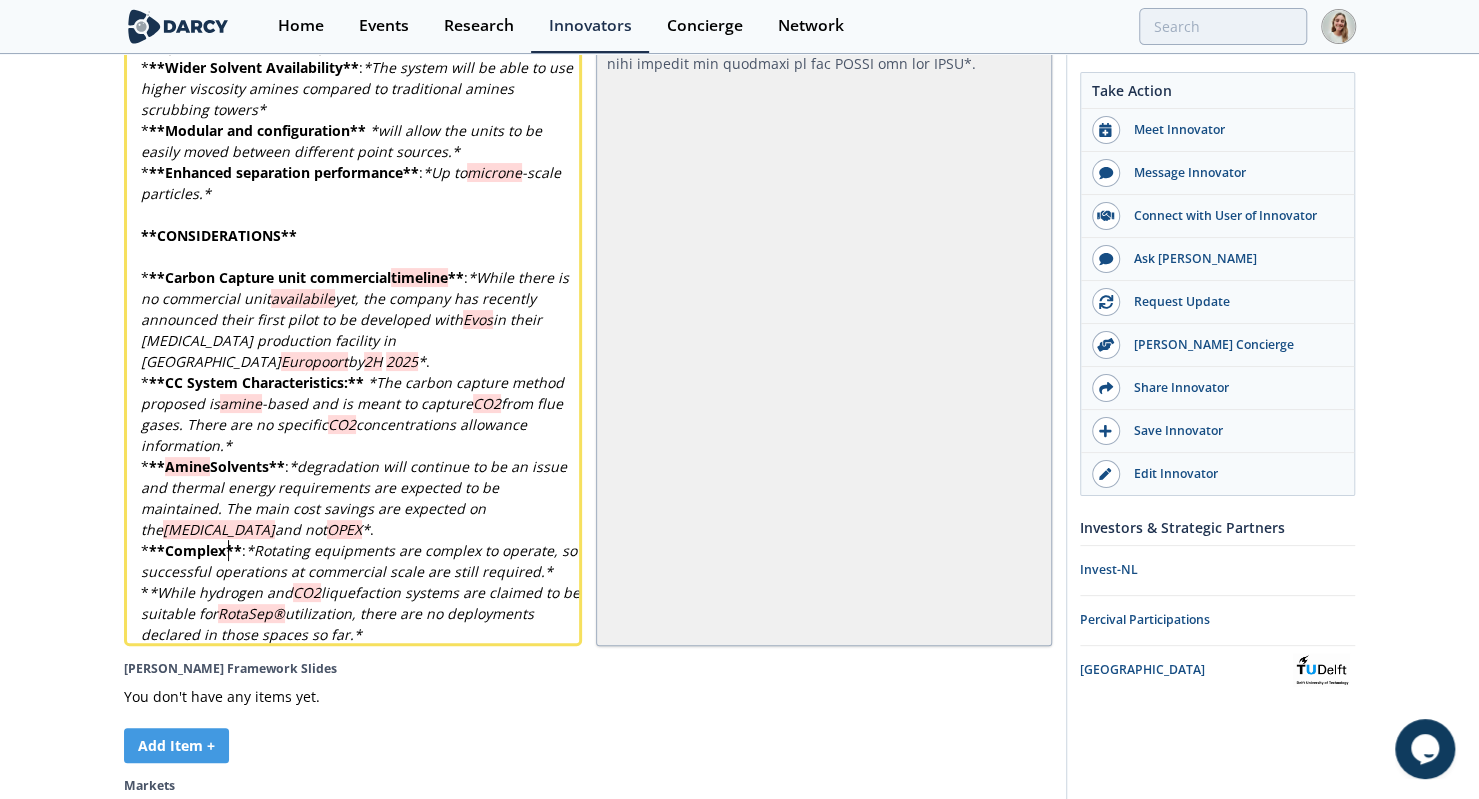type 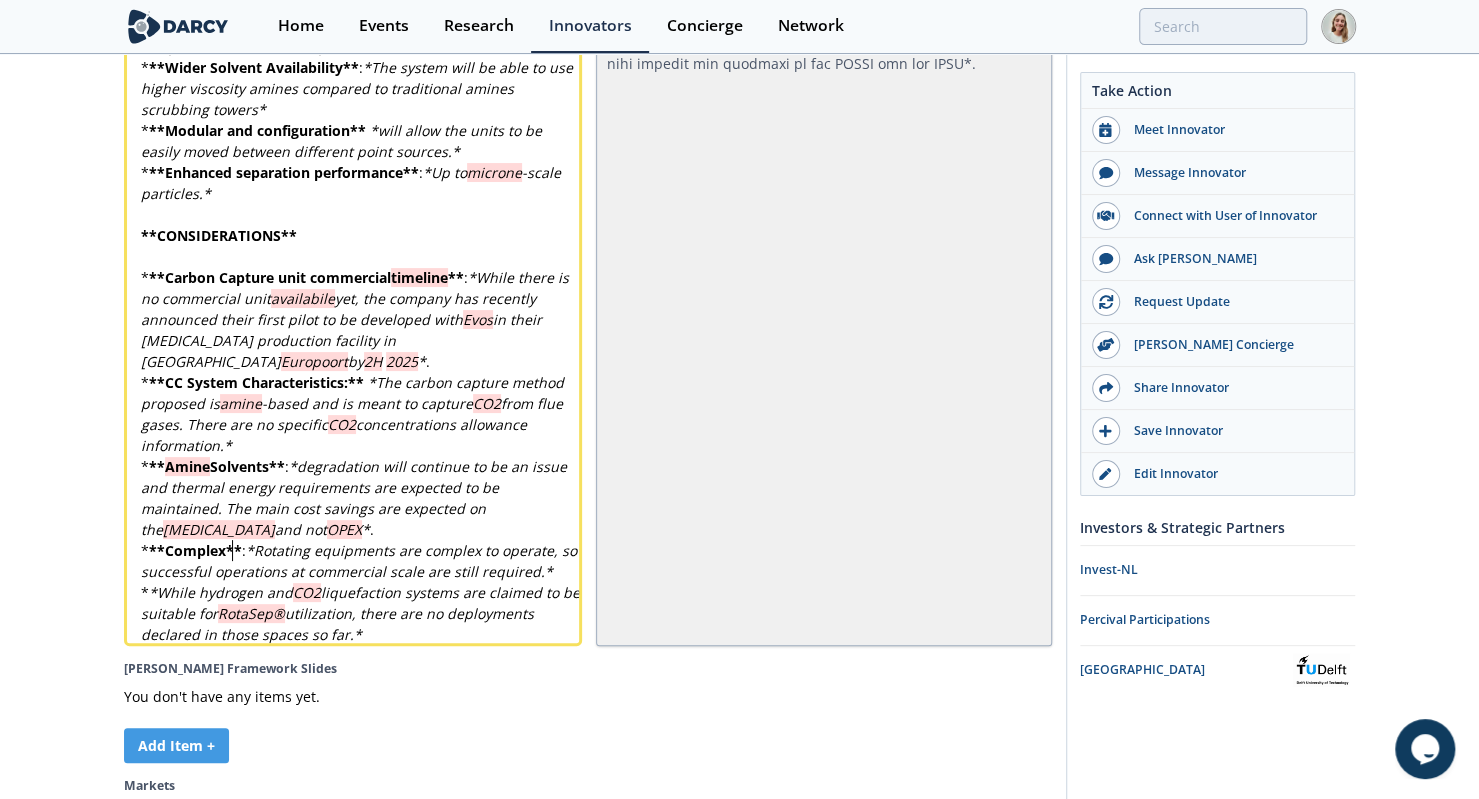 type 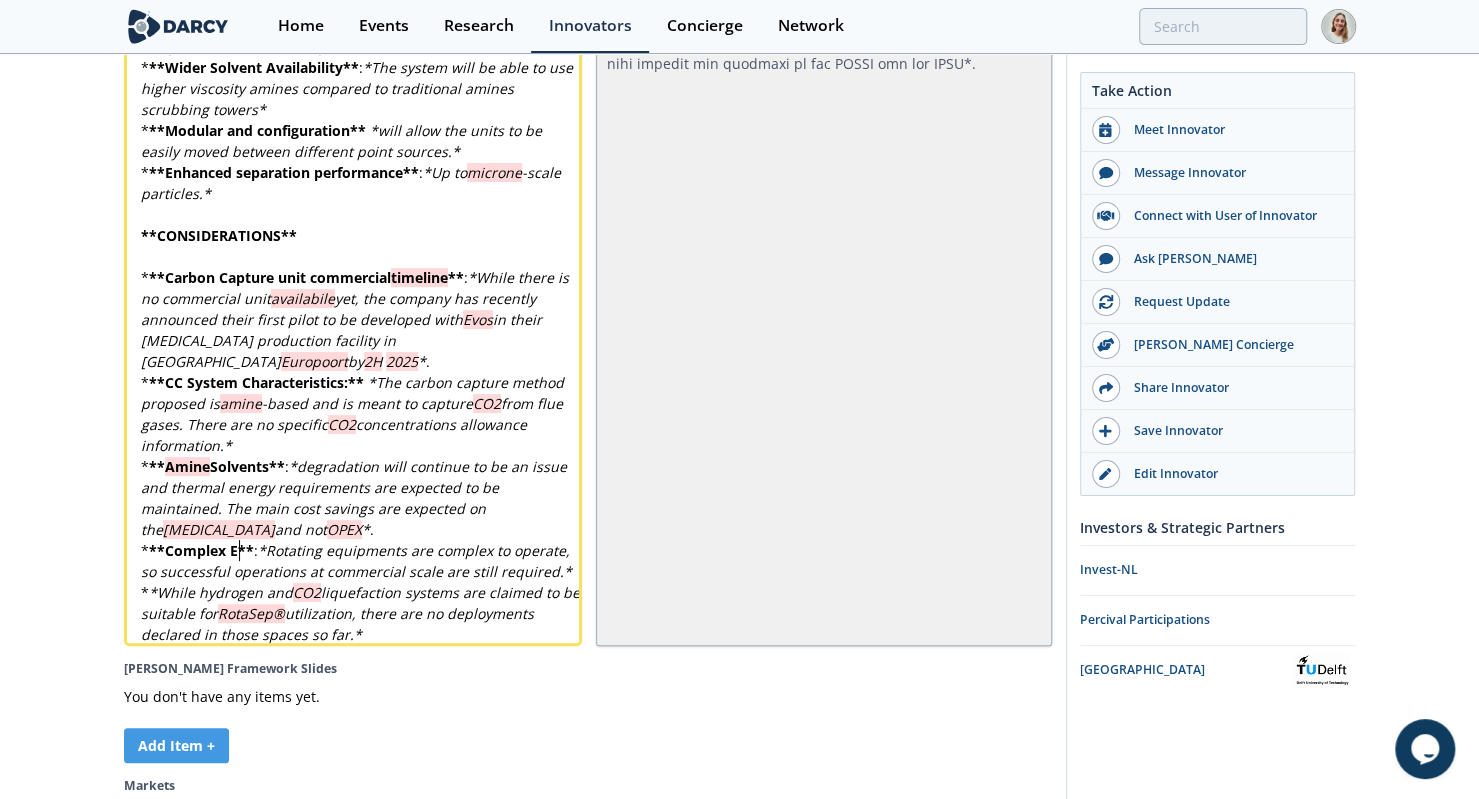 type 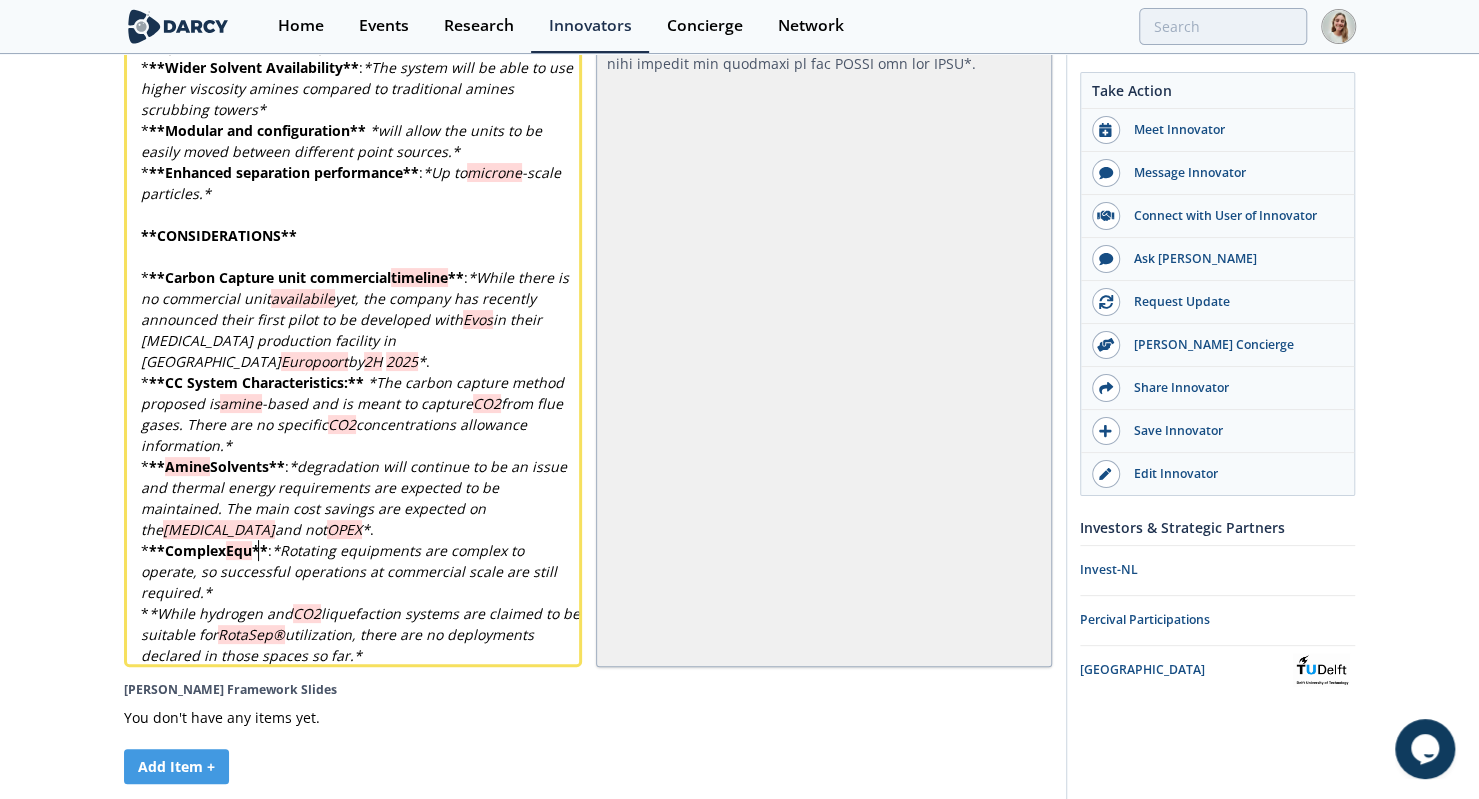 type 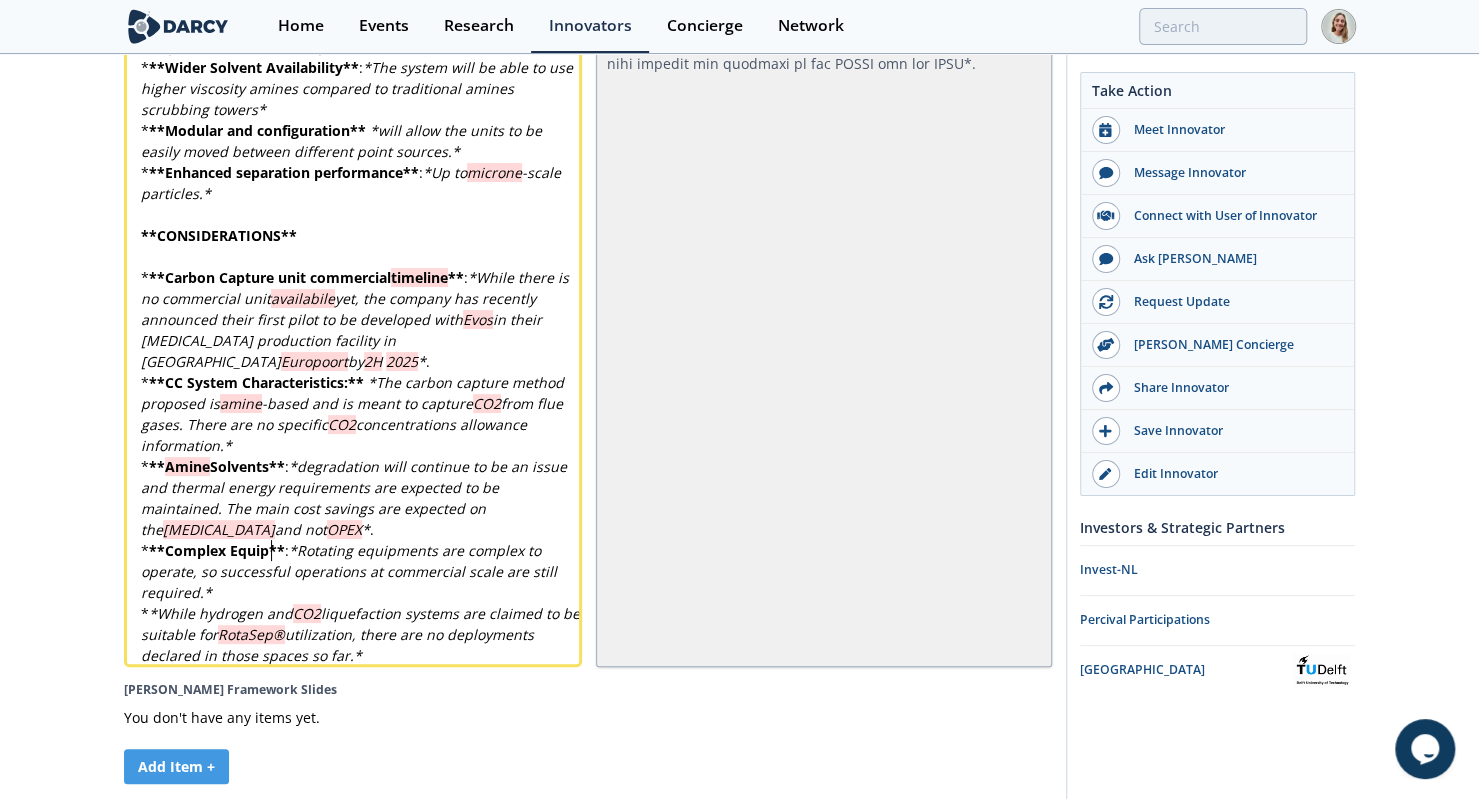 type 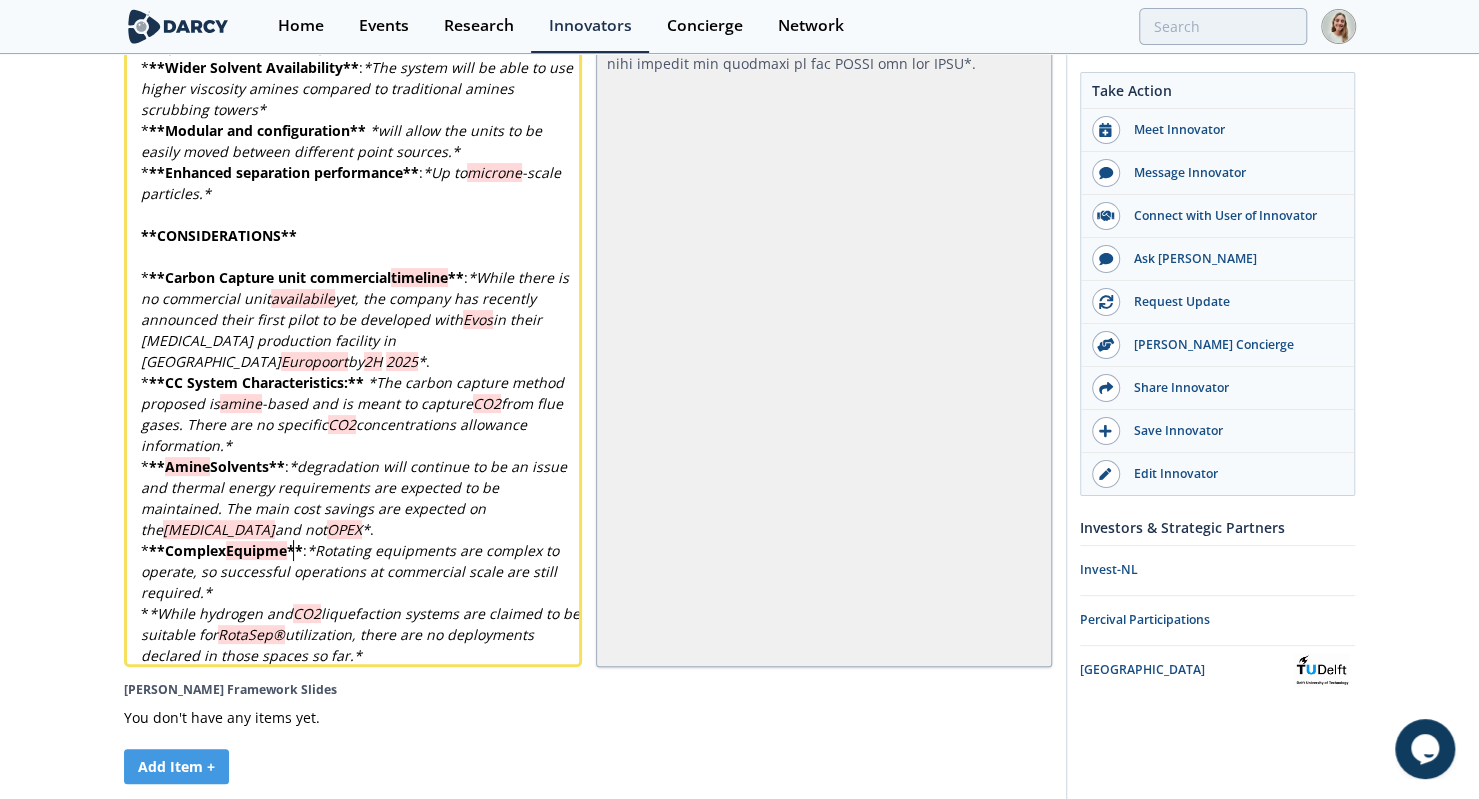 type 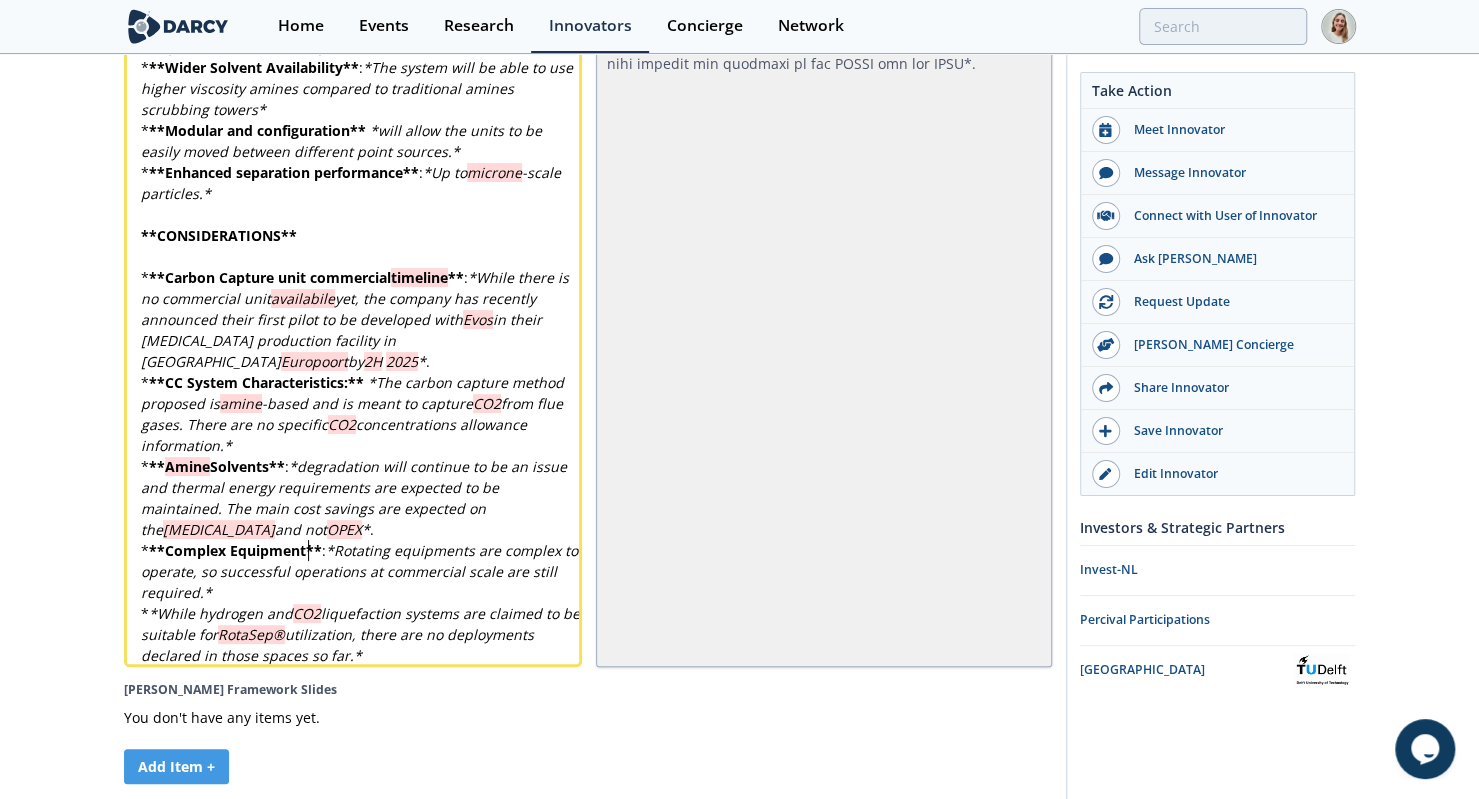 scroll, scrollTop: 0, scrollLeft: 0, axis: both 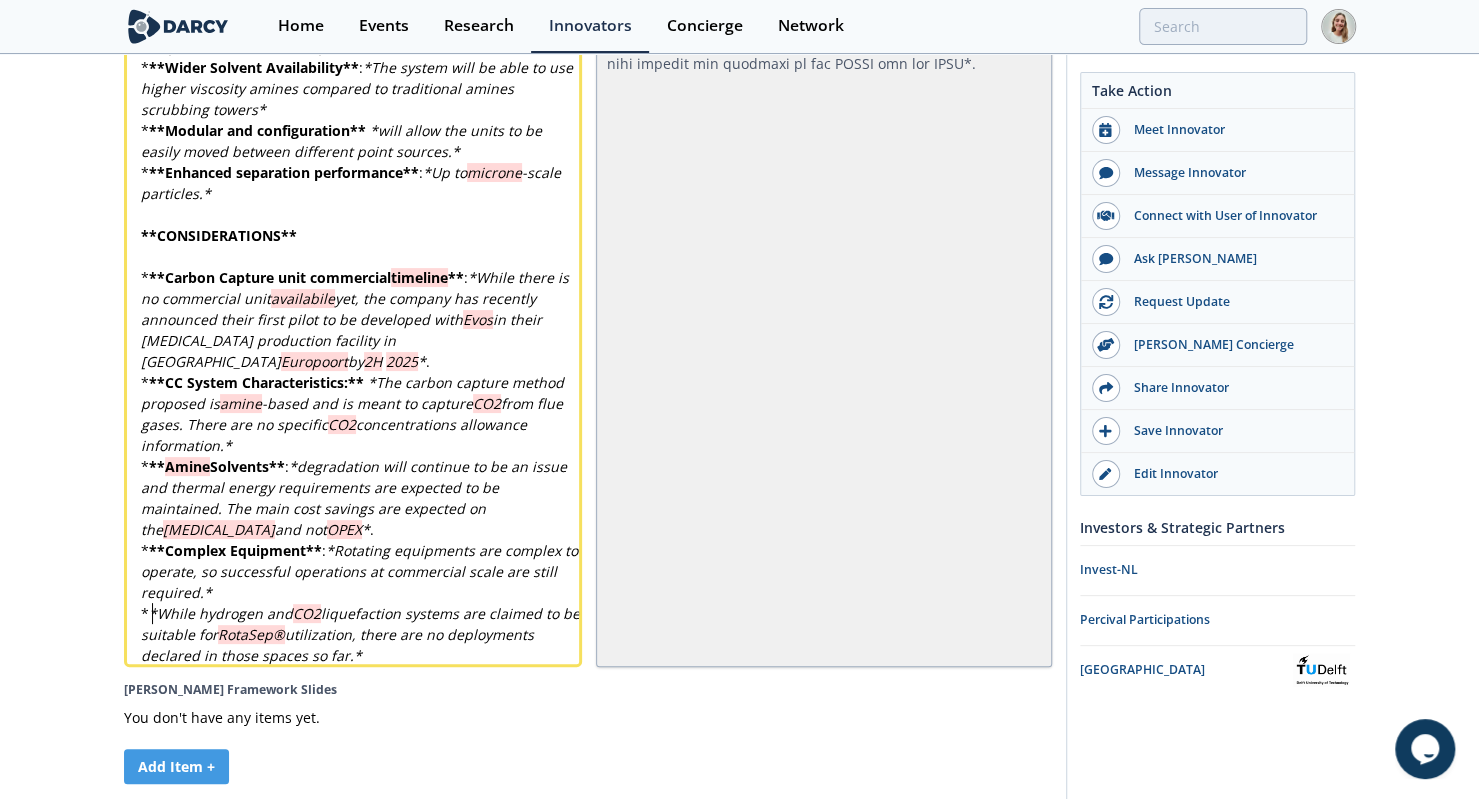 type 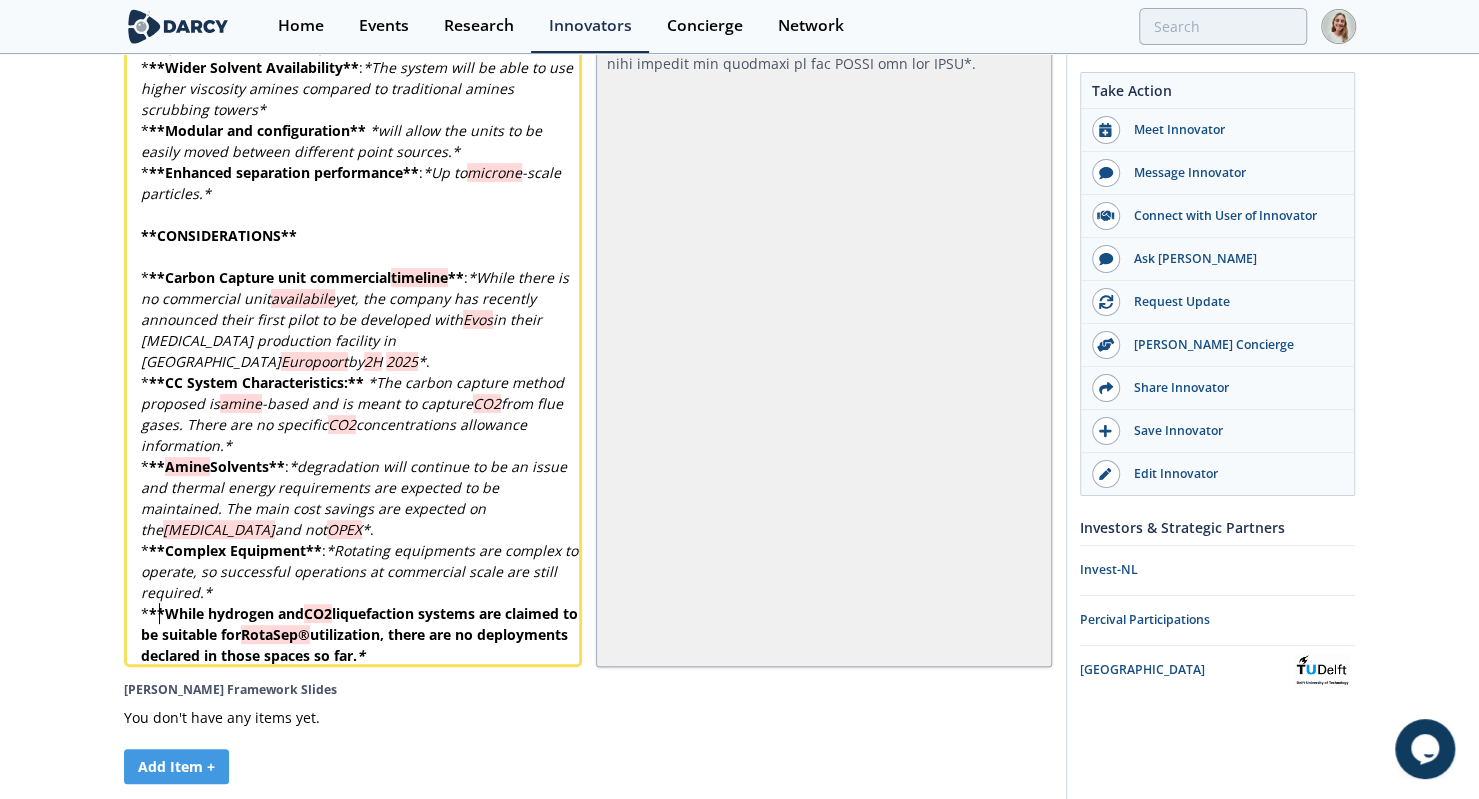 type 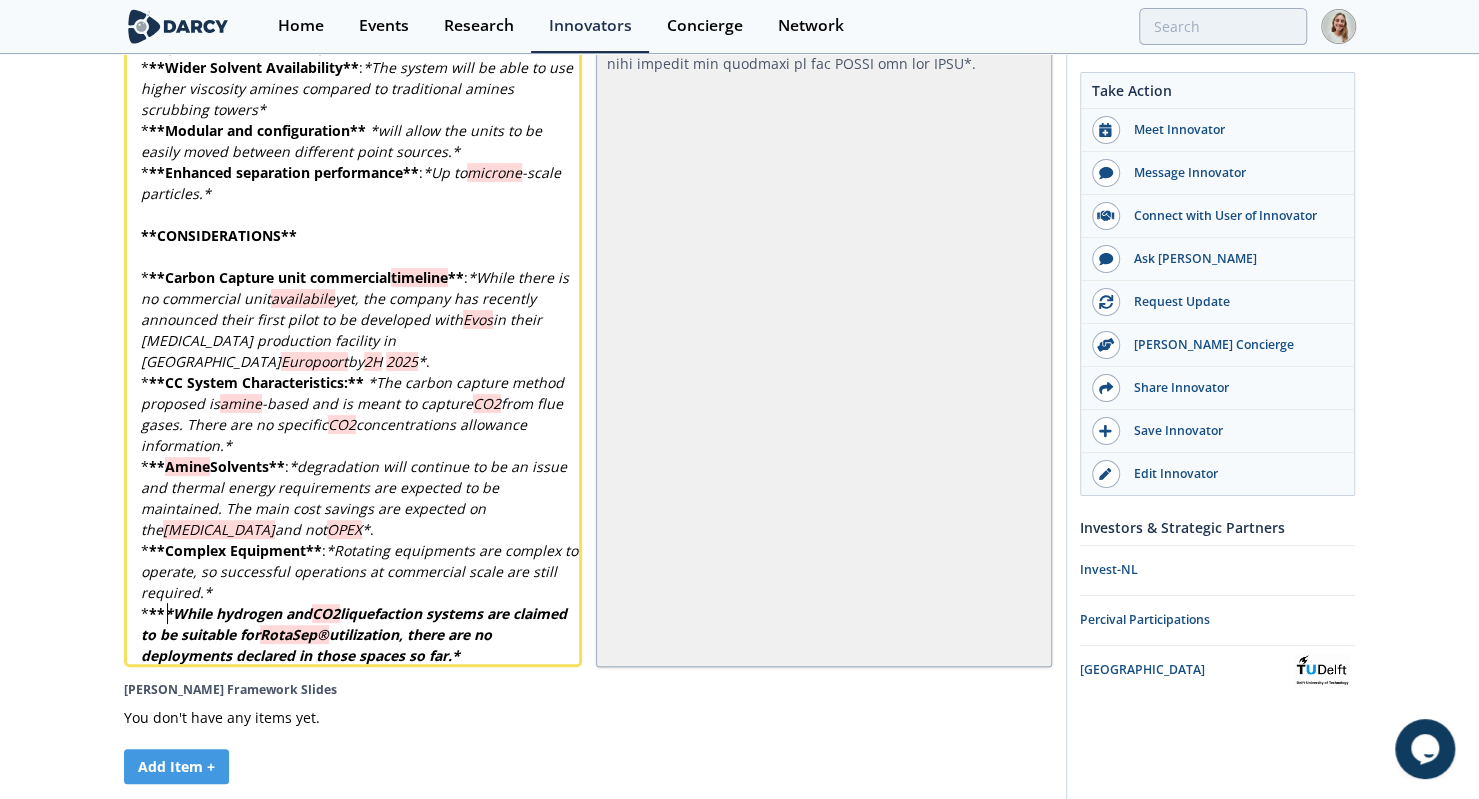 type 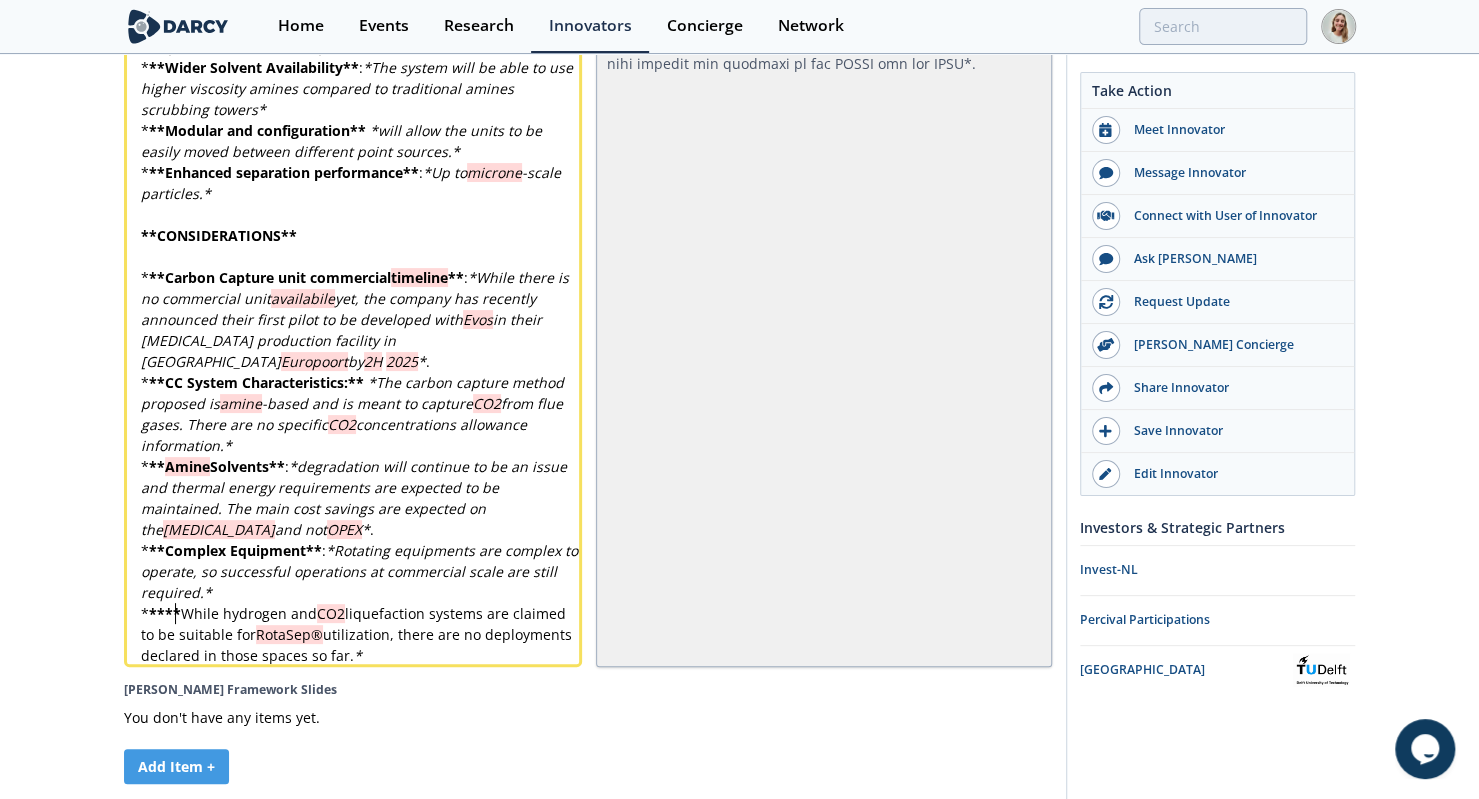 type 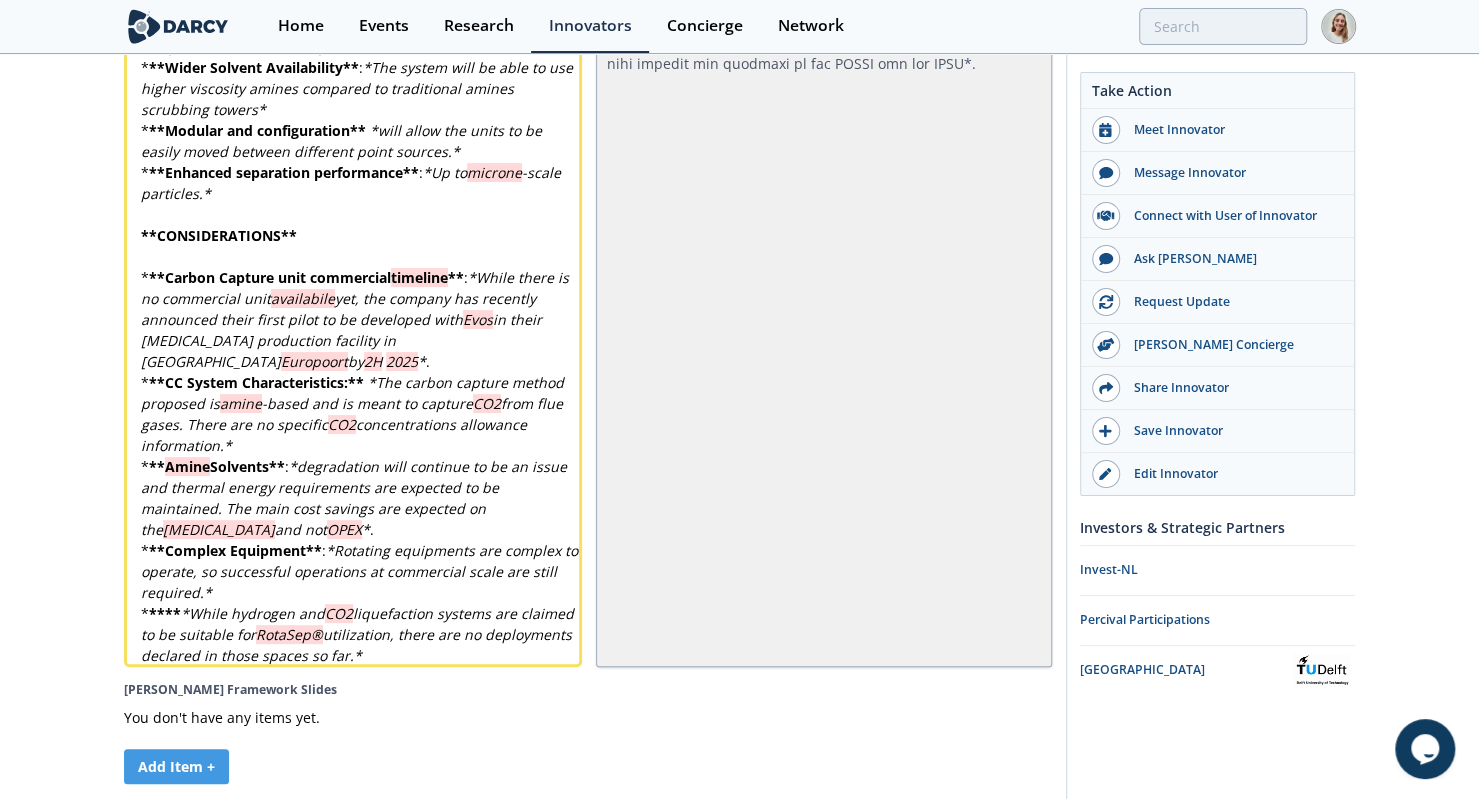 type 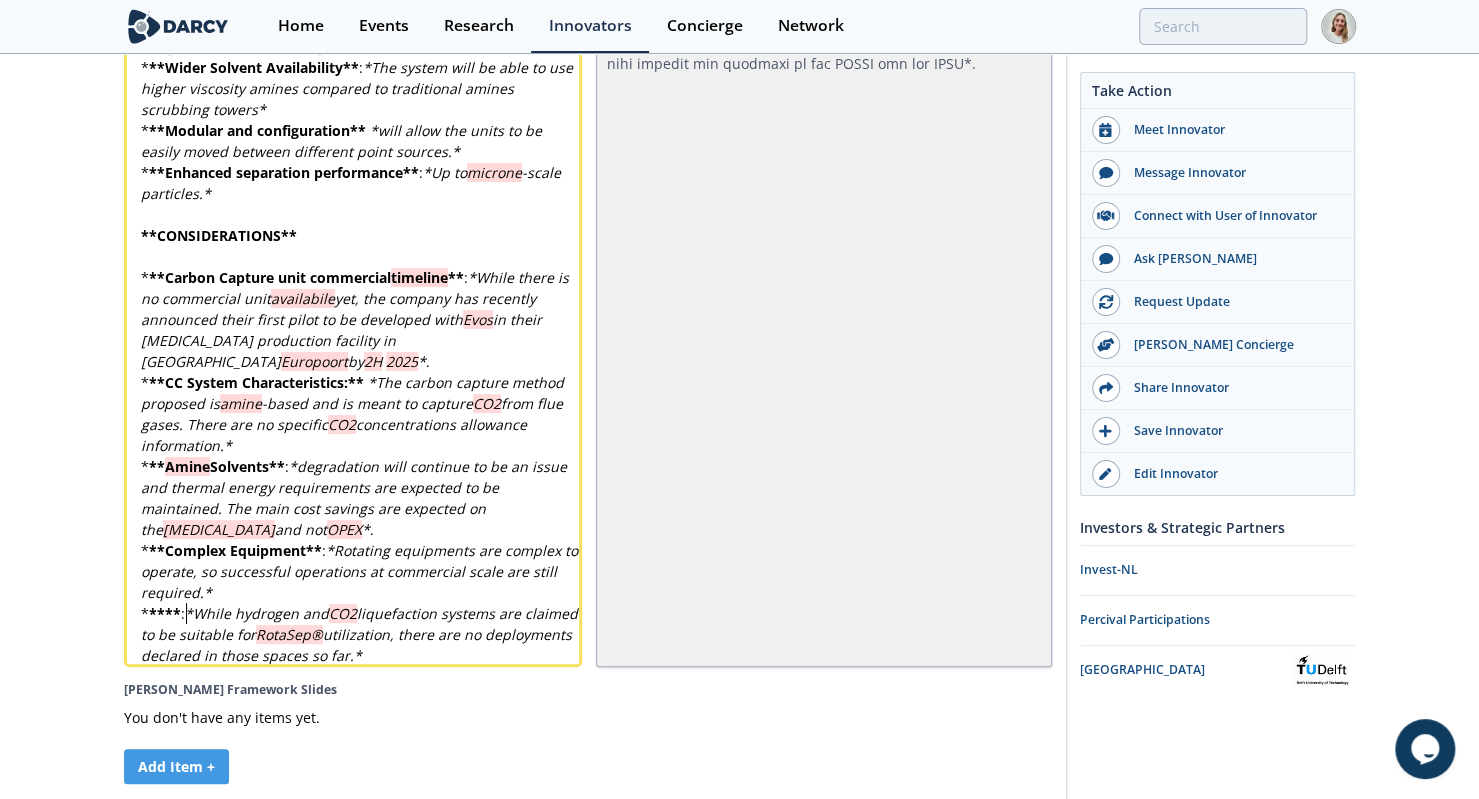 scroll, scrollTop: 0, scrollLeft: 0, axis: both 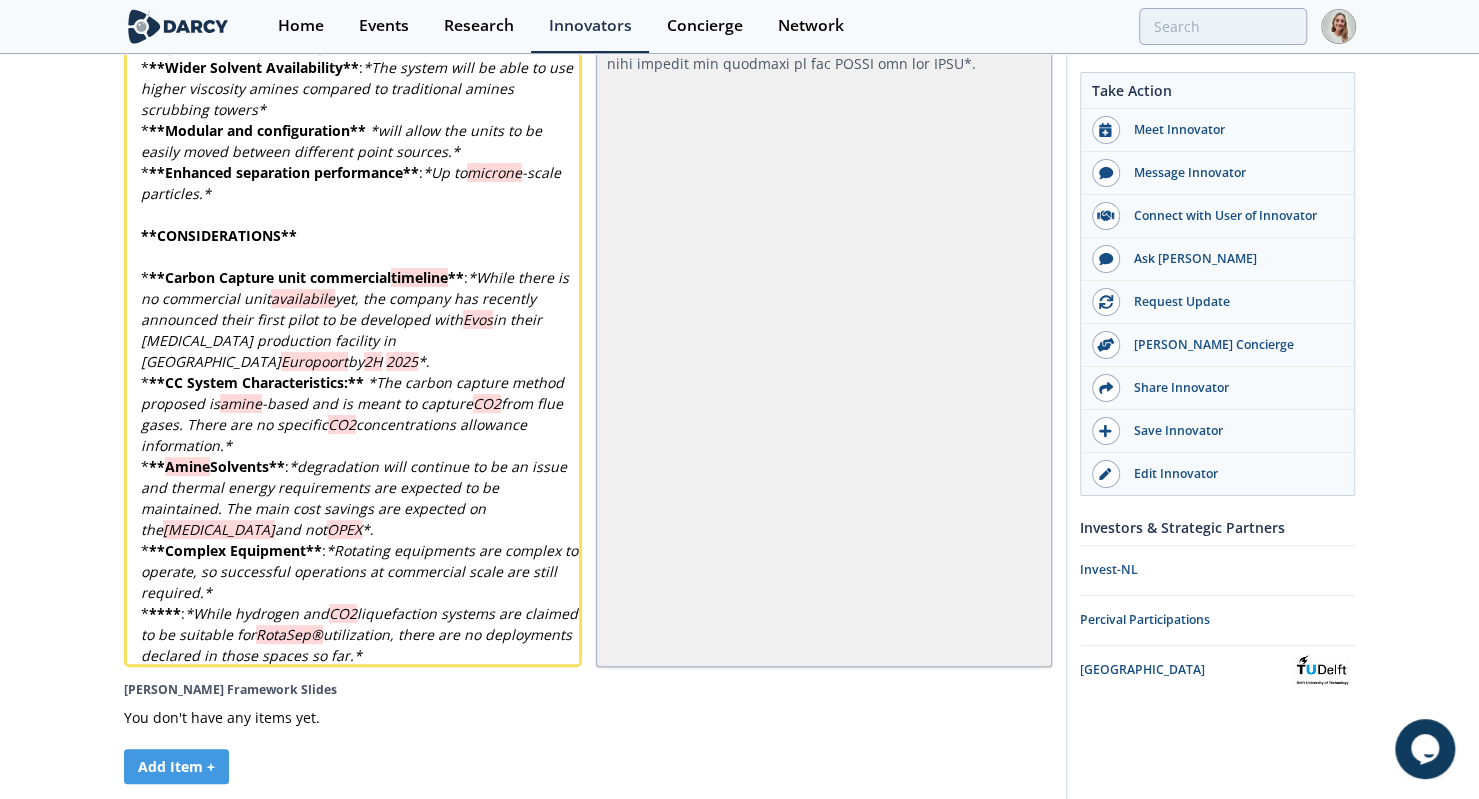type 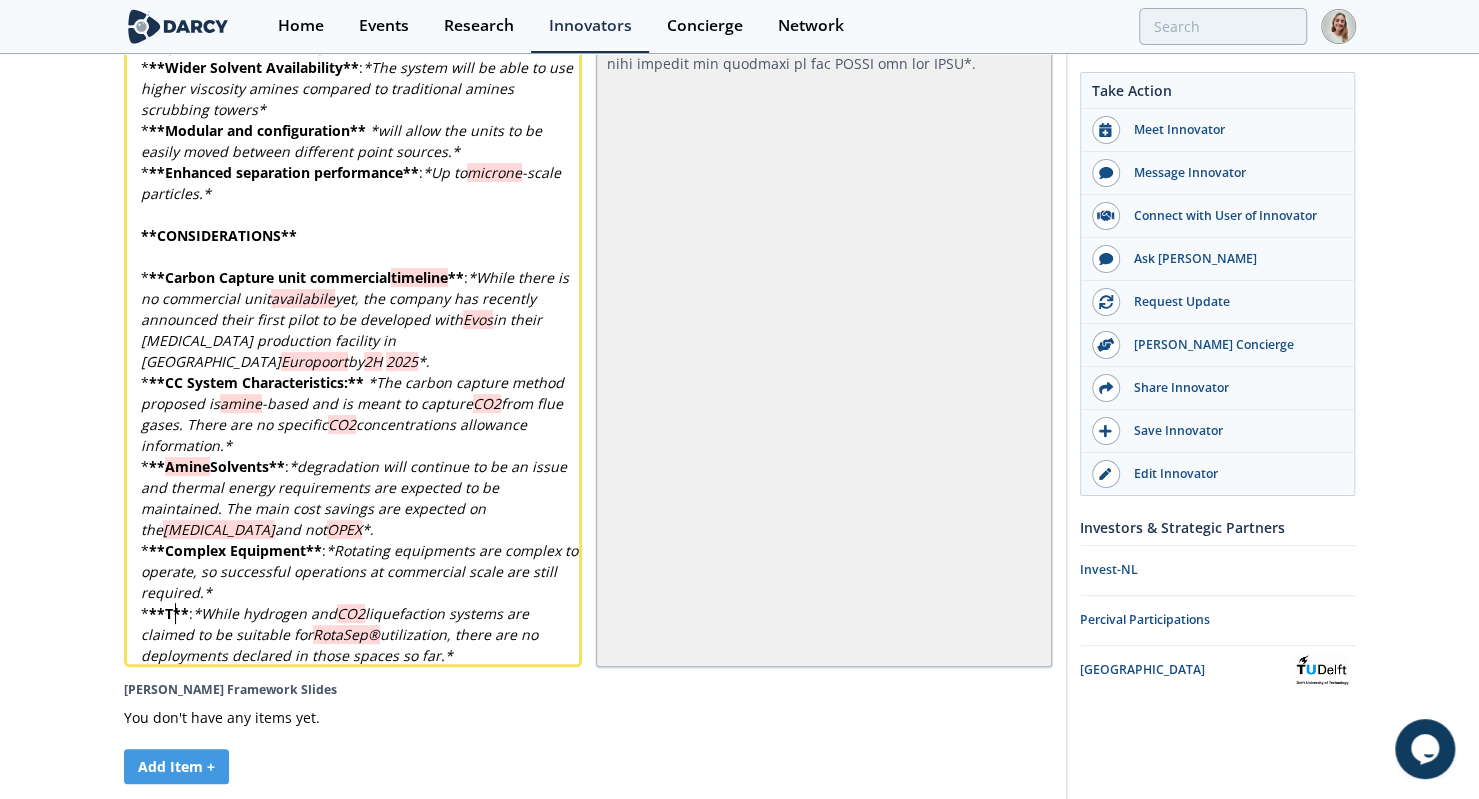 type 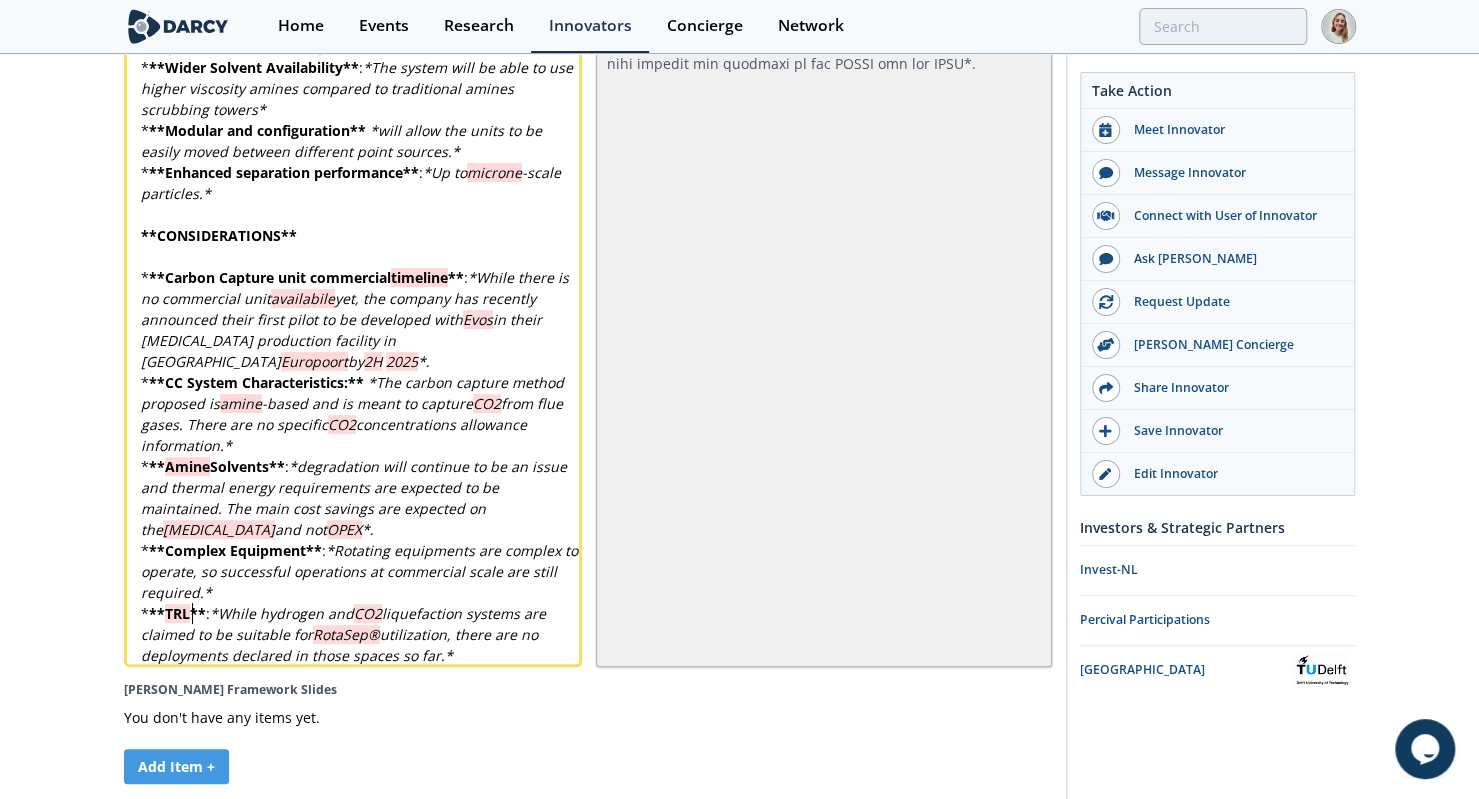 type 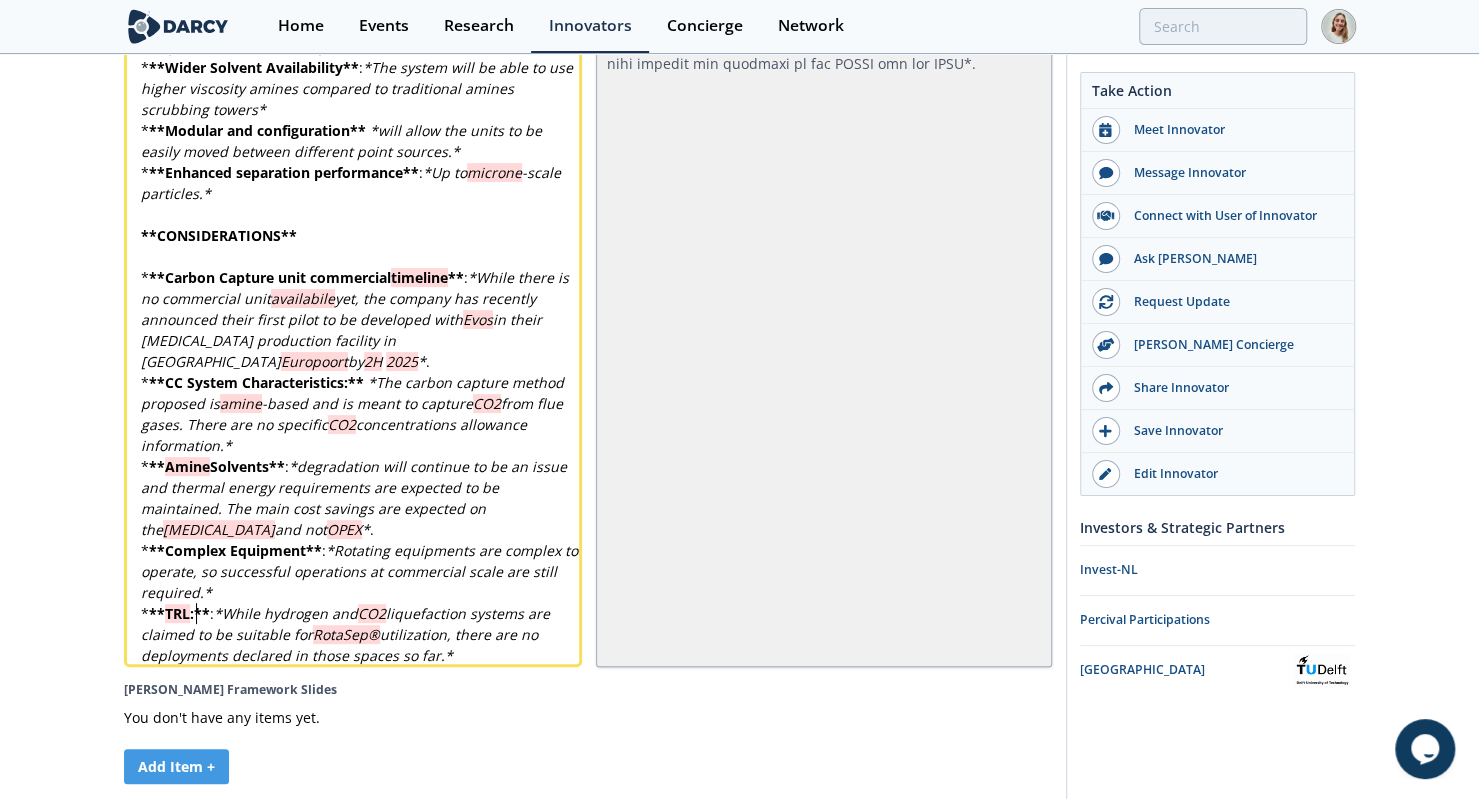 scroll, scrollTop: 0, scrollLeft: 0, axis: both 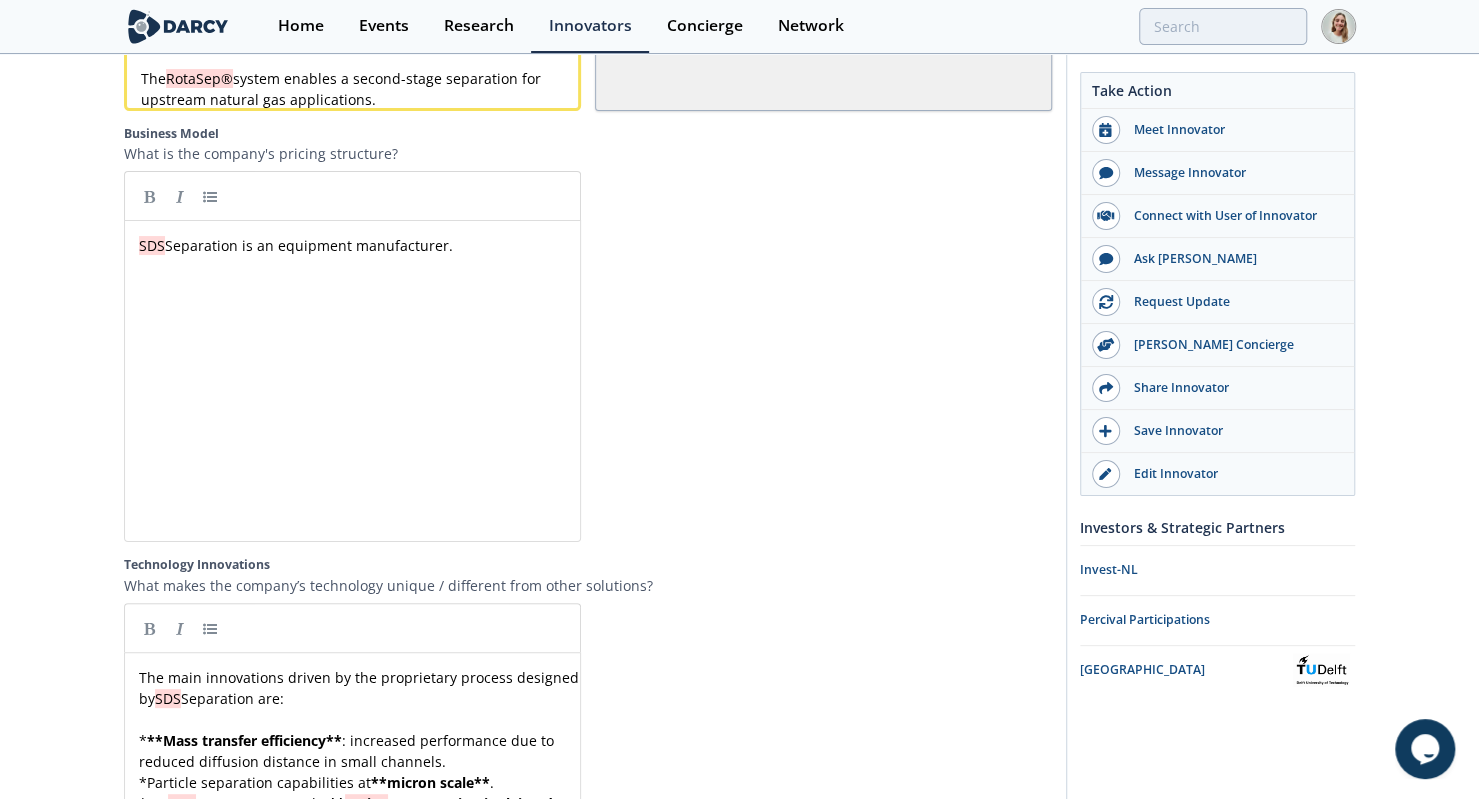 click on "SDS  Separation is an equipment manufacturer." at bounding box center (360, 245) 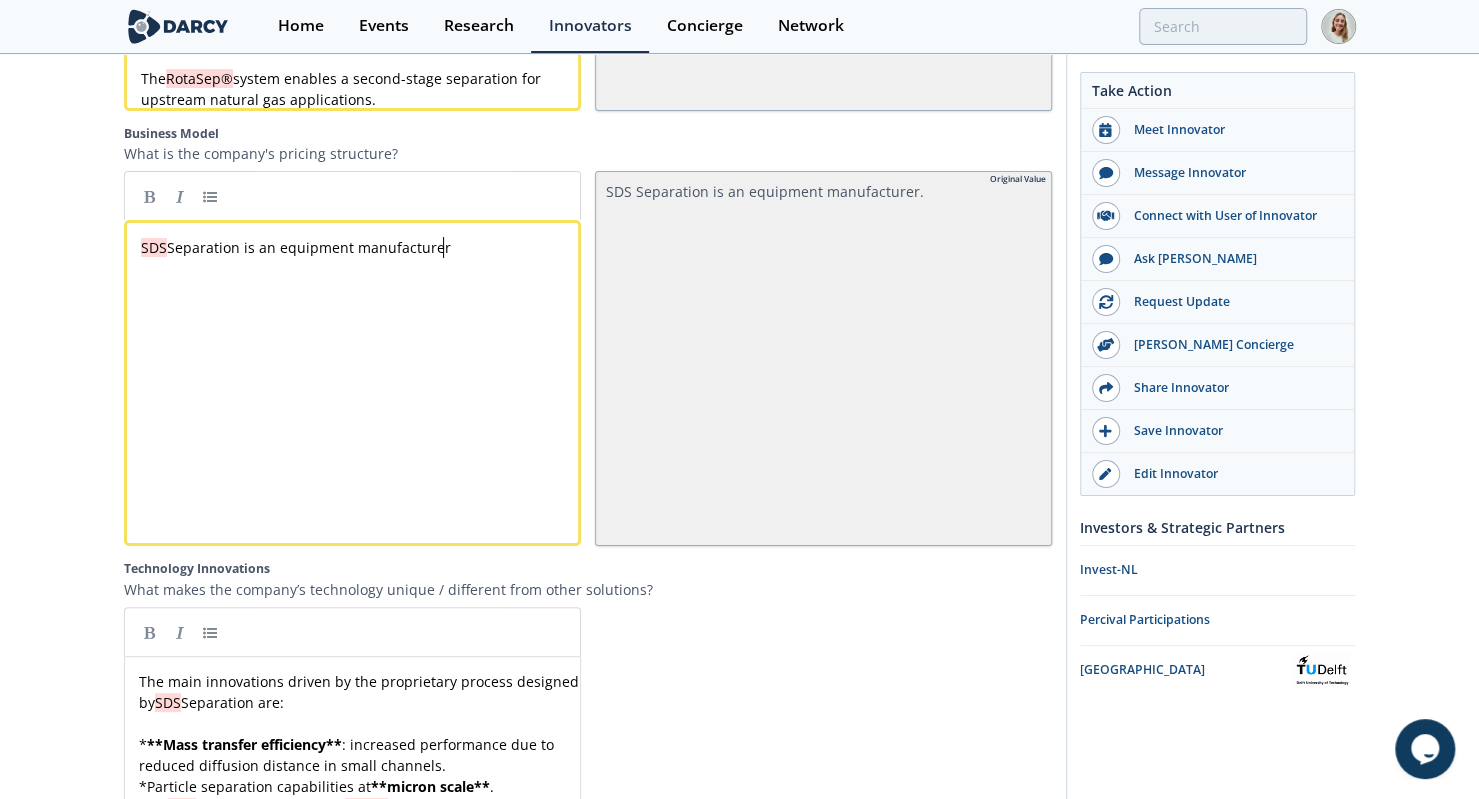 type 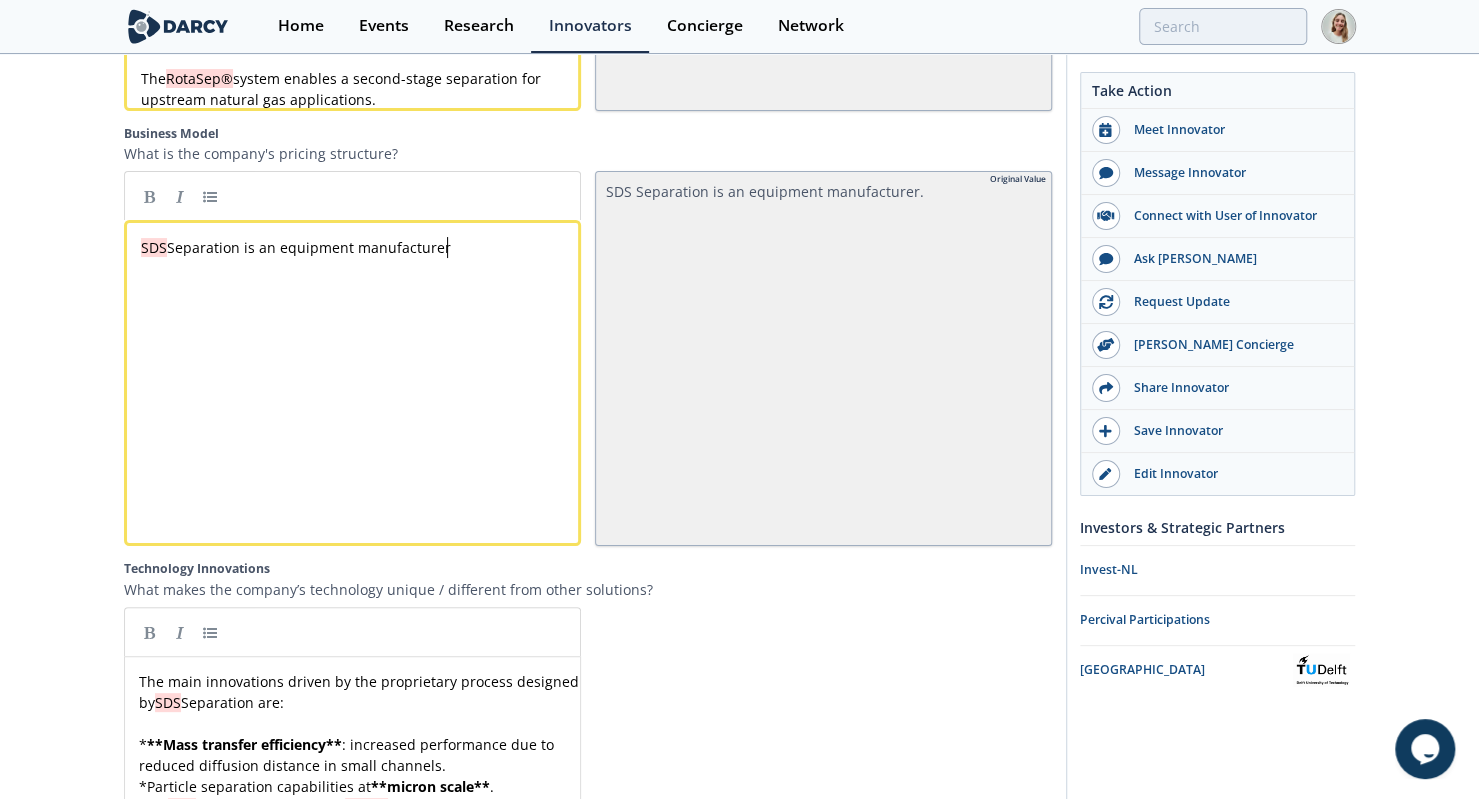 type 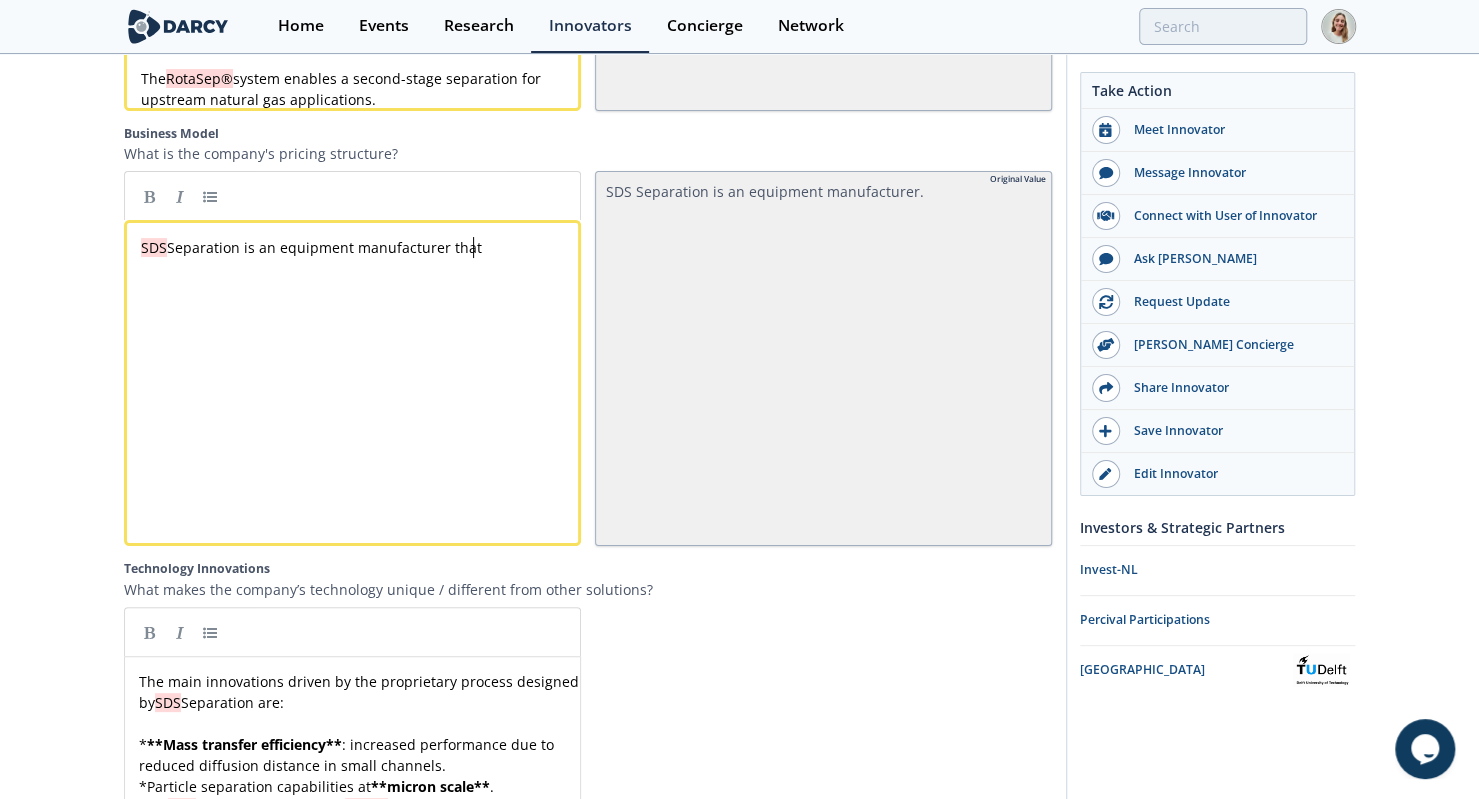 type 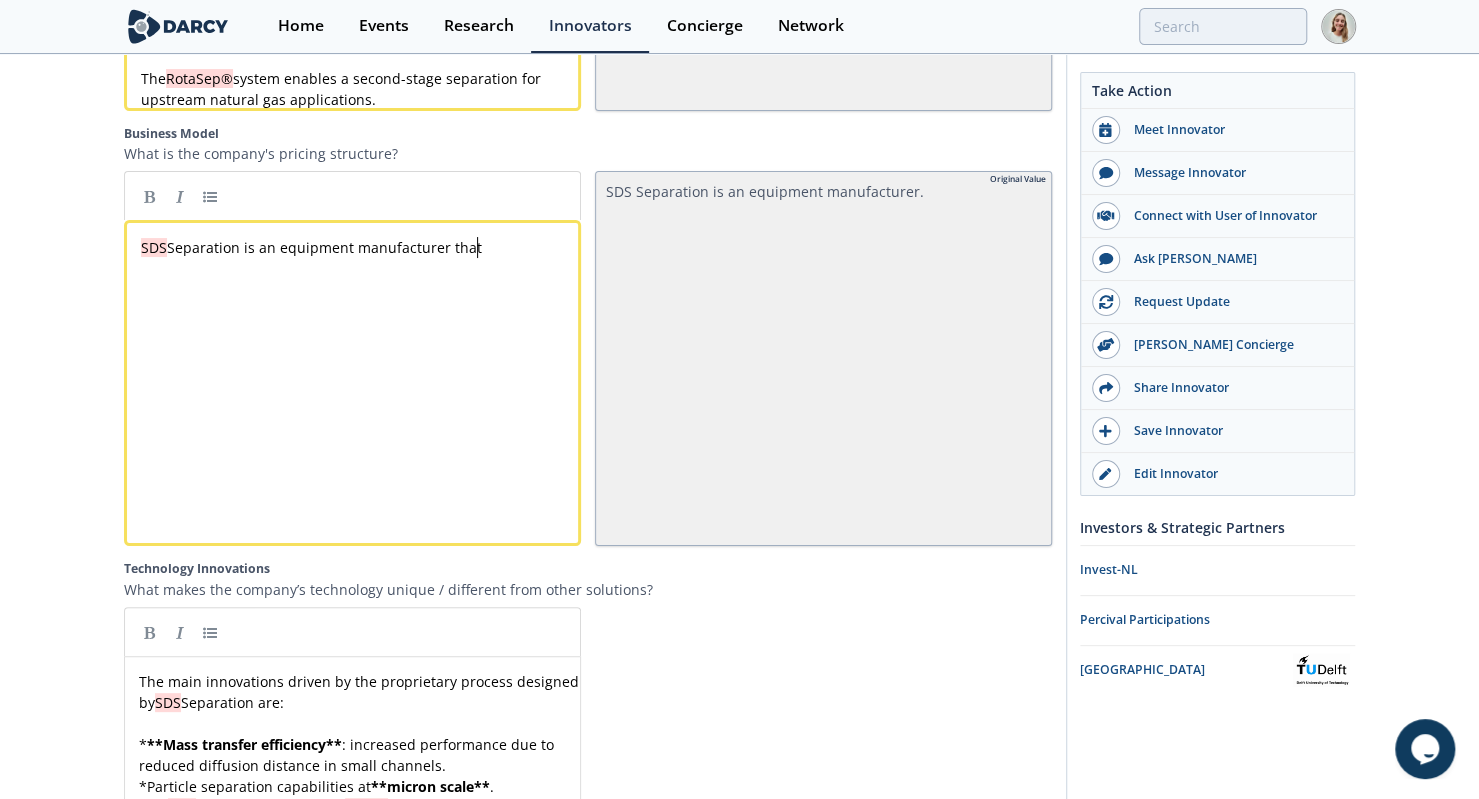 type 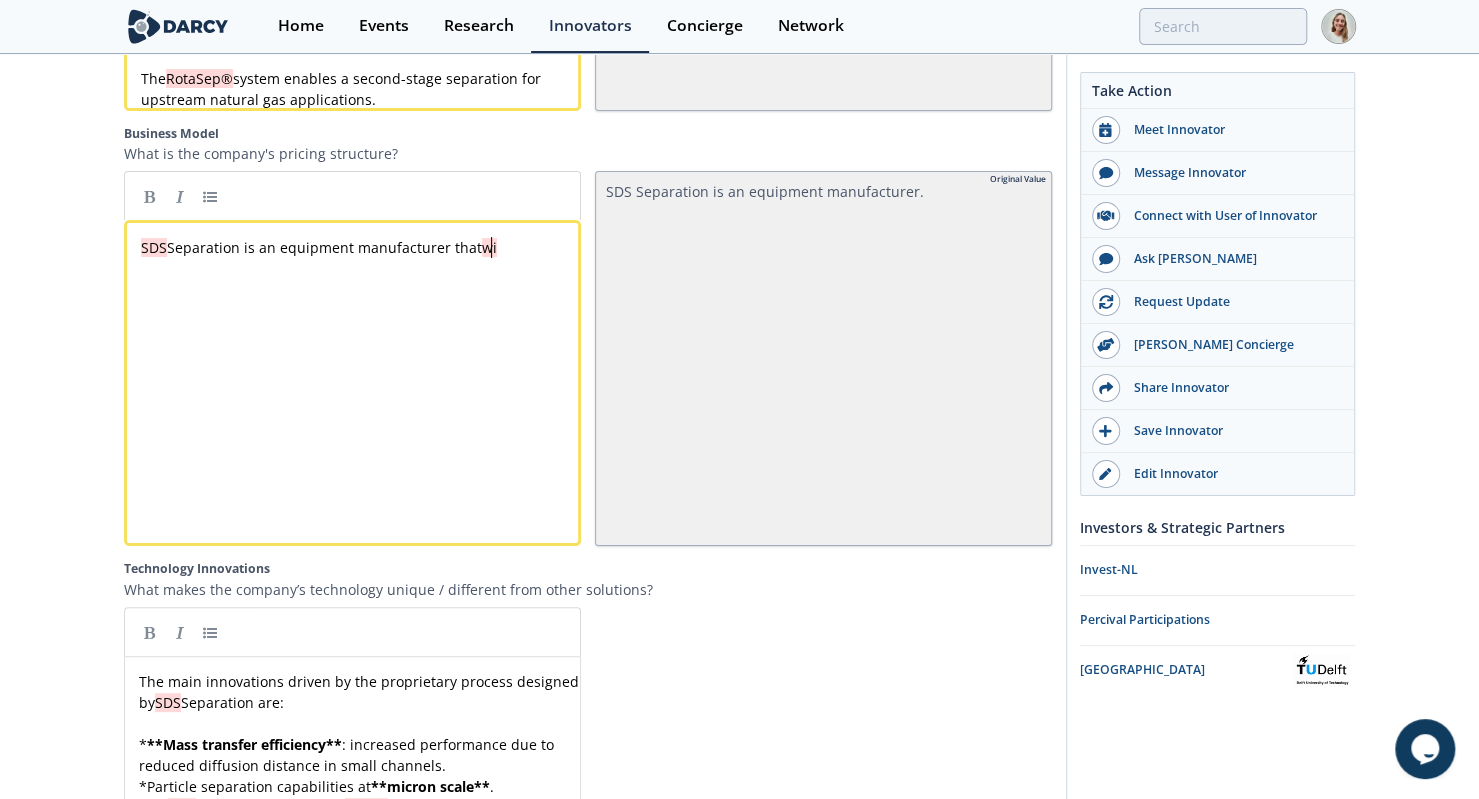 type 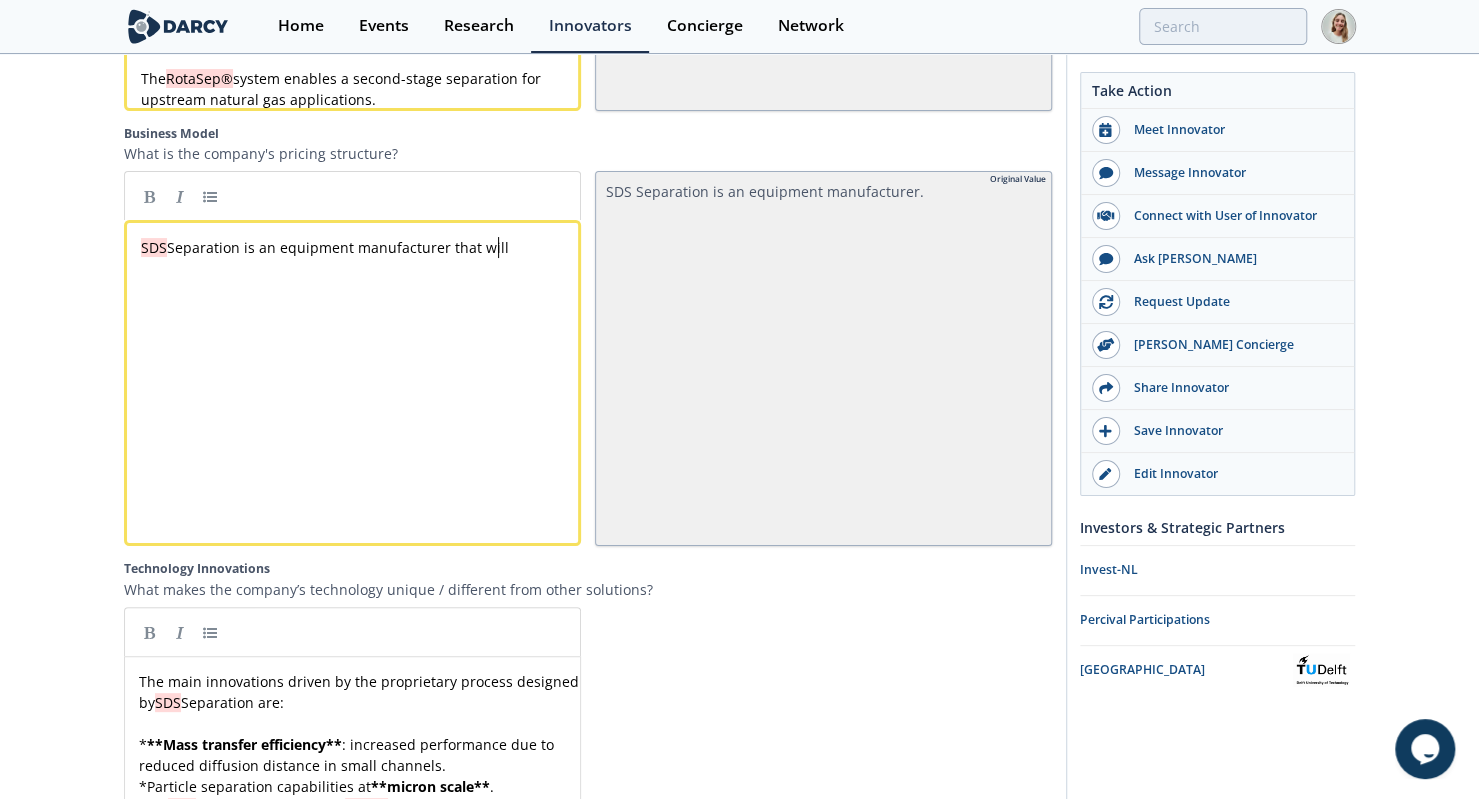 type 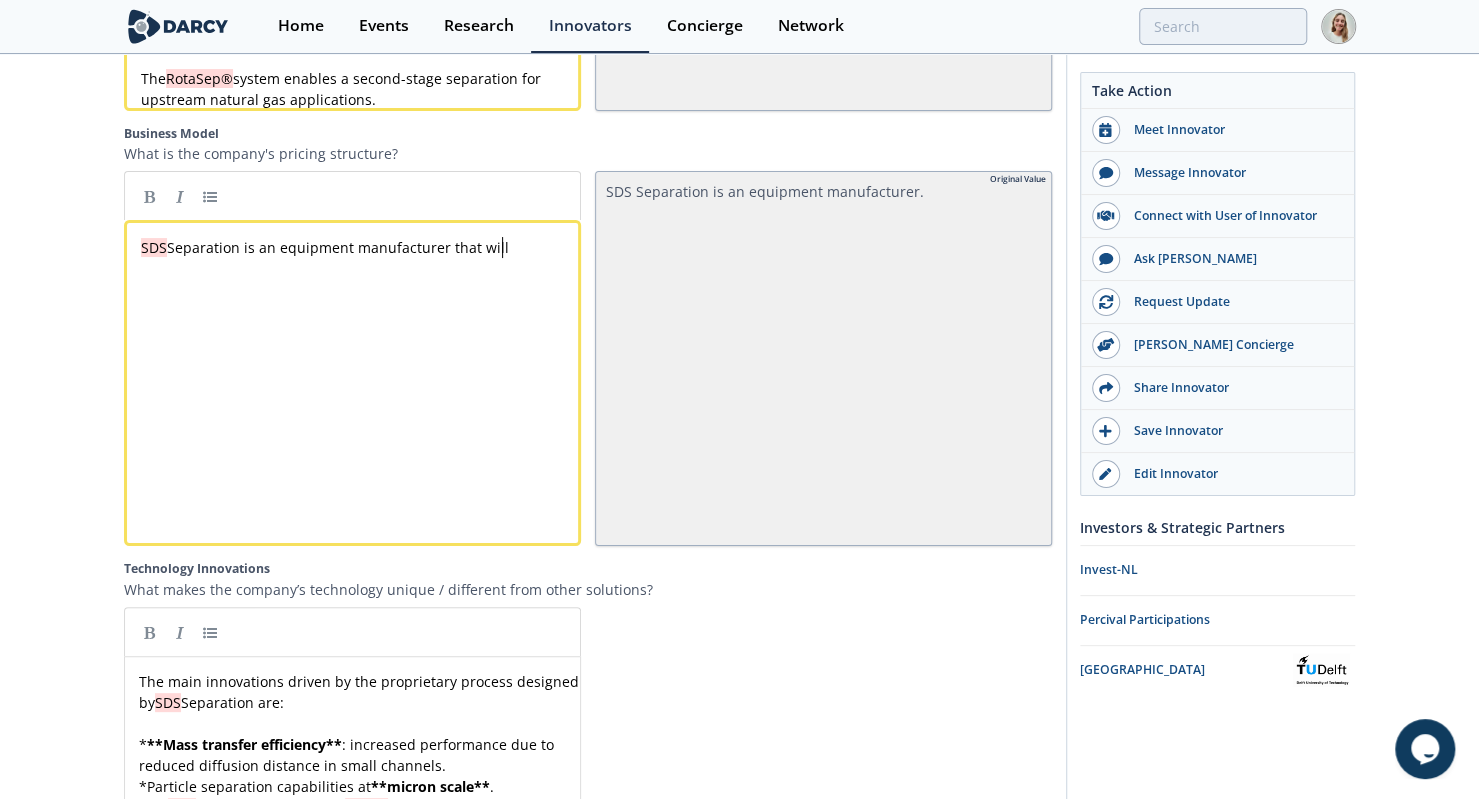 type 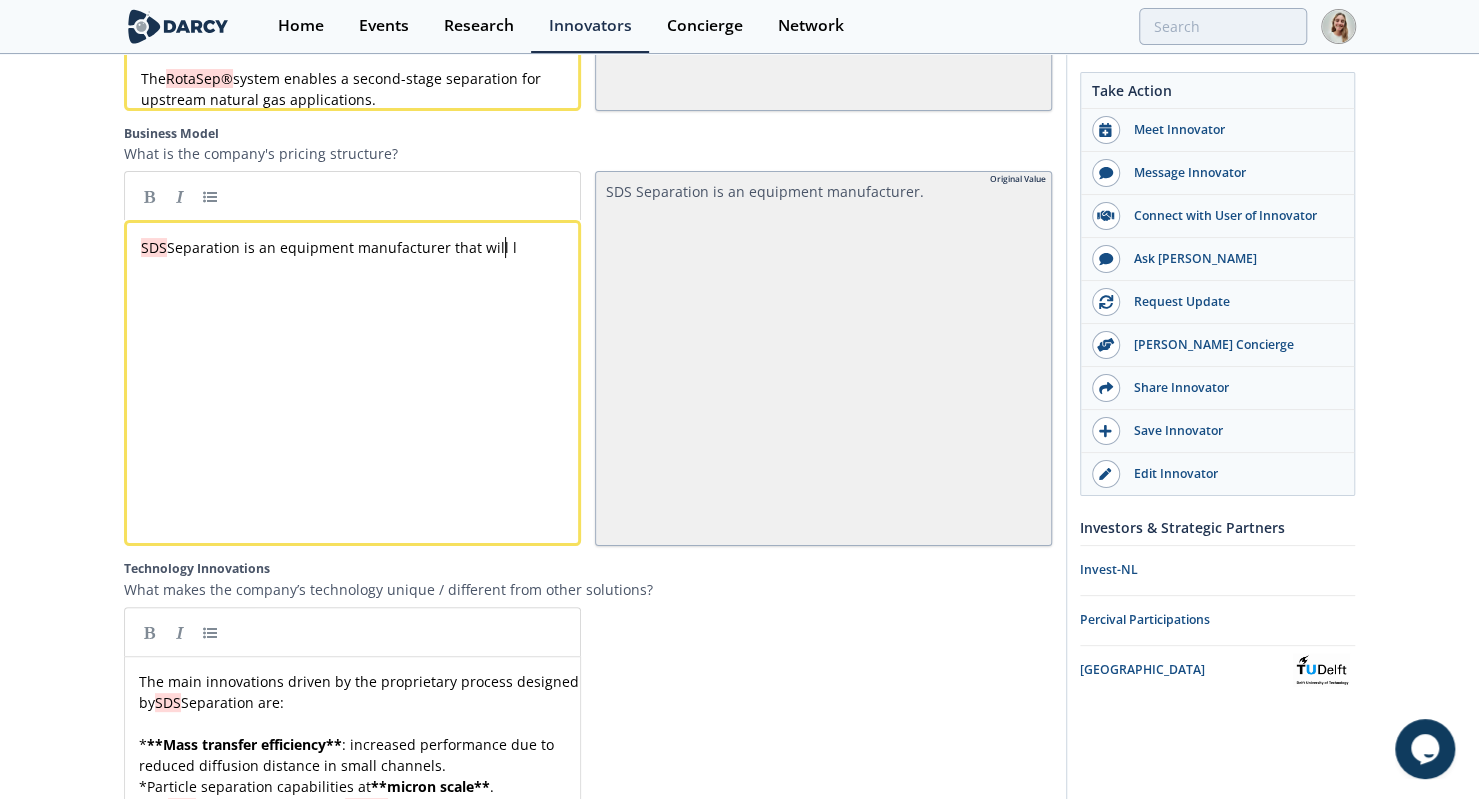 type 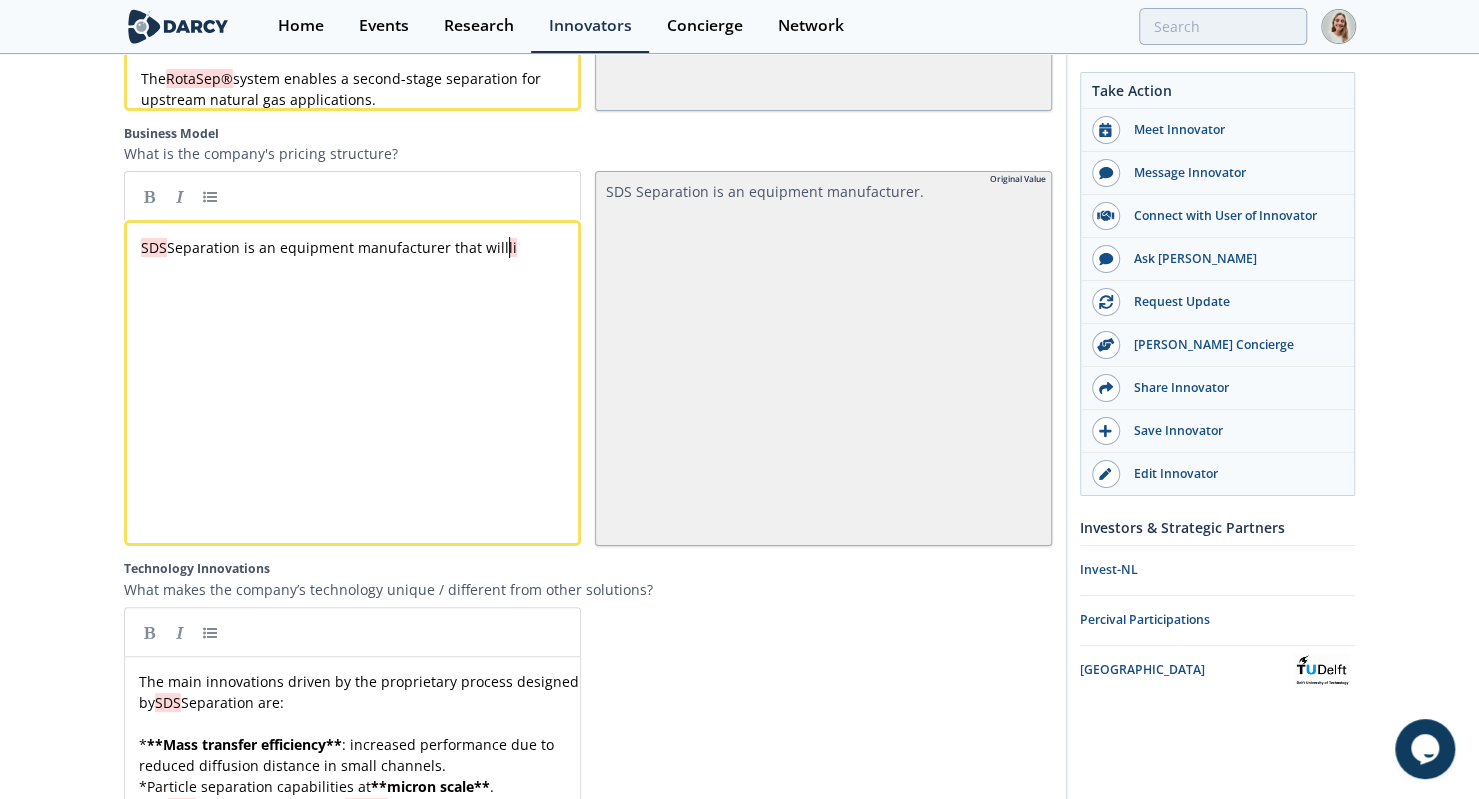 type 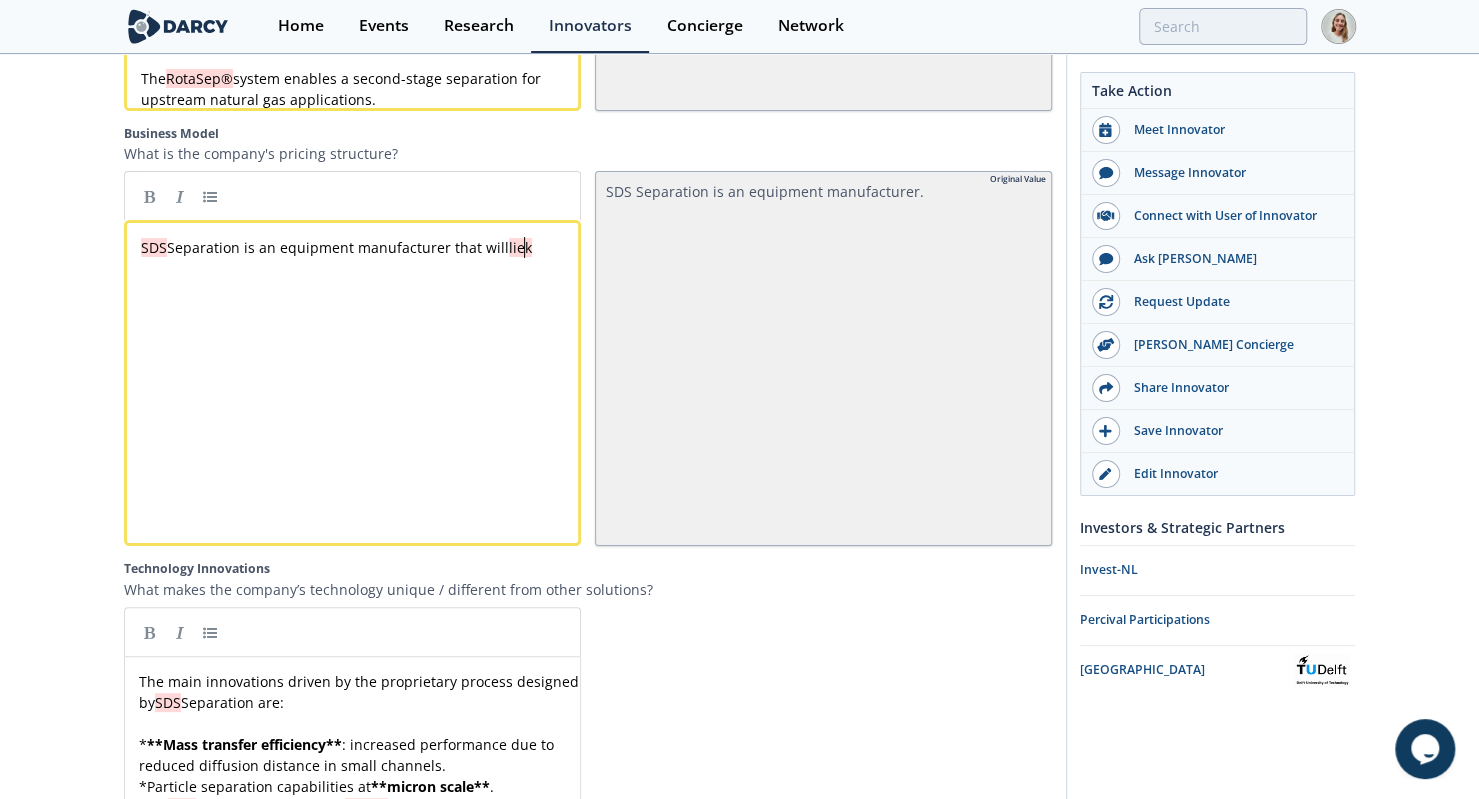 type 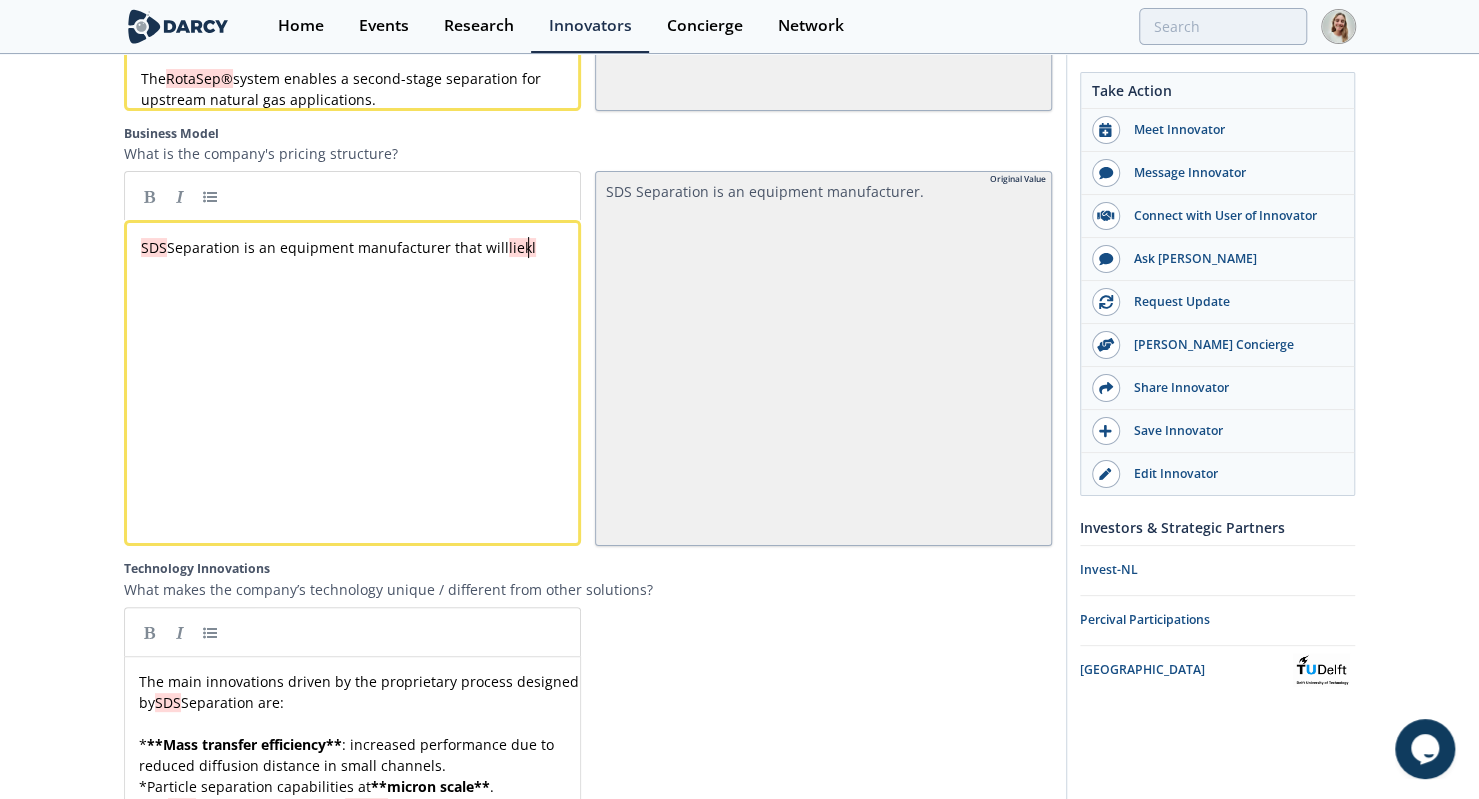 type 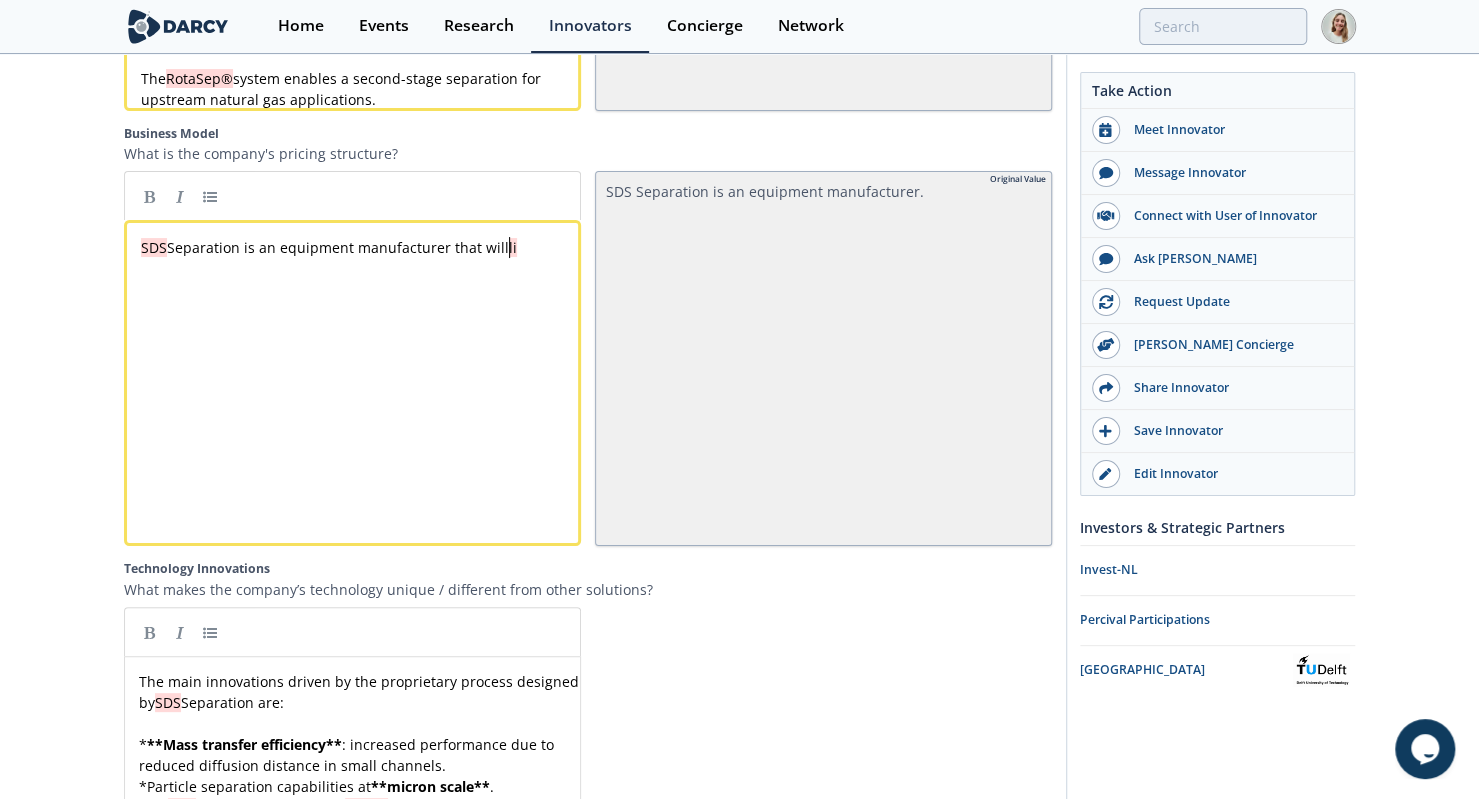 type 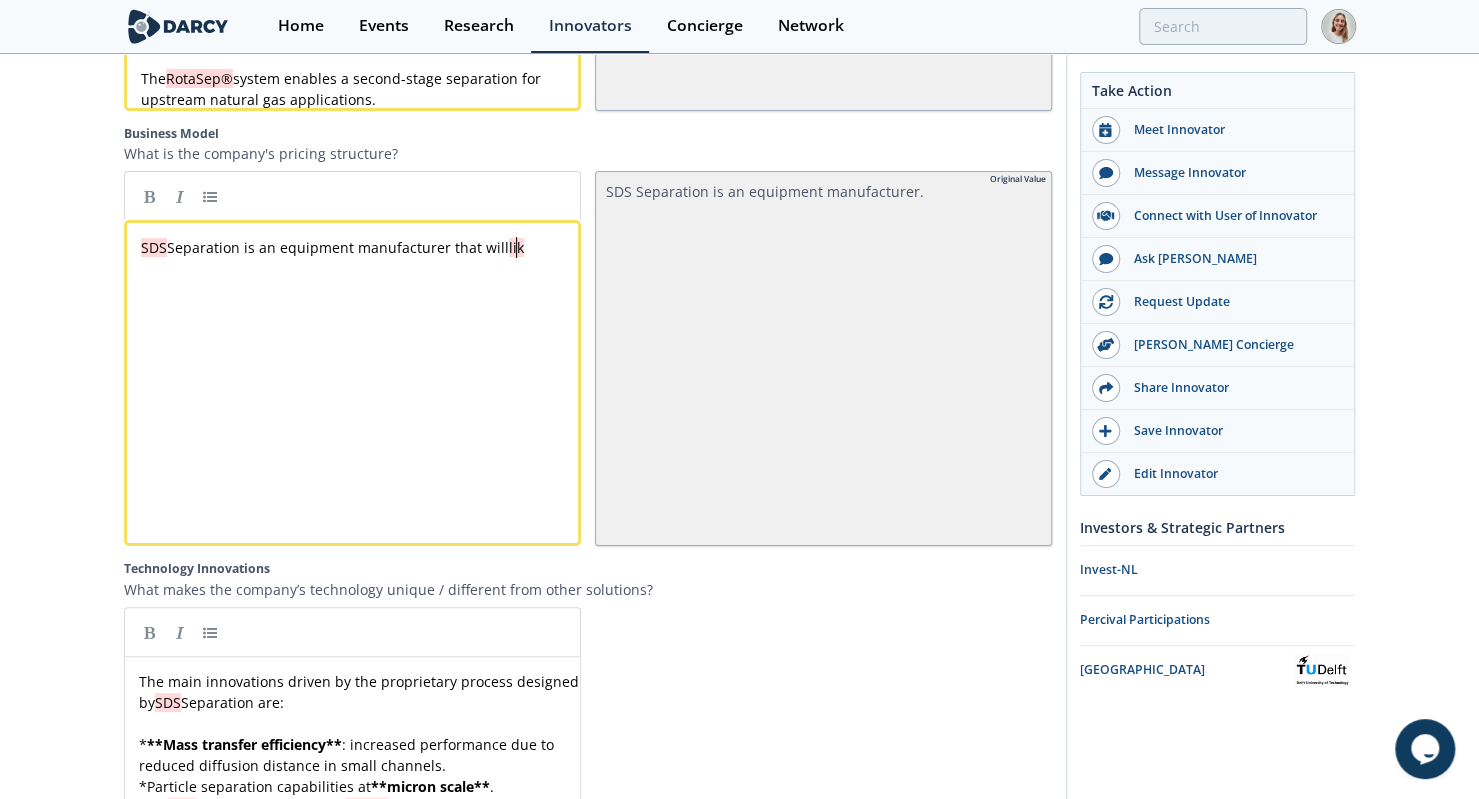 type 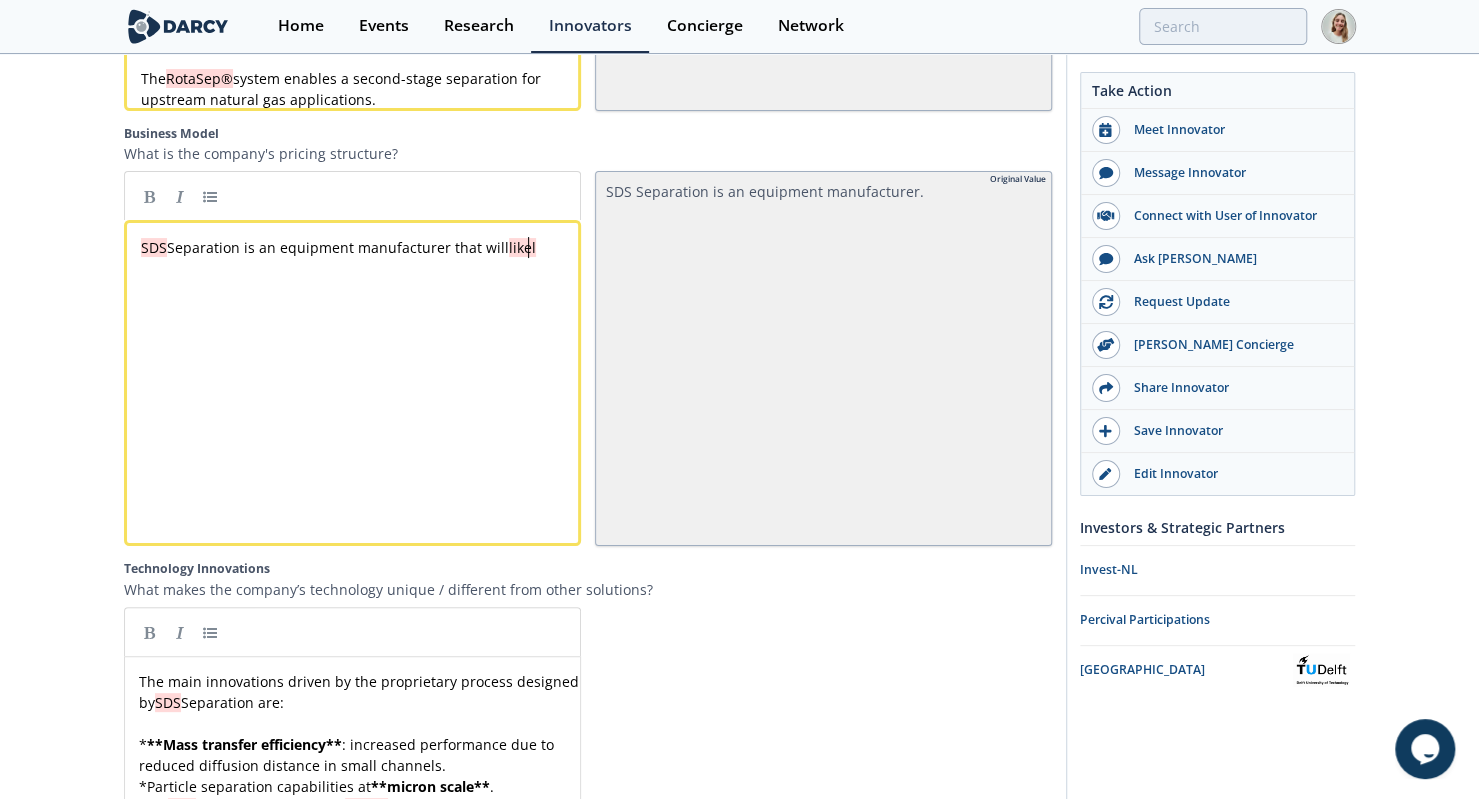 type 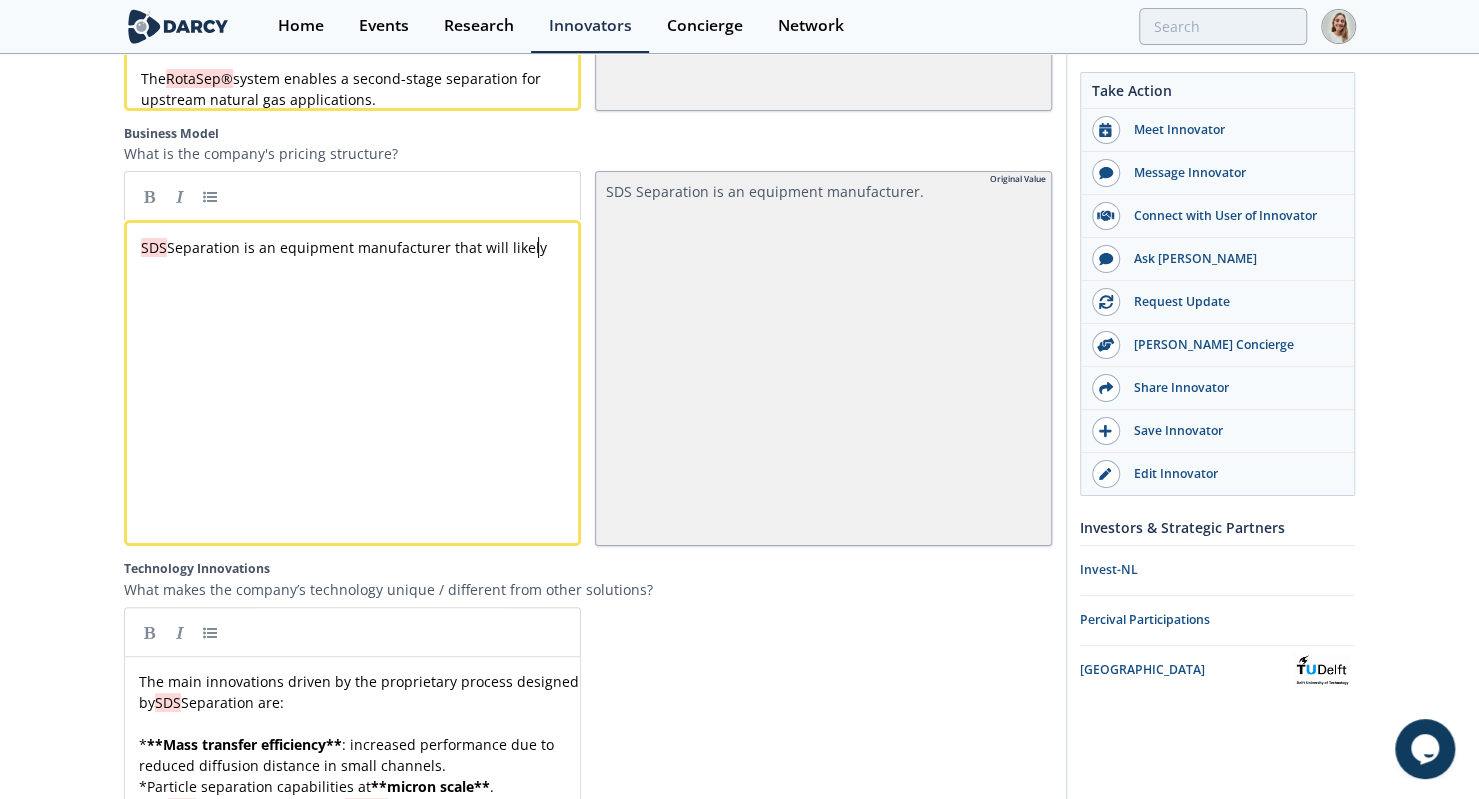 type 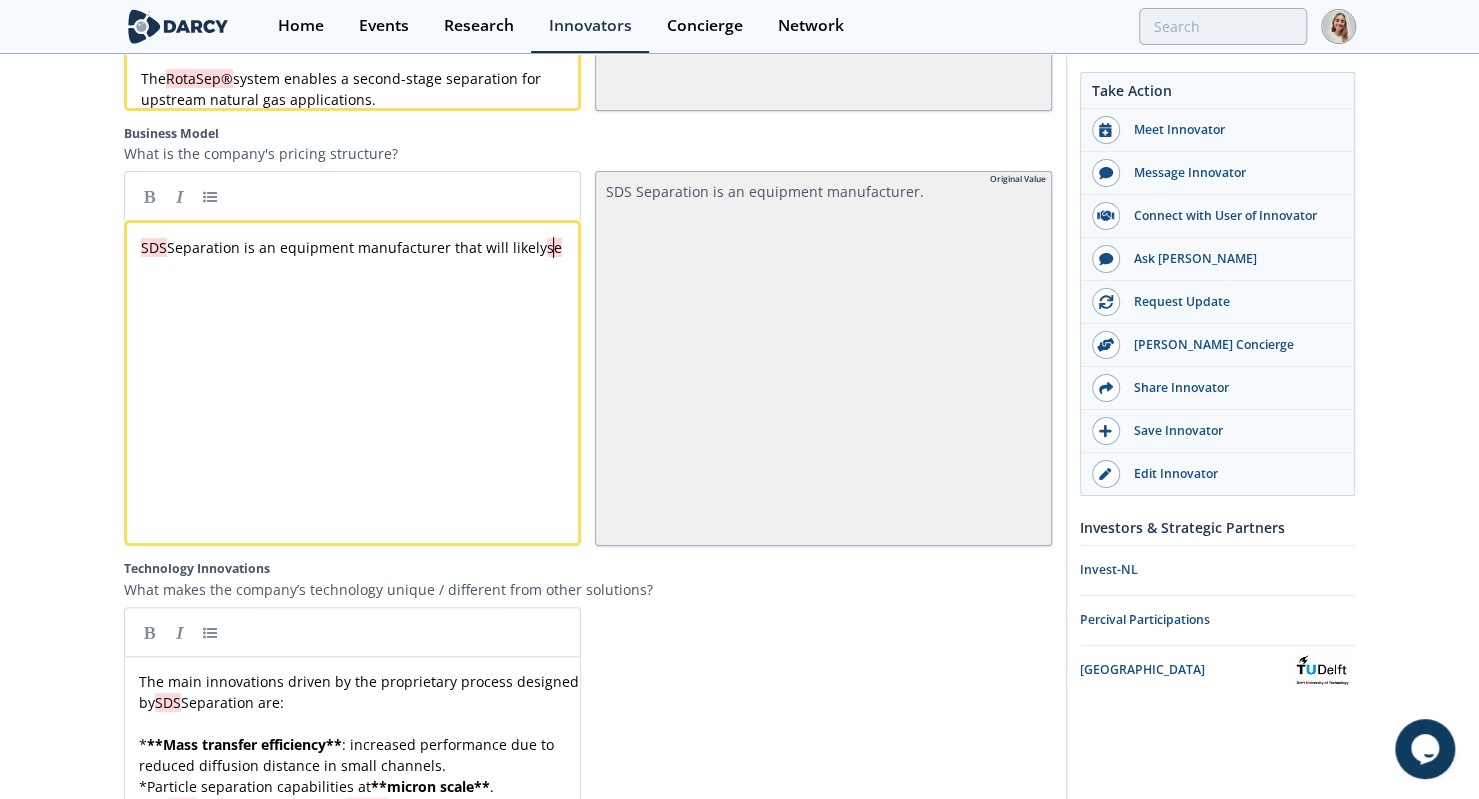 type 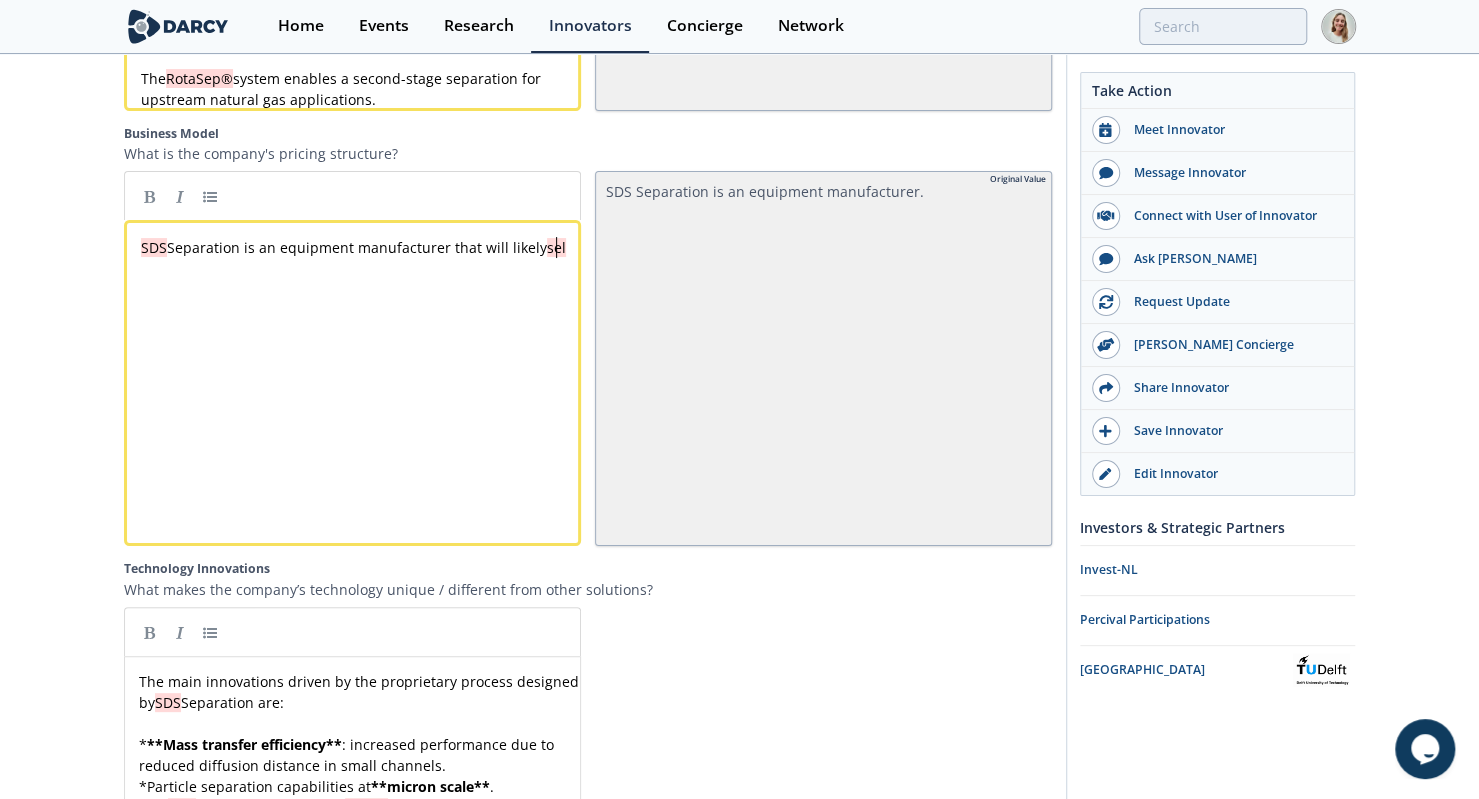 type 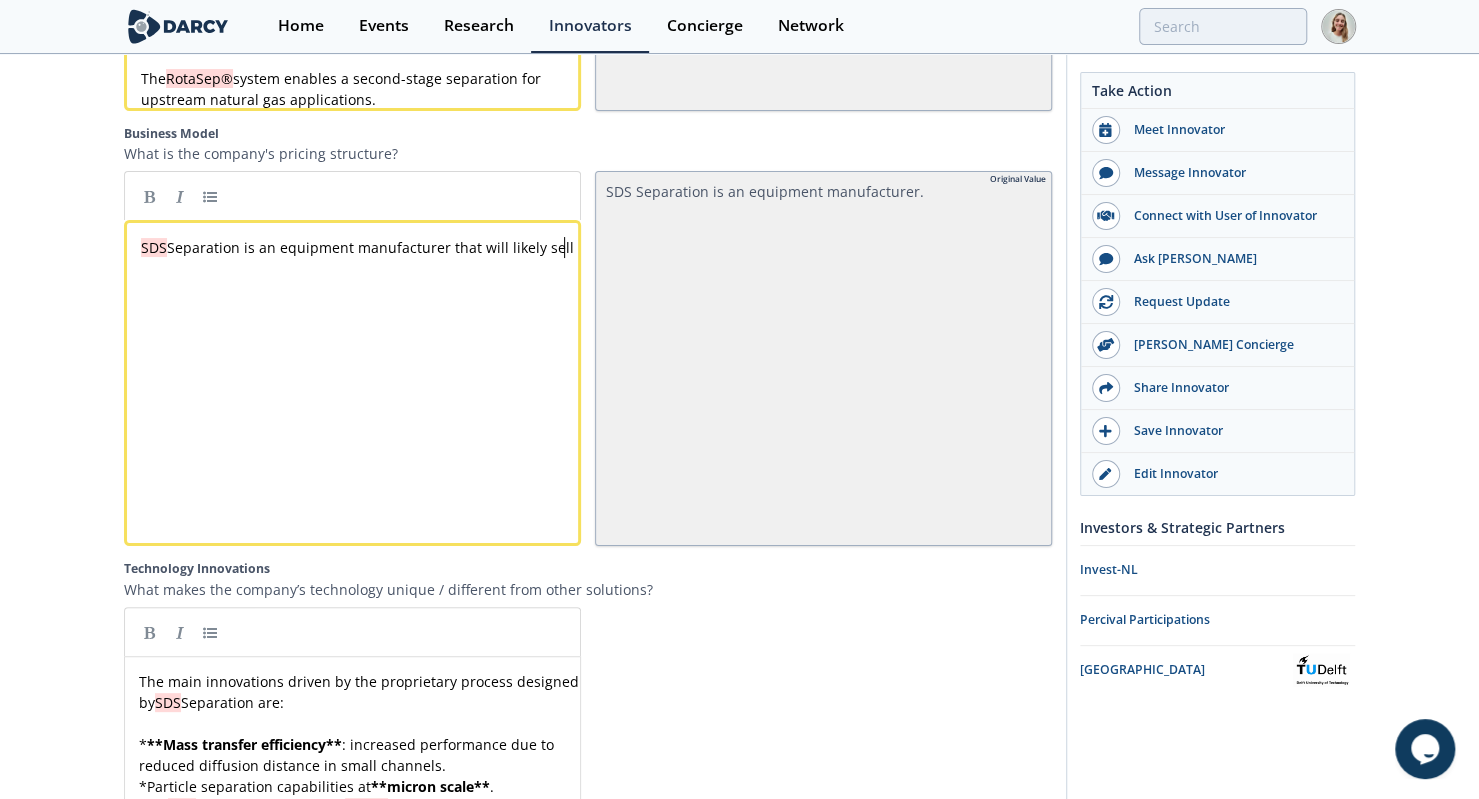 type 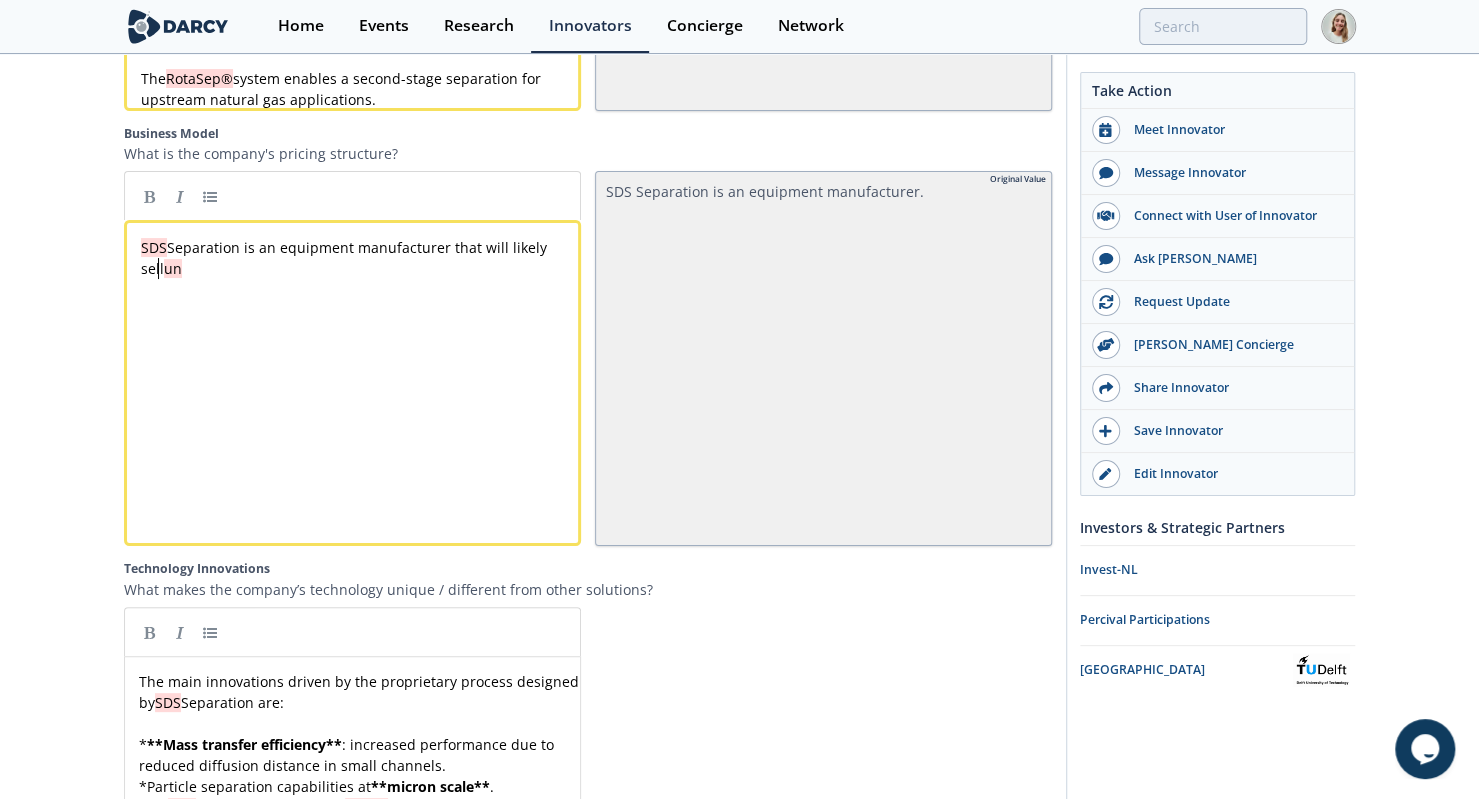 type 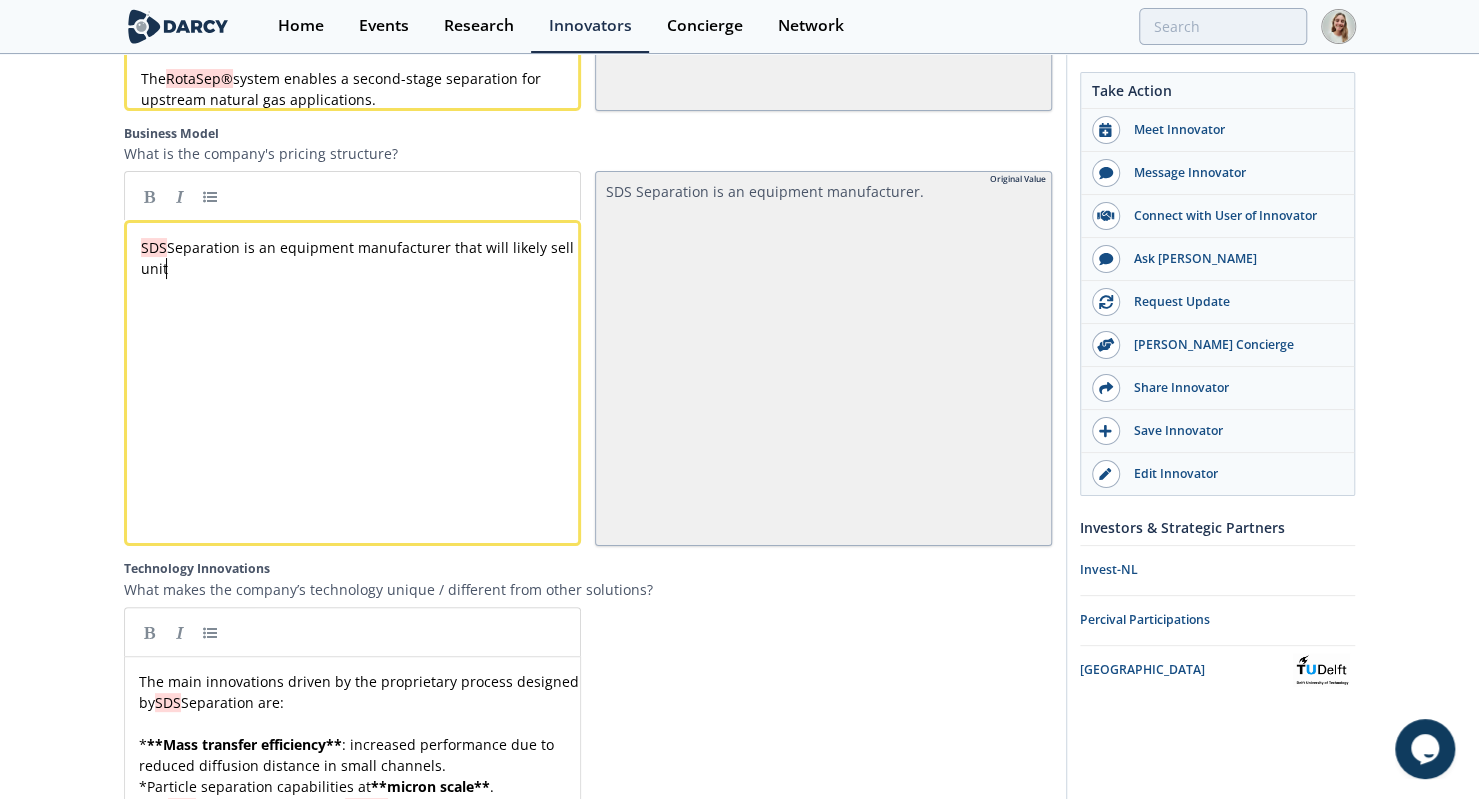 type 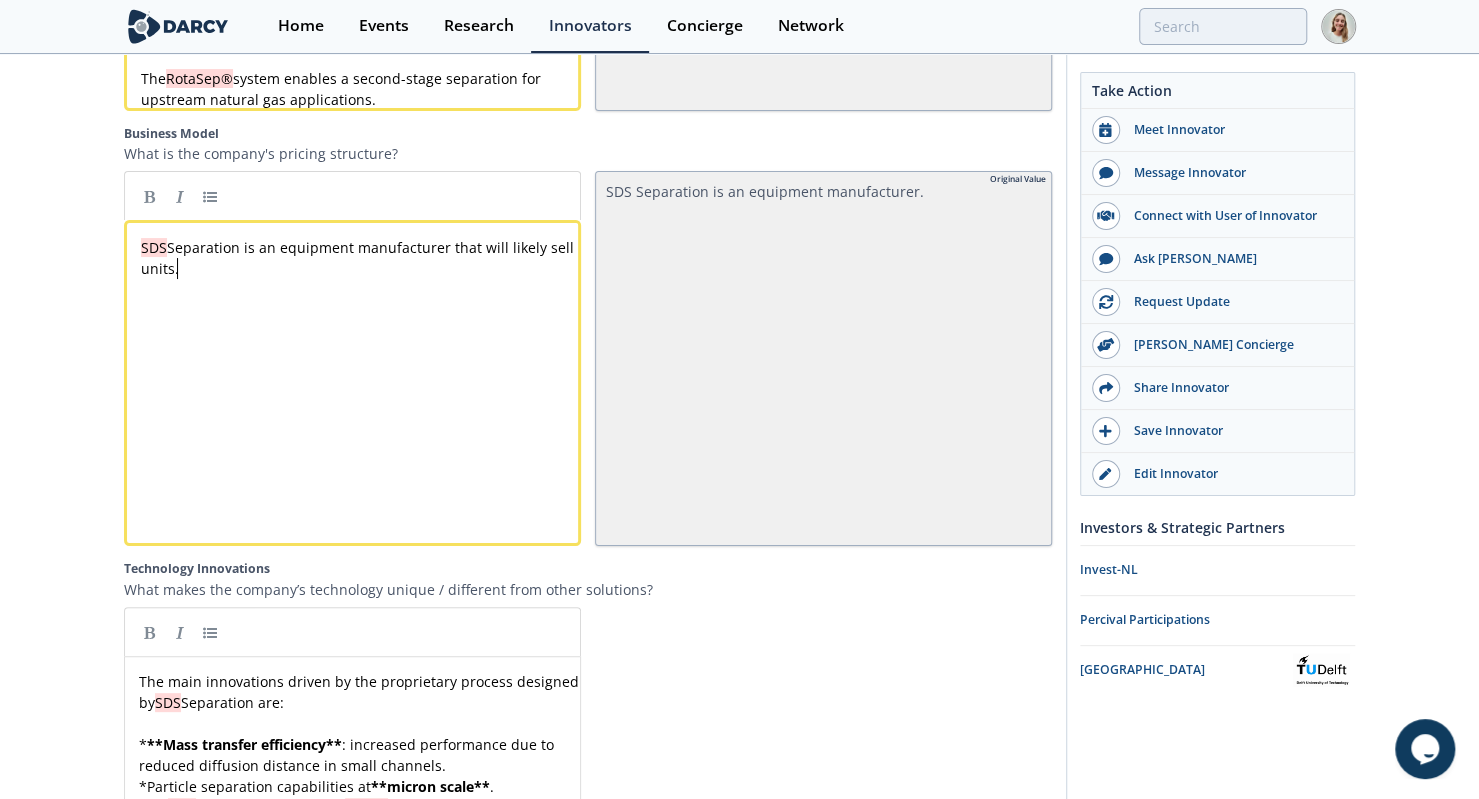 type 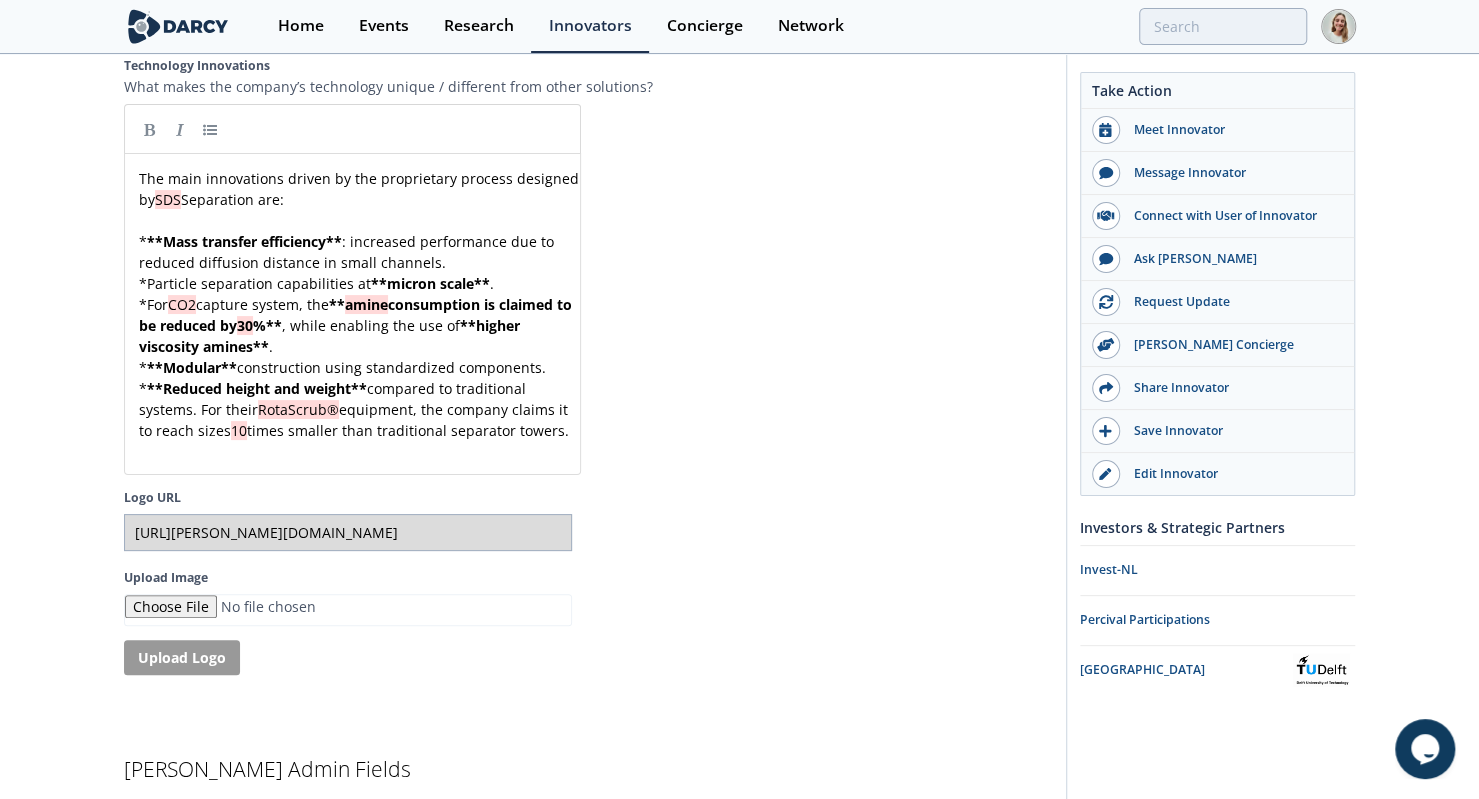 scroll, scrollTop: 4989, scrollLeft: 0, axis: vertical 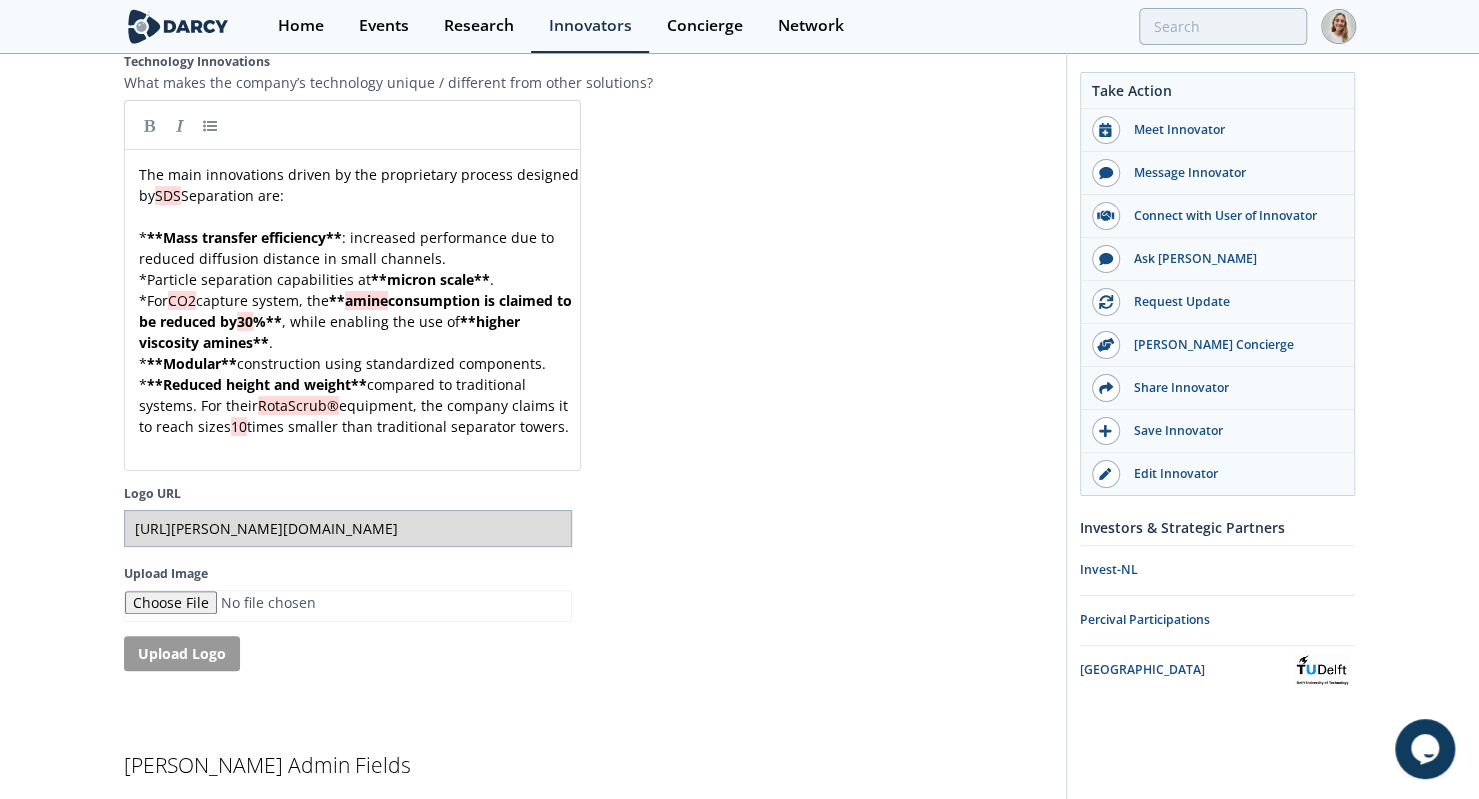 click on "xxxxxxxxxx   The main innovations driven by the proprietary process designed by  SDS  Separation are: ​ *  ** Mass transfer efficiency ** : increased performance due to reduced diffusion distance in small channels. *  Particle separation capabilities at  ** micron scale ** . *  For  CO2  capture system, the  ** amine  consumption is claimed to be reduced by  30 % ** , while enabling the use of  ** higher viscosity amines ** . *  ** Modular **  construction using standardized components. *  ** Reduced height and weight **  compared to traditional systems. For their  RotaScrub®  equipment, the company claims it to reach sizes  10  times smaller than traditional separator towers." at bounding box center [367, 325] 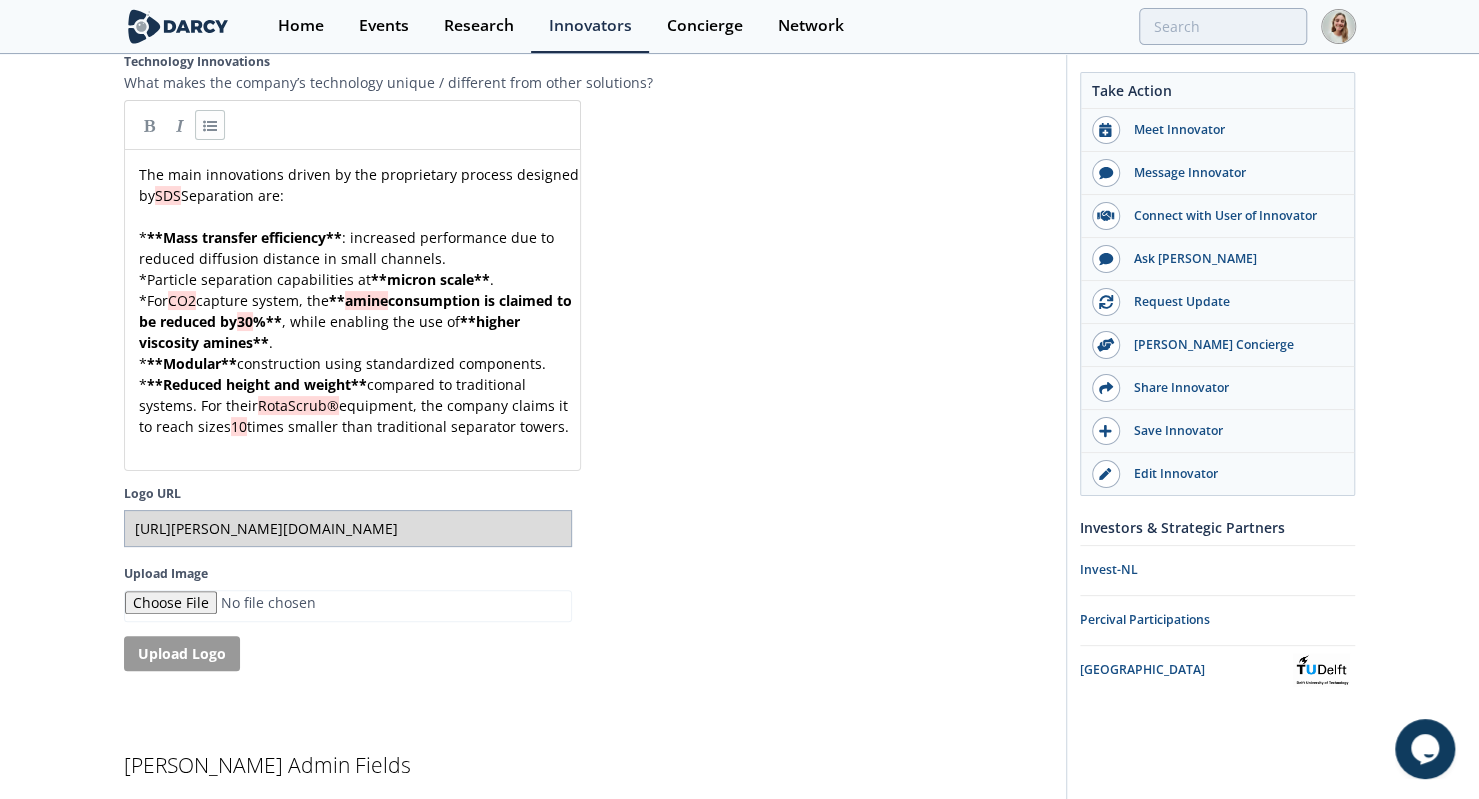 click on "xxxxxxxxxx   The main innovations driven by the proprietary process designed by  SDS  Separation are: ​ *  ** Mass transfer efficiency ** : increased performance due to reduced diffusion distance in small channels. *  Particle separation capabilities at  ** micron scale ** . *  For  CO2  capture system, the  ** amine  consumption is claimed to be reduced by  30 % ** , while enabling the use of  ** higher viscosity amines ** . *  ** Modular **  construction using standardized components. *  ** Reduced height and weight **  compared to traditional systems. For their  RotaScrub®  equipment, the company claims it to reach sizes  10  times smaller than traditional separator towers." at bounding box center (367, 325) 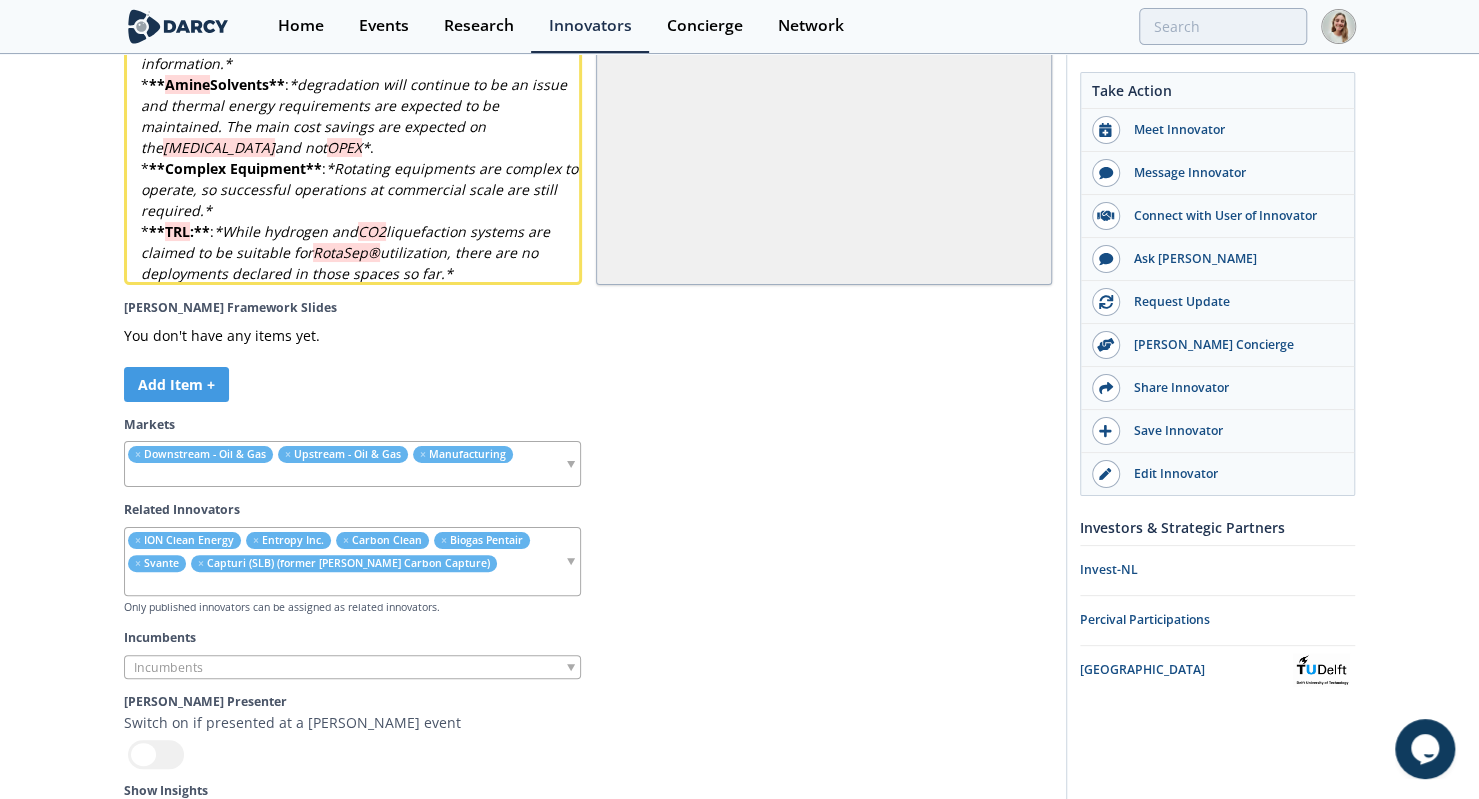scroll, scrollTop: 8032, scrollLeft: 0, axis: vertical 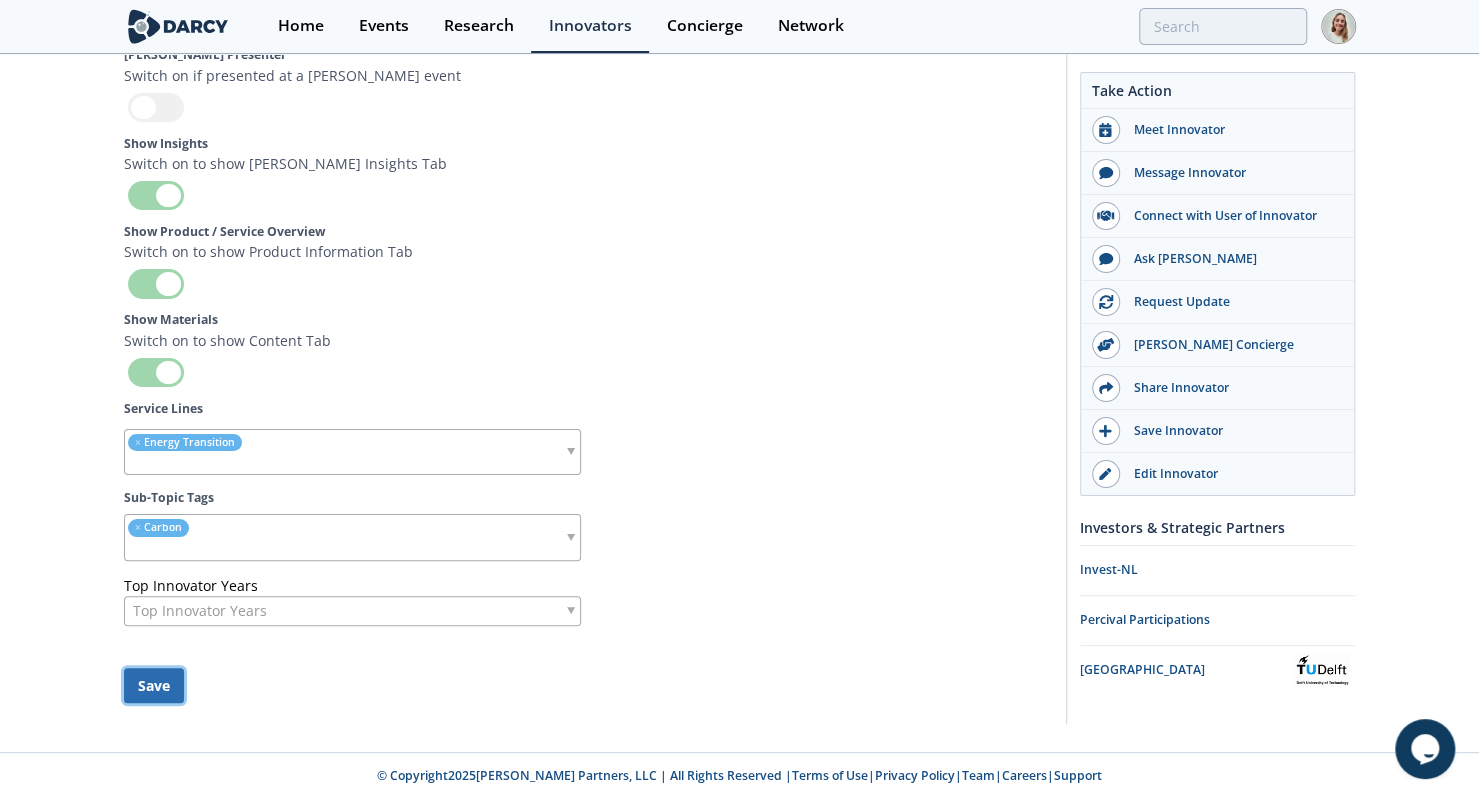 click on "Save" at bounding box center (154, 685) 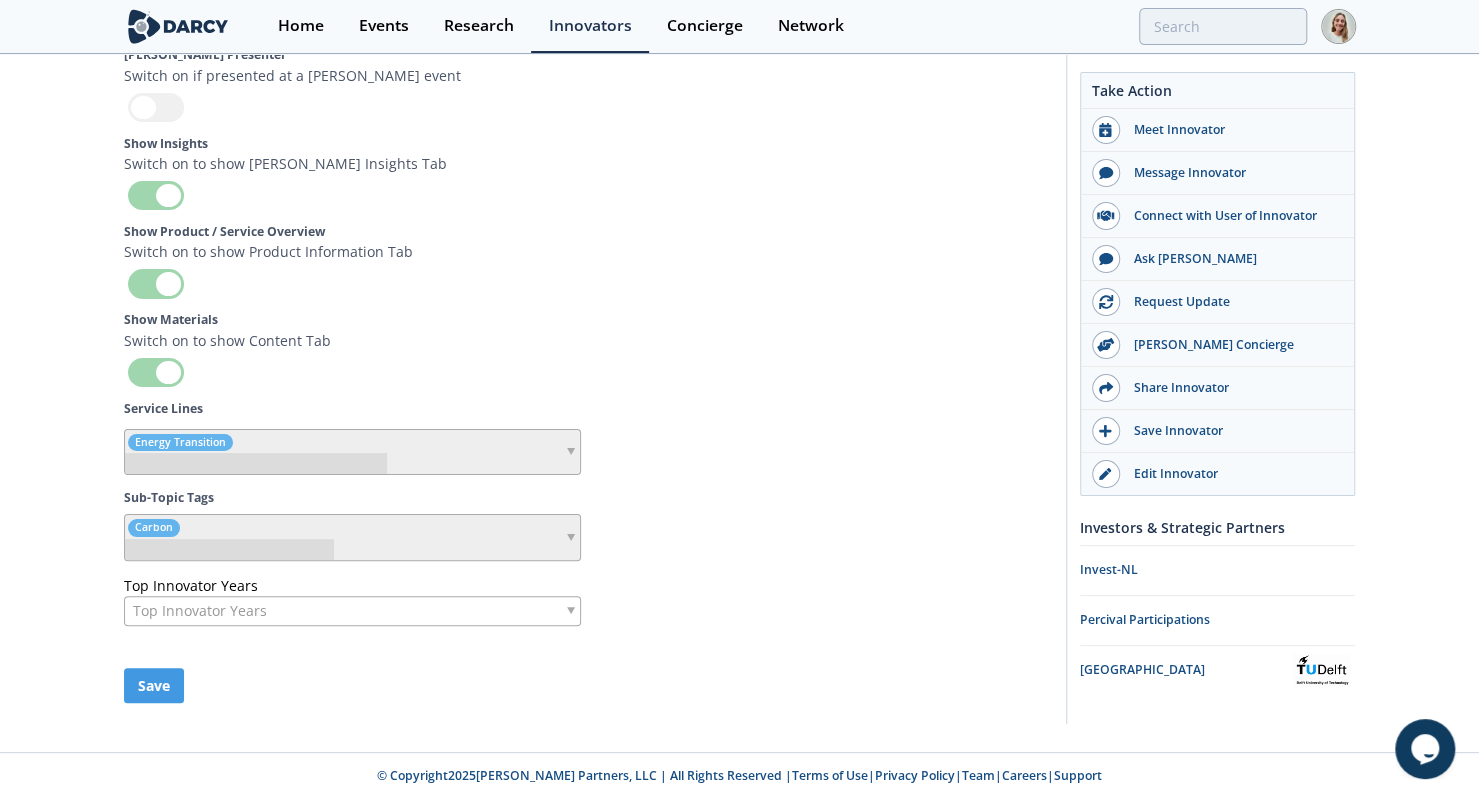 type 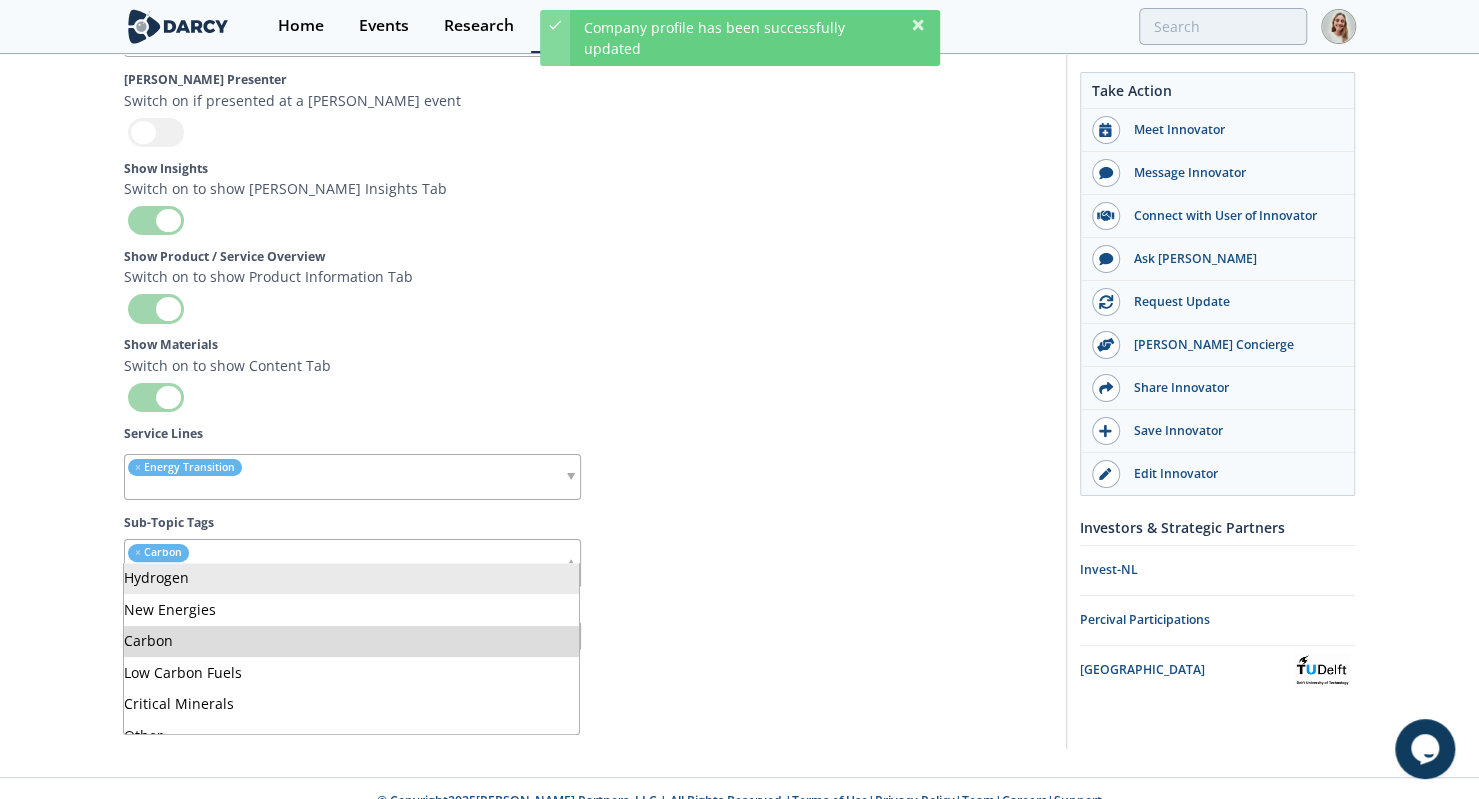 click at bounding box center [234, 574] 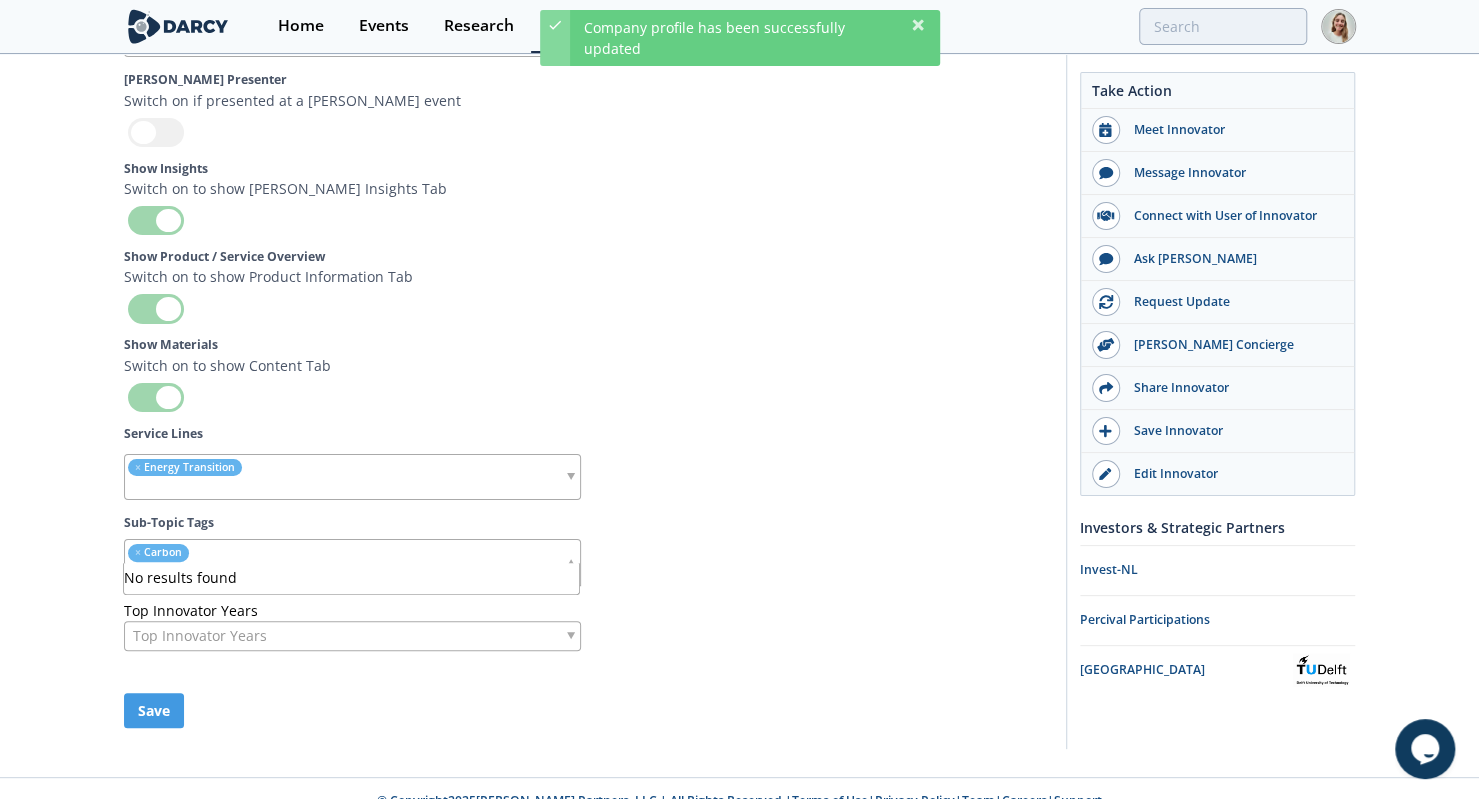 type on "h" 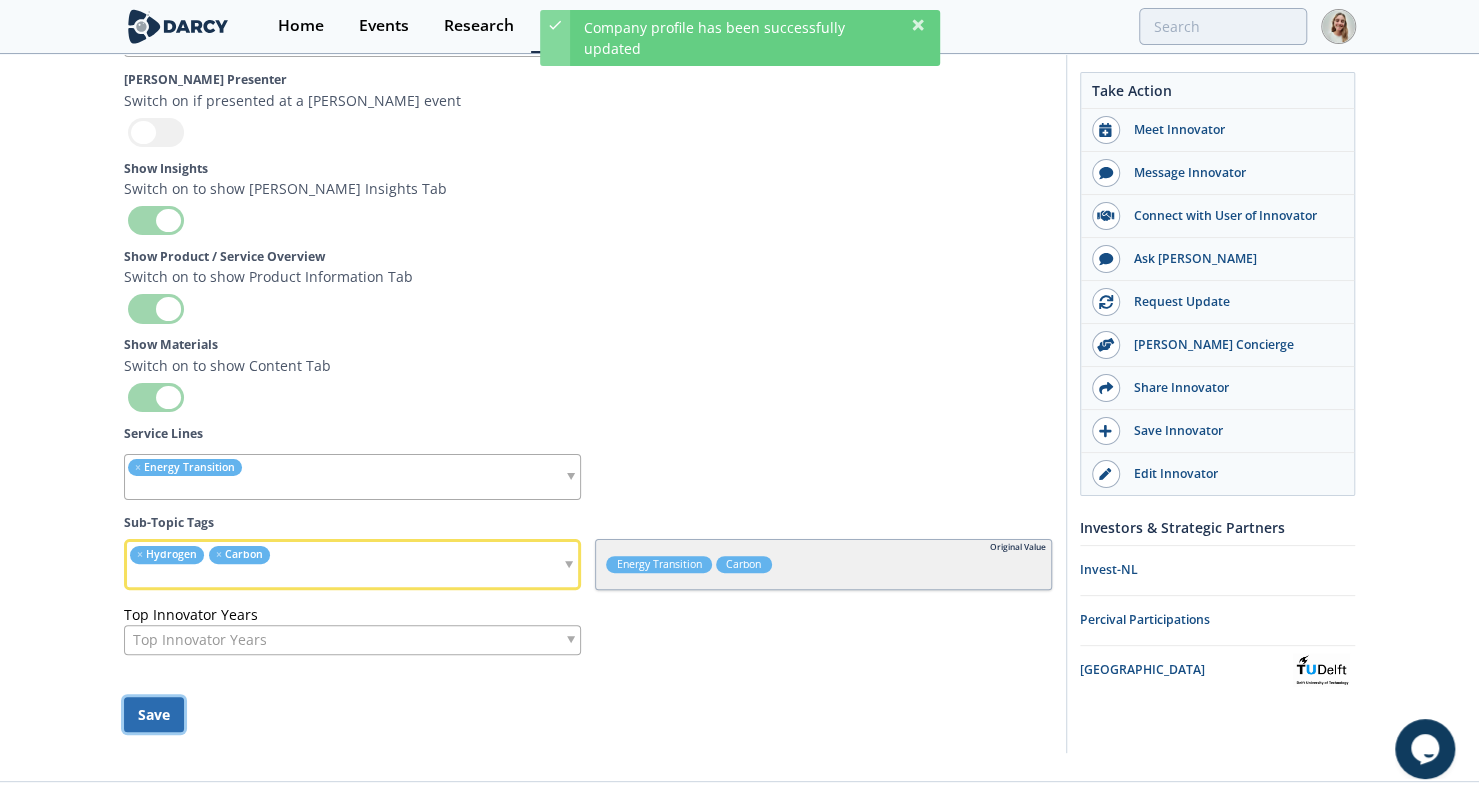 click on "Save" at bounding box center (154, 714) 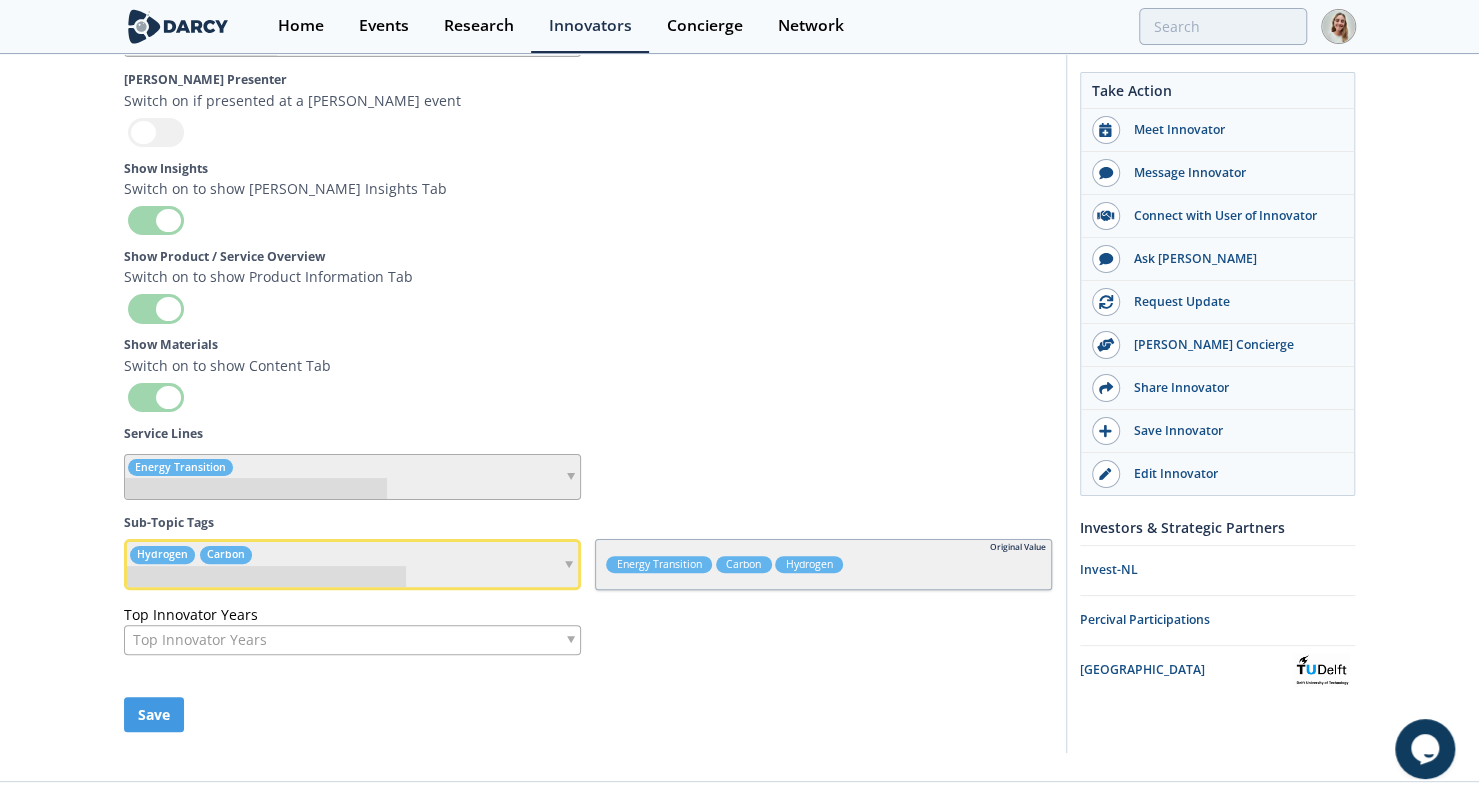 type 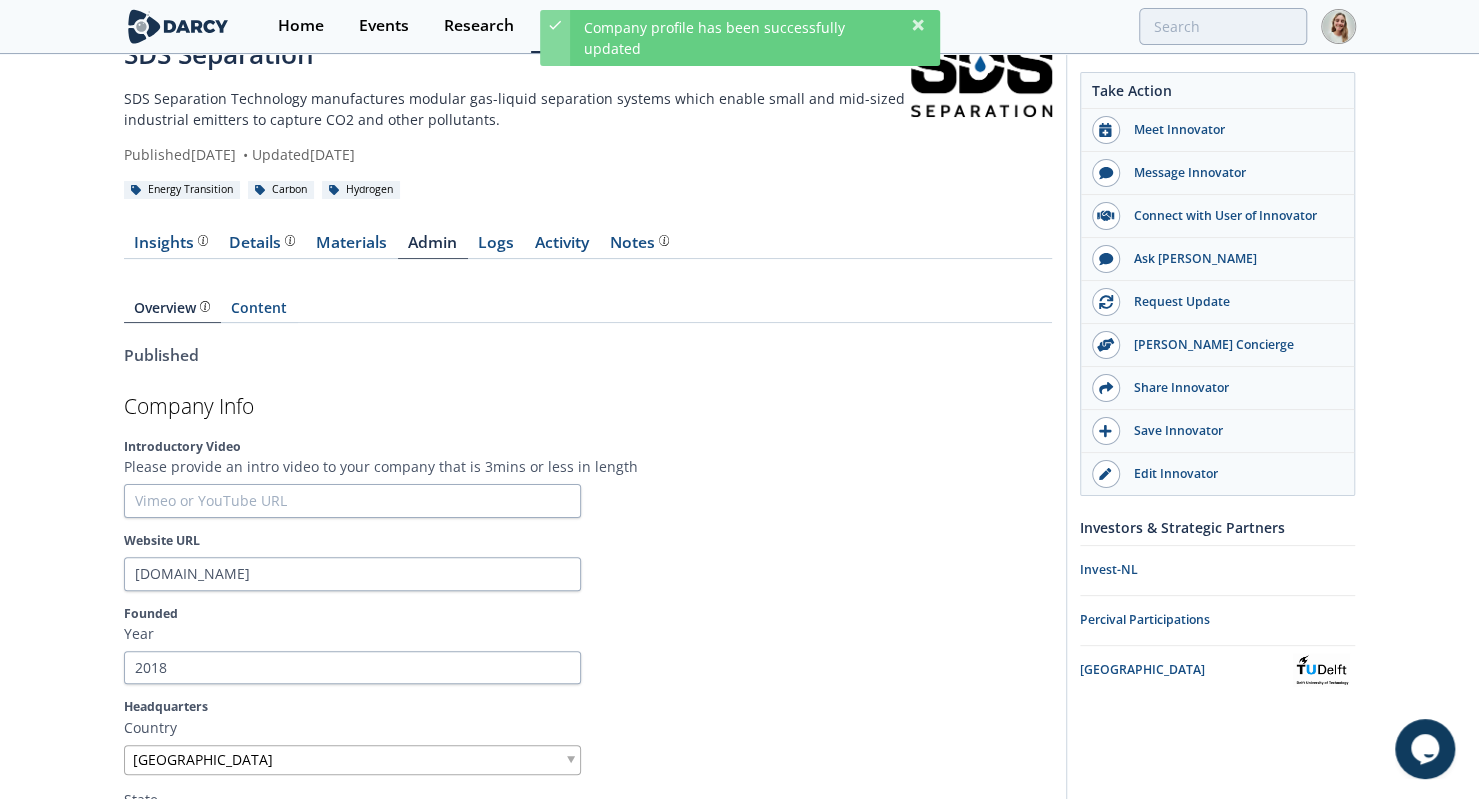 scroll, scrollTop: 0, scrollLeft: 0, axis: both 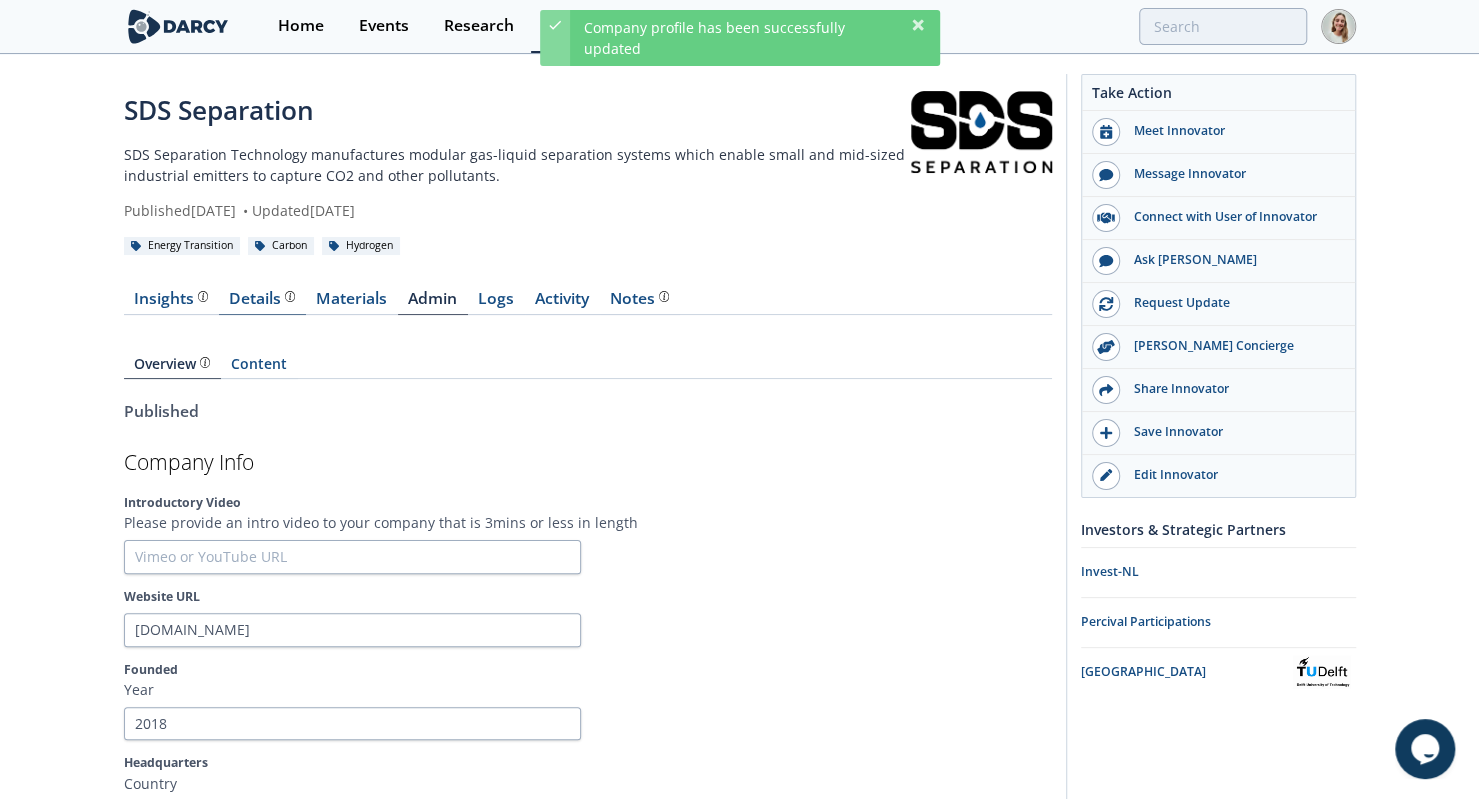 click on "Details
Product overview, business model, technology and applications as added by the SDS Separation team." at bounding box center (262, 299) 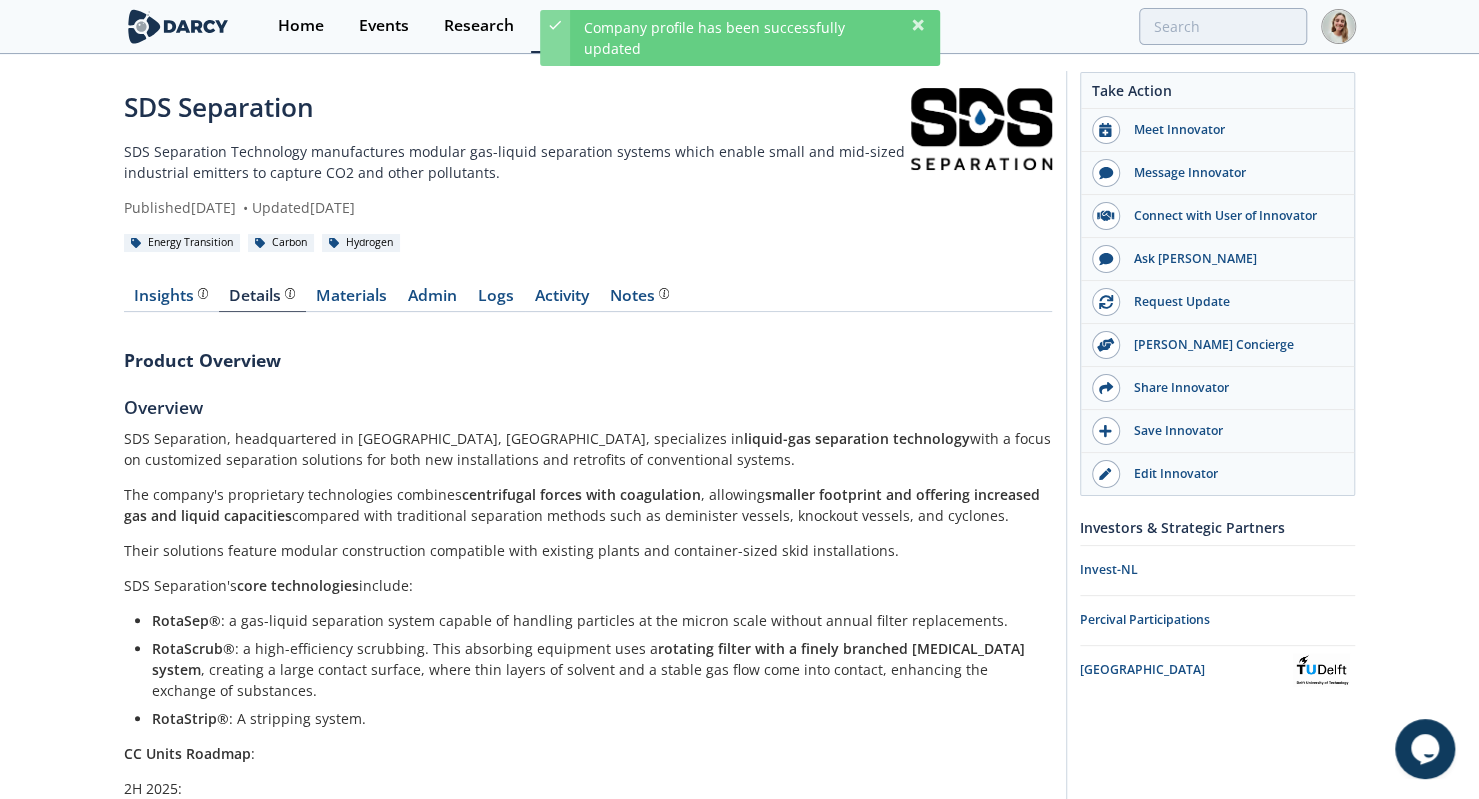 scroll, scrollTop: 0, scrollLeft: 0, axis: both 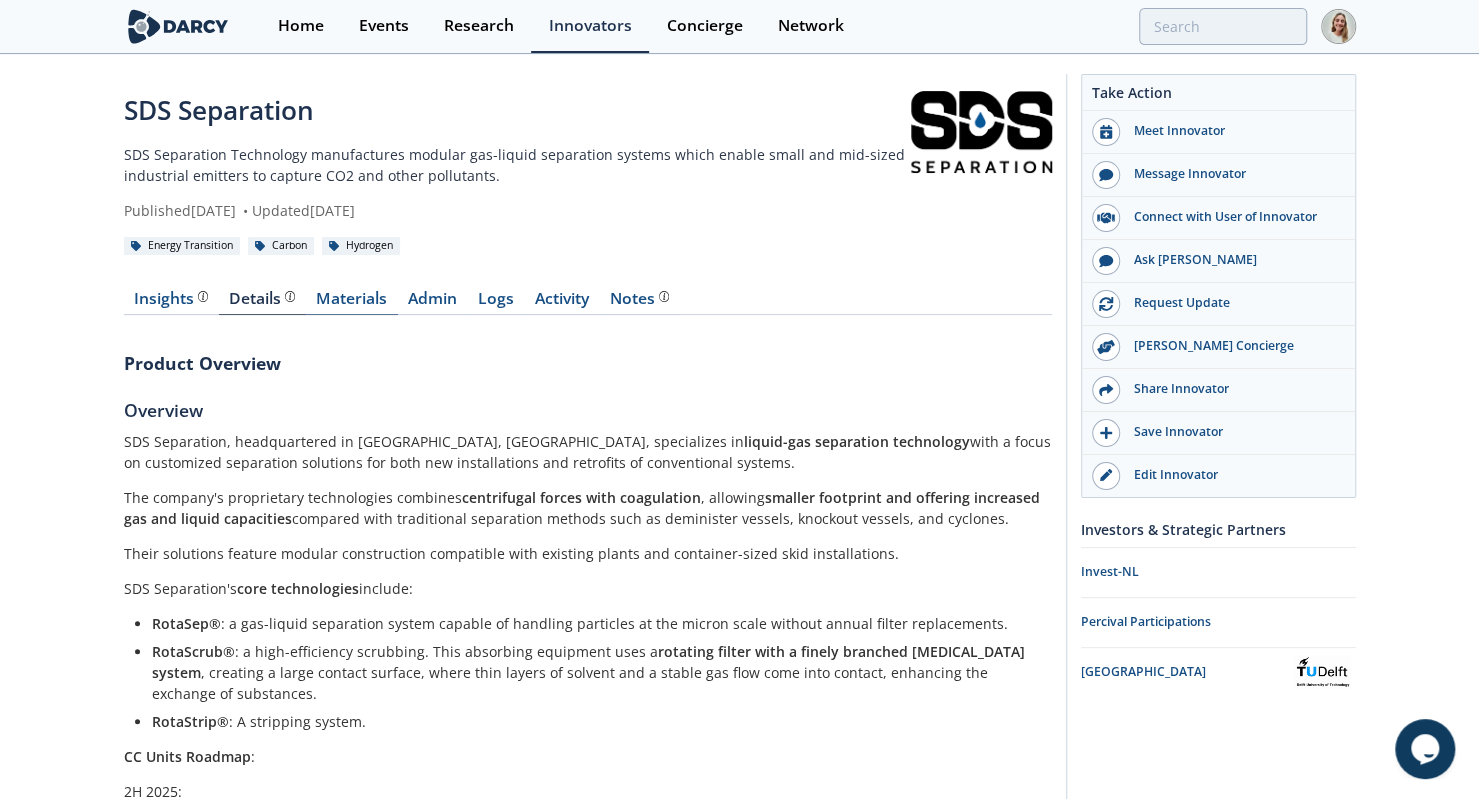 click on "Materials" at bounding box center (352, 303) 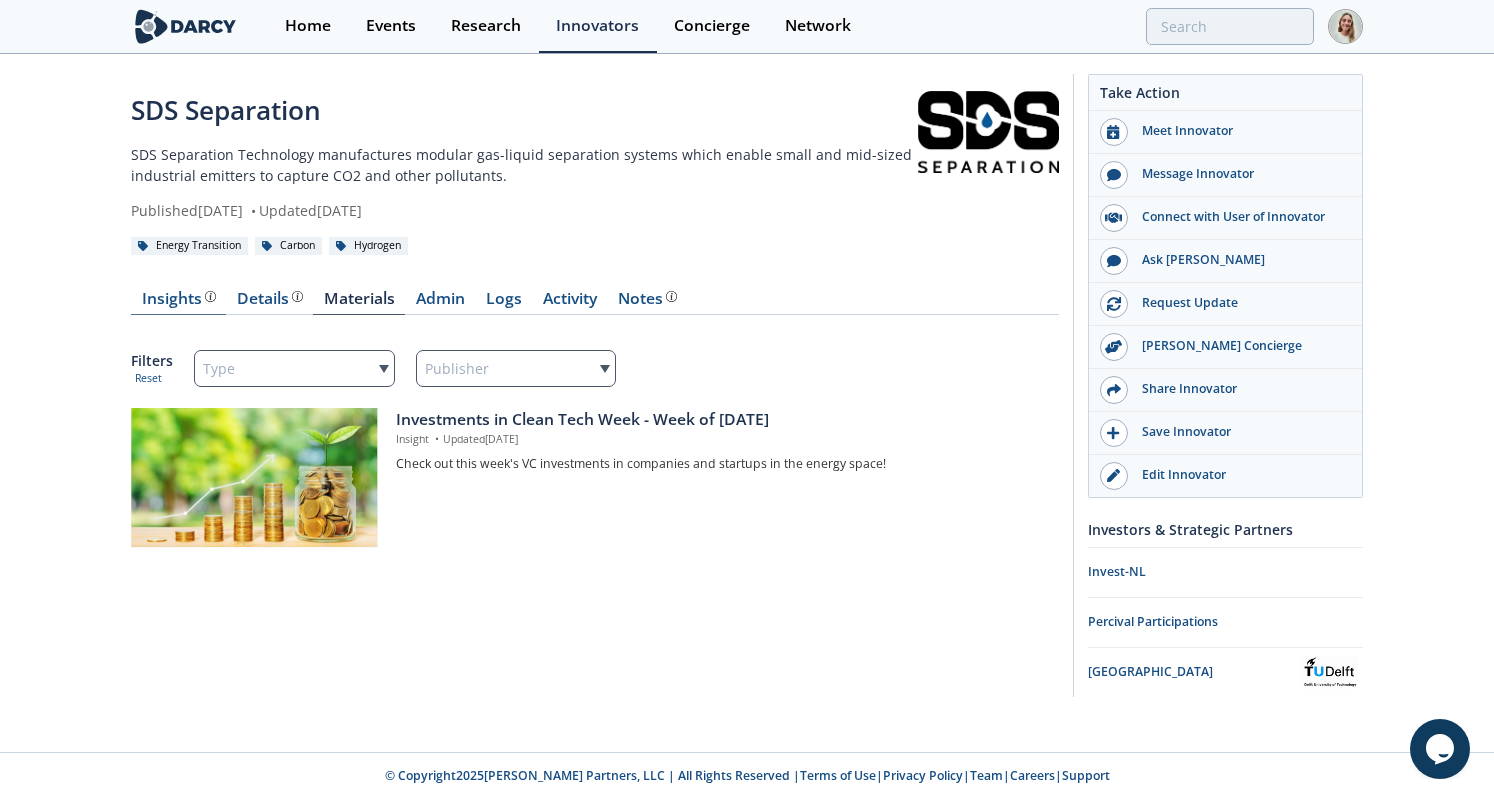click on "Insights
The Darcy Research team’s summarized opinion of the innovator, the competitive landscape, background information of the innovator and snapshot of the customer base." at bounding box center [179, 299] 